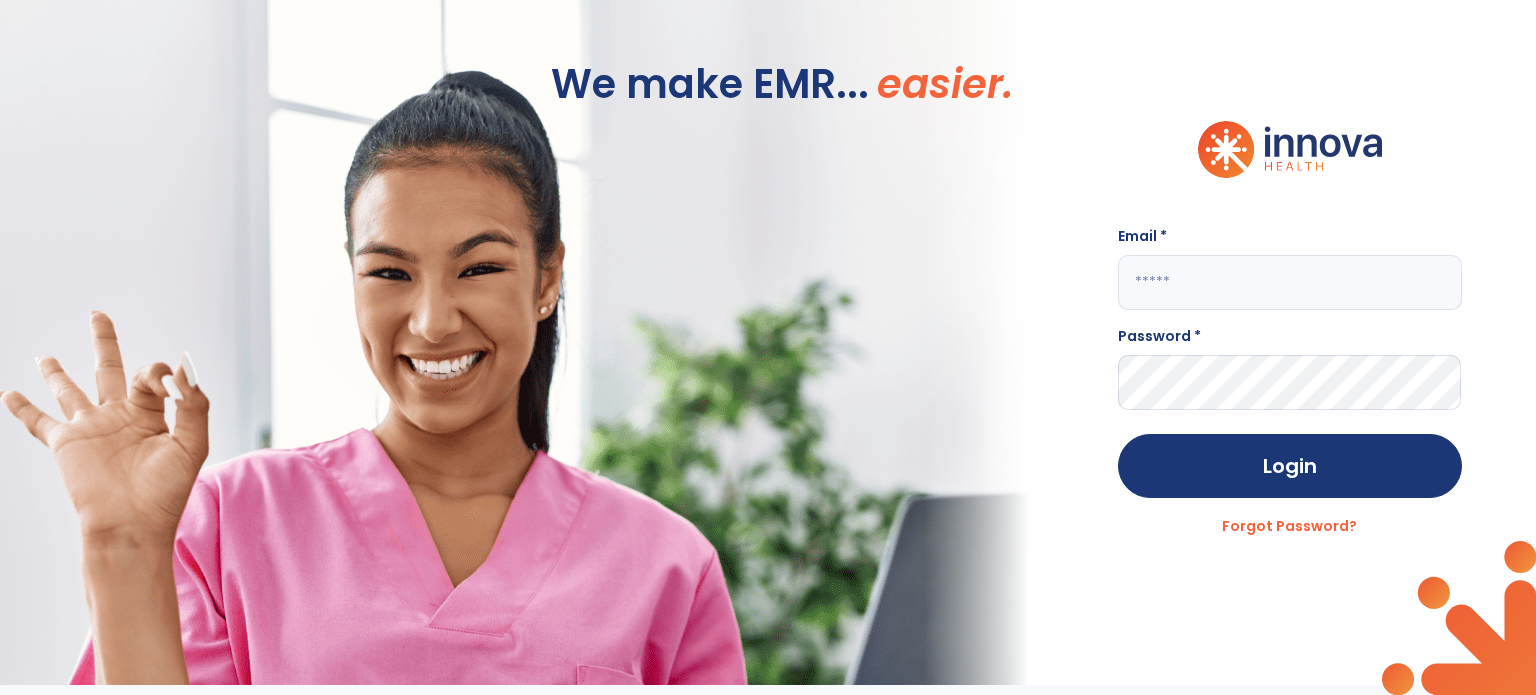 scroll, scrollTop: 0, scrollLeft: 0, axis: both 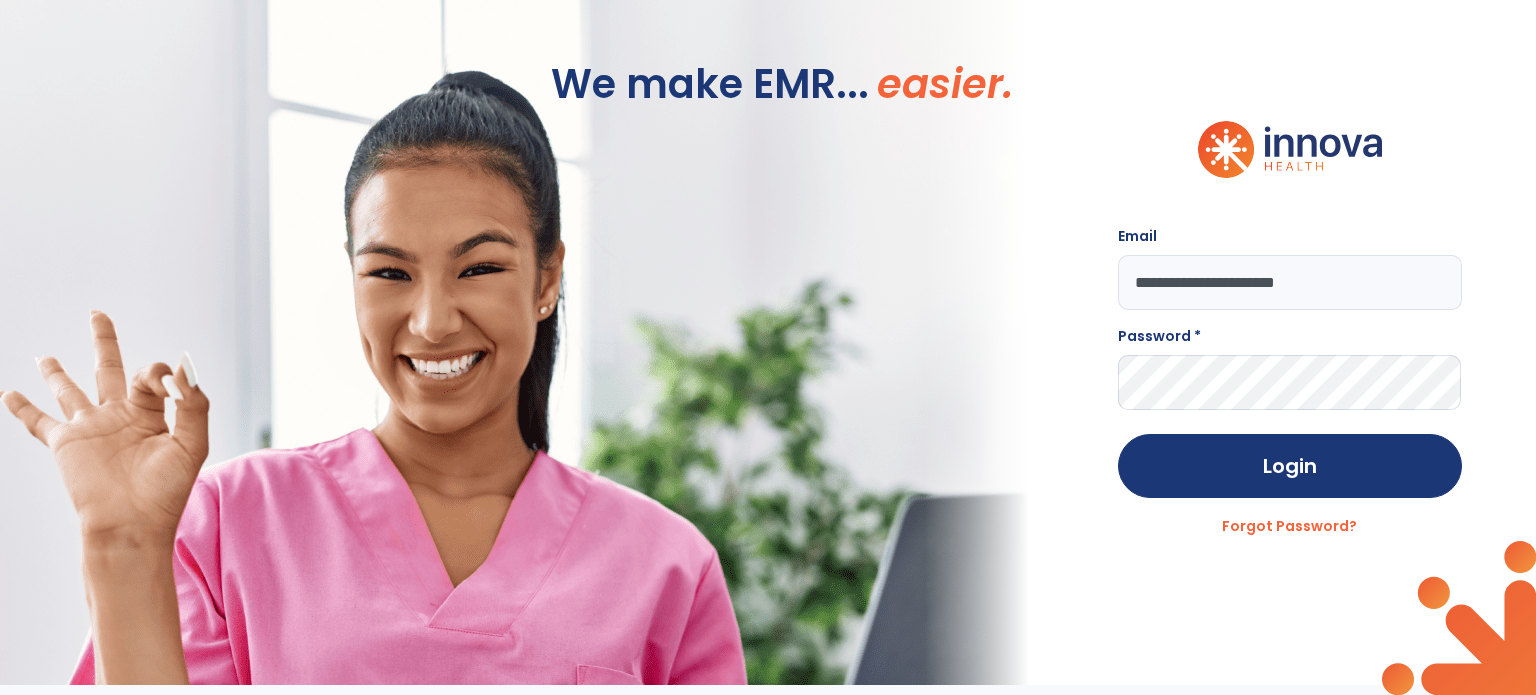 type on "**********" 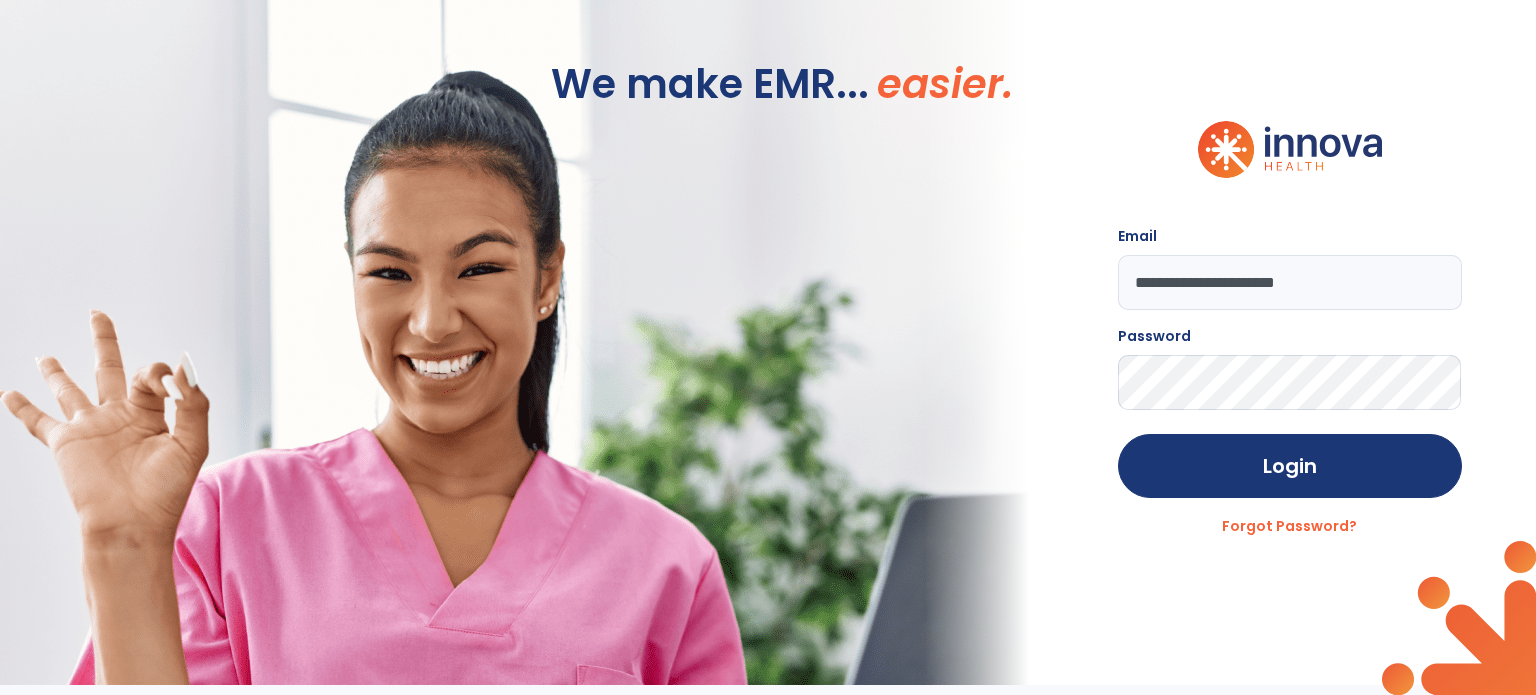 click on "Login" 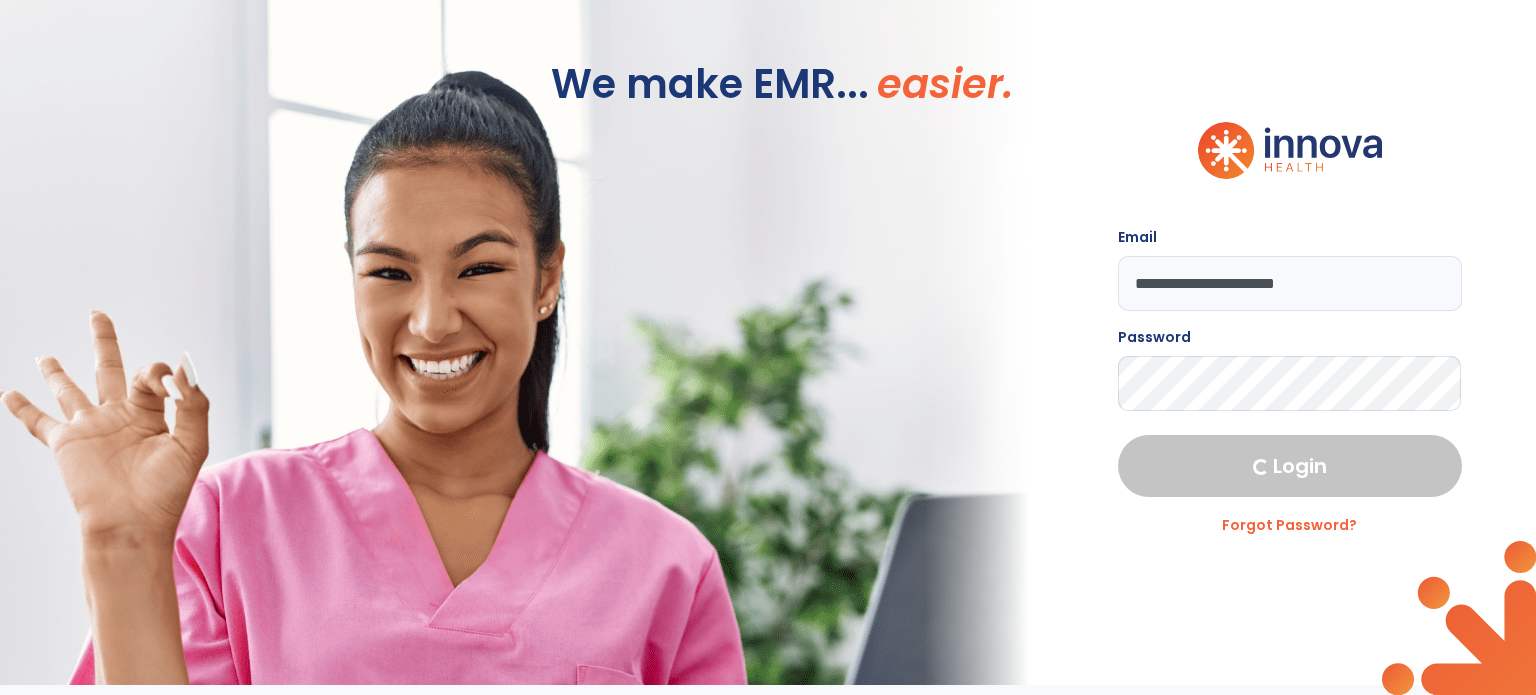 select on "****" 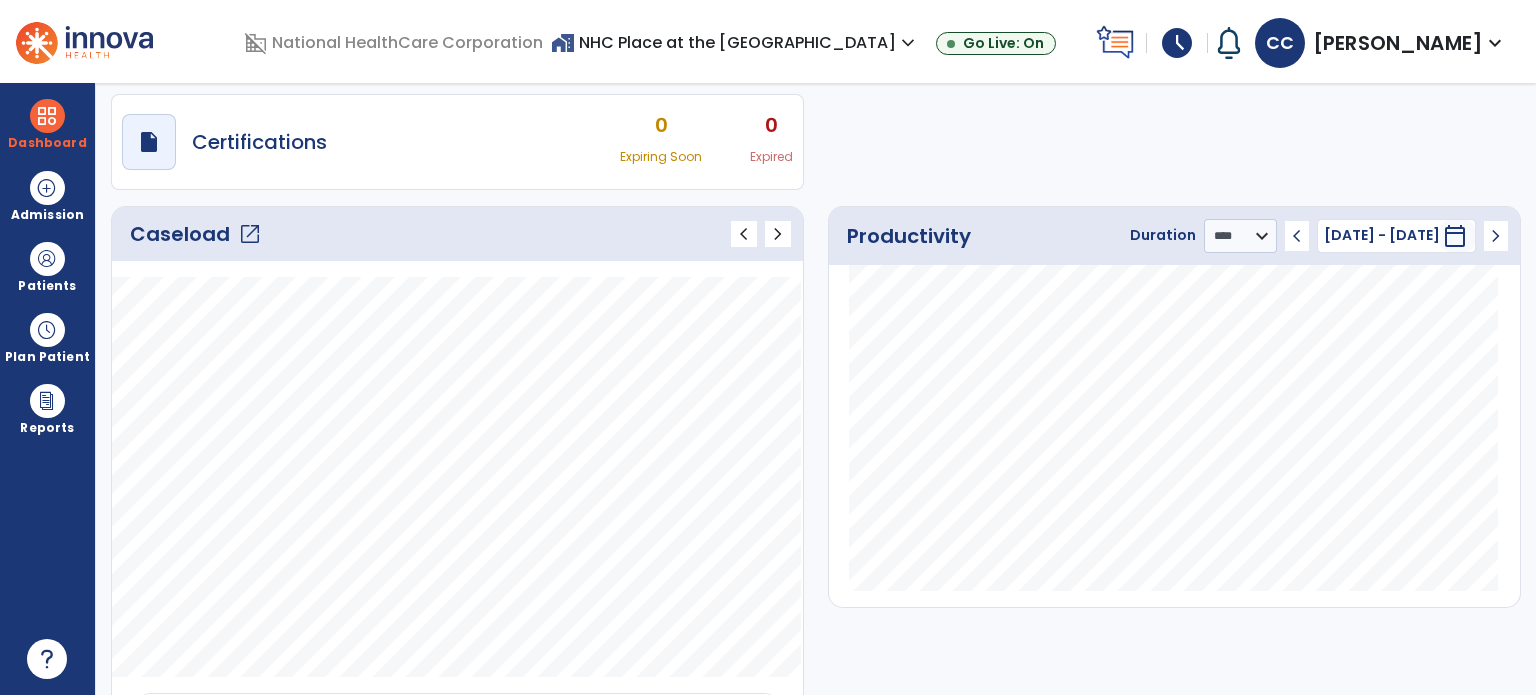 scroll, scrollTop: 233, scrollLeft: 0, axis: vertical 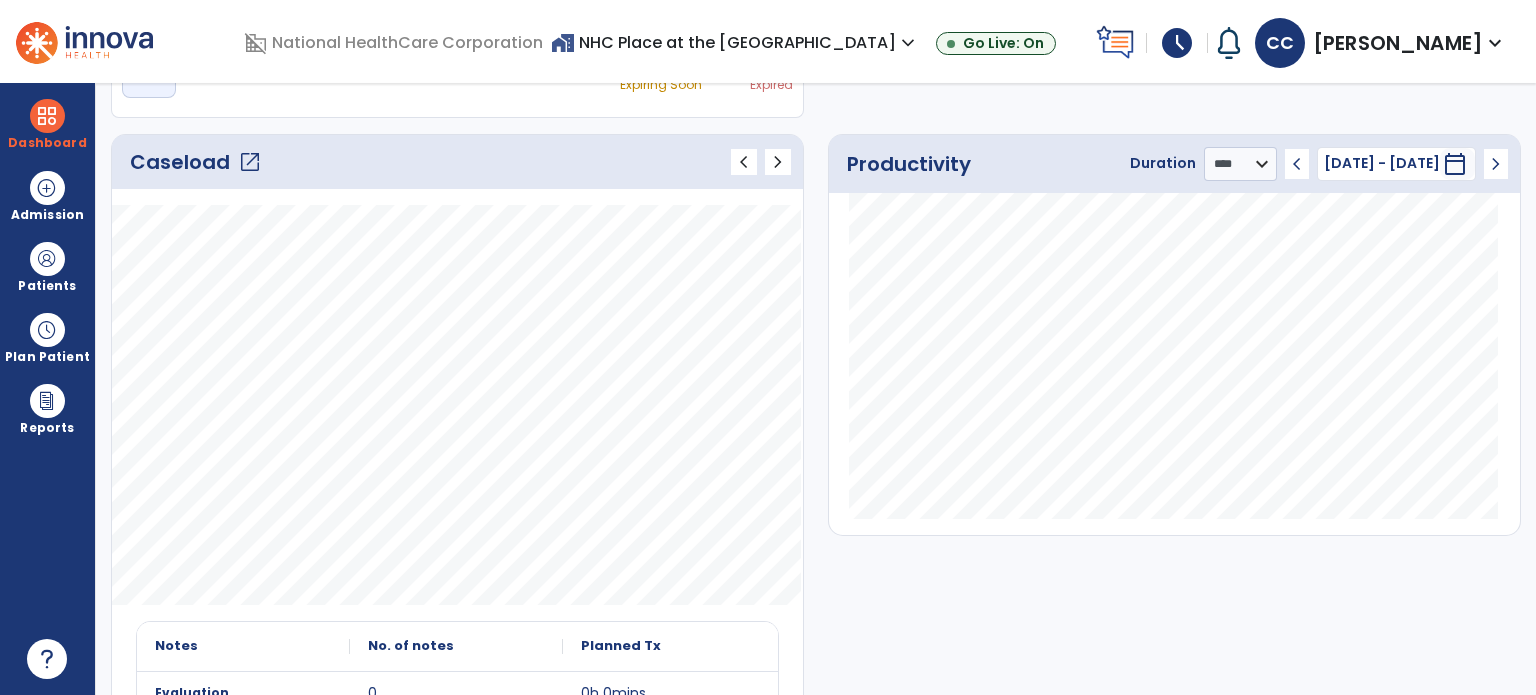 click on "open_in_new" 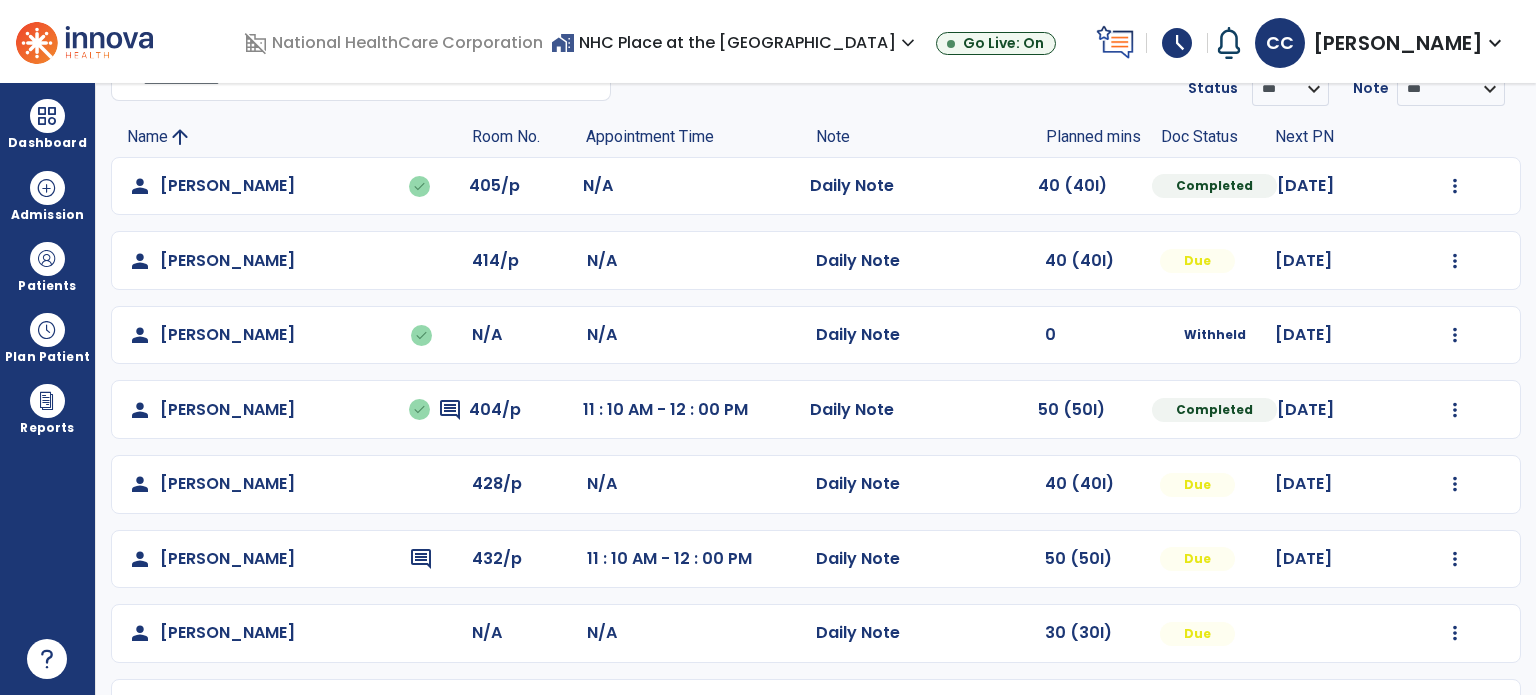 scroll, scrollTop: 319, scrollLeft: 0, axis: vertical 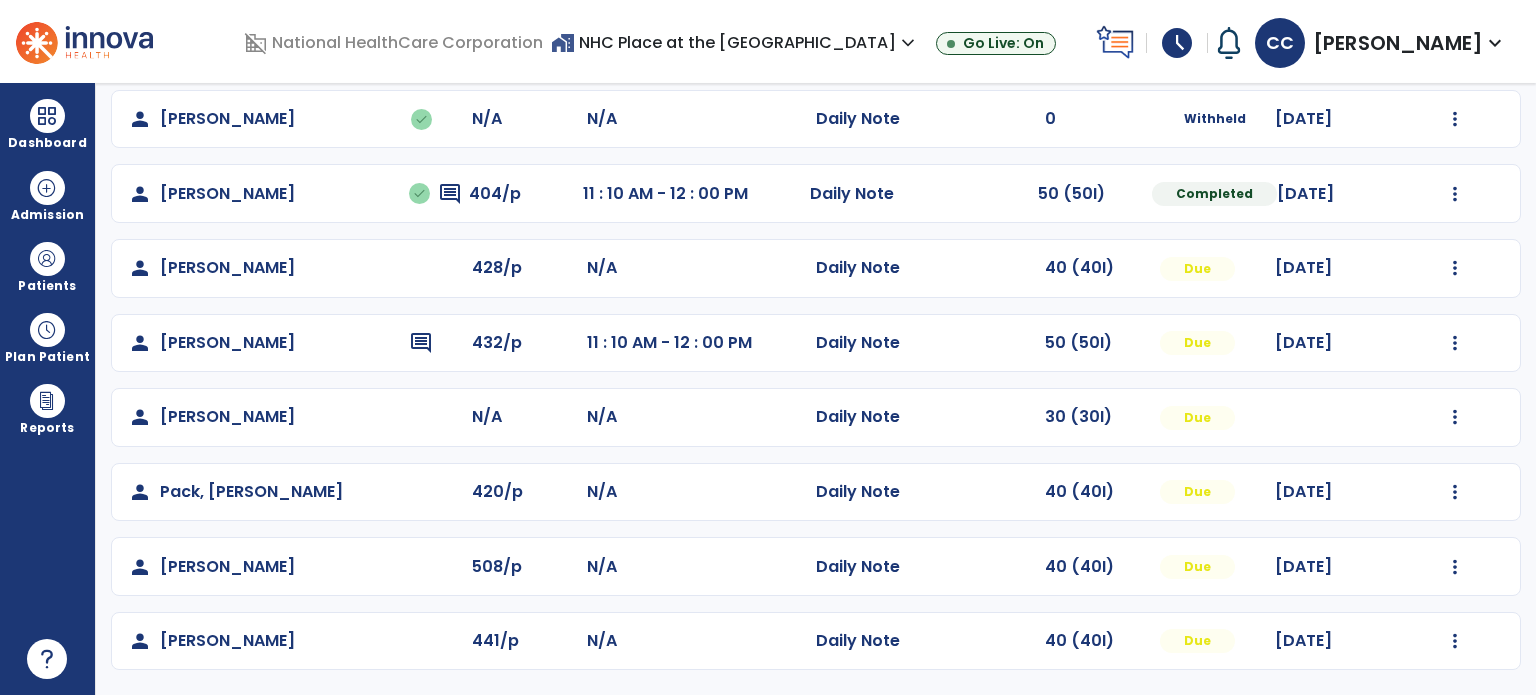 click at bounding box center (1455, -30) 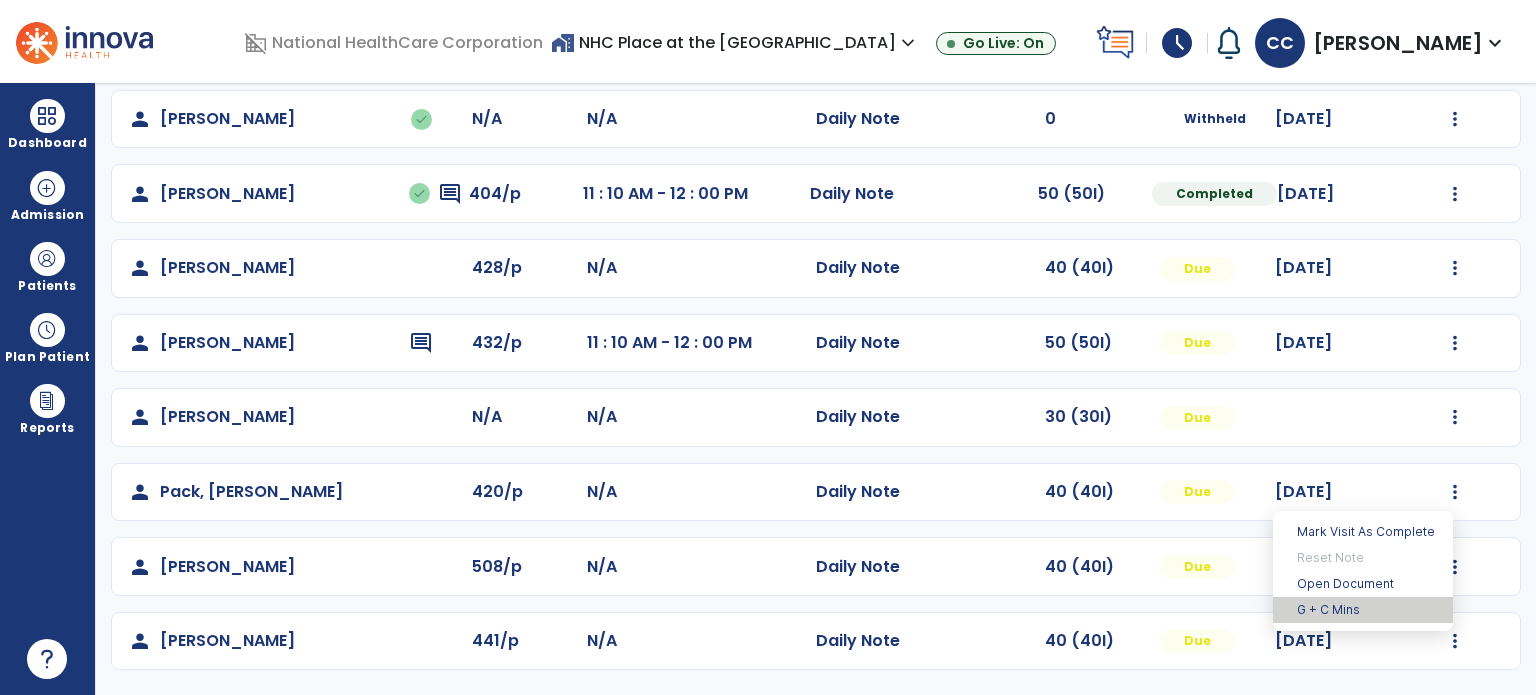click on "G + C Mins" at bounding box center [1363, 610] 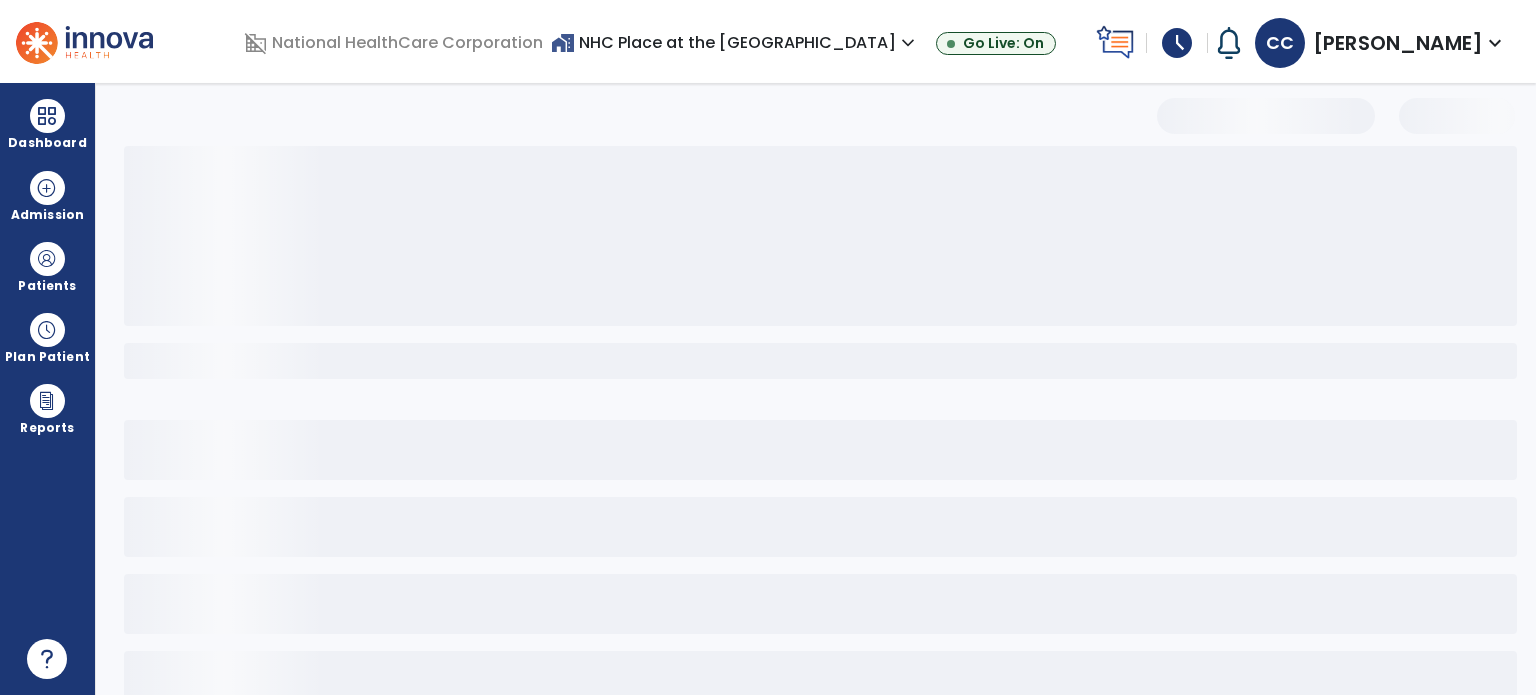 click at bounding box center (47, 116) 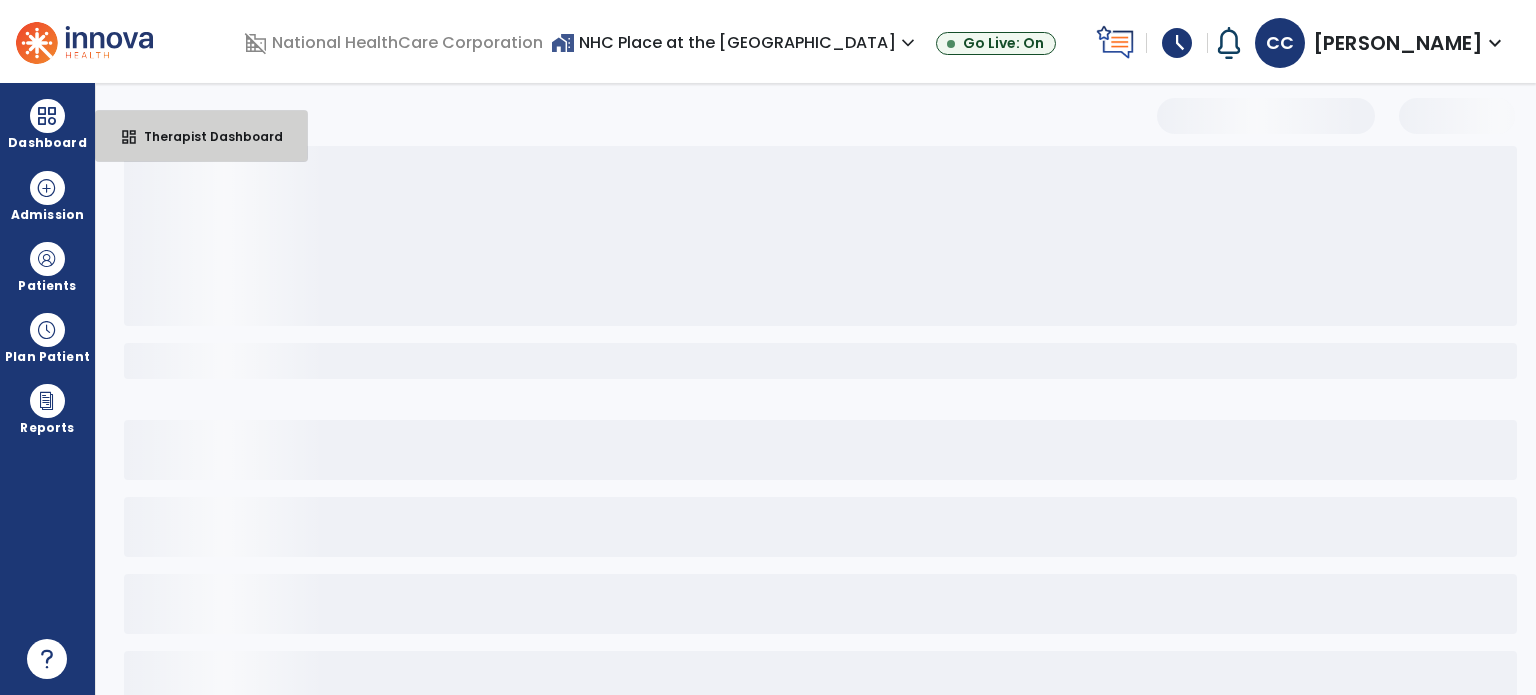 click on "Therapist Dashboard" at bounding box center (205, 136) 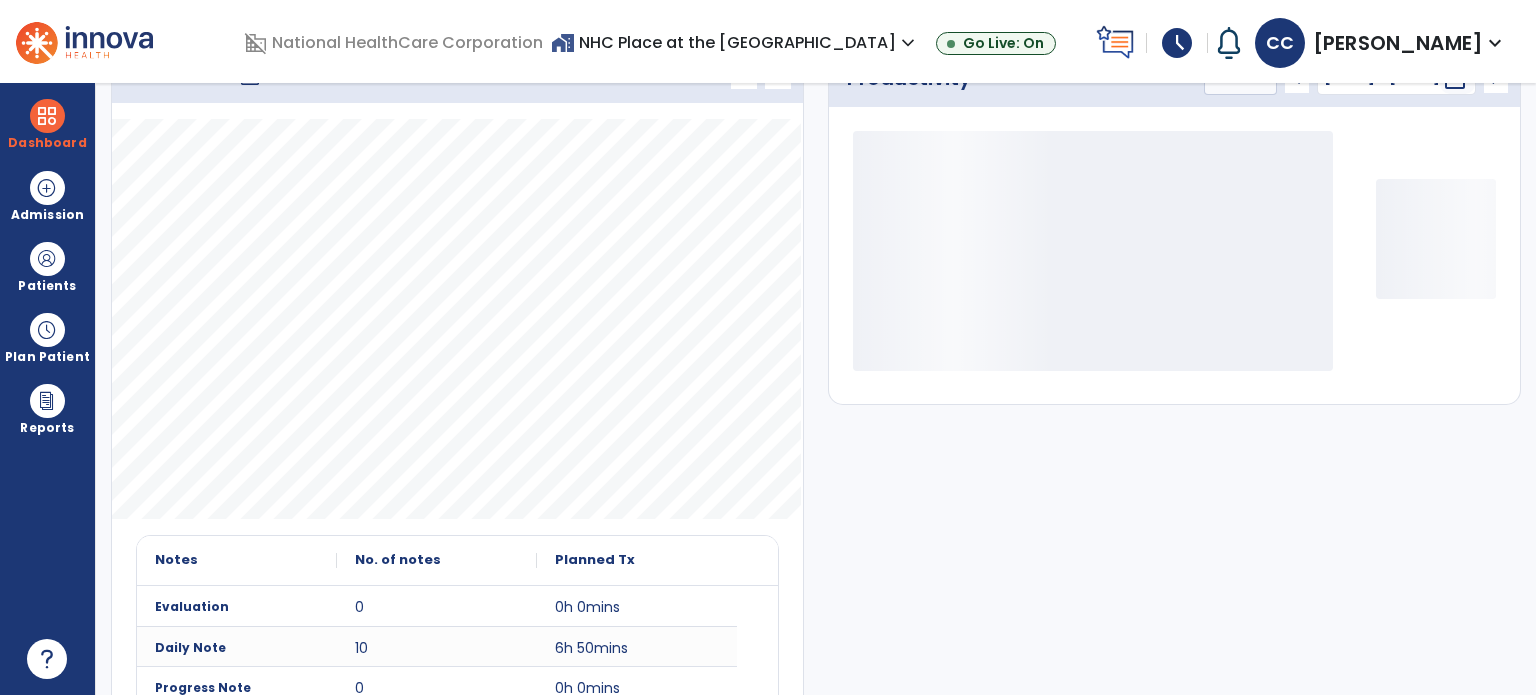 scroll, scrollTop: 109, scrollLeft: 0, axis: vertical 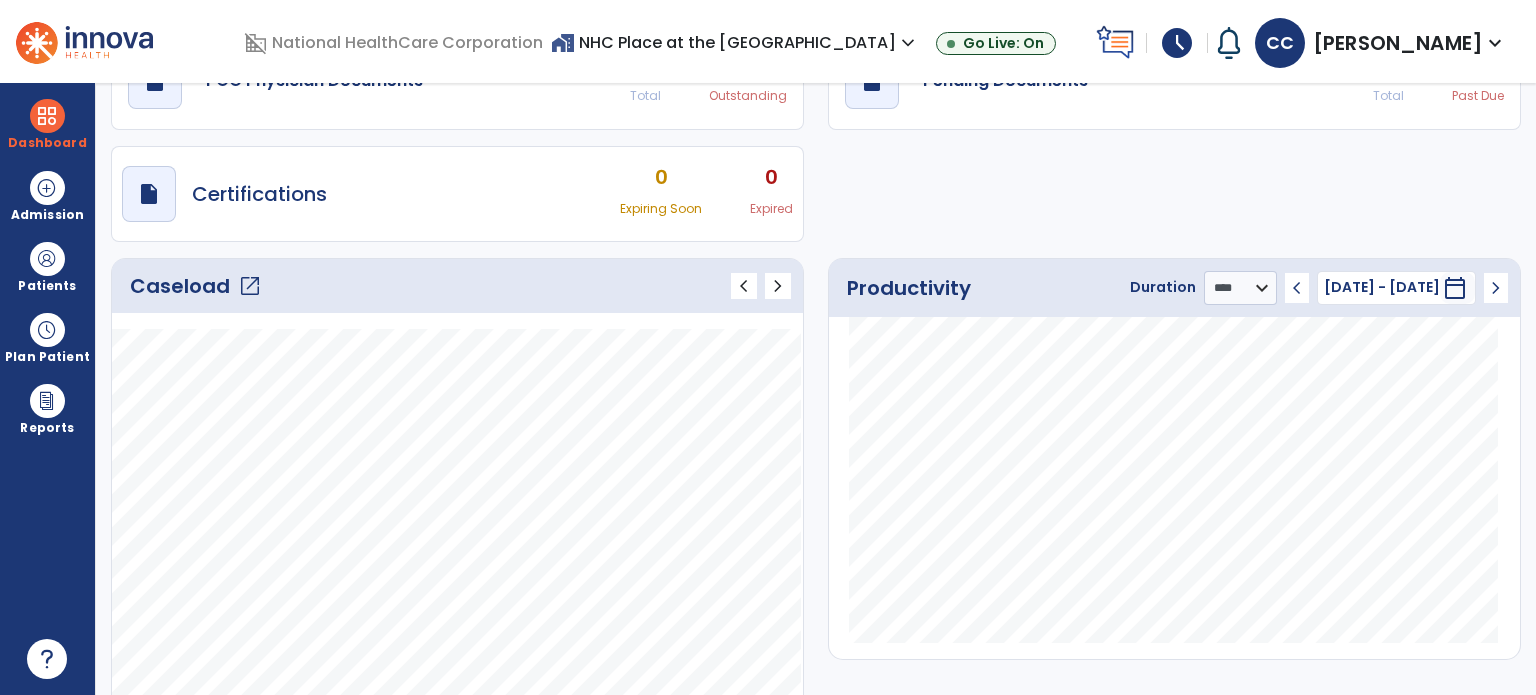 click on "open_in_new" 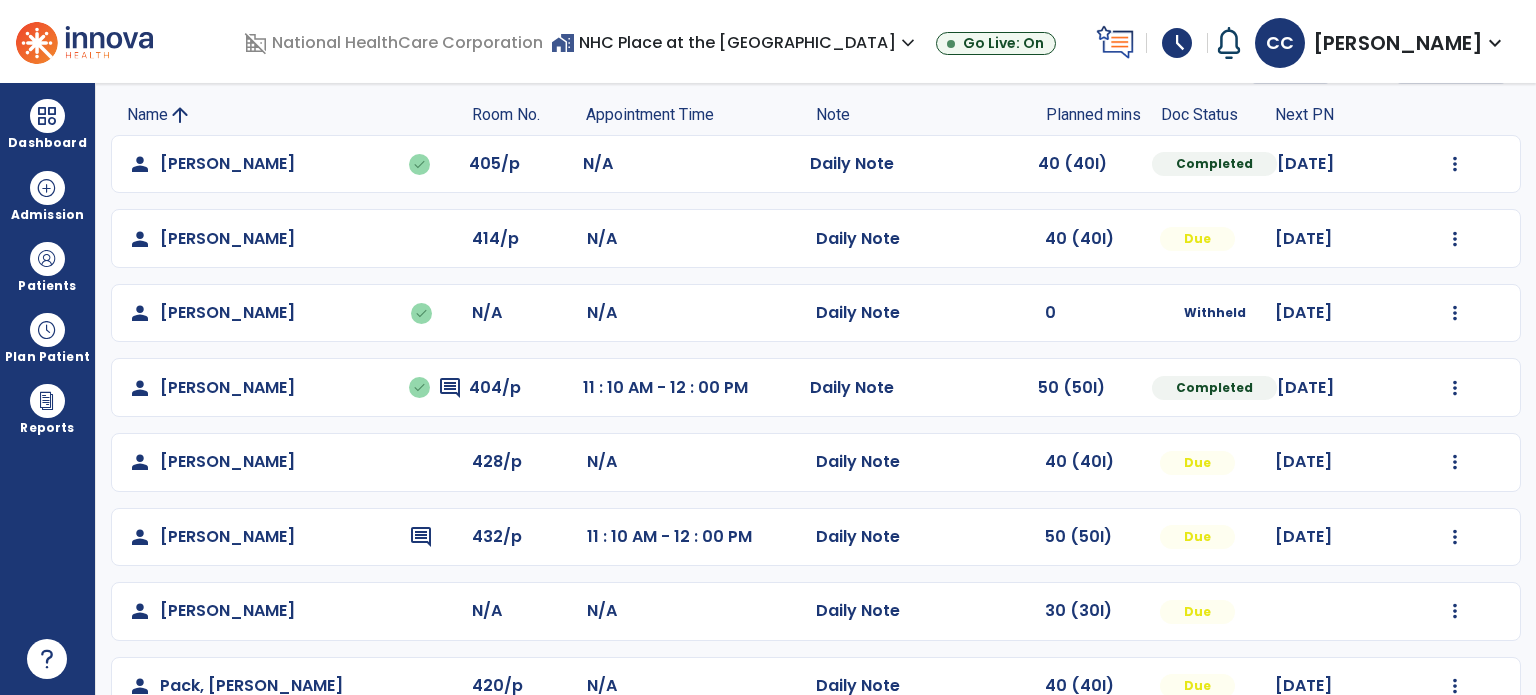 scroll, scrollTop: 319, scrollLeft: 0, axis: vertical 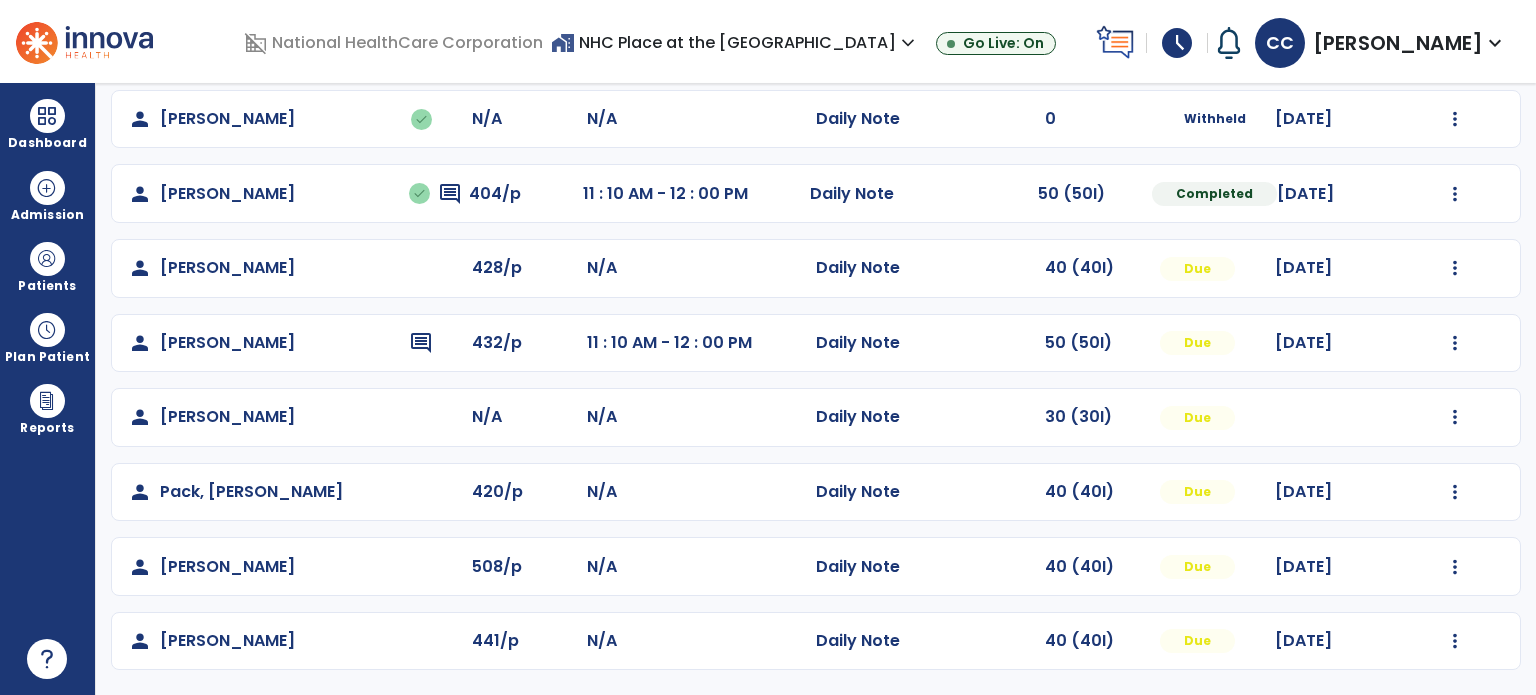 click at bounding box center [1455, -30] 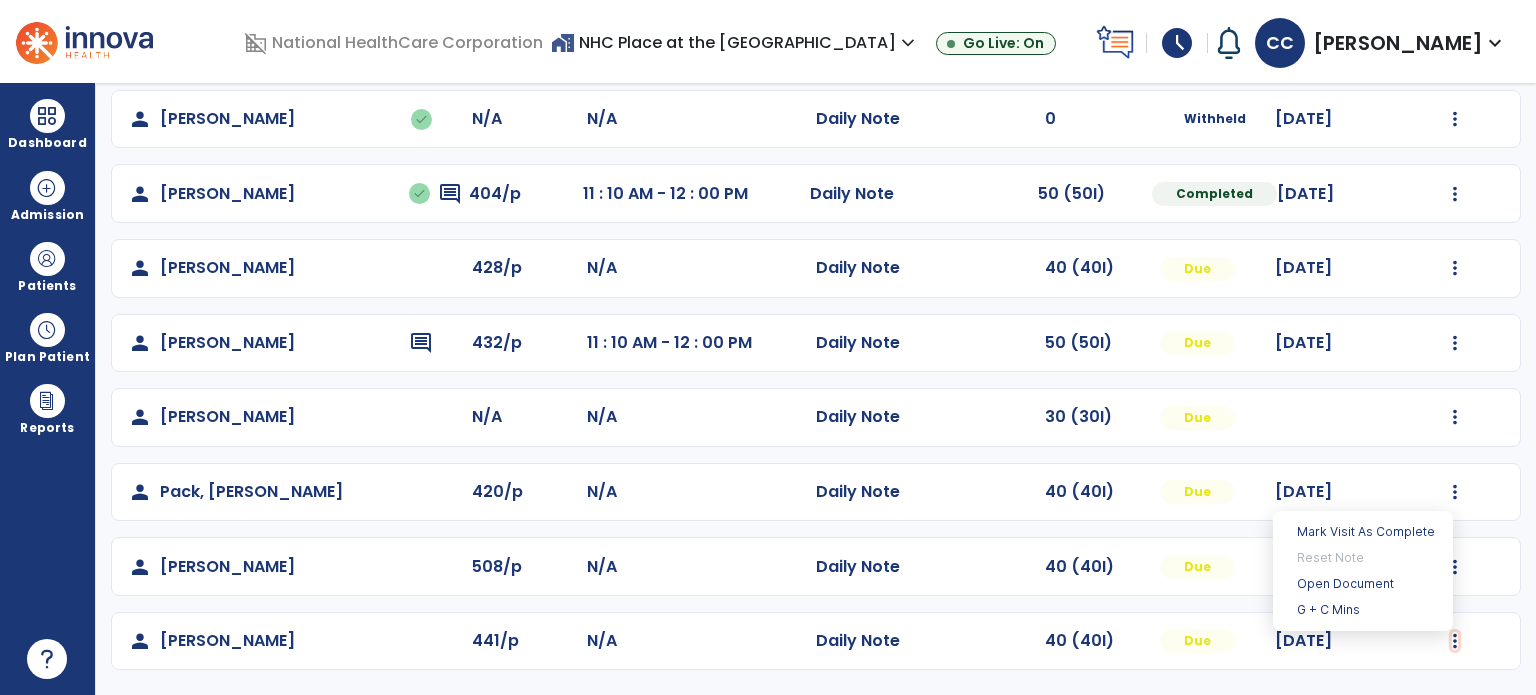 type 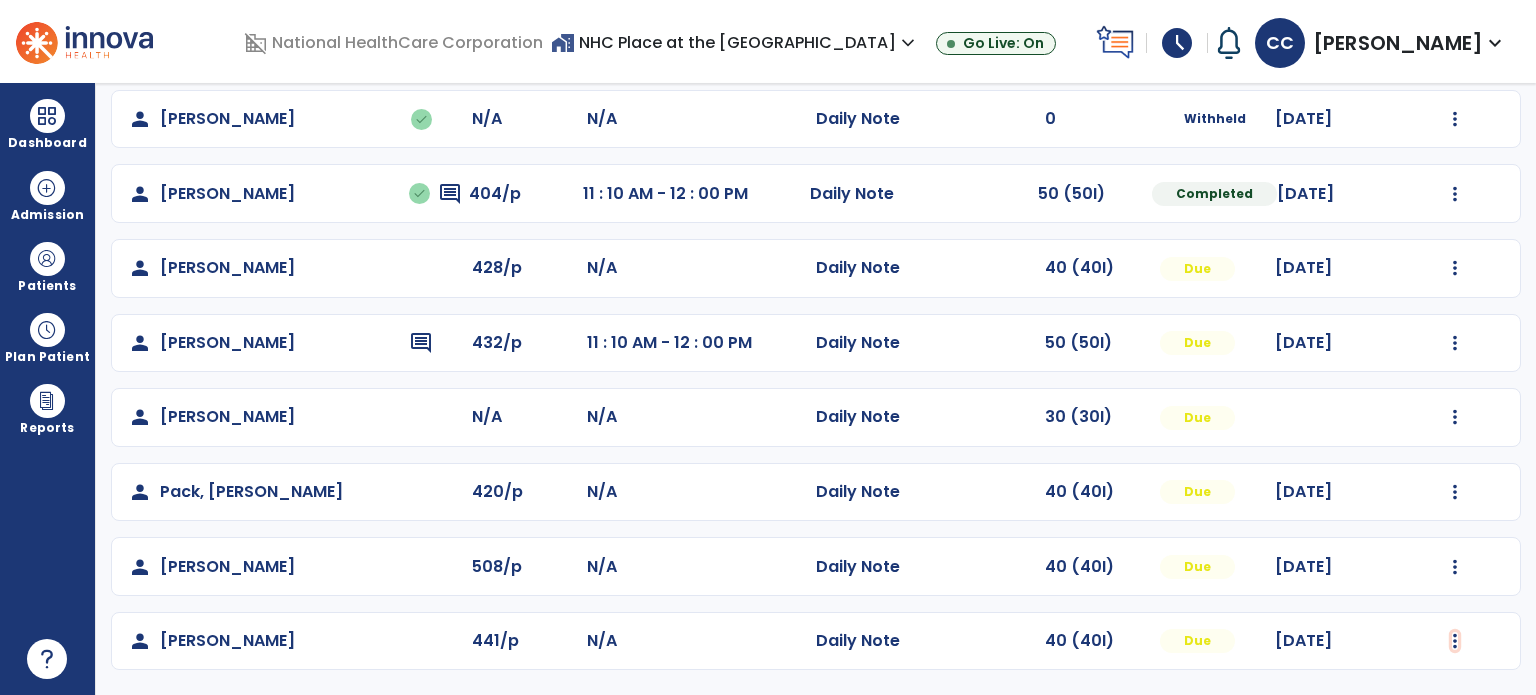 click at bounding box center (1455, 641) 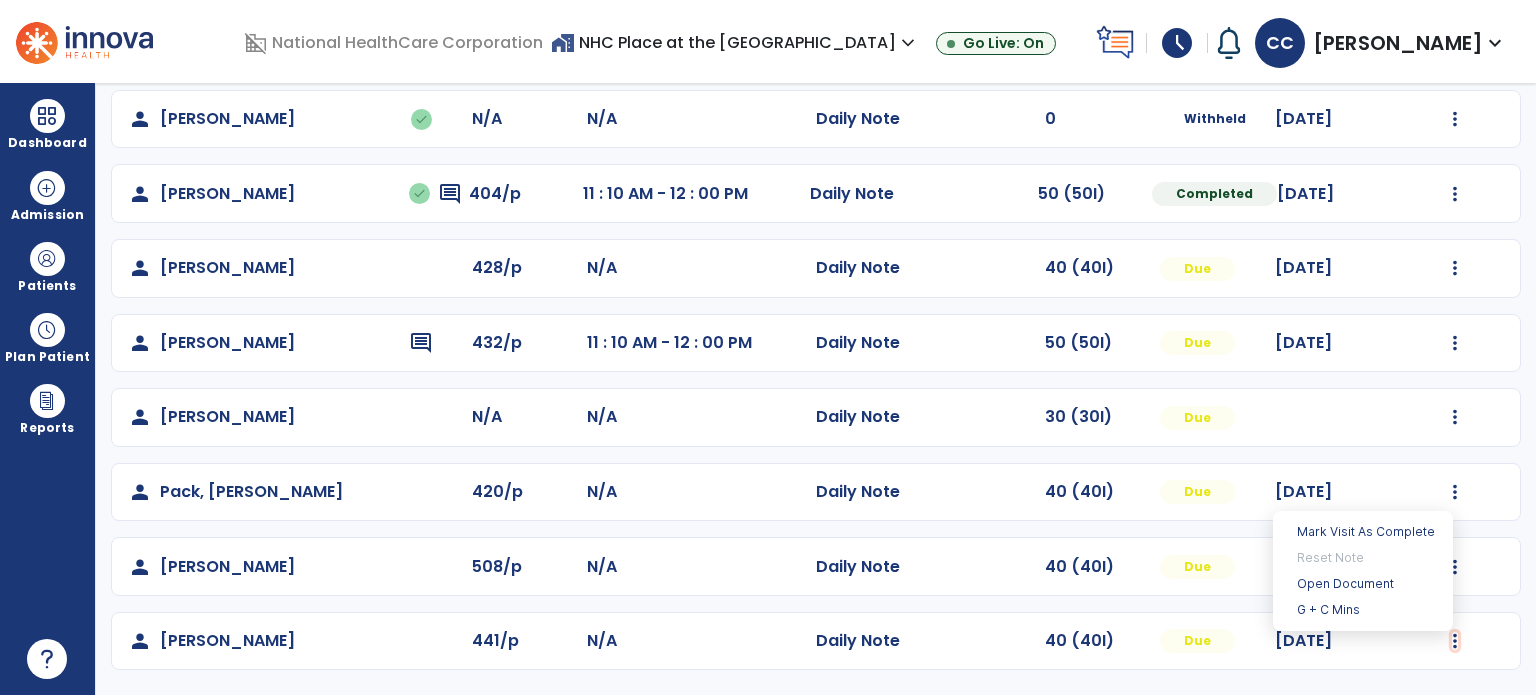 click at bounding box center [1455, 641] 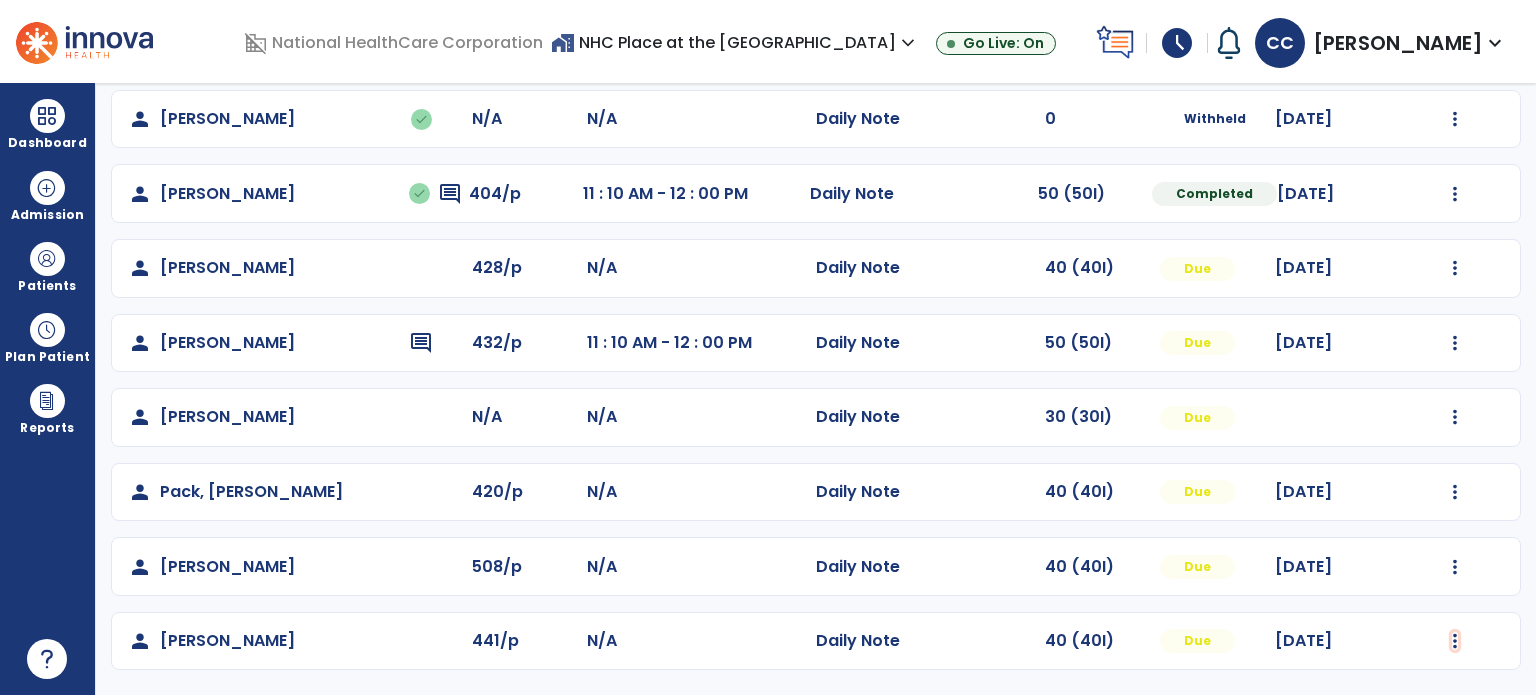 click at bounding box center [1455, 641] 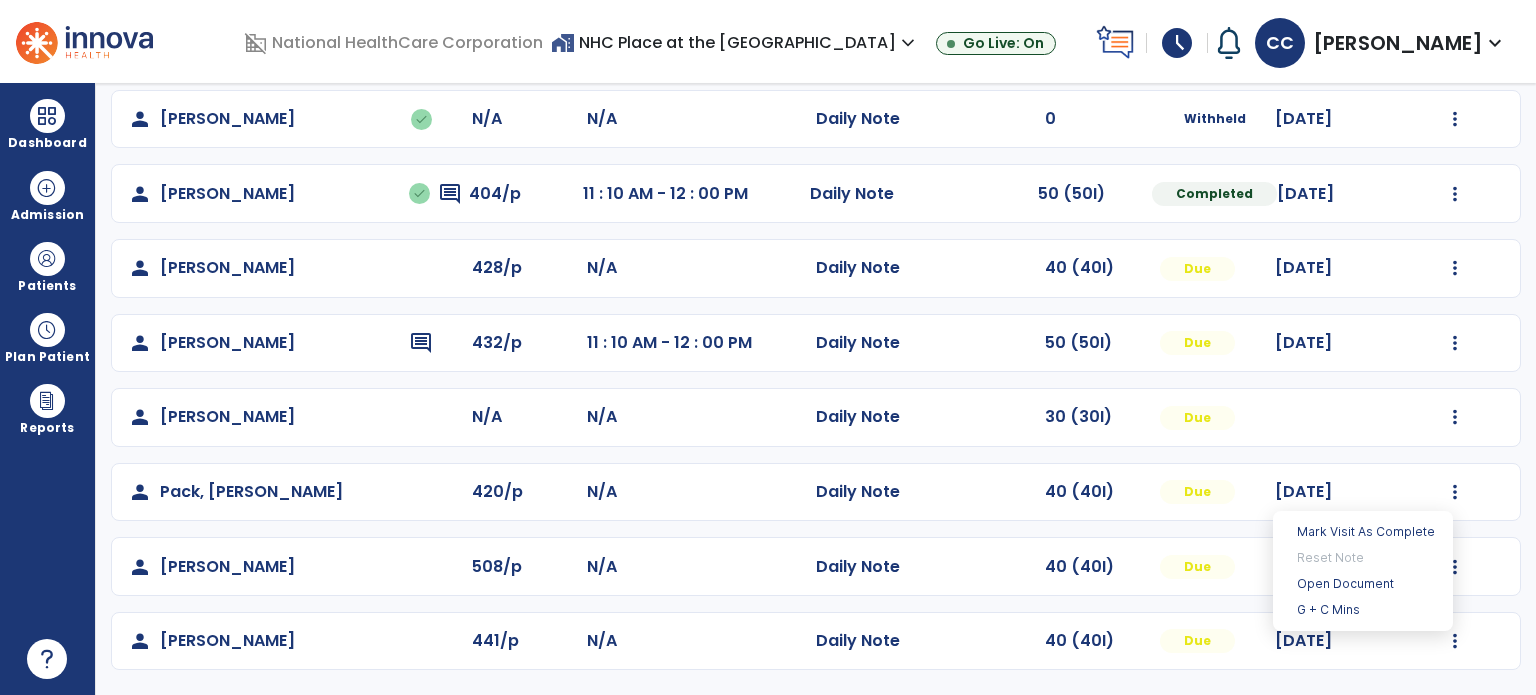 click on "Open Document" at bounding box center [1363, 584] 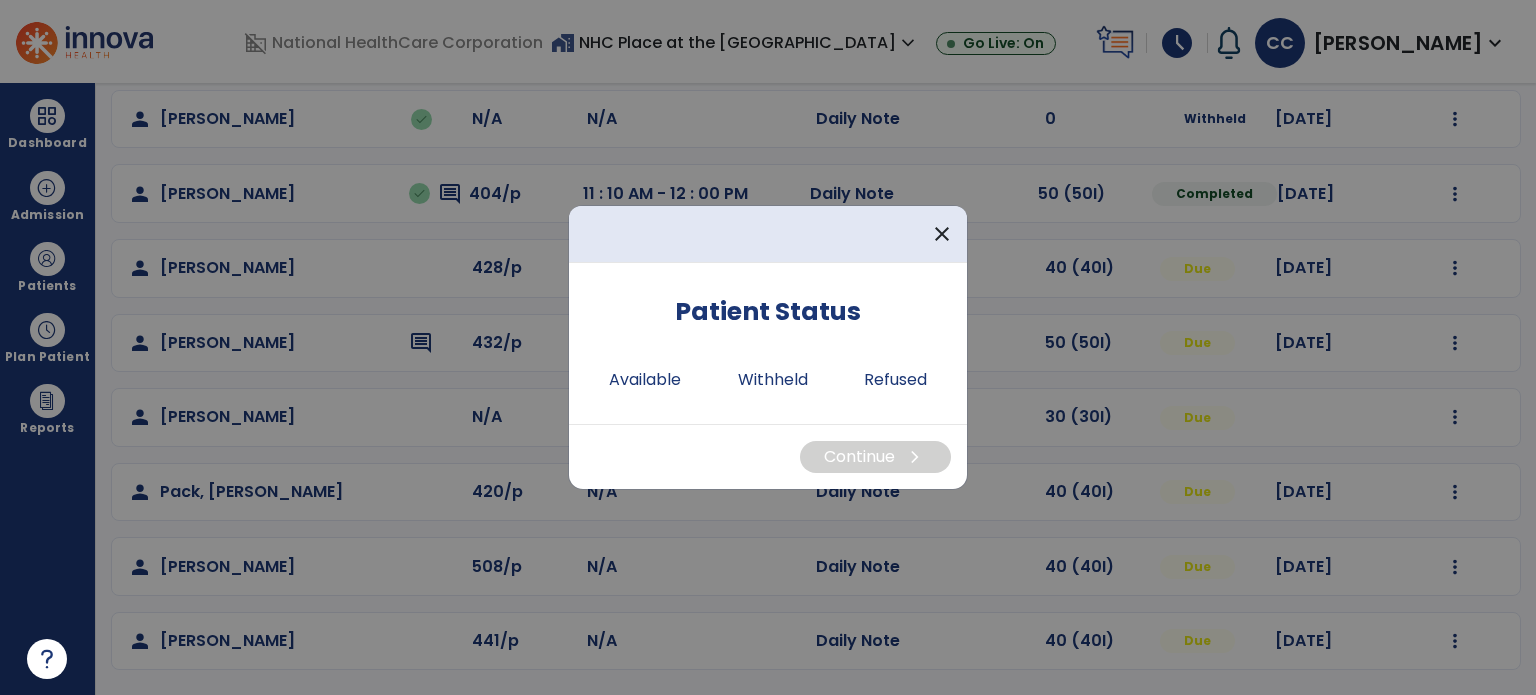 click on "Available" at bounding box center [645, 380] 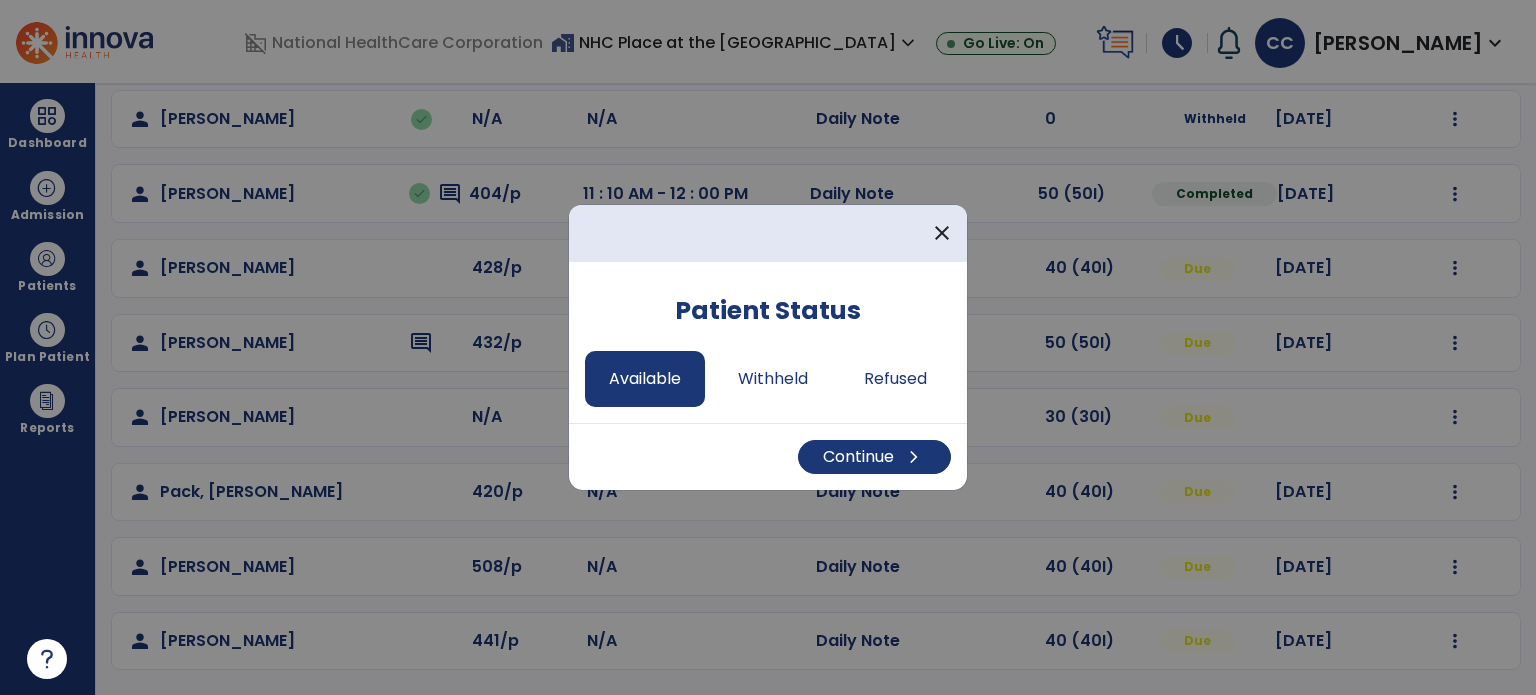click on "Continue   chevron_right" at bounding box center (874, 457) 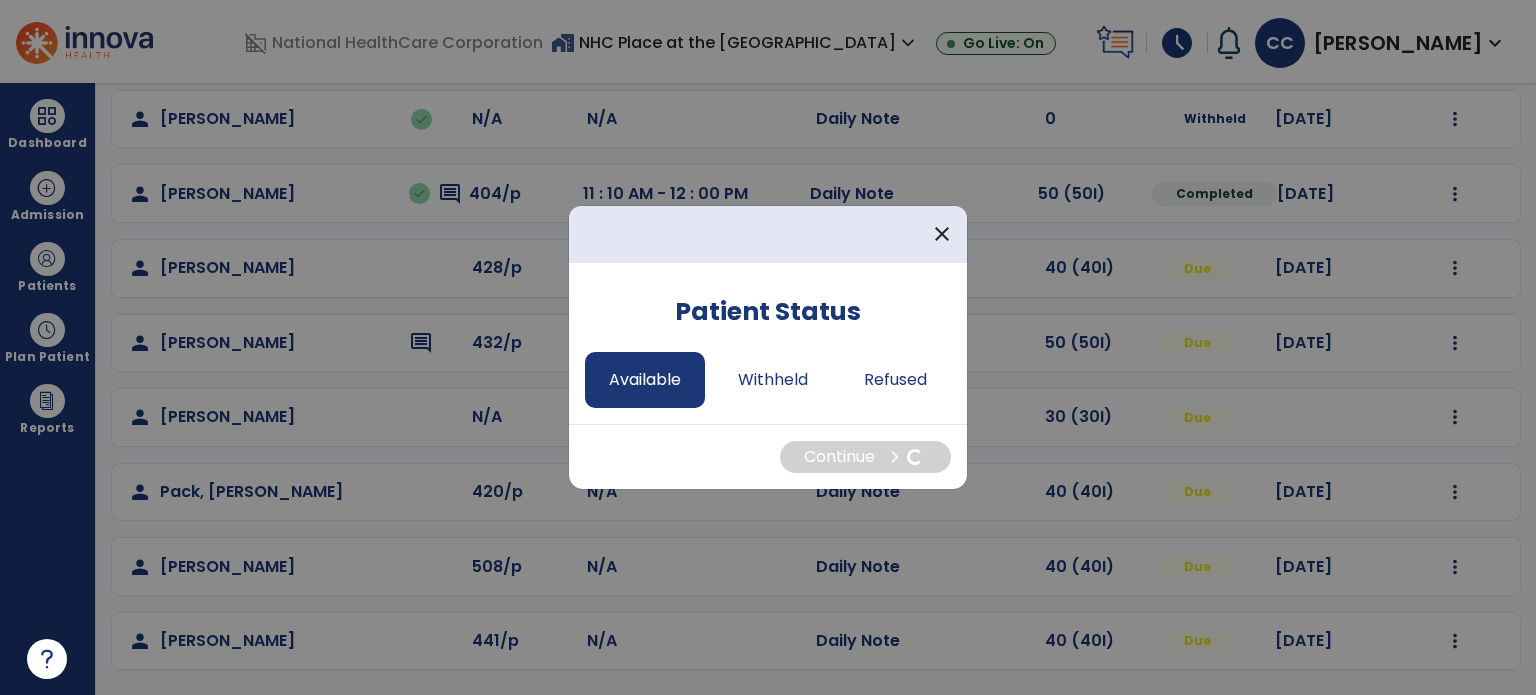 select on "*" 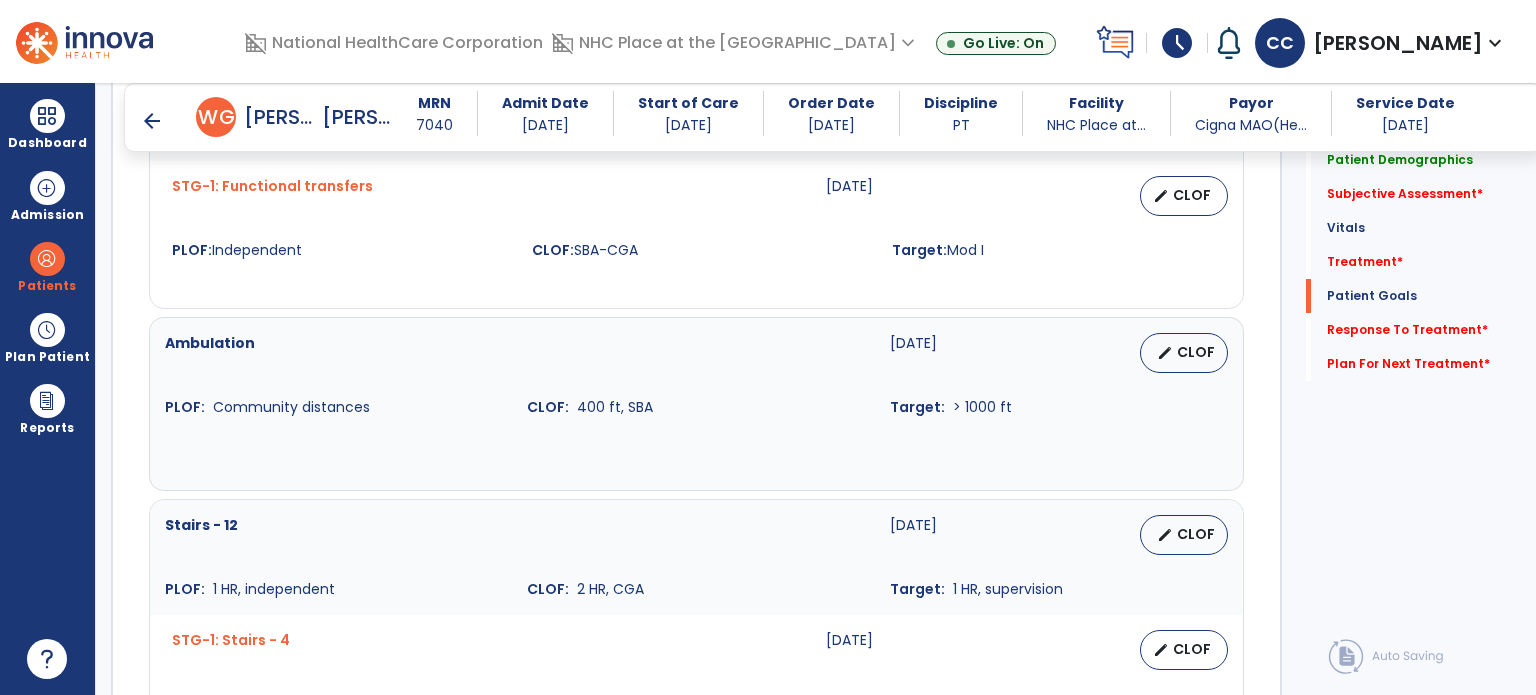 scroll, scrollTop: 2528, scrollLeft: 0, axis: vertical 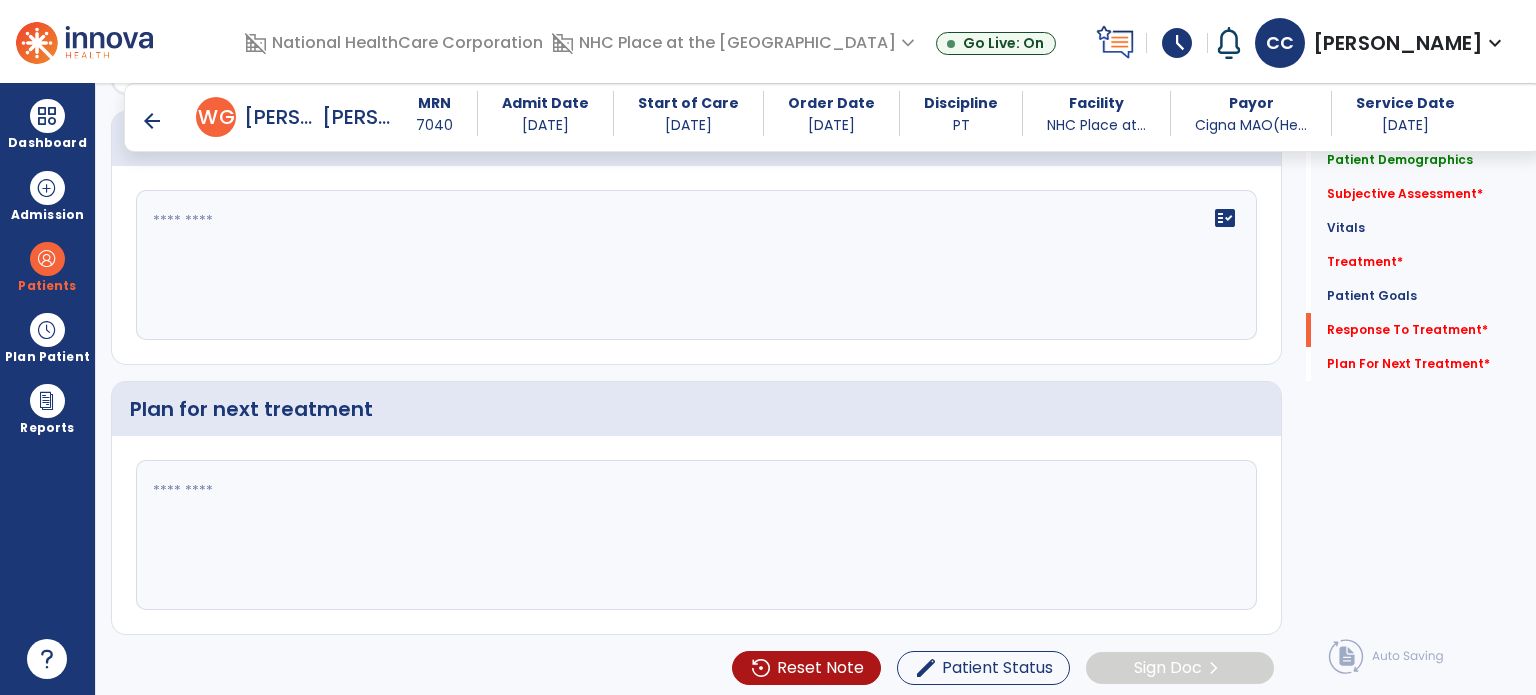 click 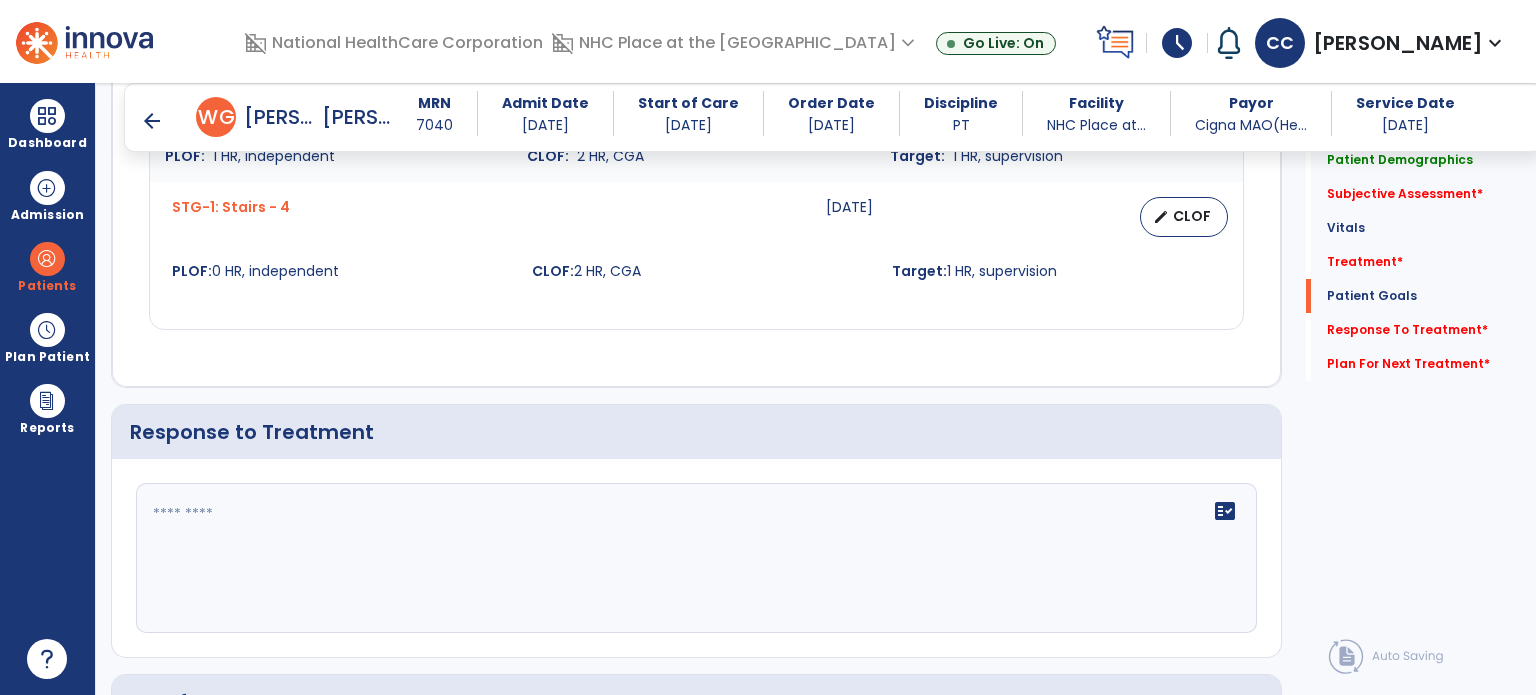 scroll, scrollTop: 2236, scrollLeft: 0, axis: vertical 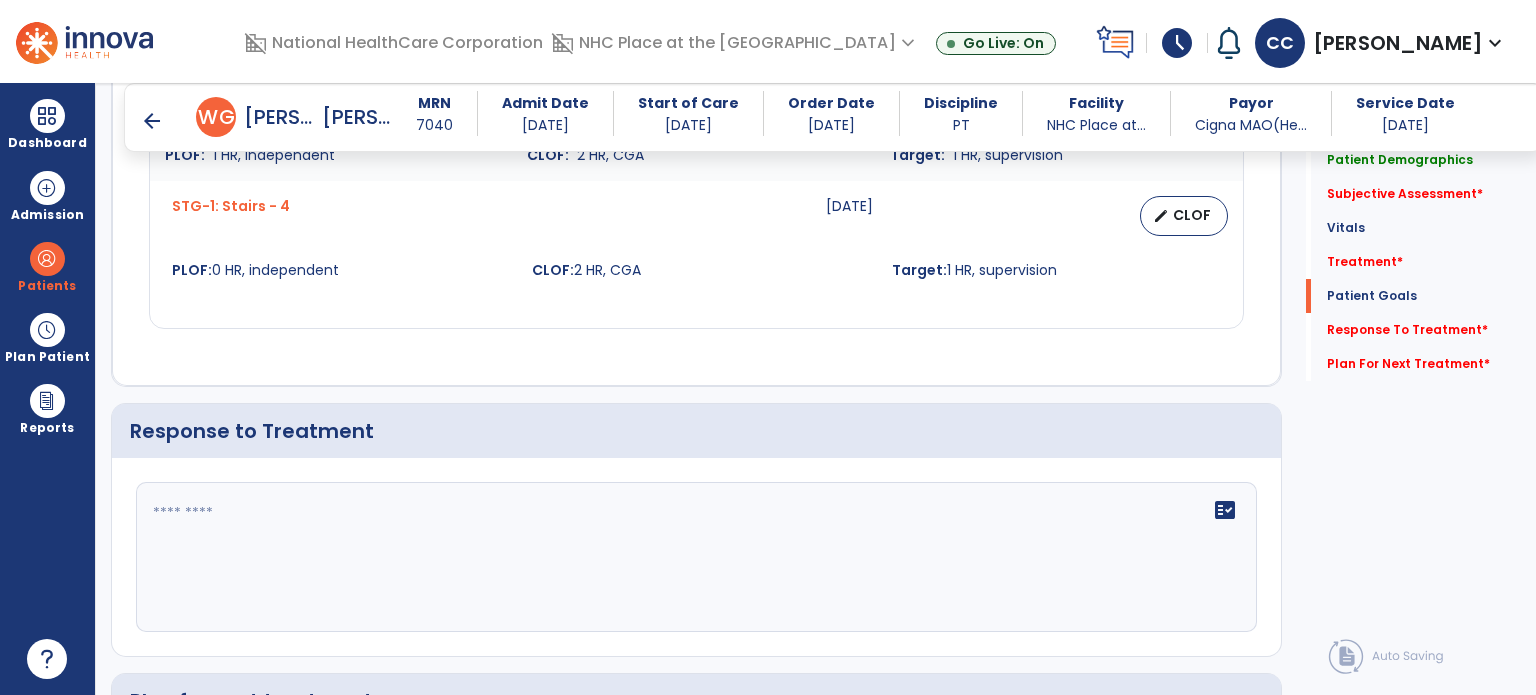 type on "**********" 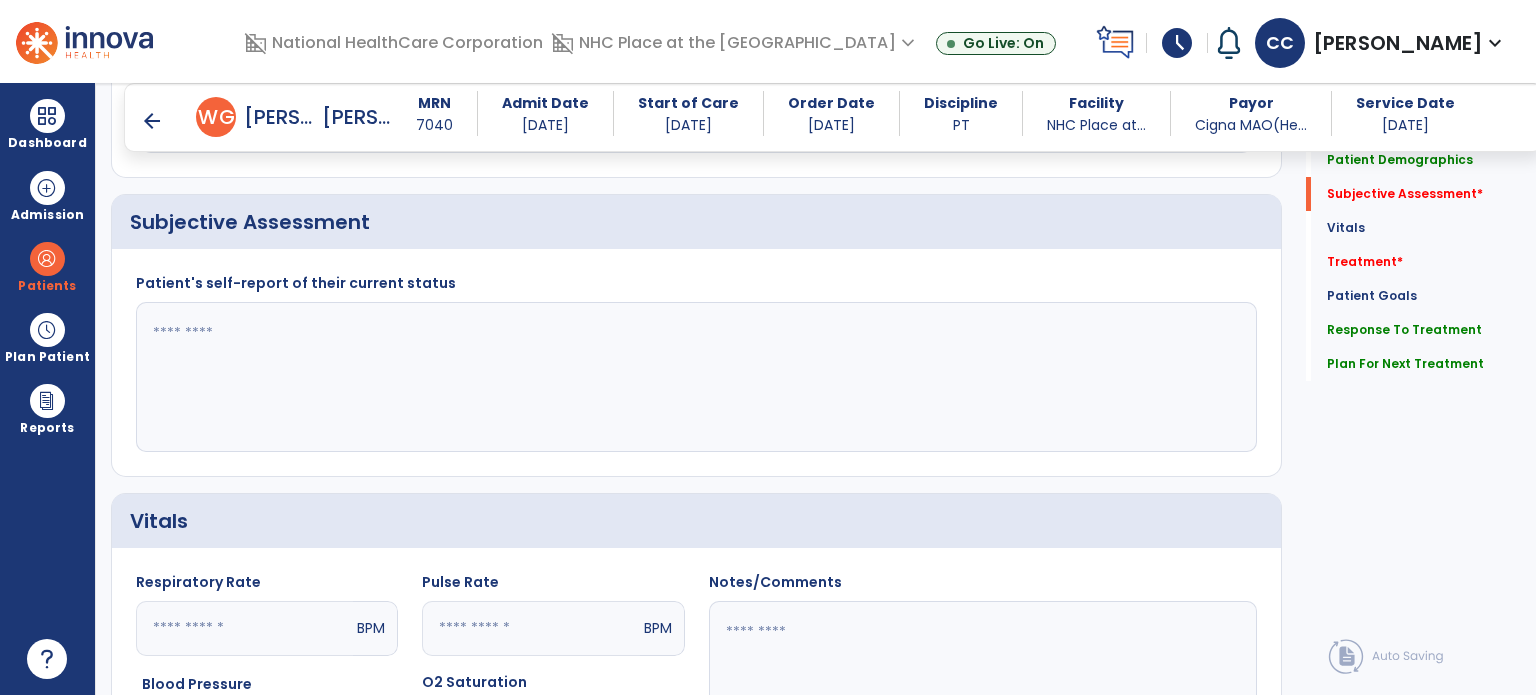 scroll, scrollTop: 380, scrollLeft: 0, axis: vertical 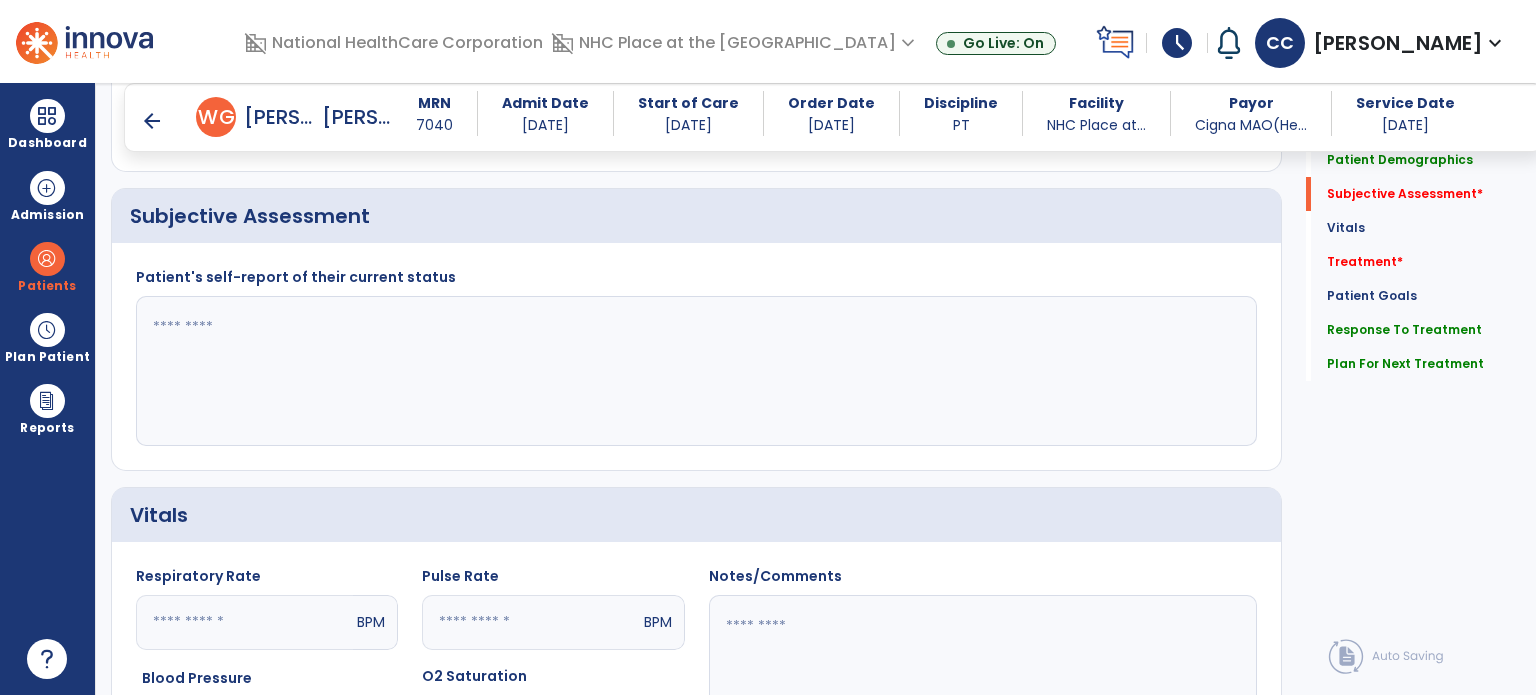 type on "**********" 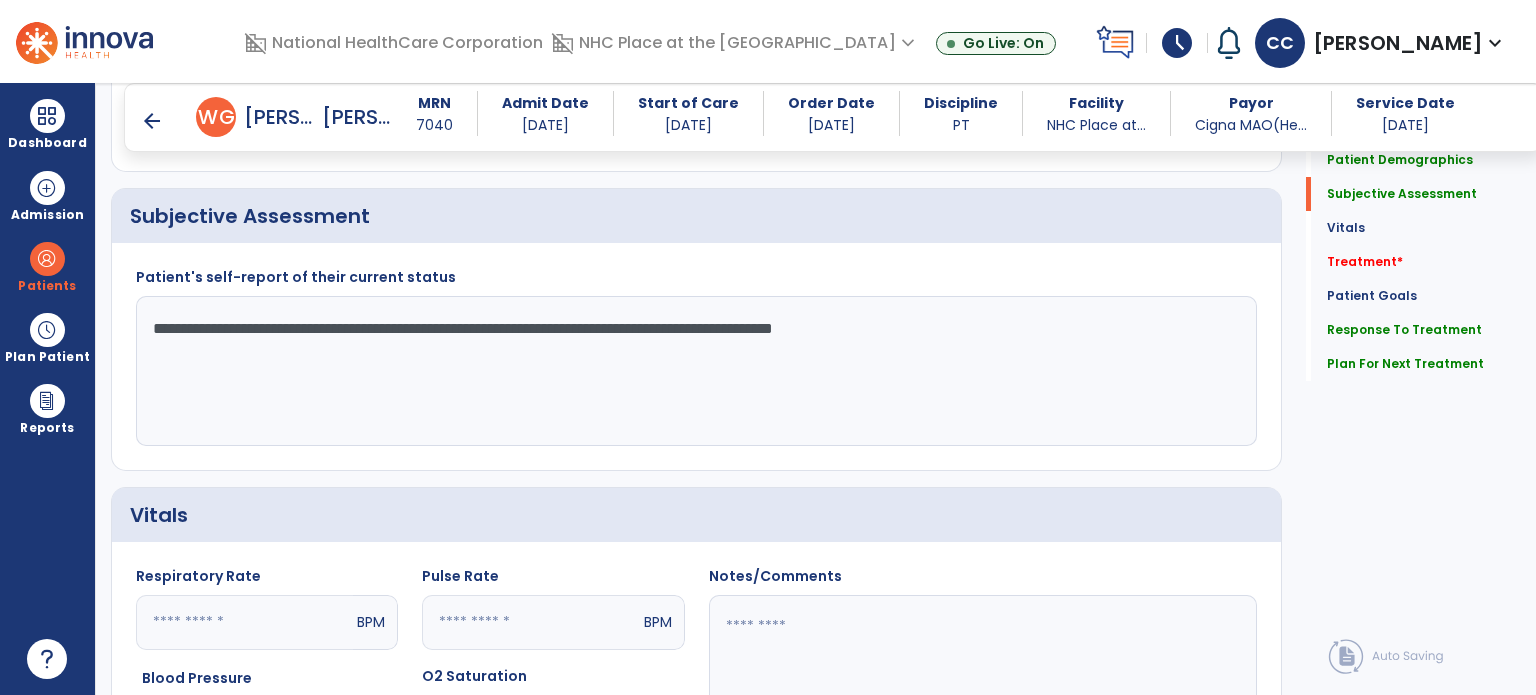 click on "**********" 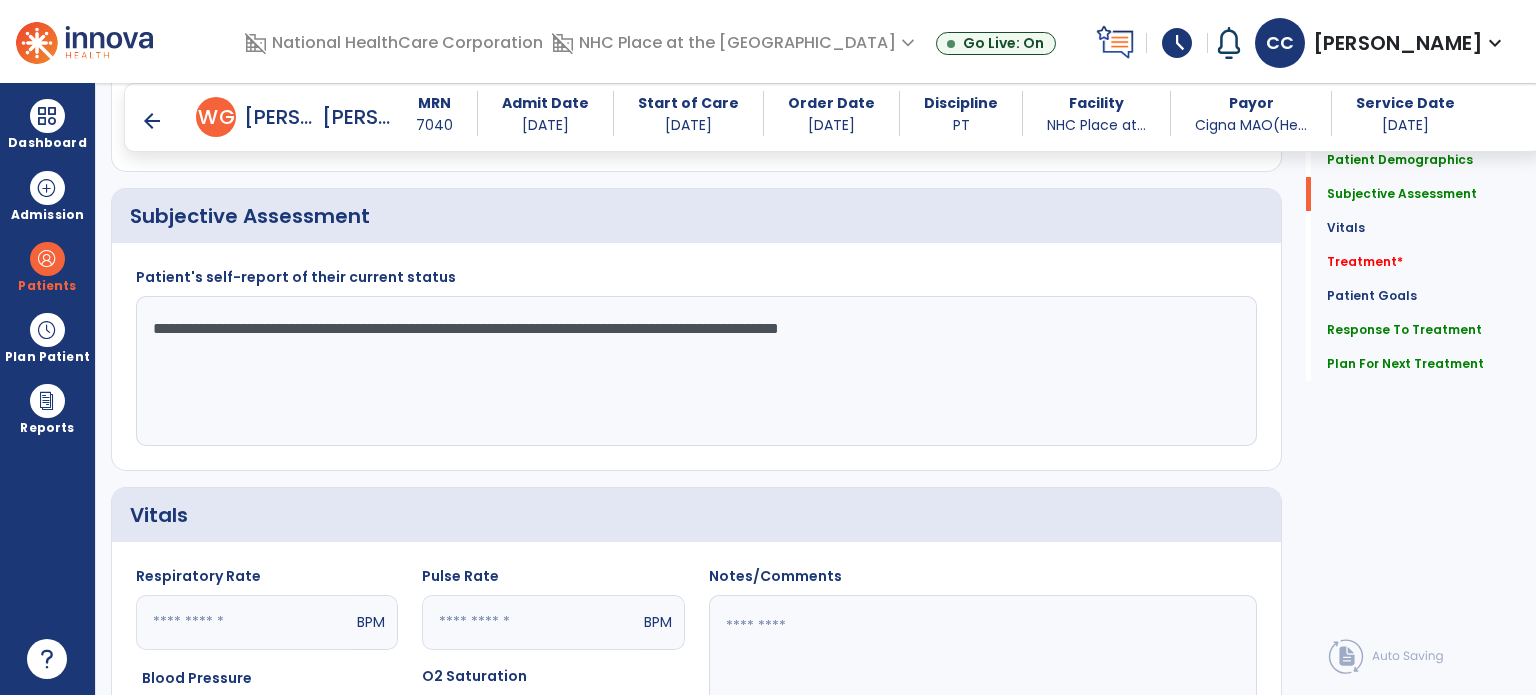 click on "**********" 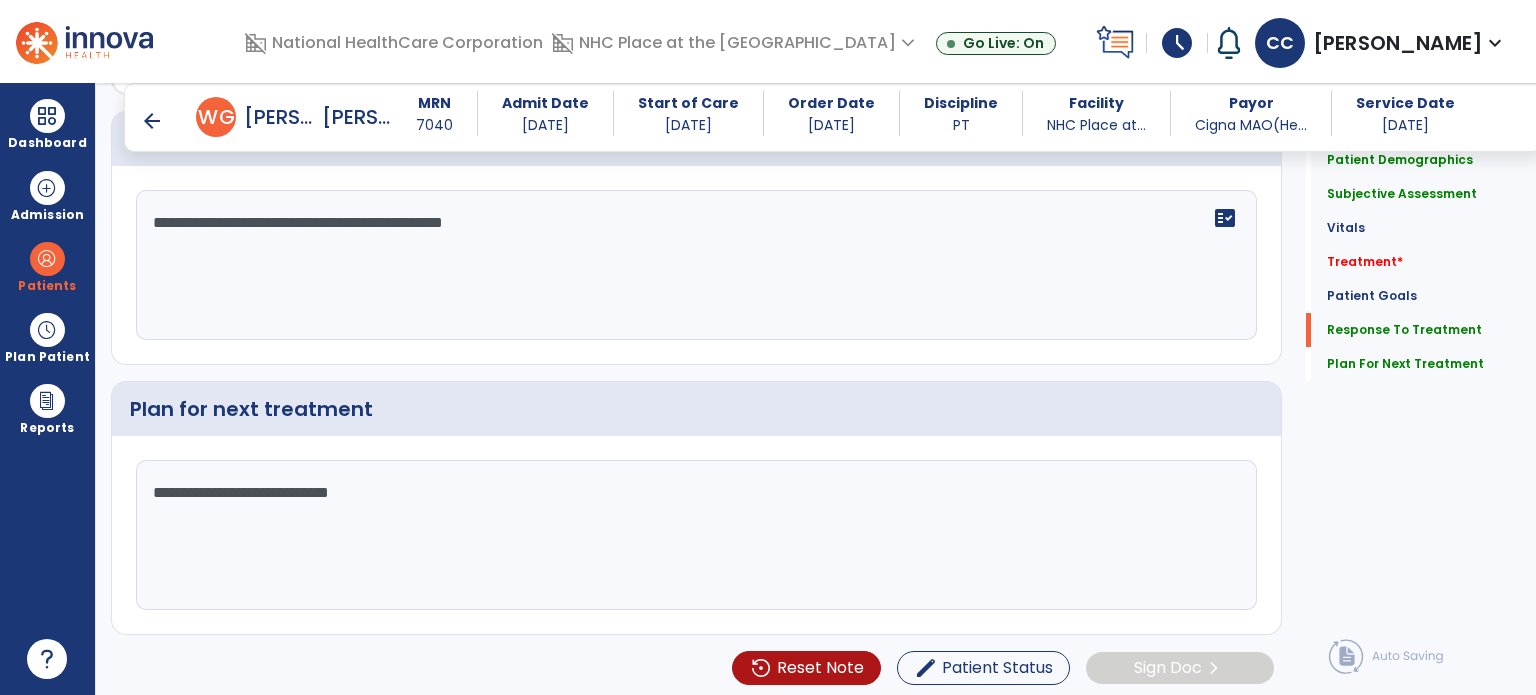 scroll, scrollTop: 2458, scrollLeft: 0, axis: vertical 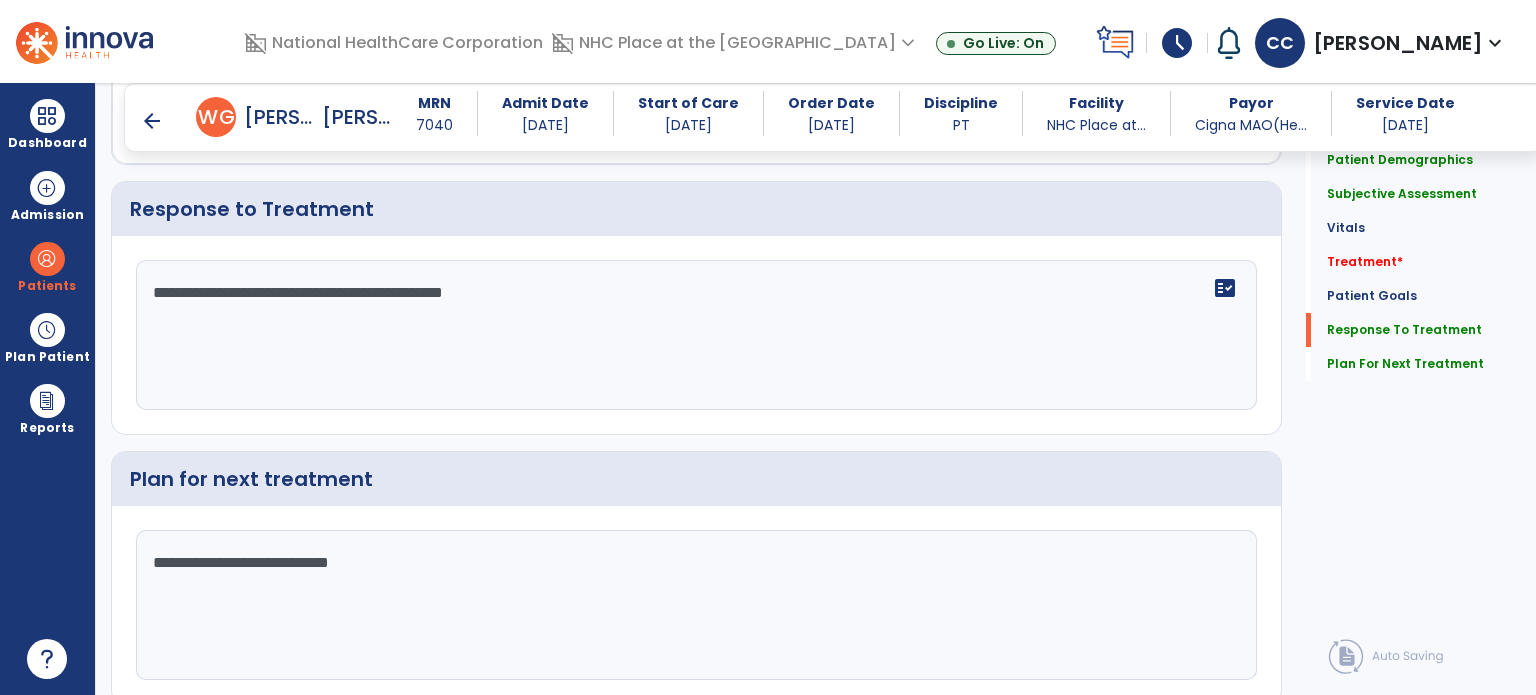 type on "**********" 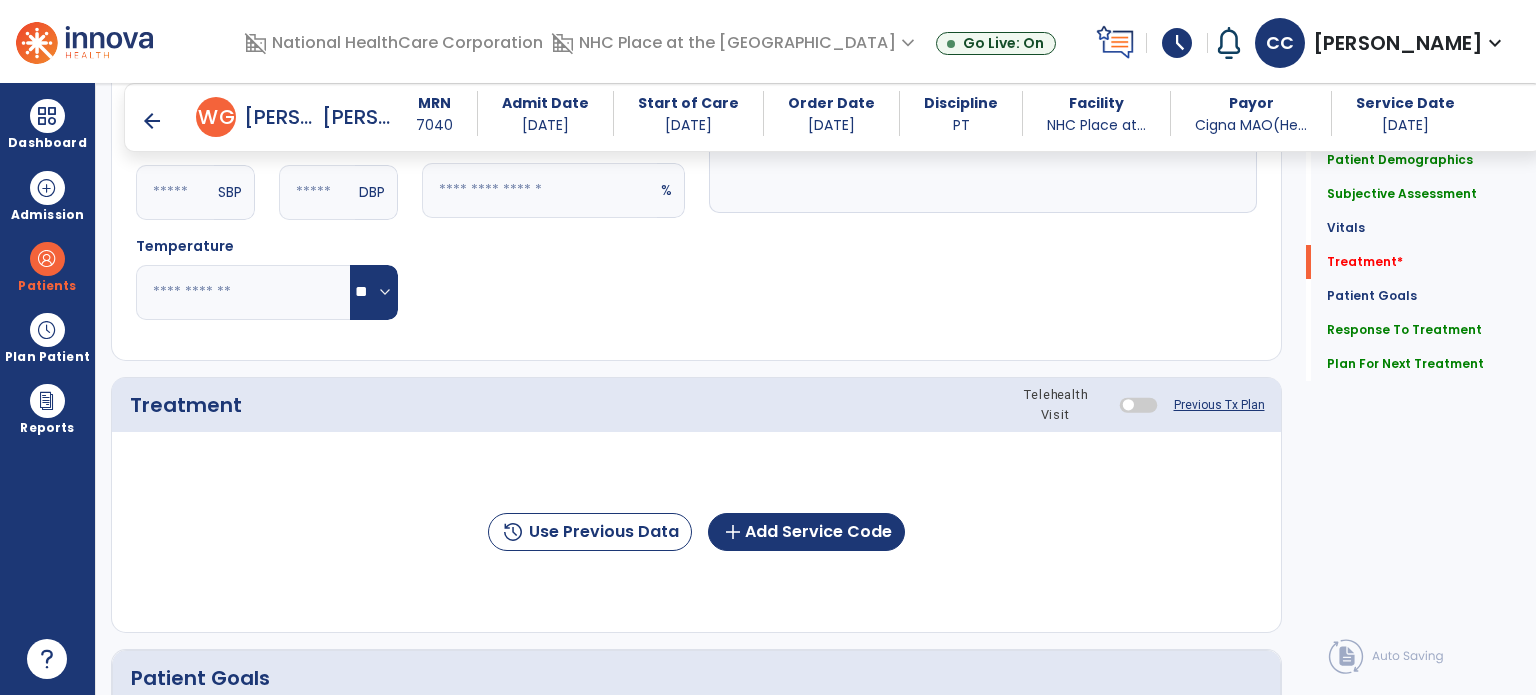 scroll, scrollTop: 946, scrollLeft: 0, axis: vertical 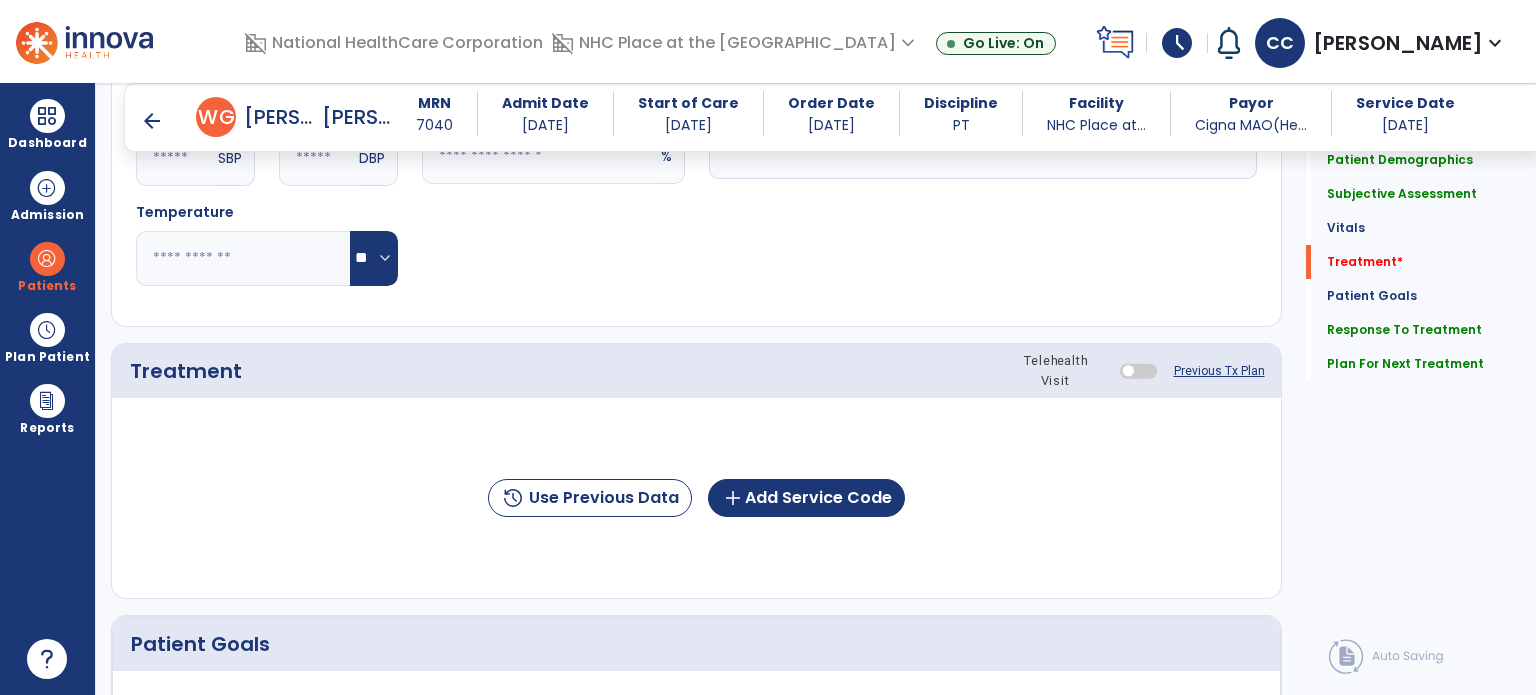 type on "**********" 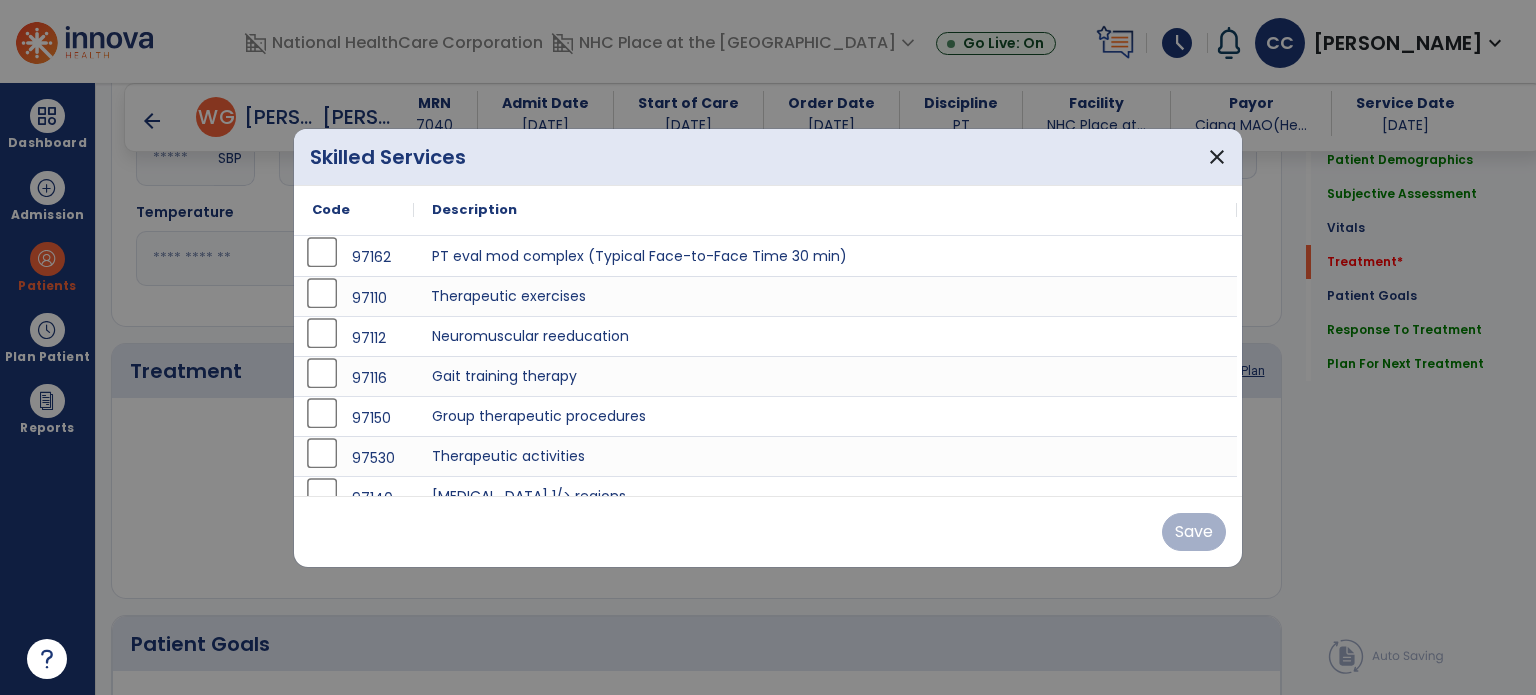 click on "Therapeutic exercises" at bounding box center (825, 296) 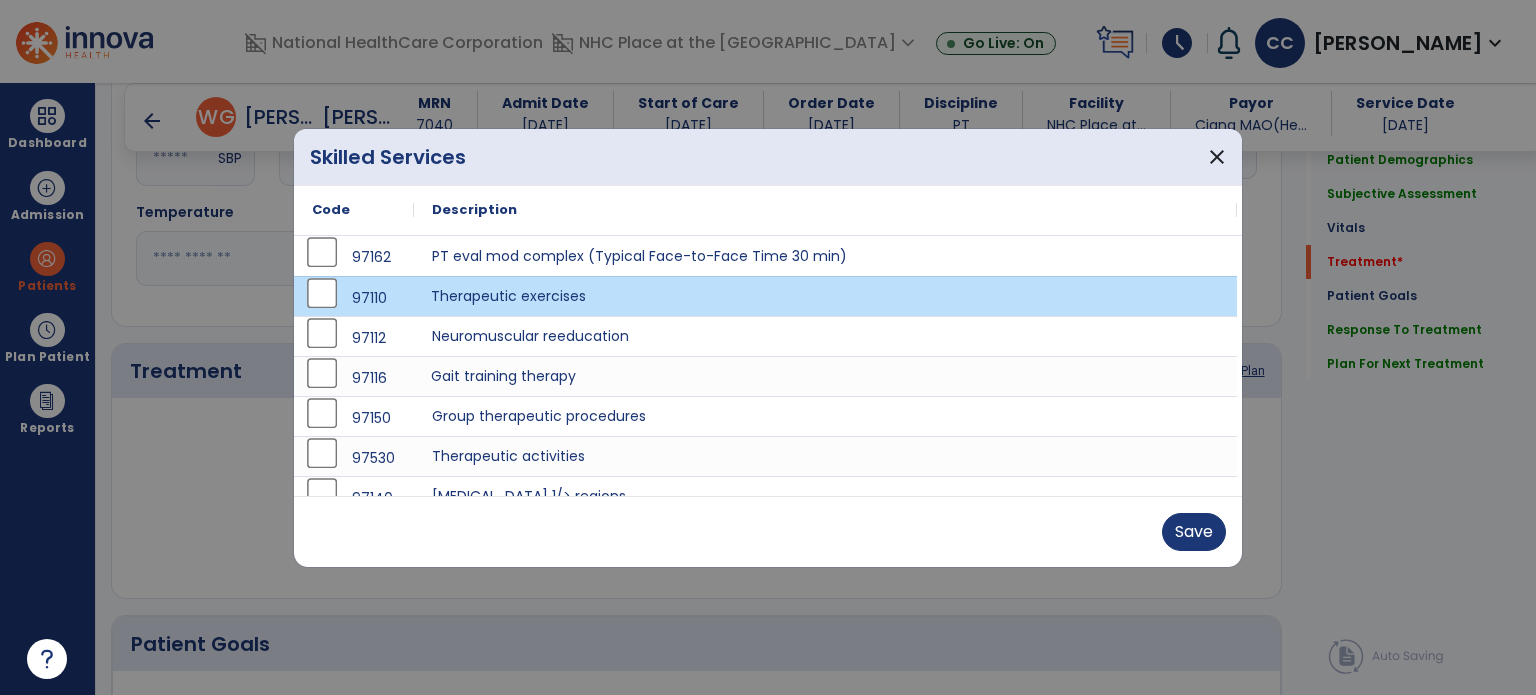 click on "Gait training therapy" at bounding box center [825, 376] 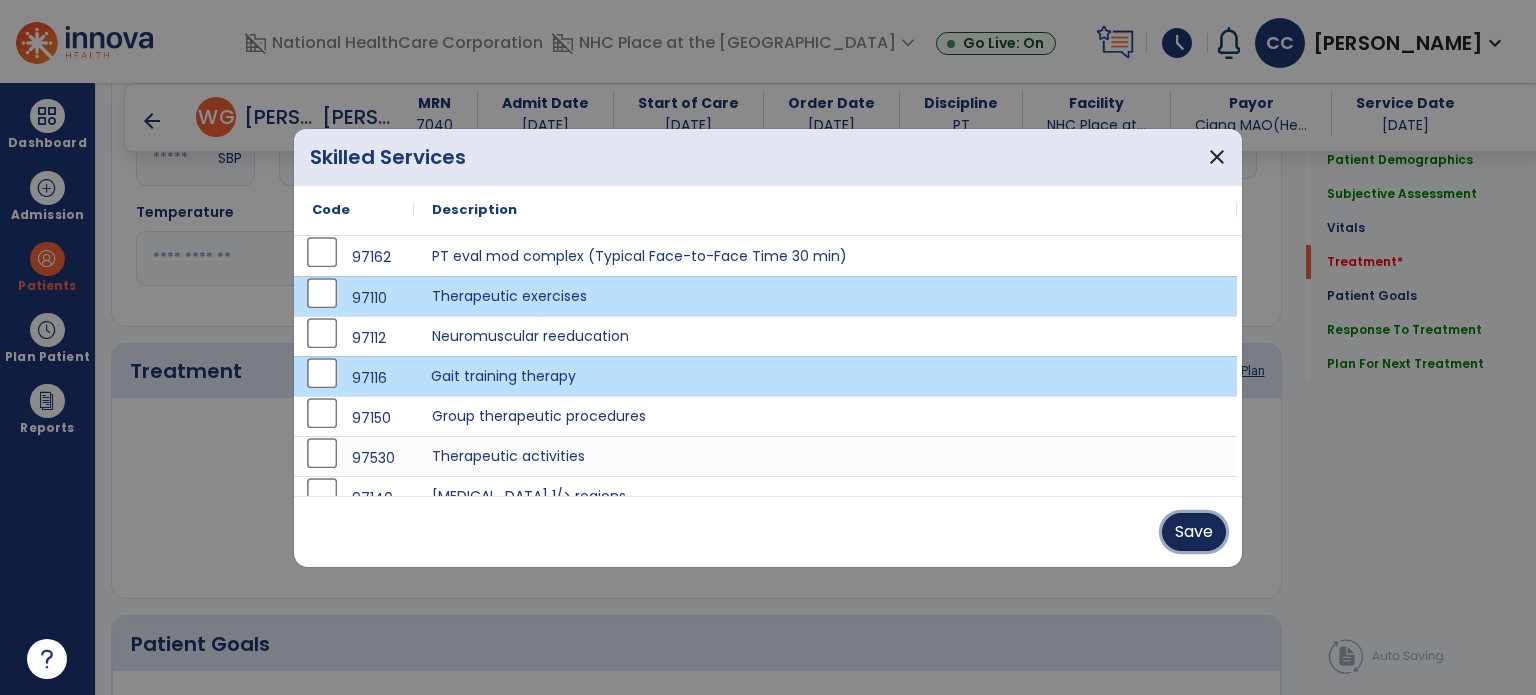 click on "Save" at bounding box center (1194, 532) 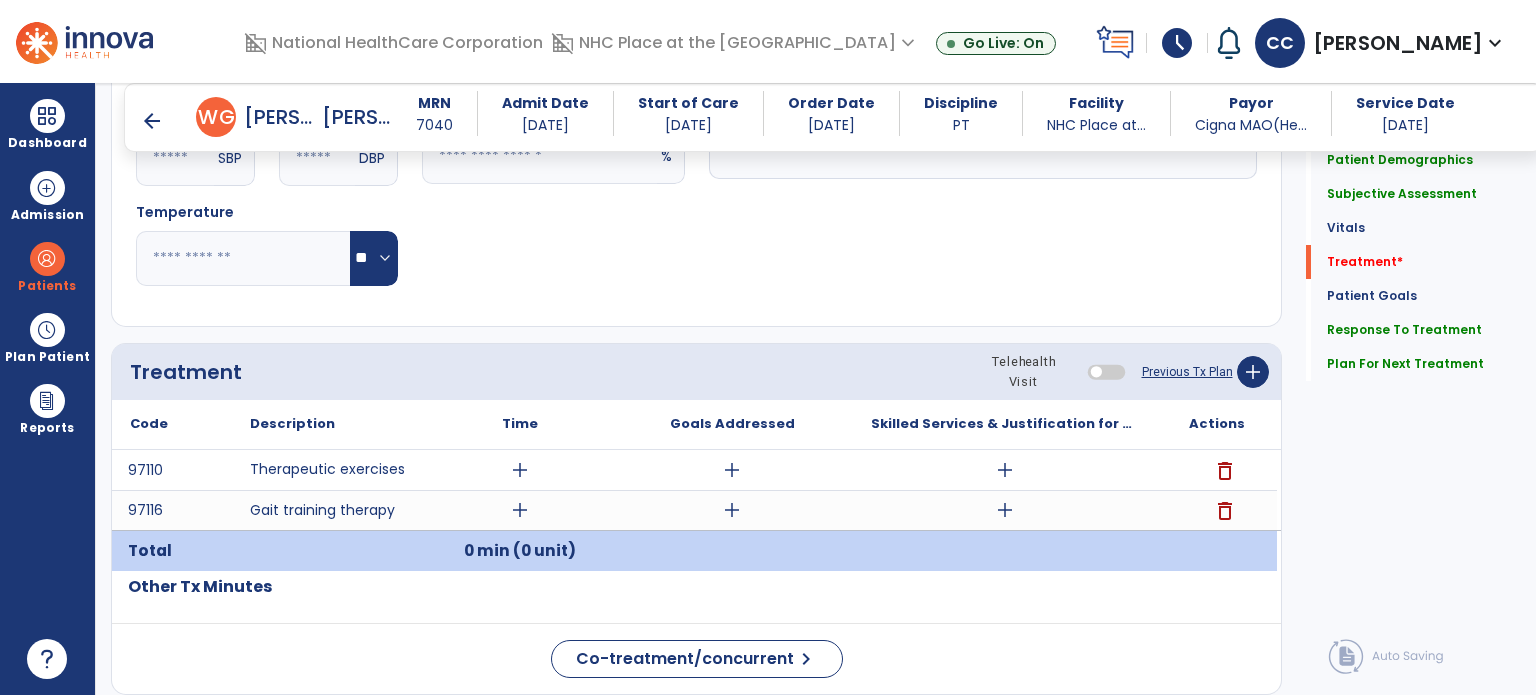 click on "add" at bounding box center [520, 510] 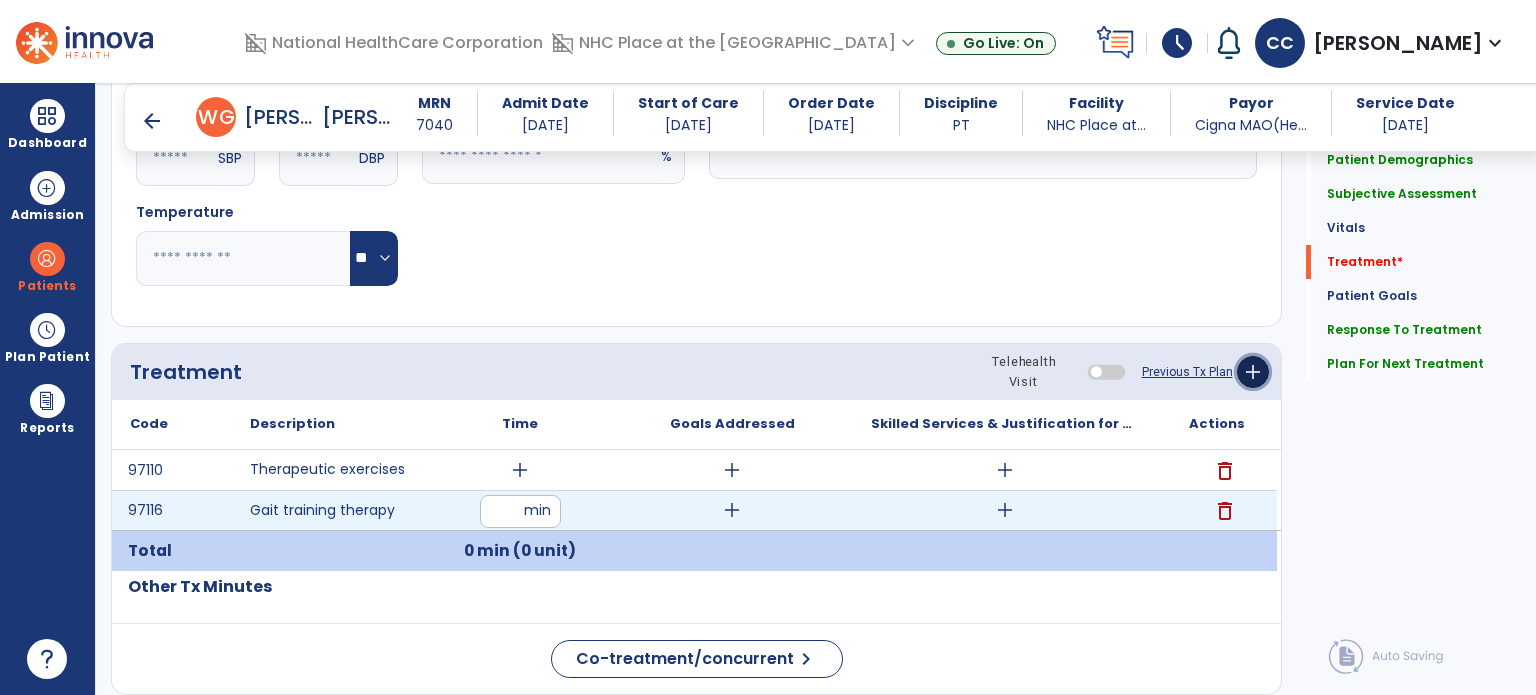 click on "add" 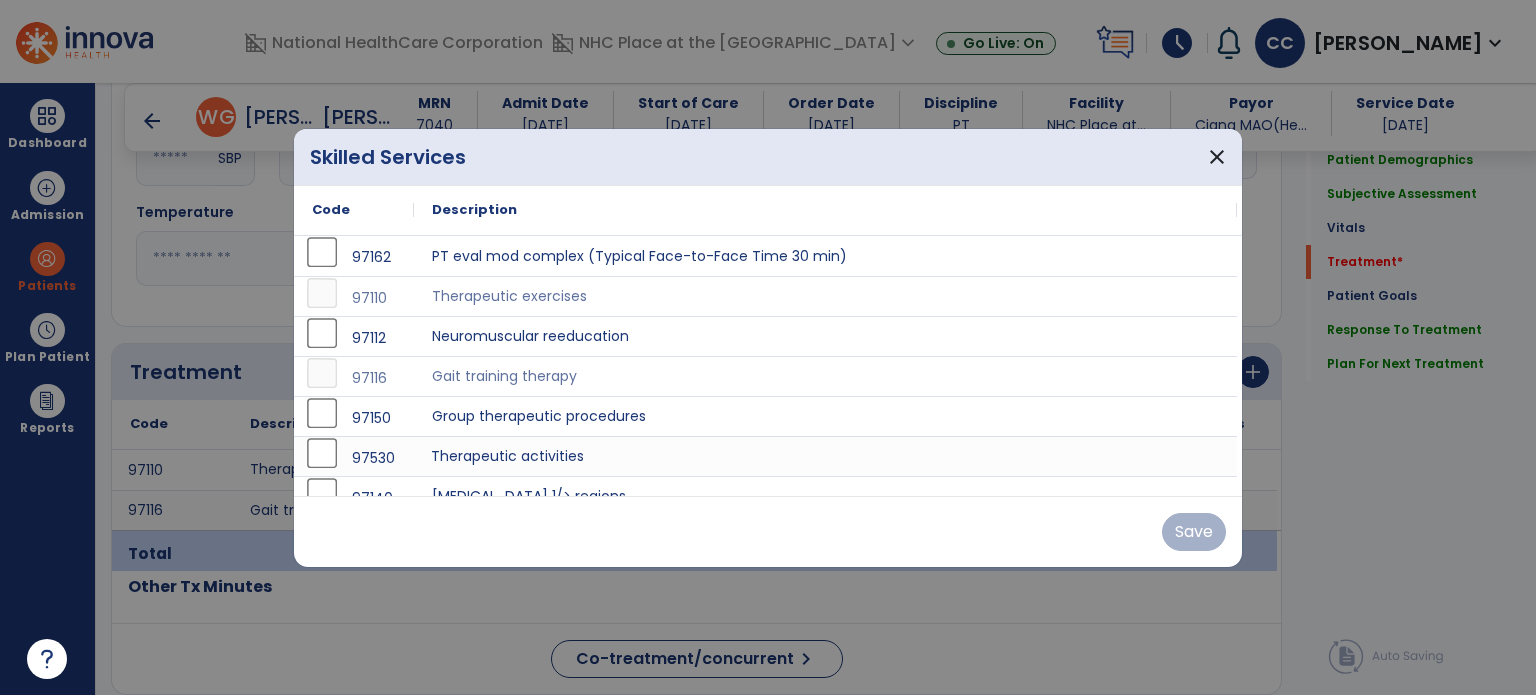 click on "Therapeutic activities" at bounding box center [825, 456] 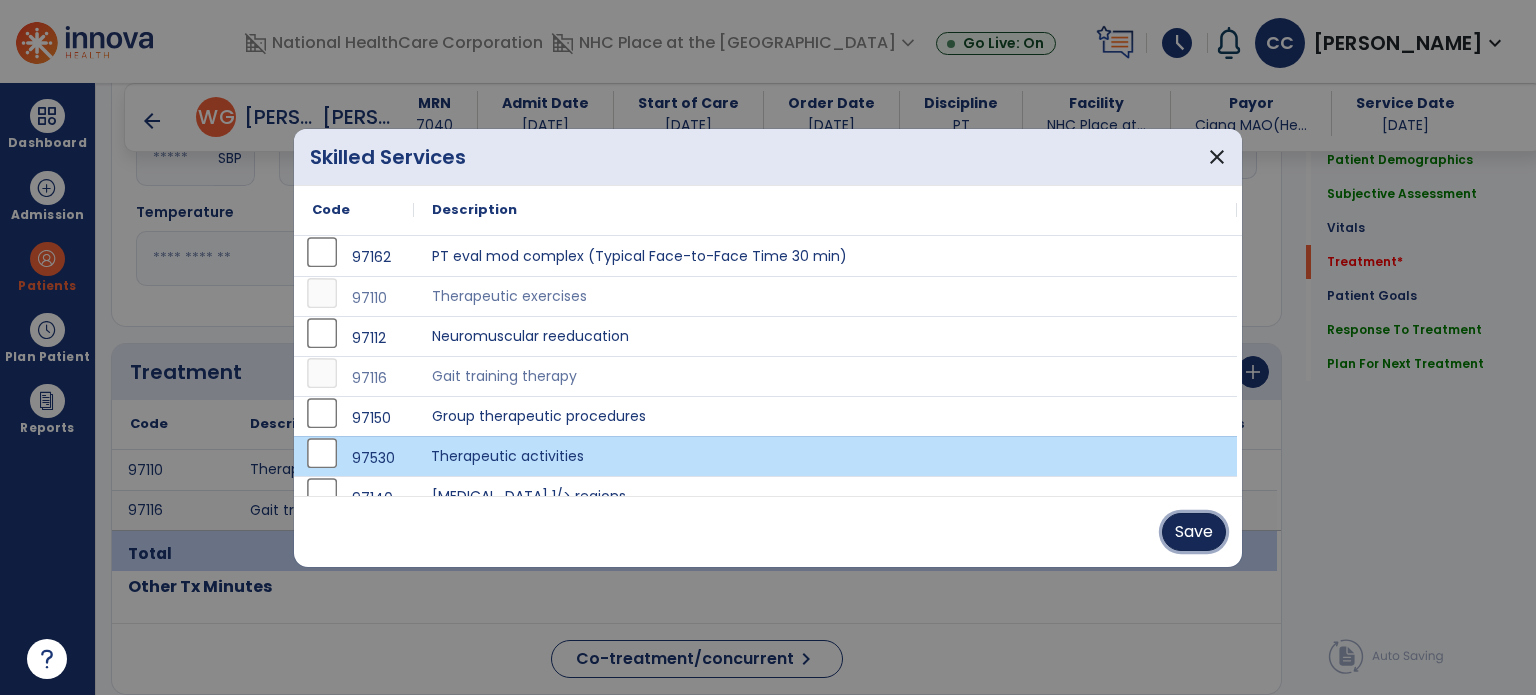 click on "Save" at bounding box center [1194, 532] 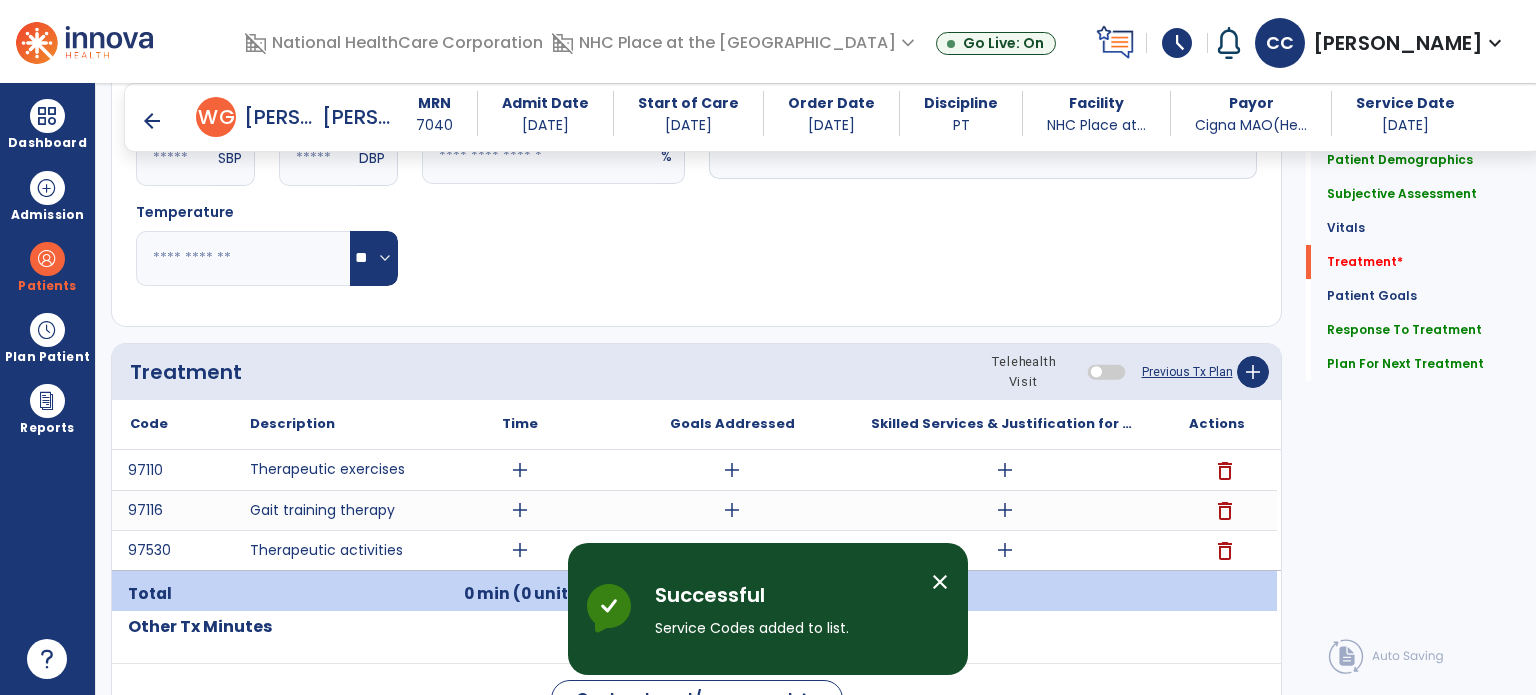 click on "add" at bounding box center (520, 550) 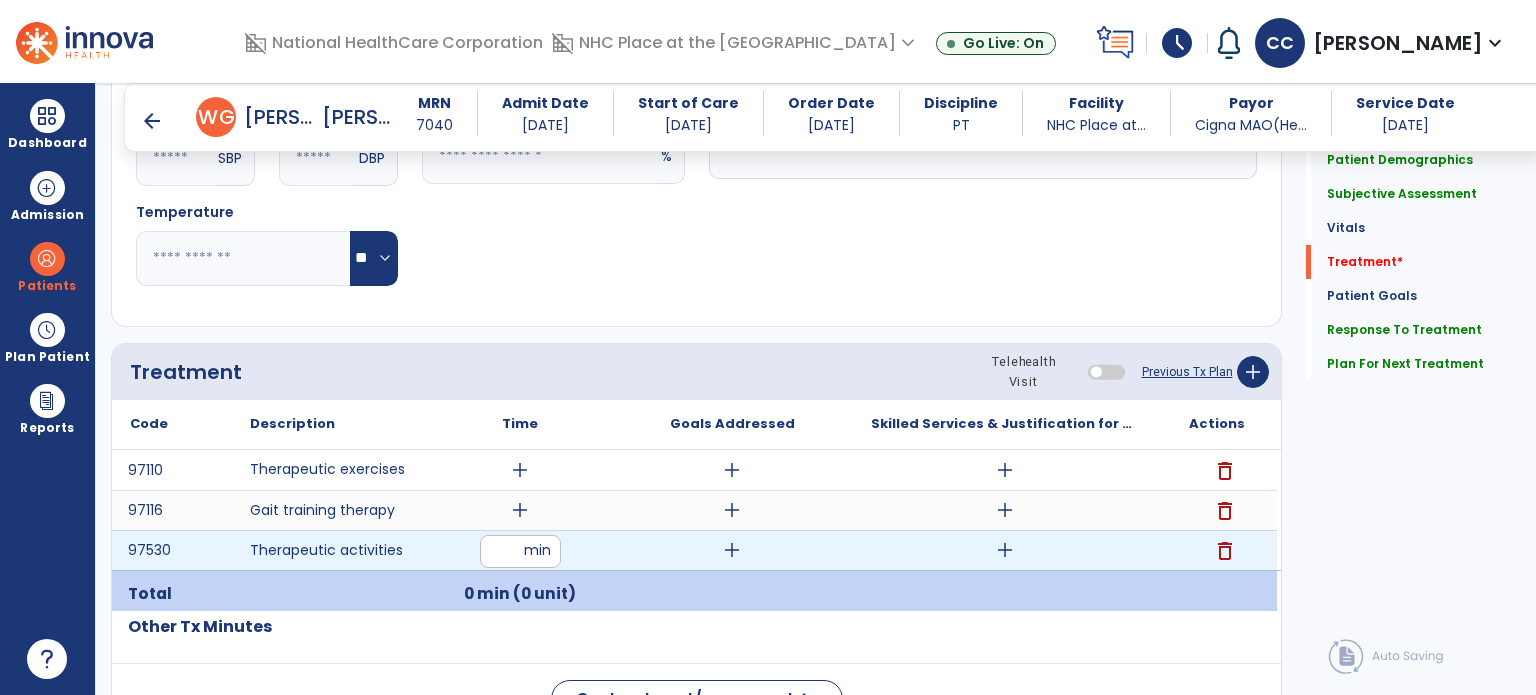type on "*" 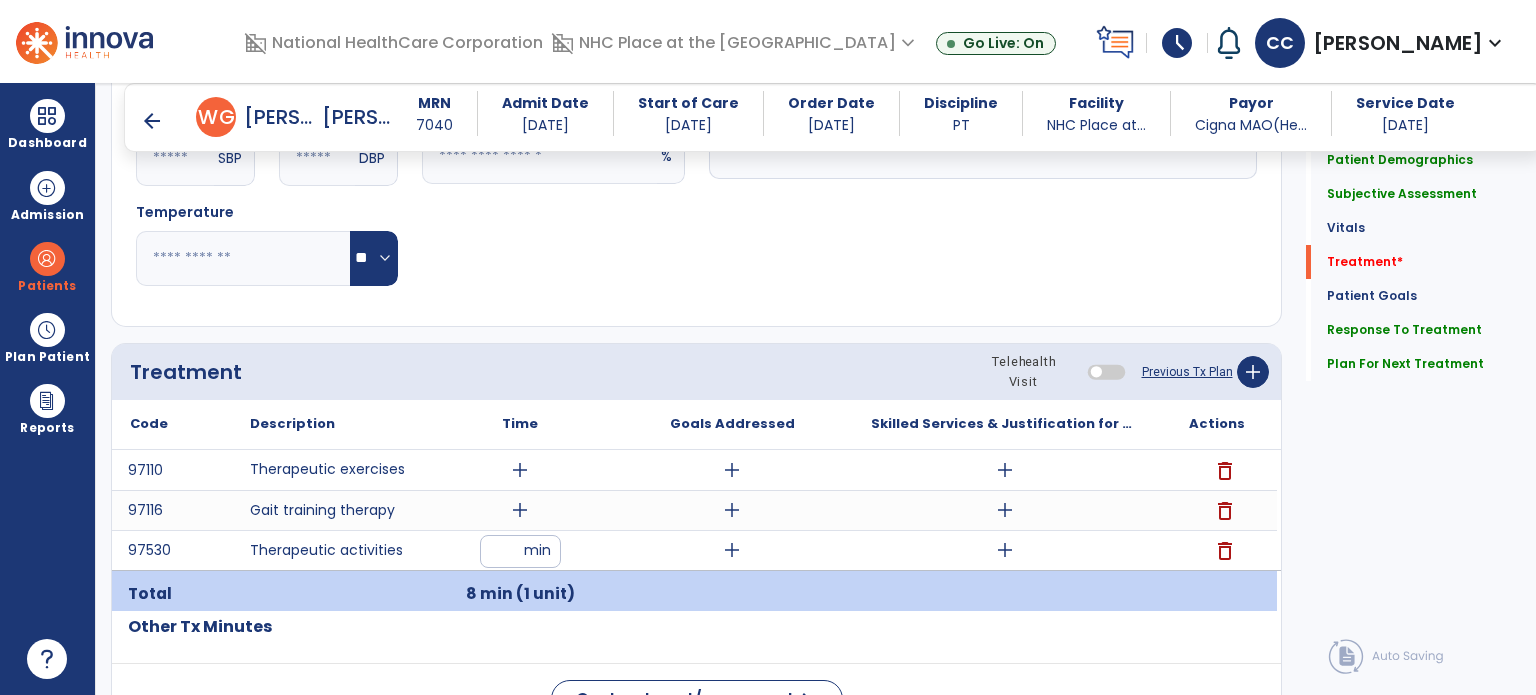 click on "add" at bounding box center [520, 510] 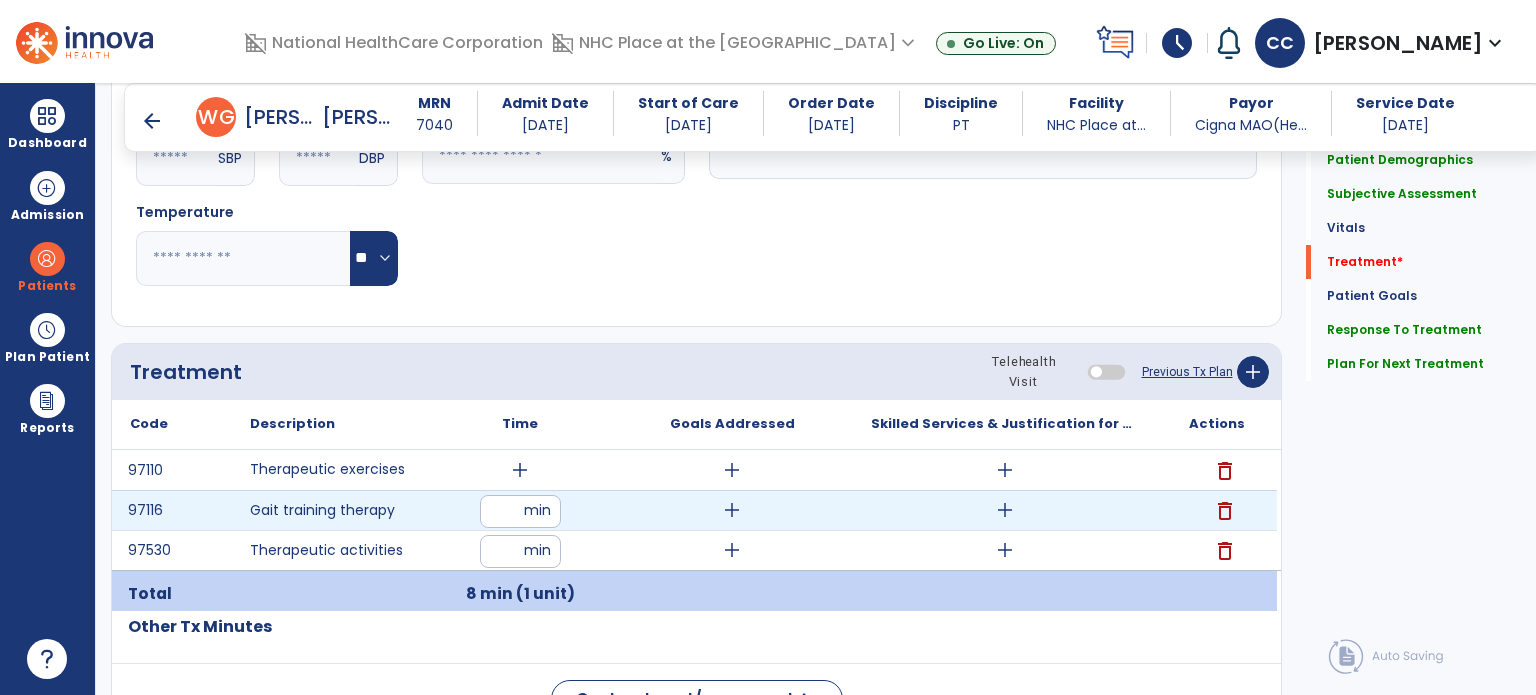 type on "**" 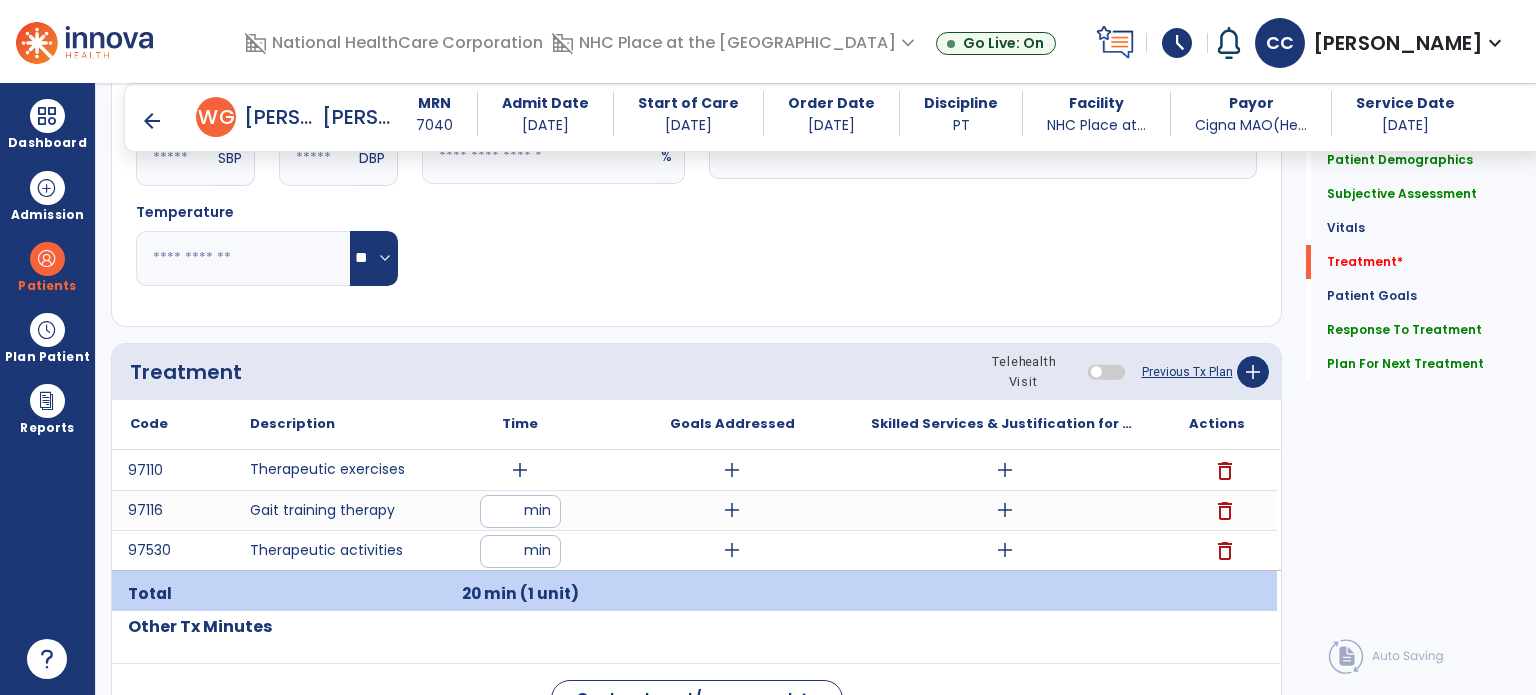 click on "add" at bounding box center [520, 470] 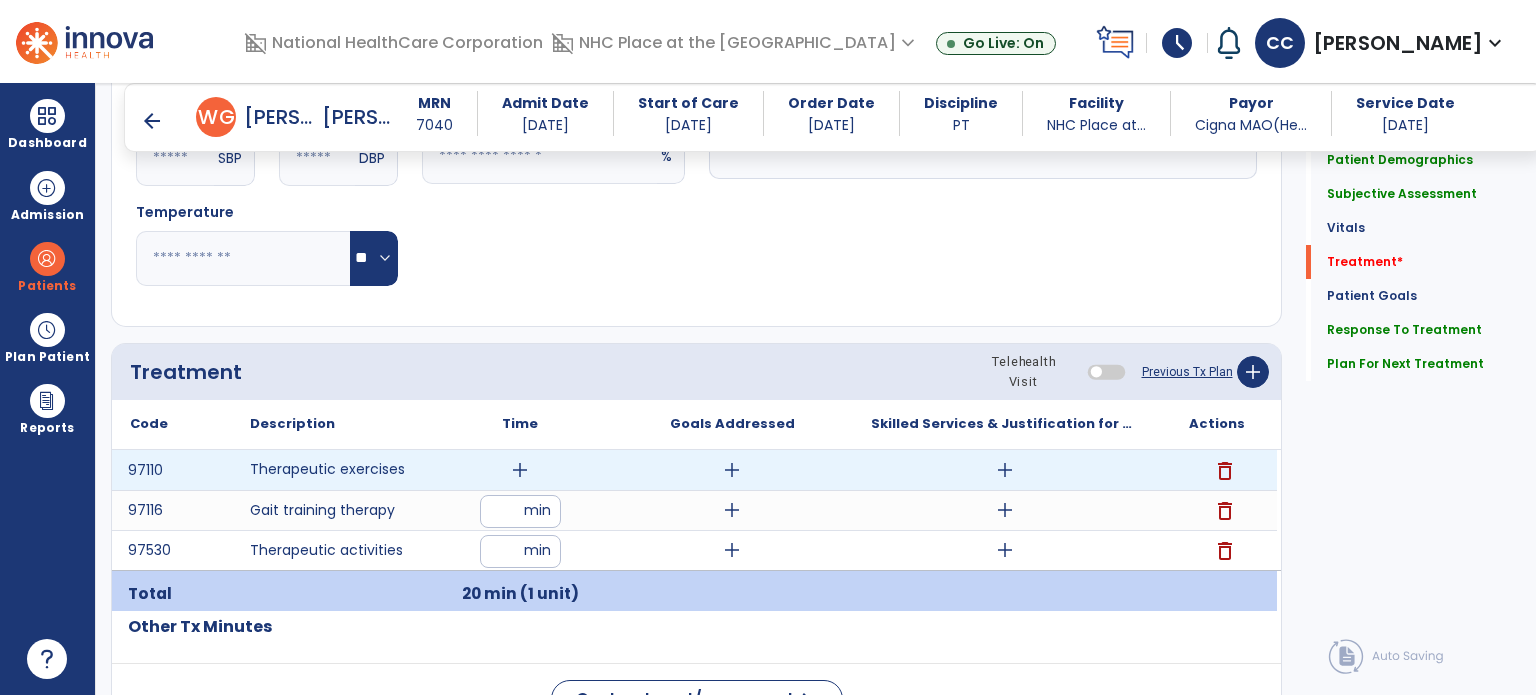click on "add" at bounding box center [520, 470] 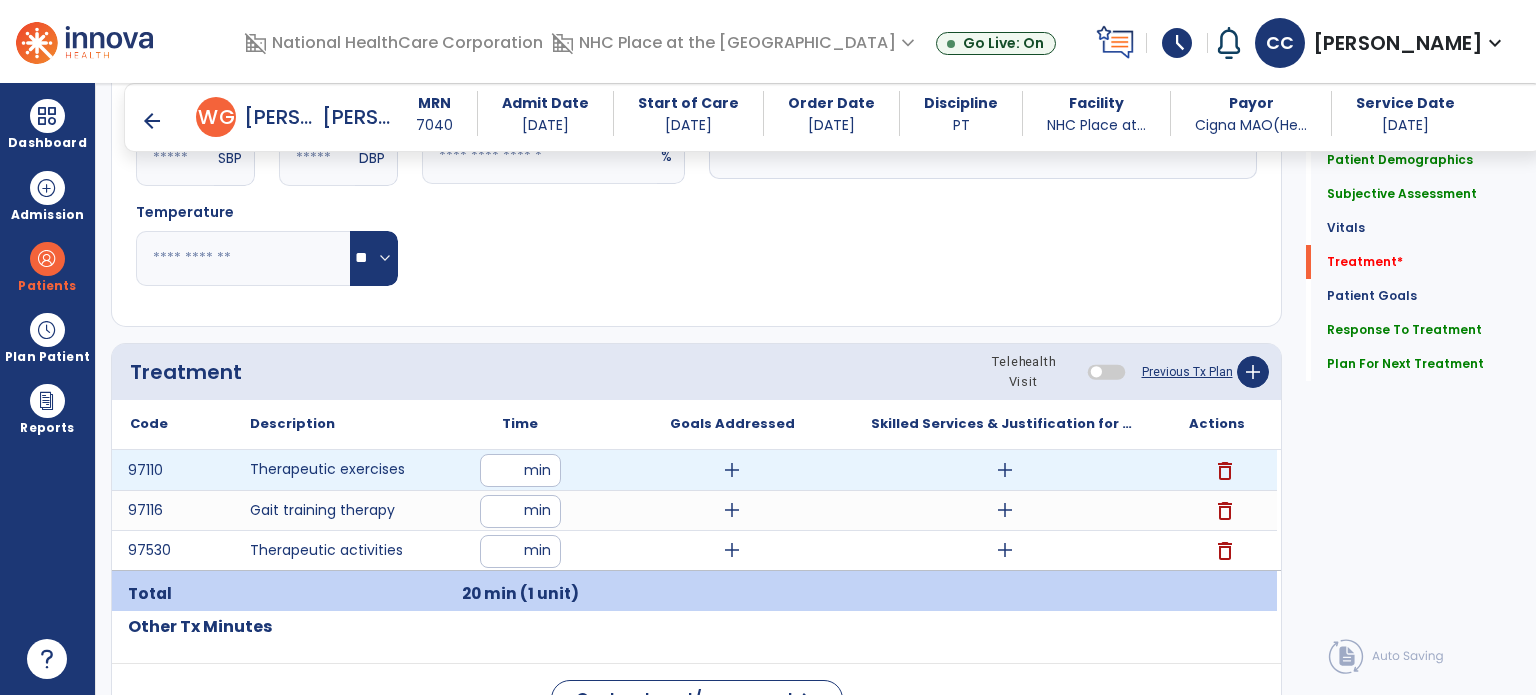 type on "**" 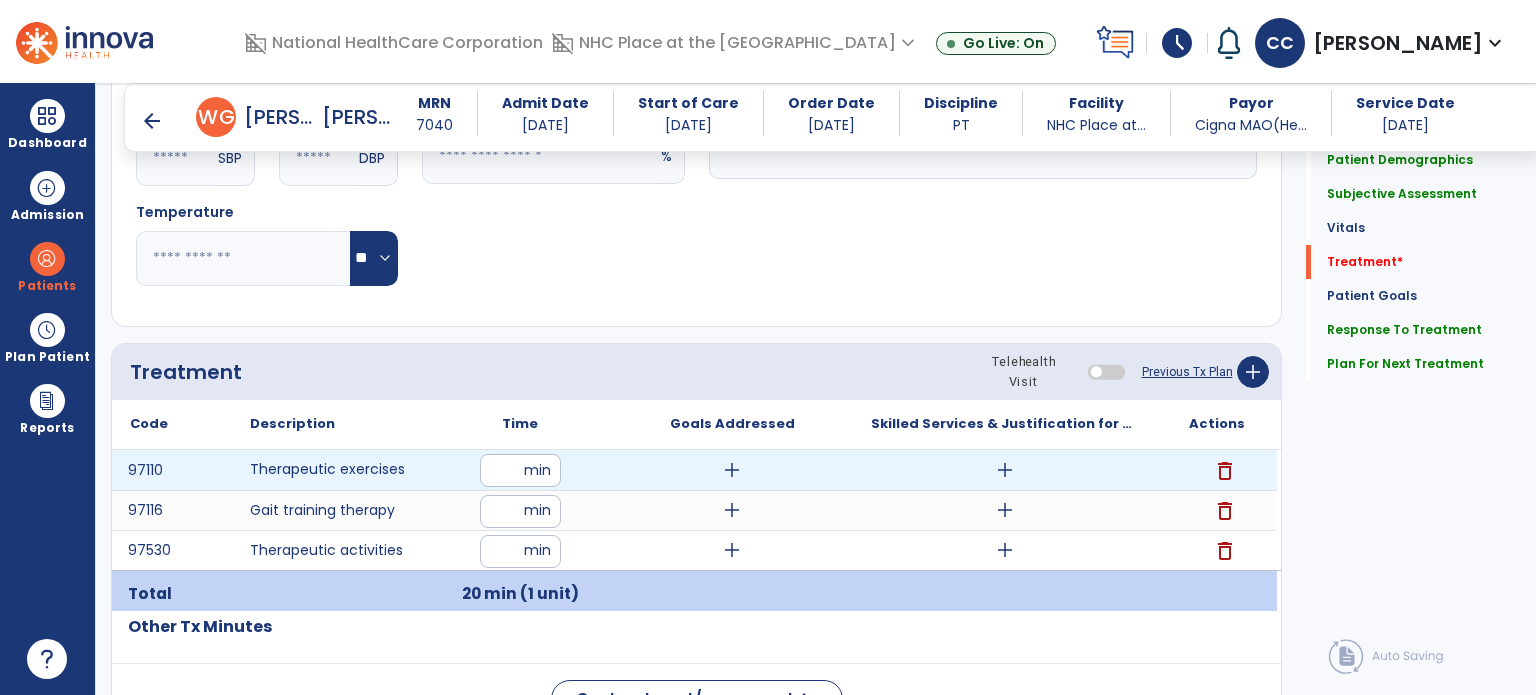 click on "Code
Description
Time" 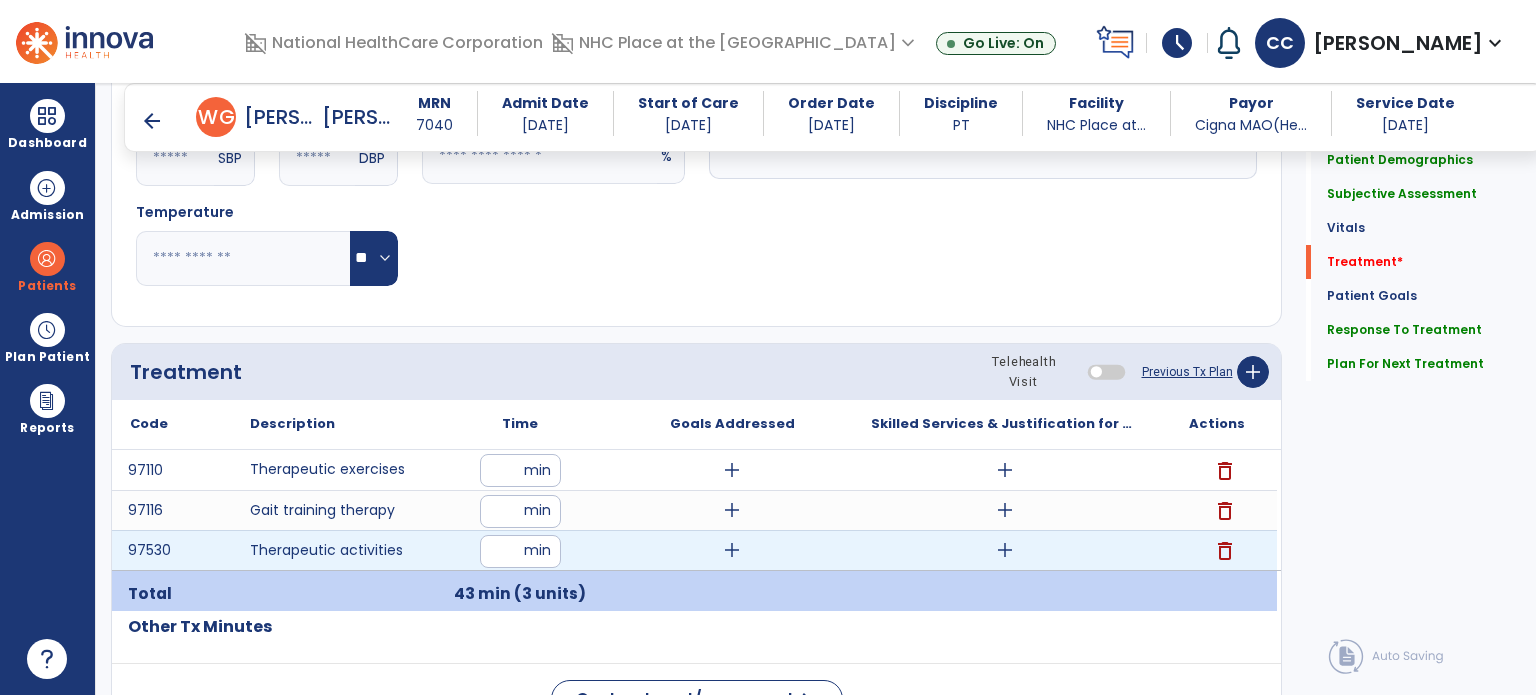 click on "*" at bounding box center [520, 551] 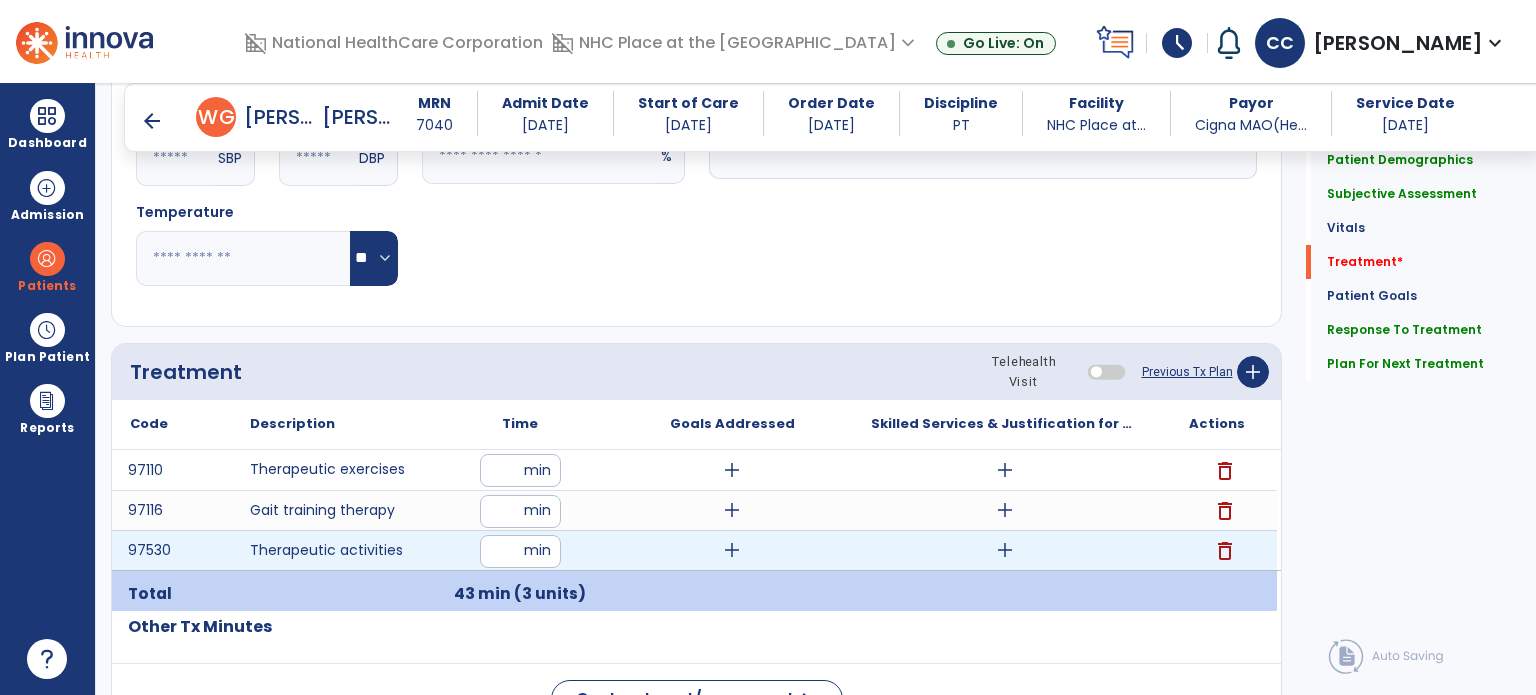 type on "**" 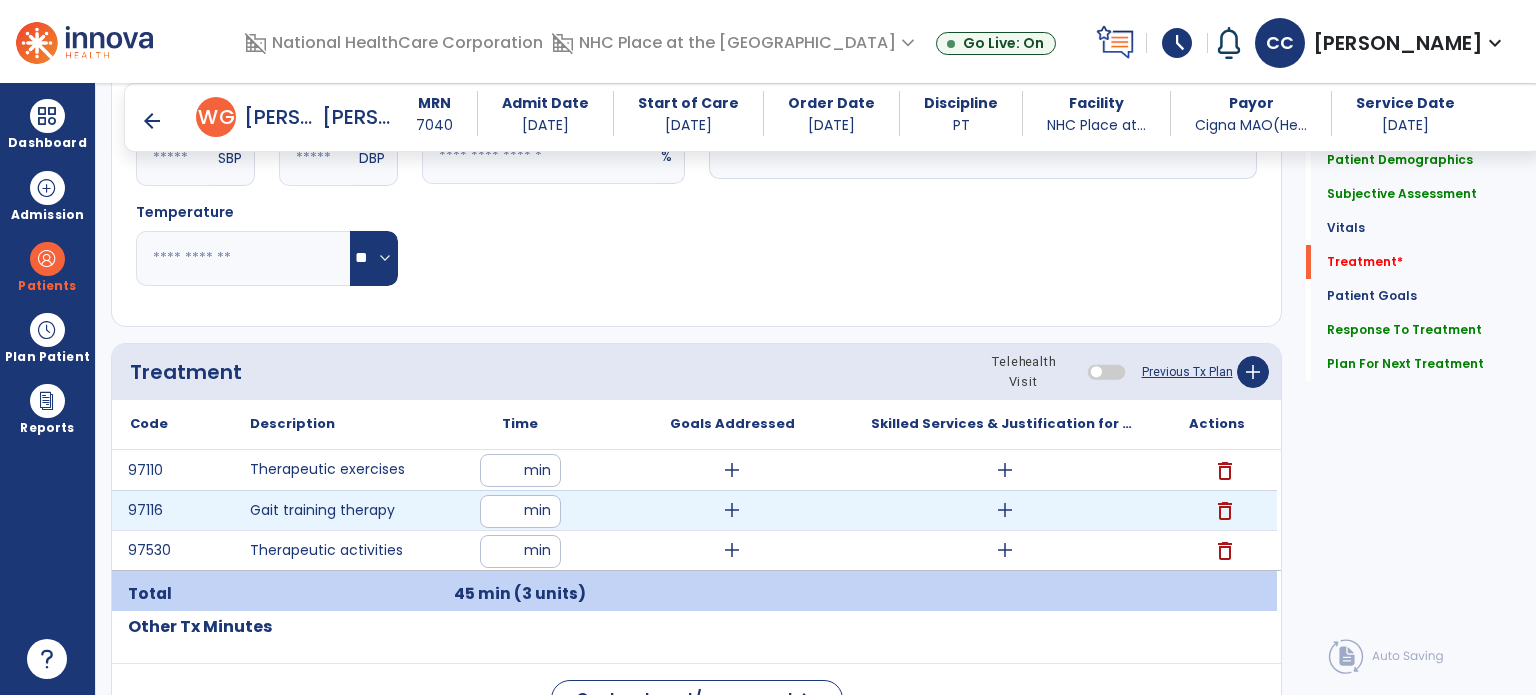click on "**" at bounding box center [520, 511] 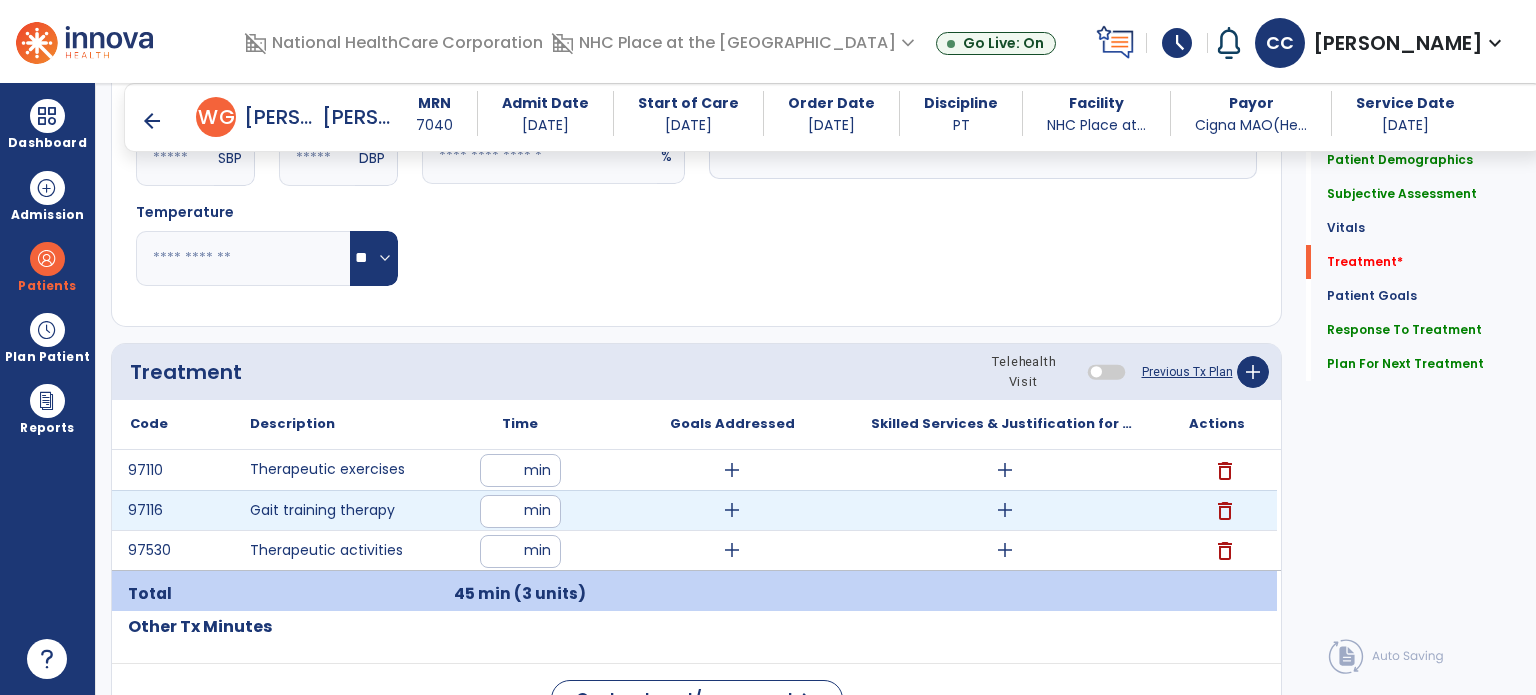type on "**" 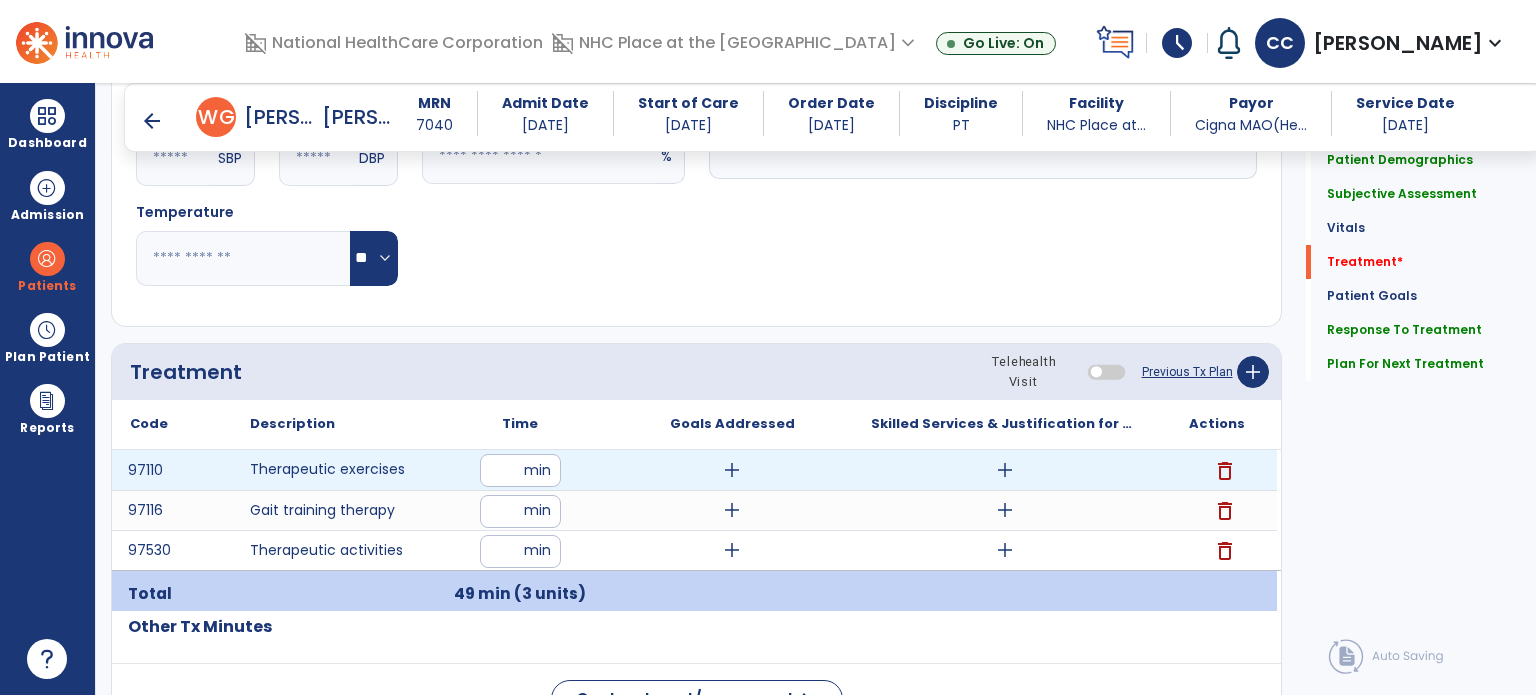 click on "**" at bounding box center [520, 470] 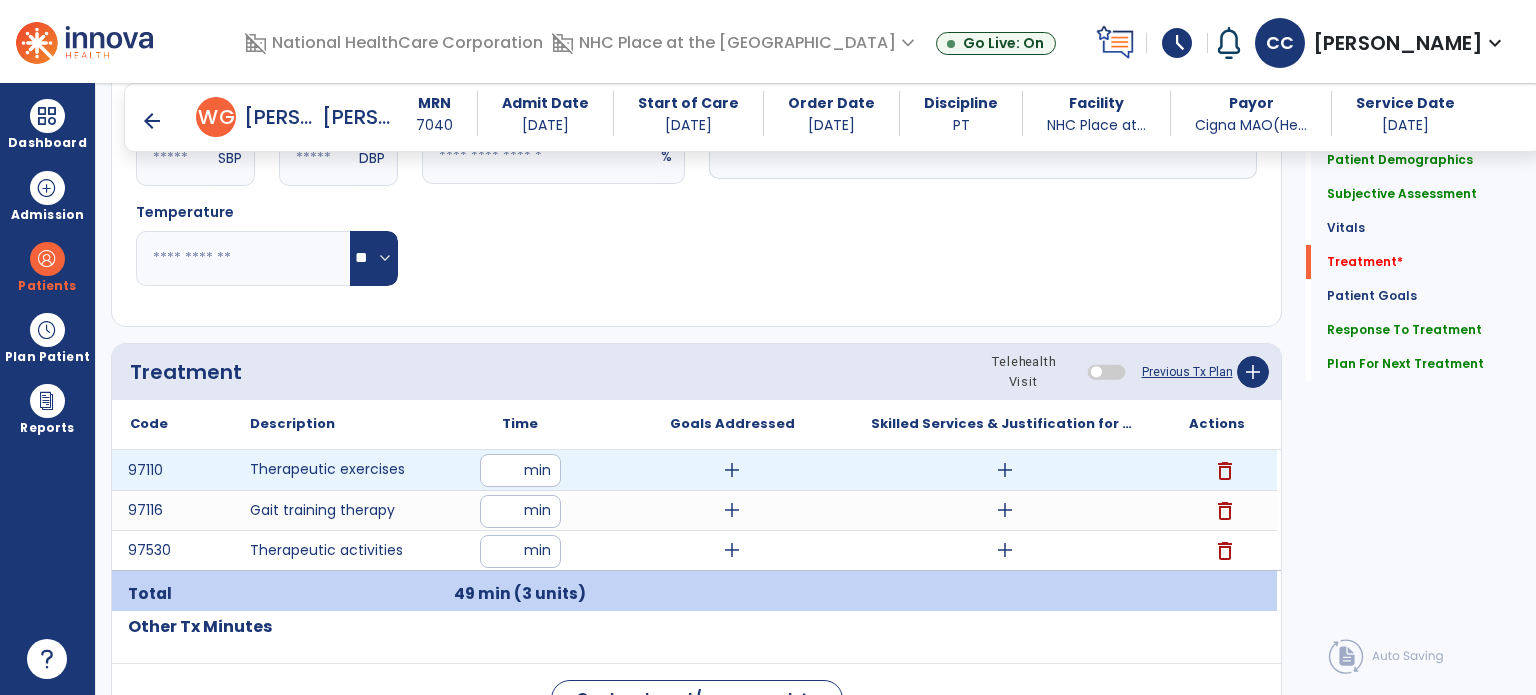 type on "**" 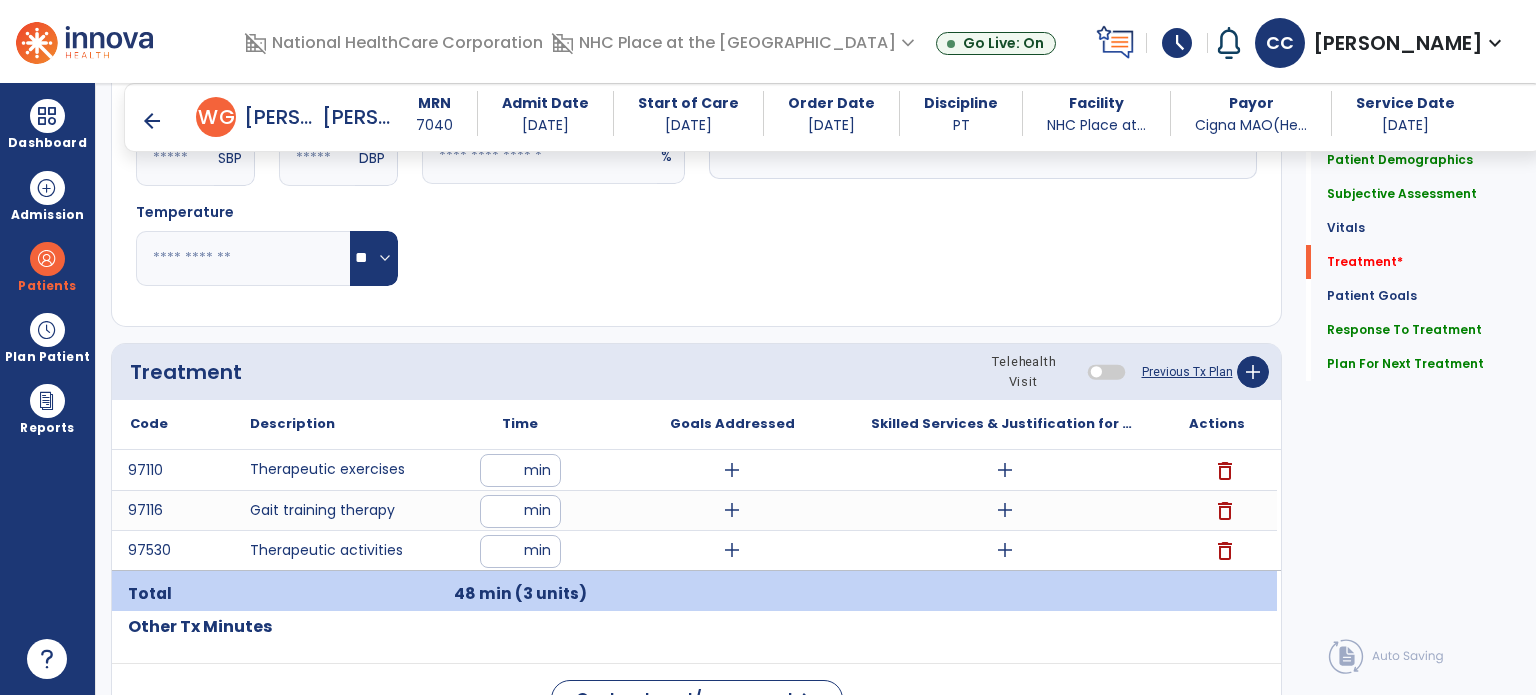 click on "Code
Description
Time" 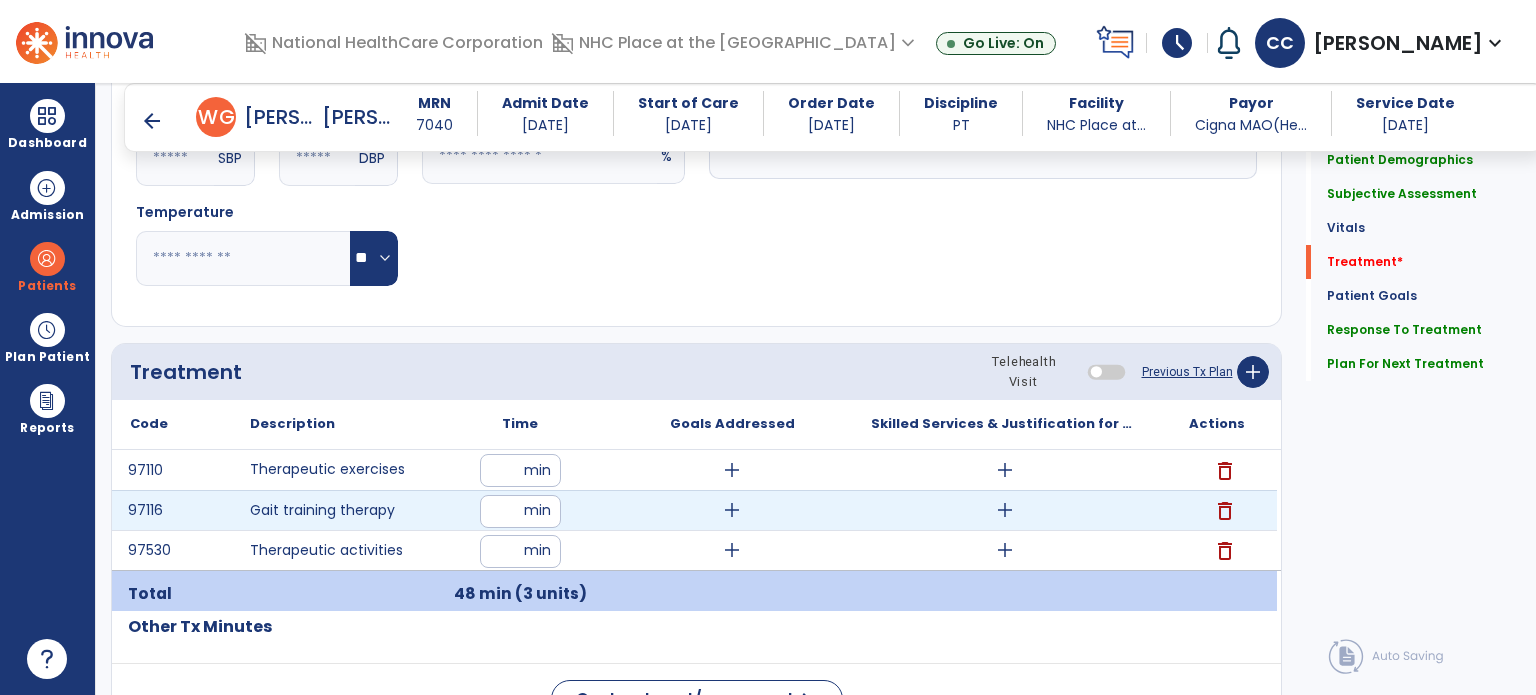 click on "**" at bounding box center (520, 511) 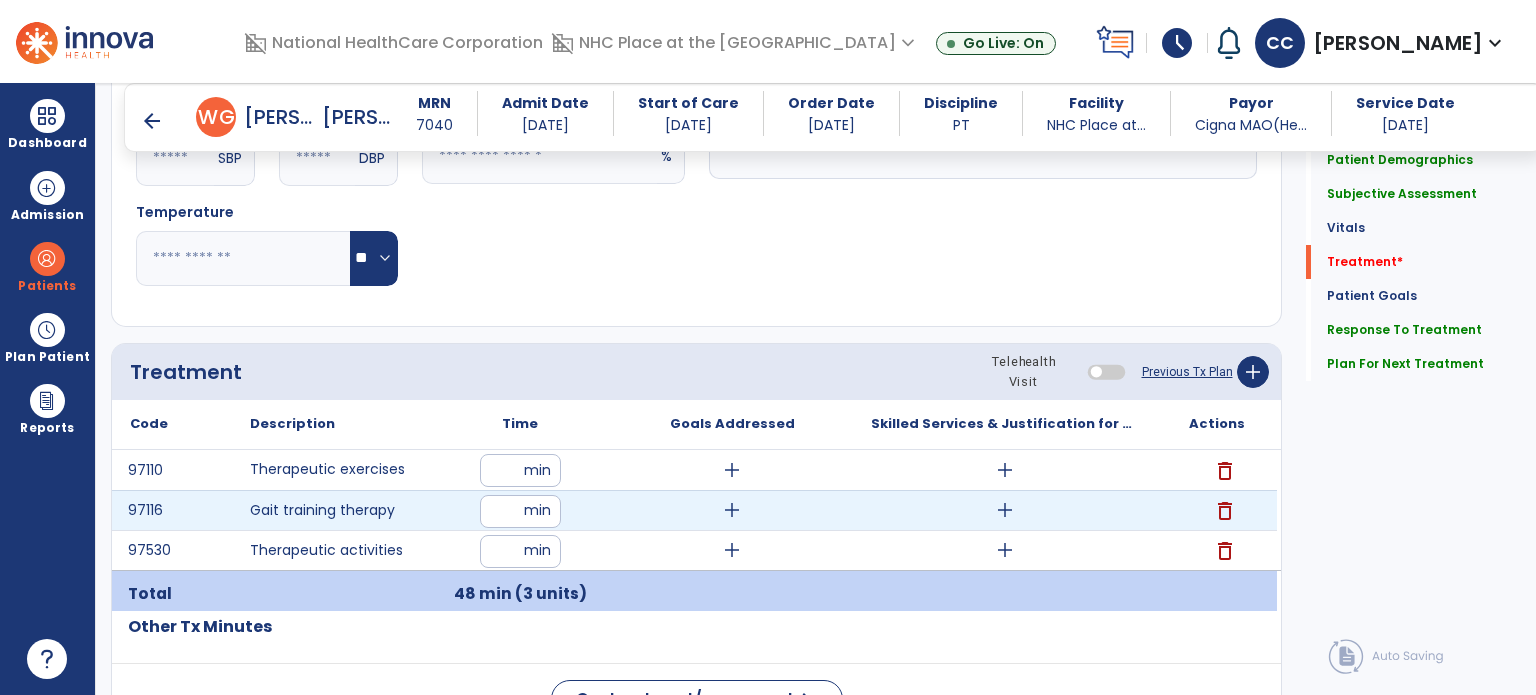 type on "**" 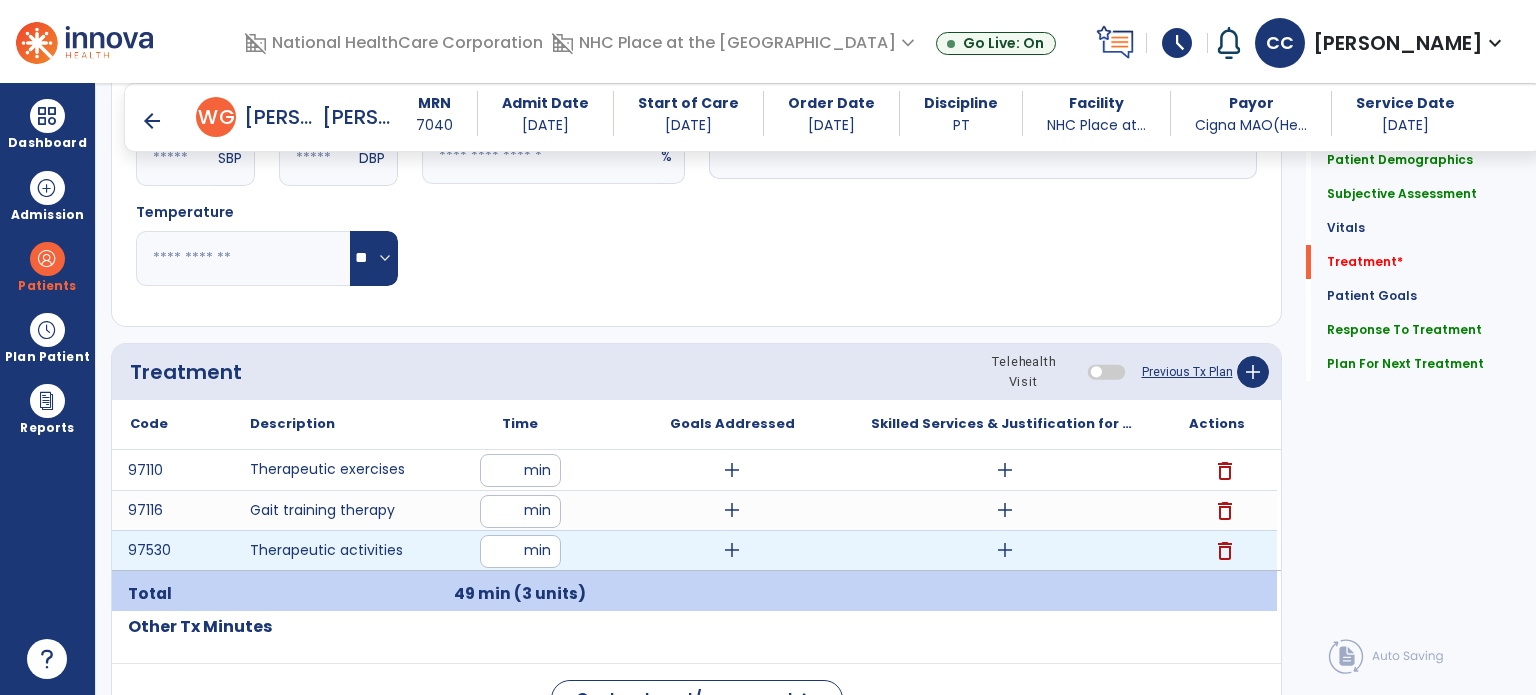 click on "**" at bounding box center (520, 551) 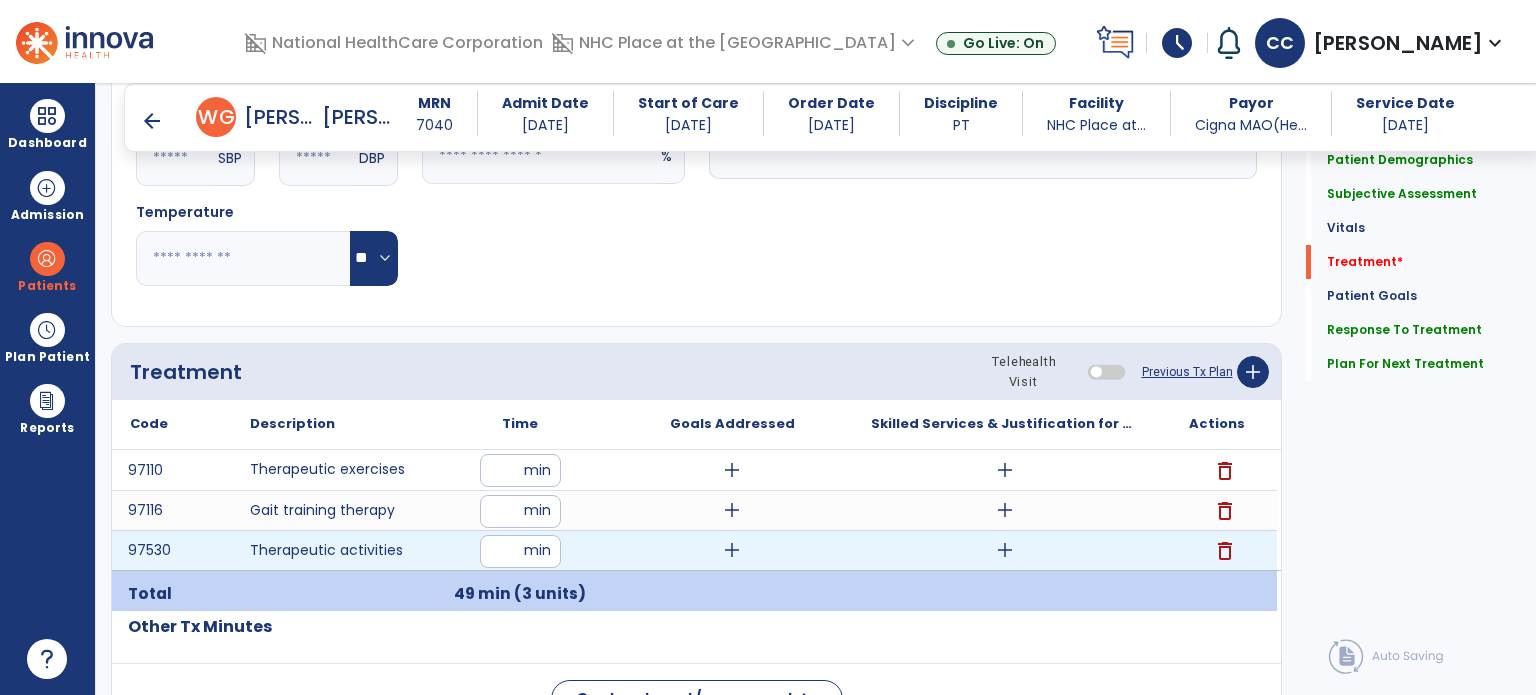 type on "**" 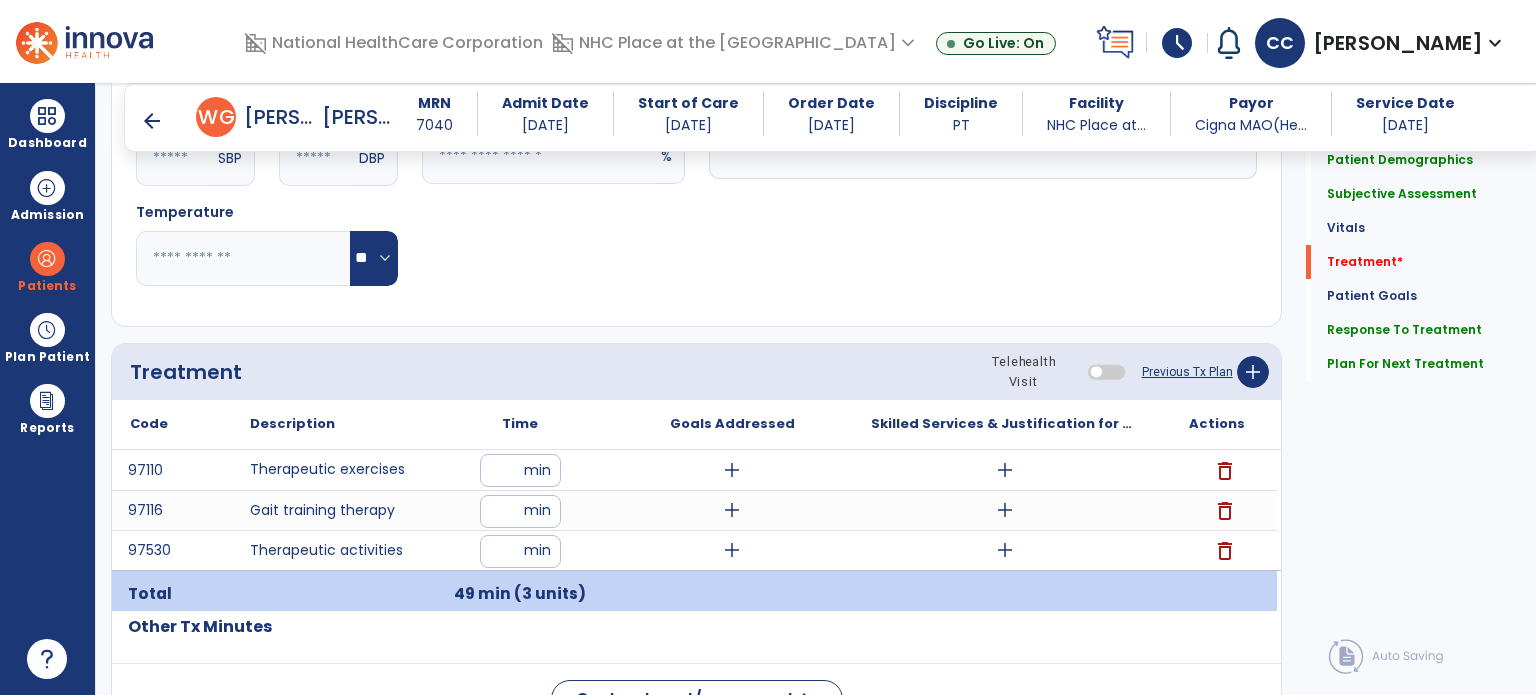 click on "Code
Description
Time" 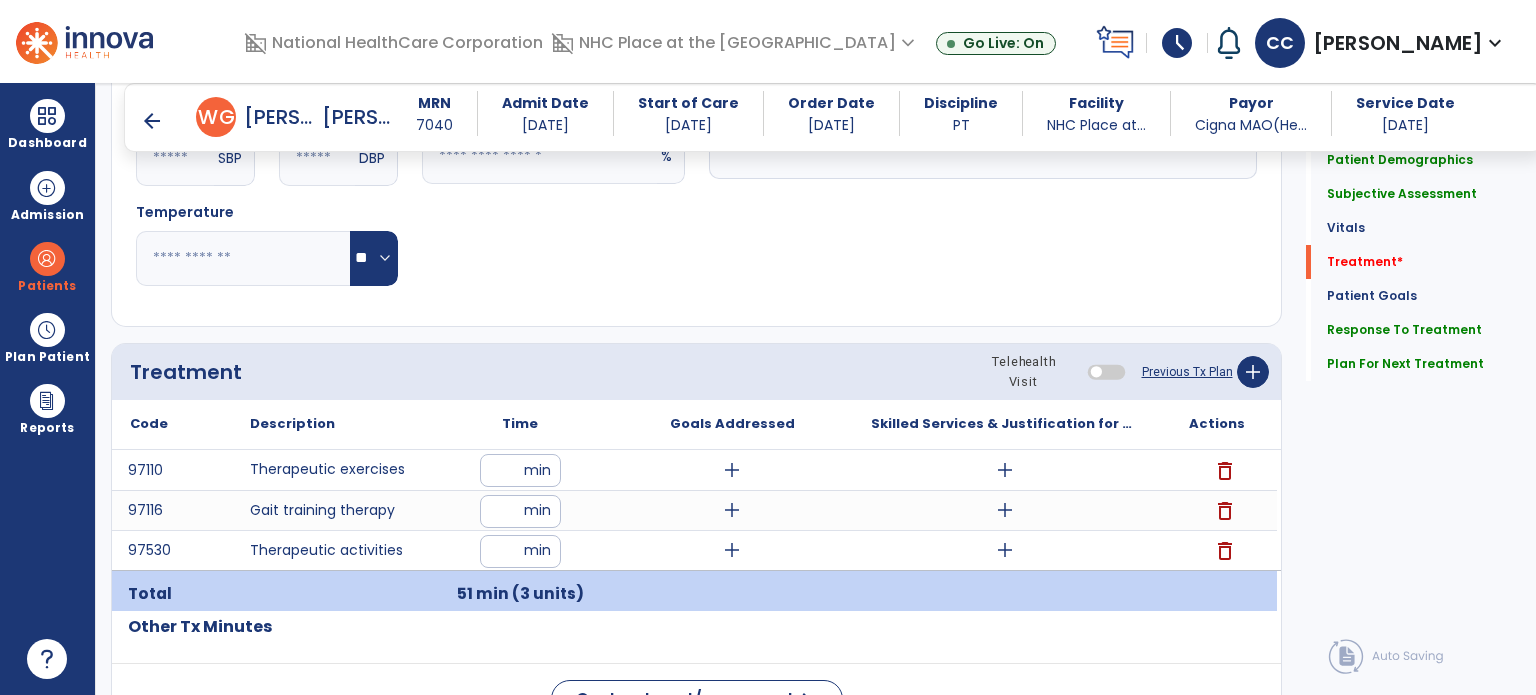 click on "add" at bounding box center (732, 470) 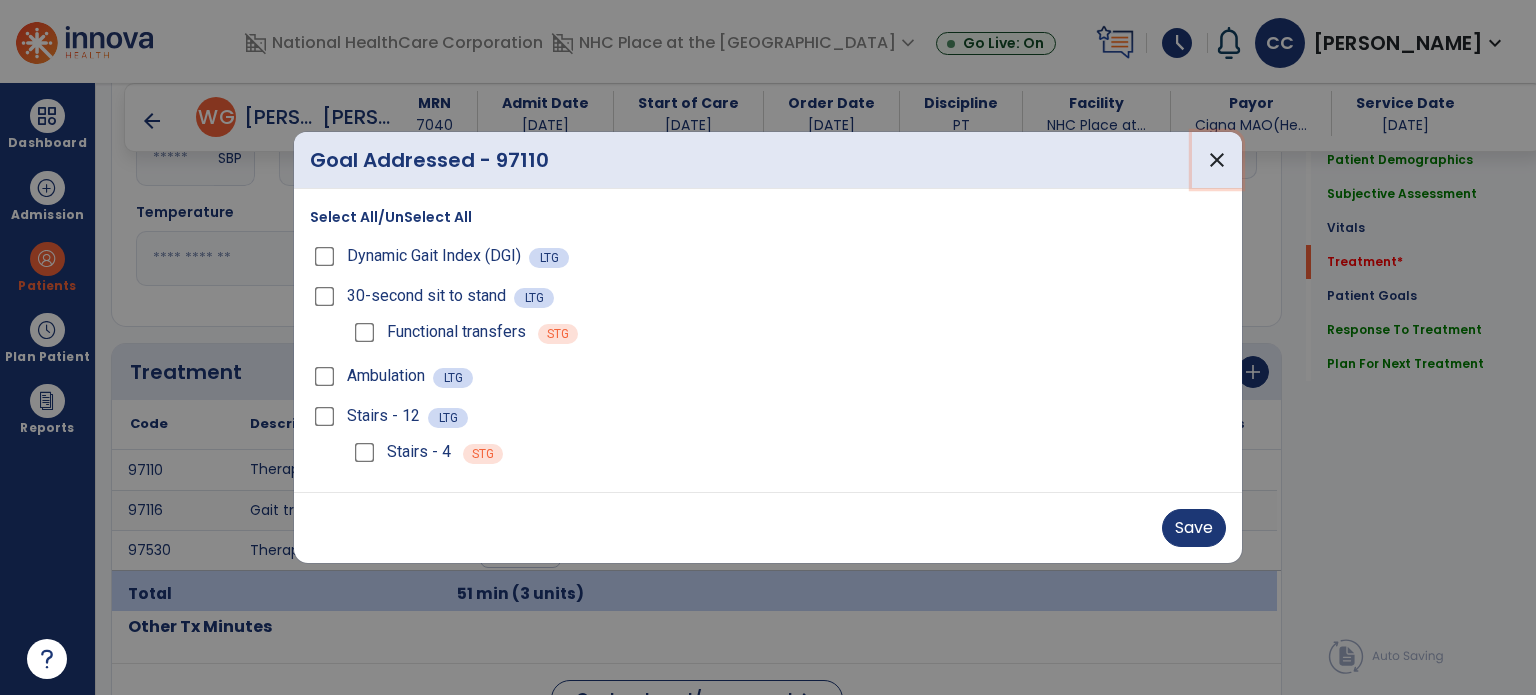 click on "close" at bounding box center [1217, 160] 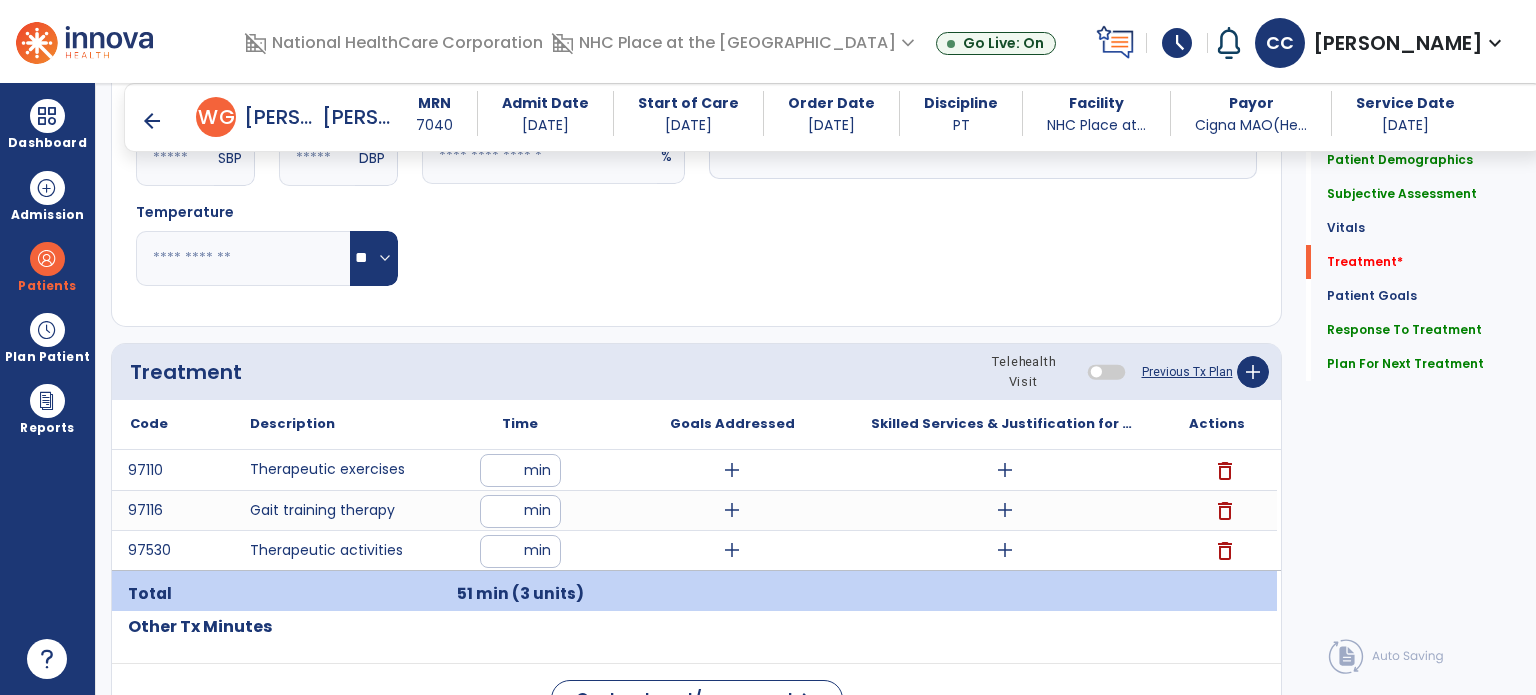 click on "add" at bounding box center [732, 470] 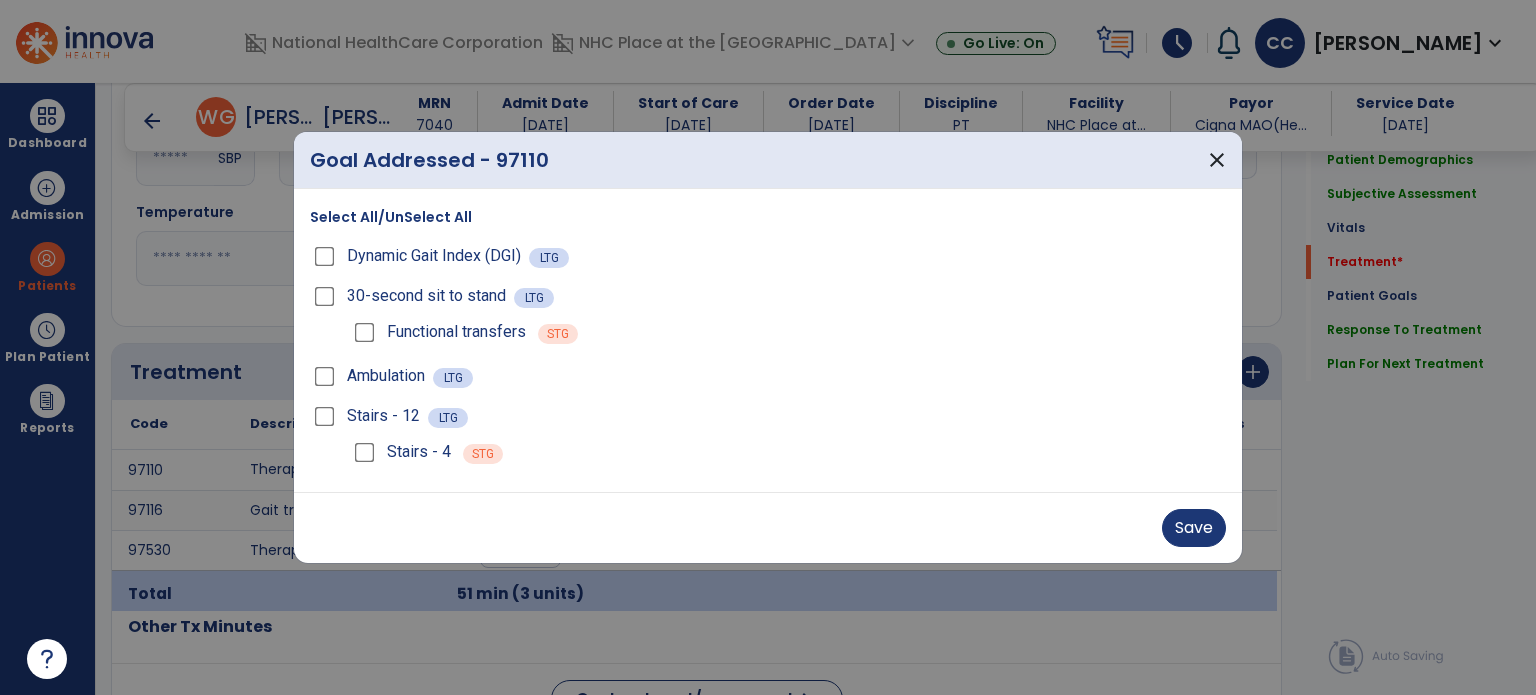 click on "Save" at bounding box center (1194, 528) 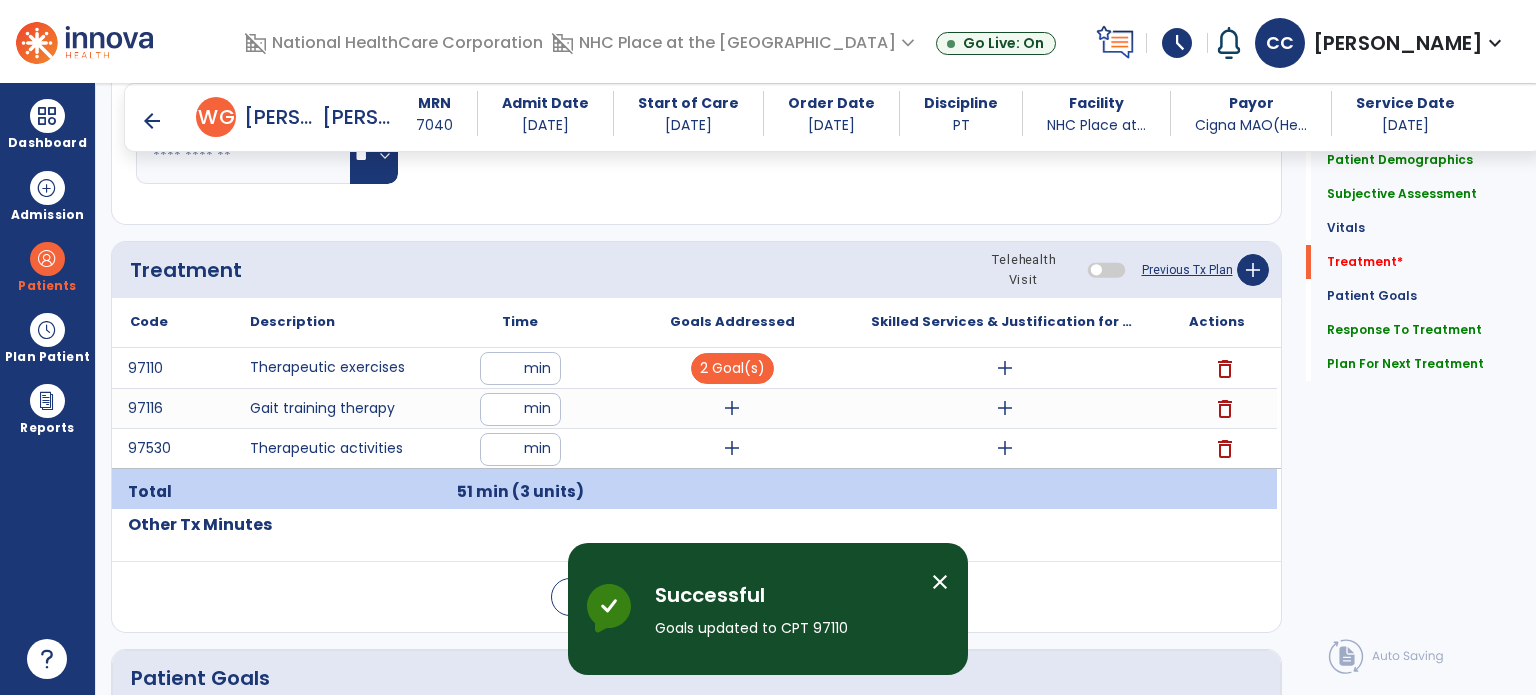 scroll, scrollTop: 1212, scrollLeft: 0, axis: vertical 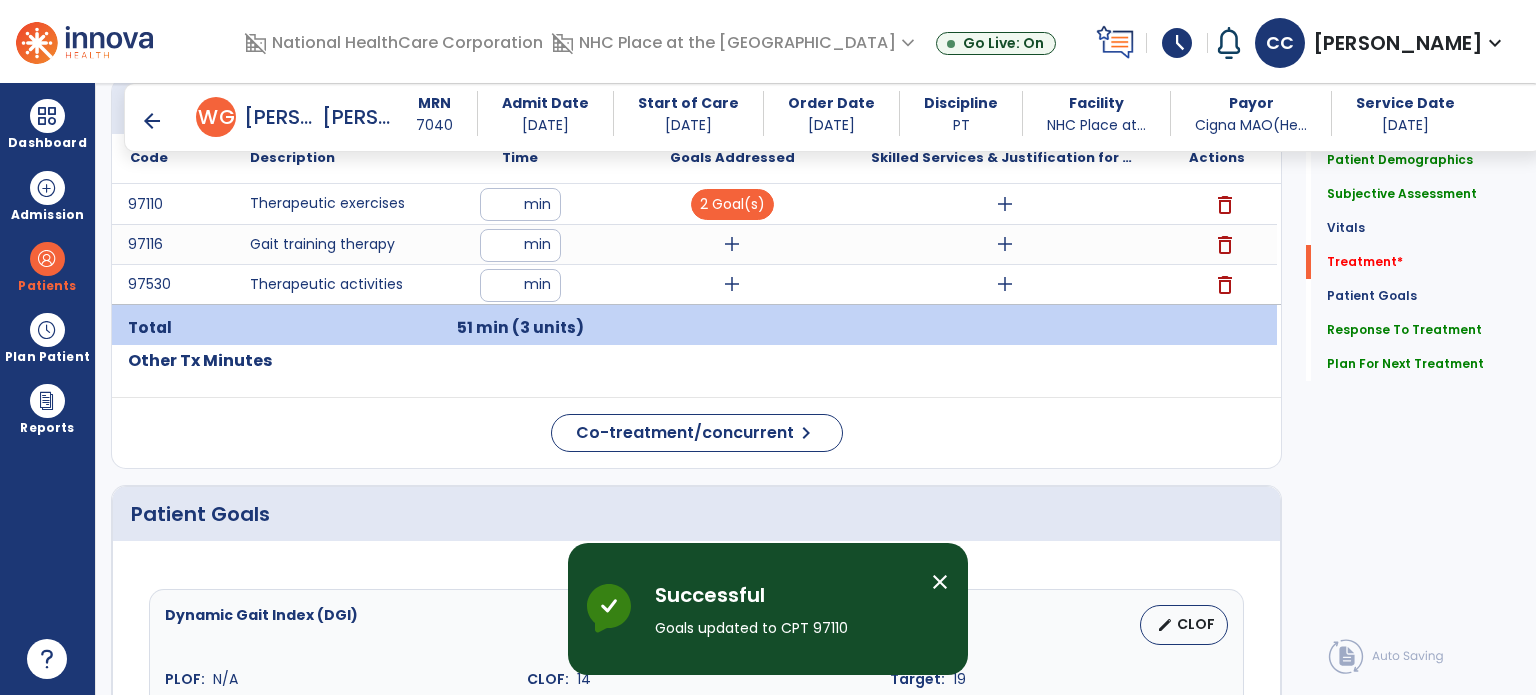 click on "add" at bounding box center [732, 244] 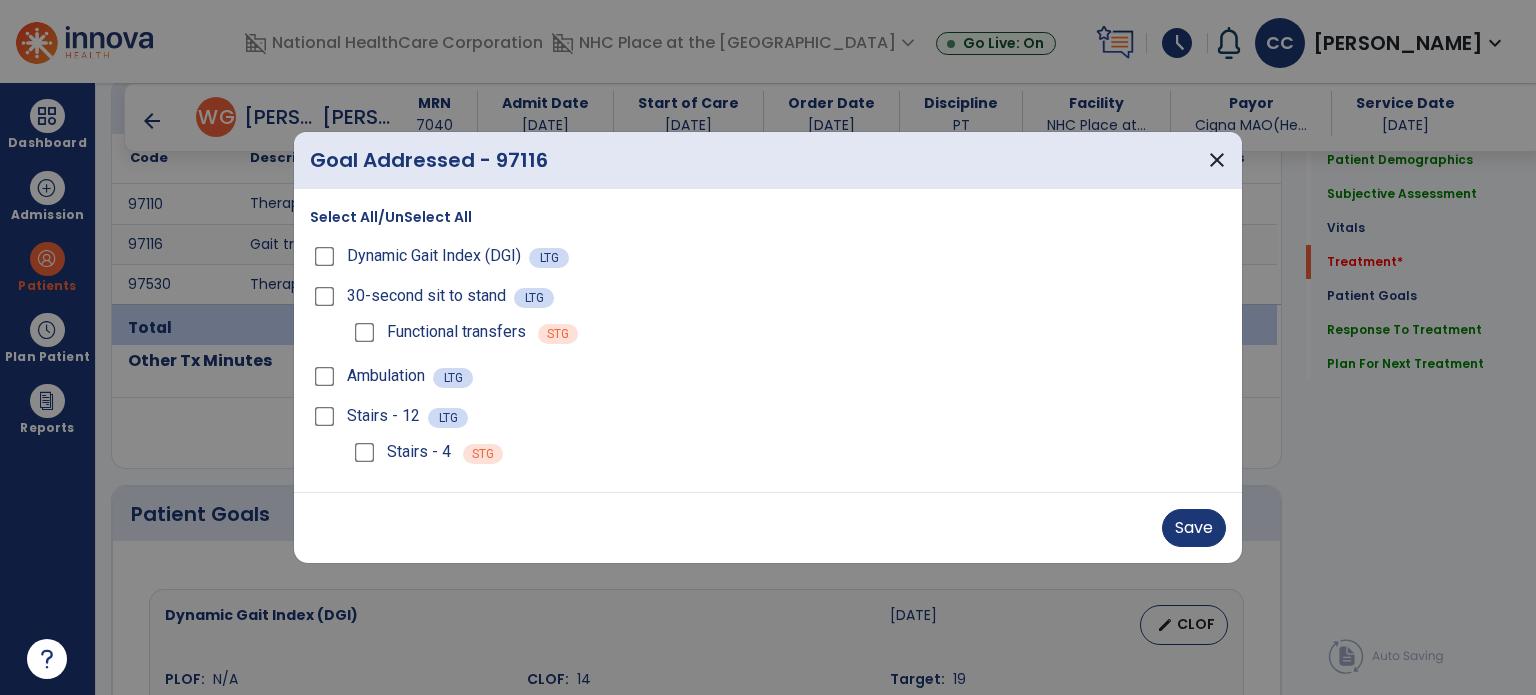 click on "Save" at bounding box center [1194, 528] 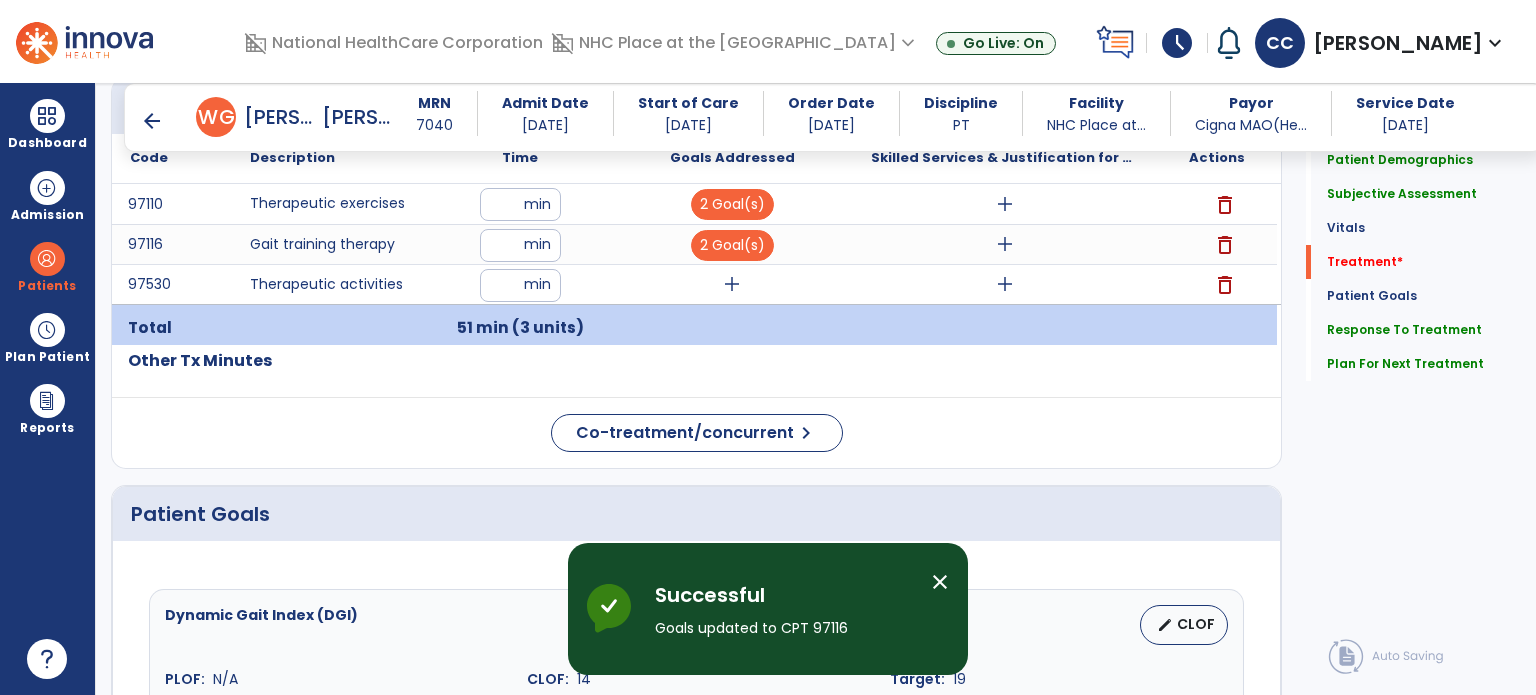 click on "add" at bounding box center (732, 284) 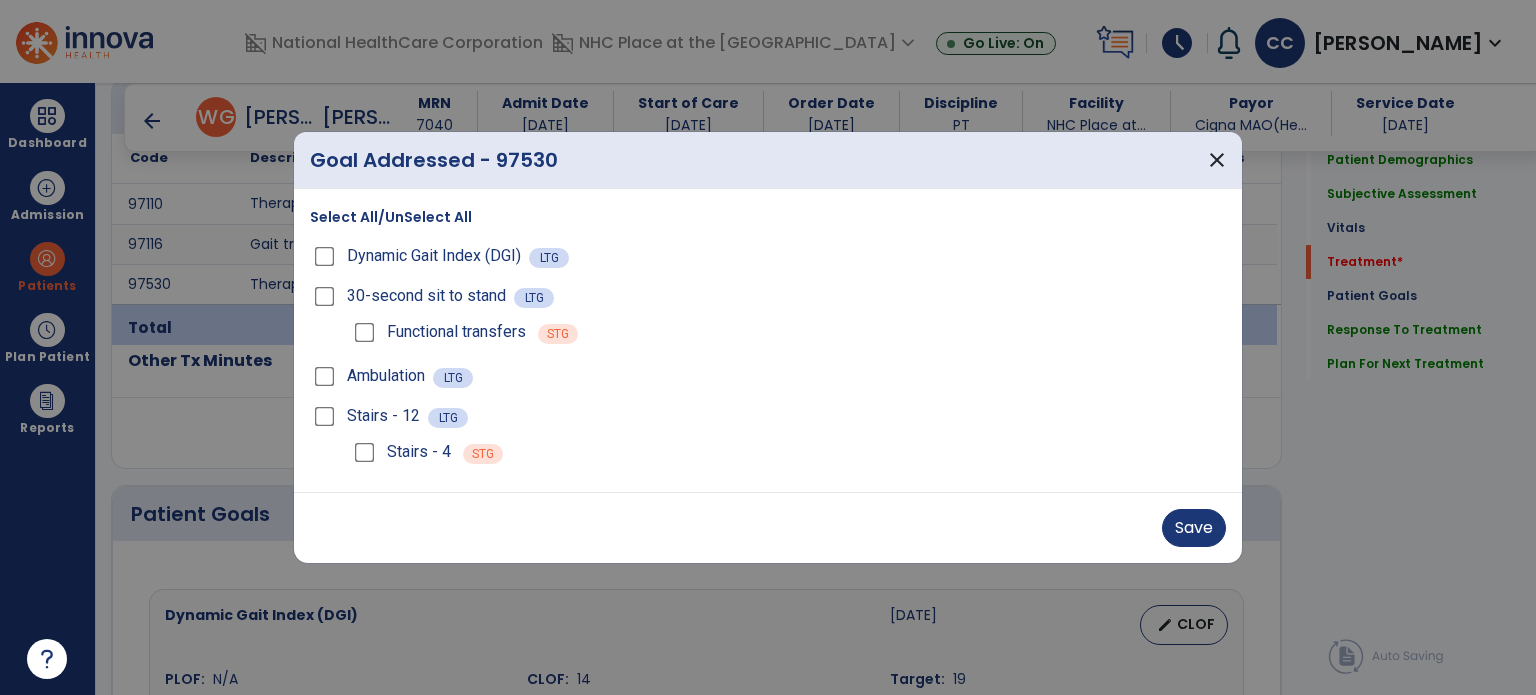 click on "Save" at bounding box center [768, 527] 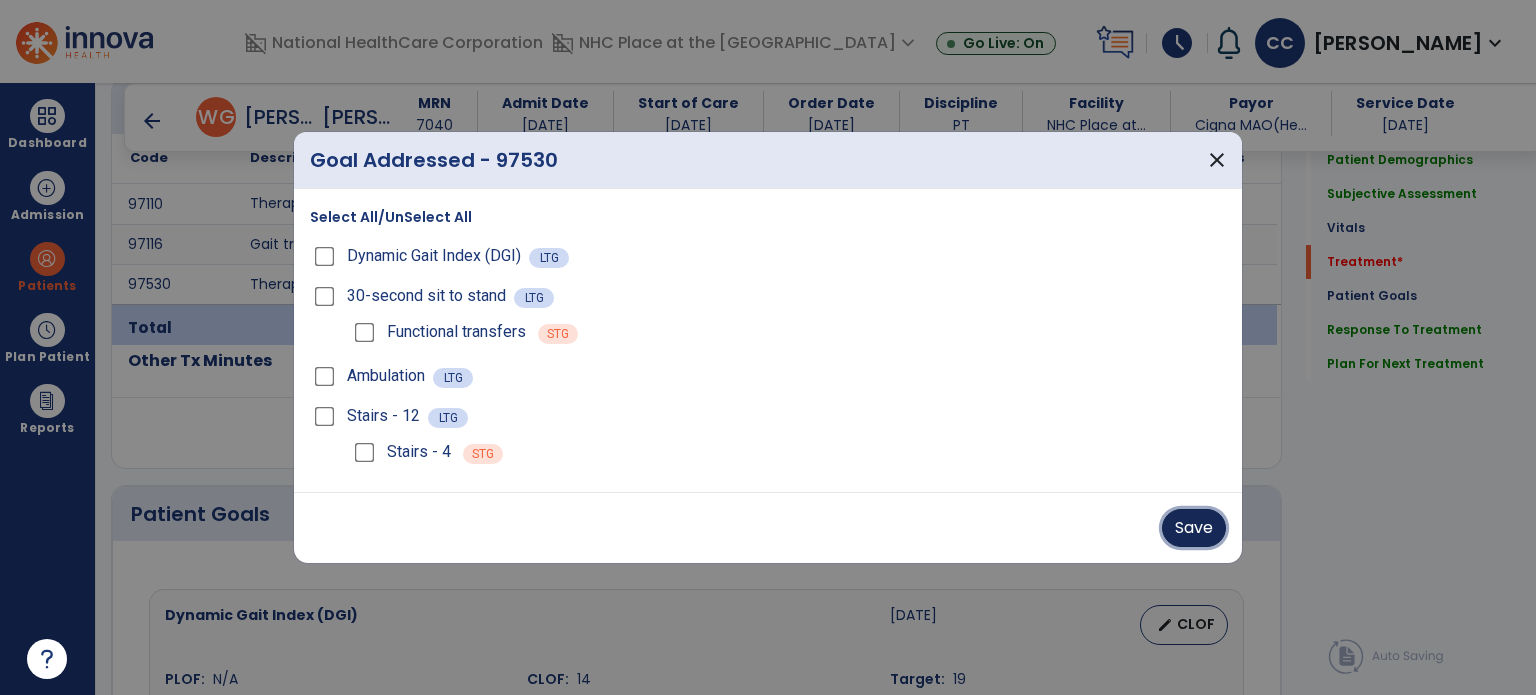 click on "Save" at bounding box center [1194, 528] 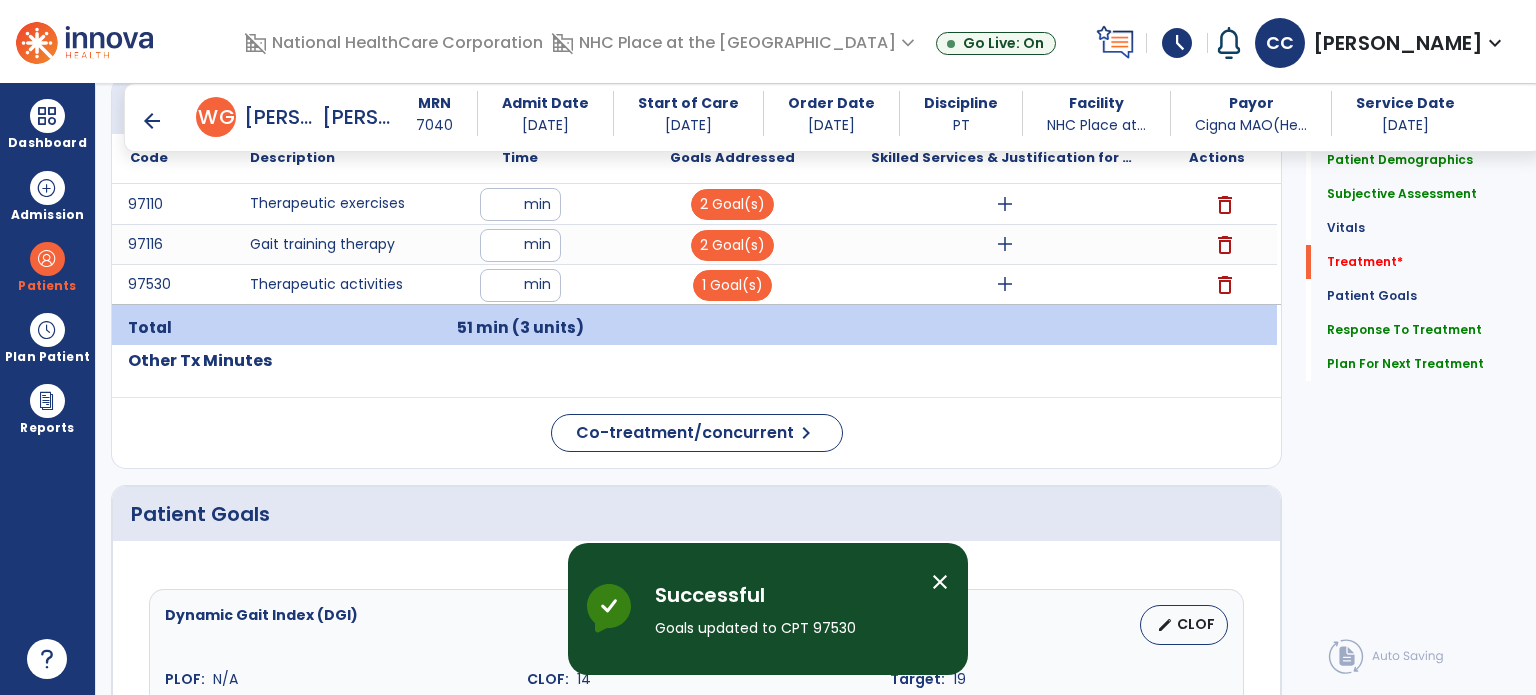 click on "add" at bounding box center (1005, 204) 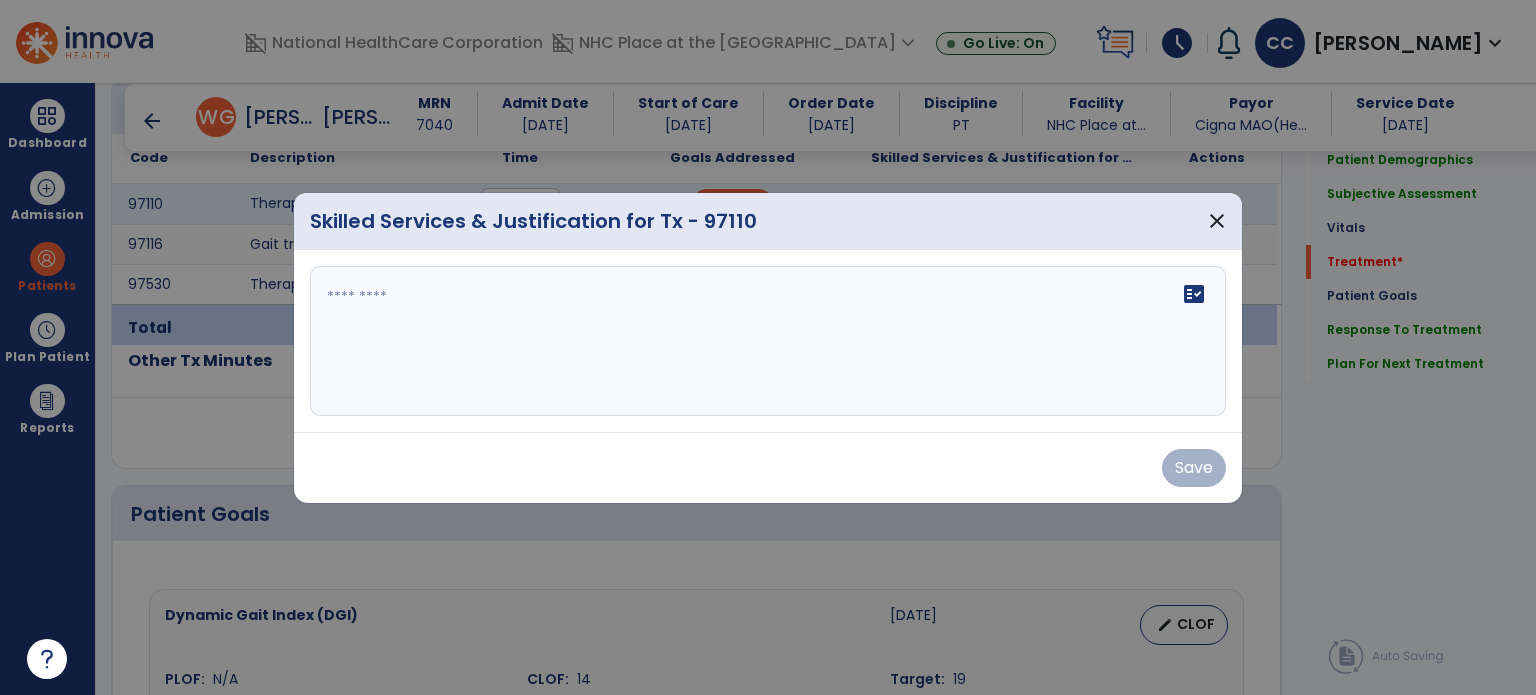 click on "fact_check" at bounding box center [768, 341] 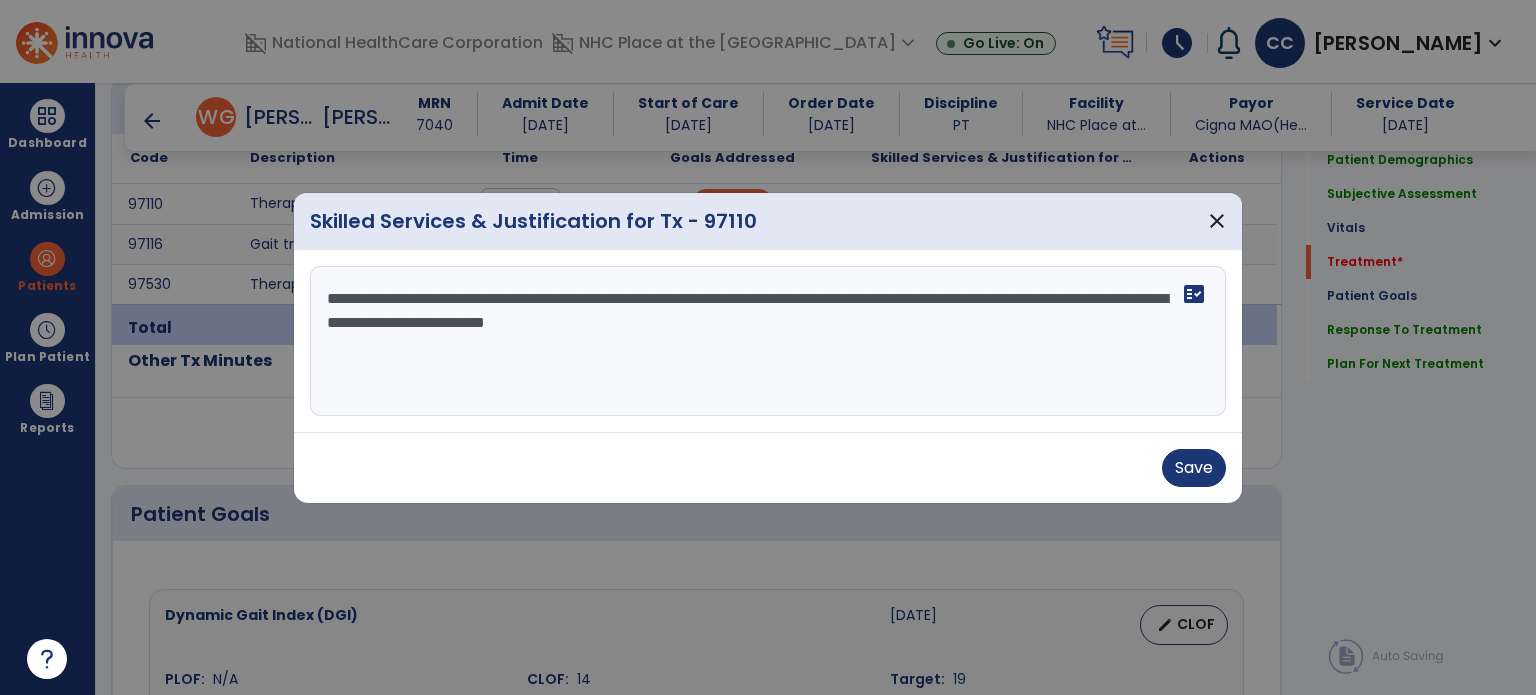 click on "**********" at bounding box center [768, 341] 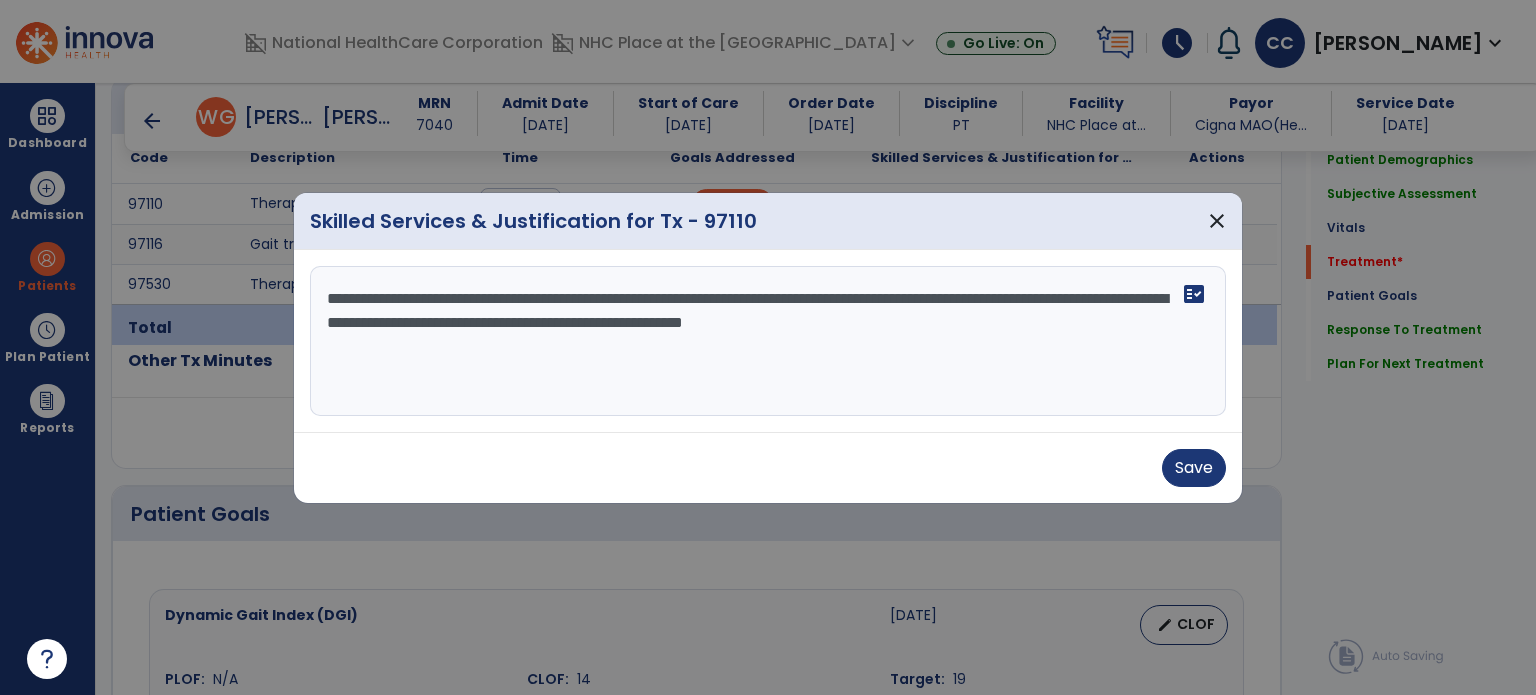 click on "**********" at bounding box center (768, 341) 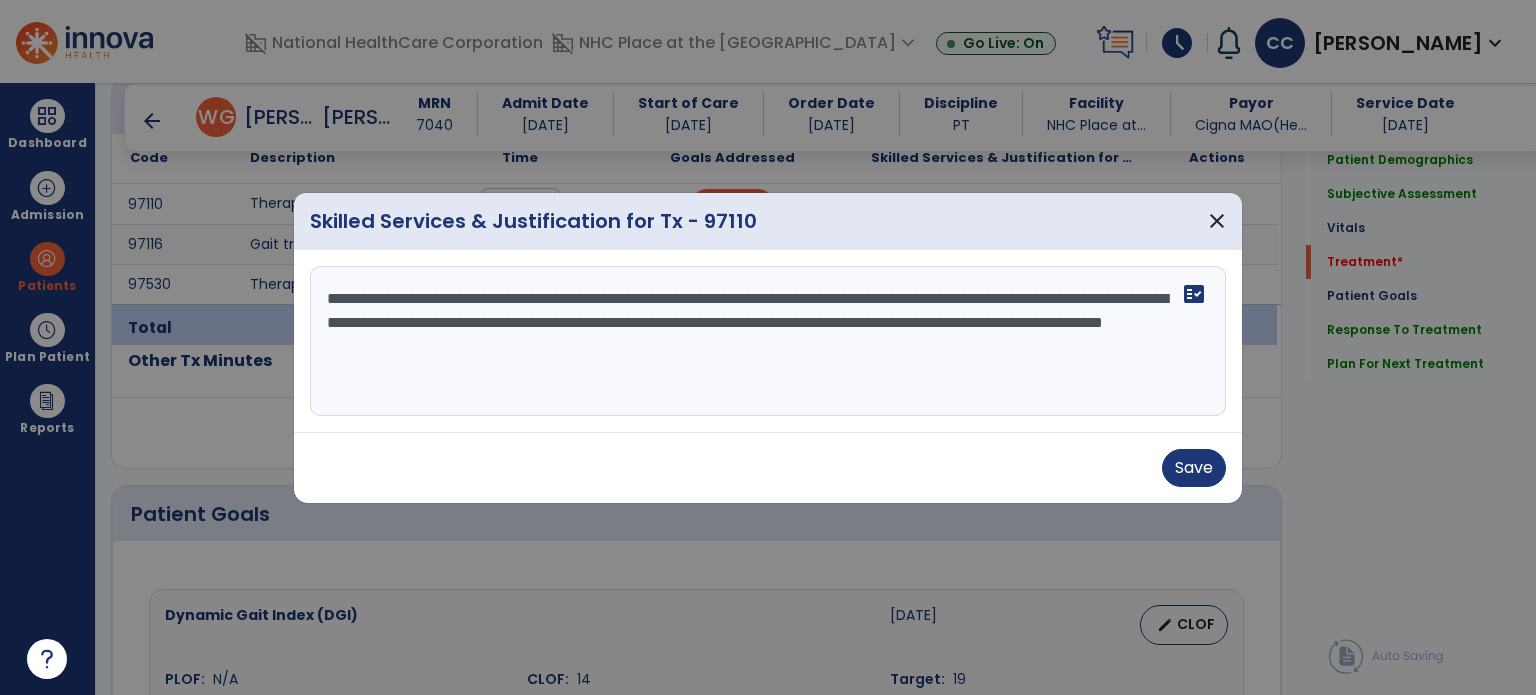 type on "**********" 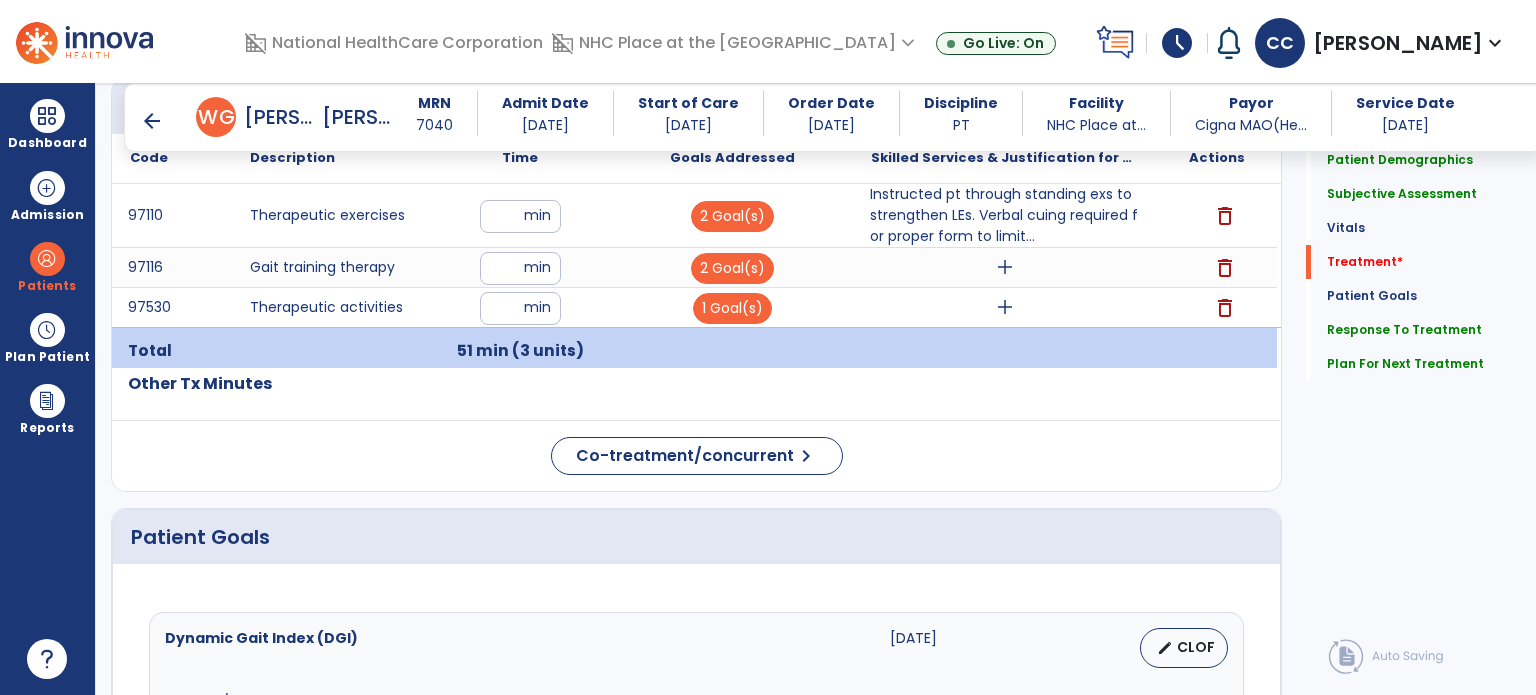click on "add" at bounding box center (1005, 267) 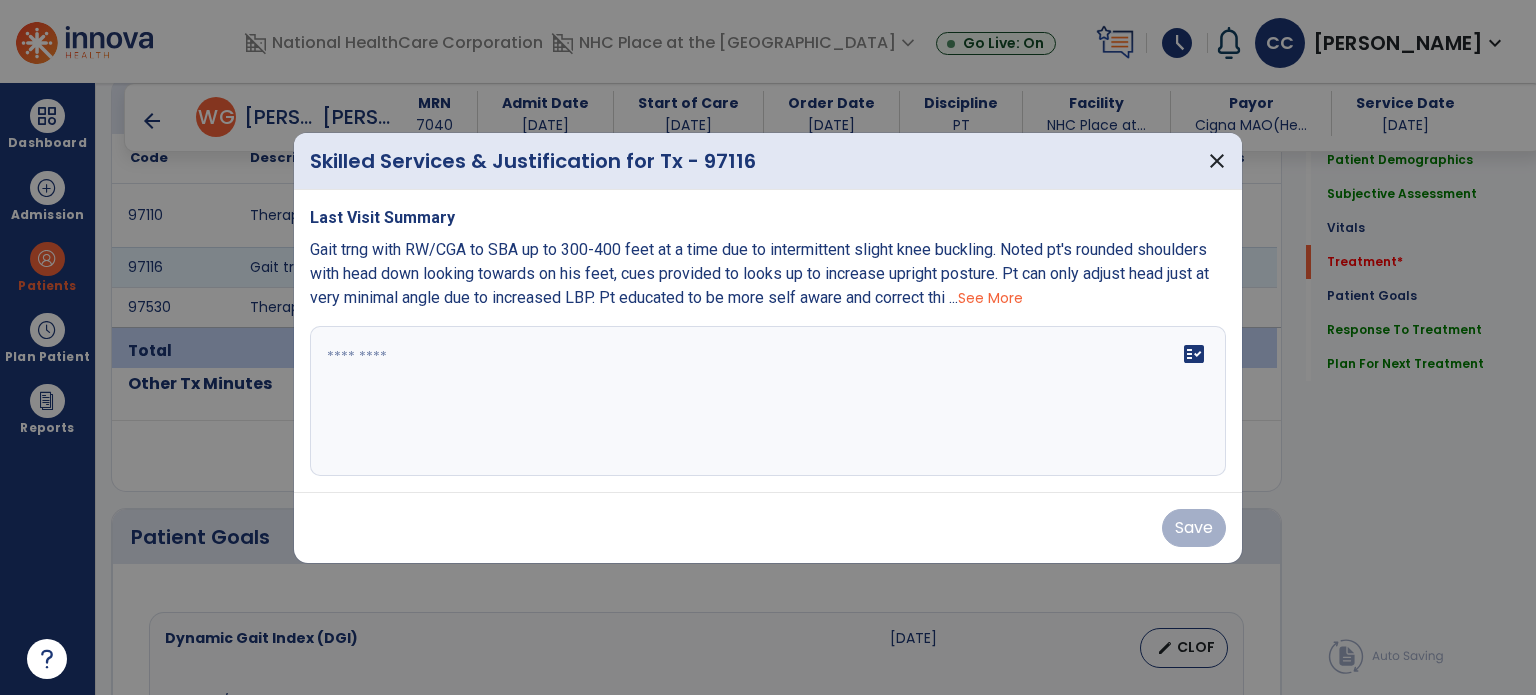 click on "fact_check" at bounding box center (768, 401) 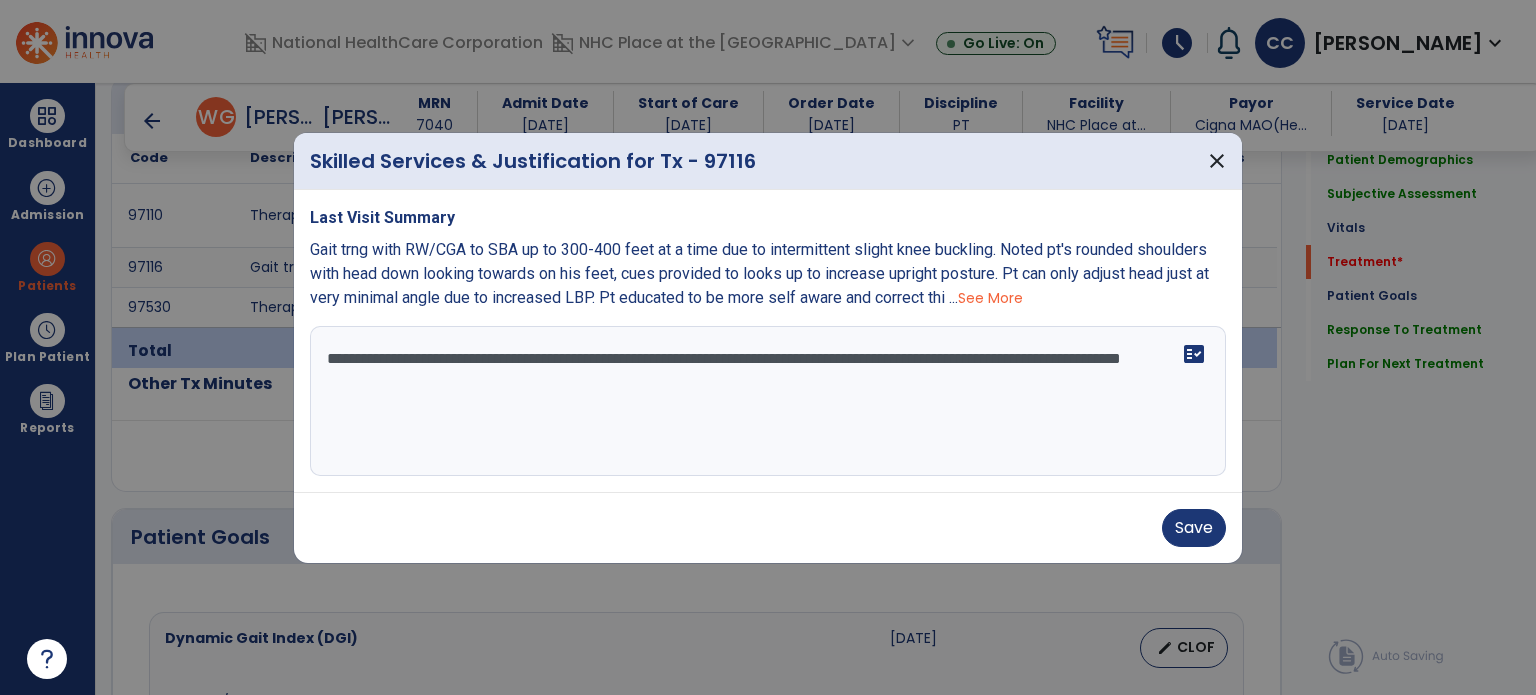 click on "**********" at bounding box center (768, 401) 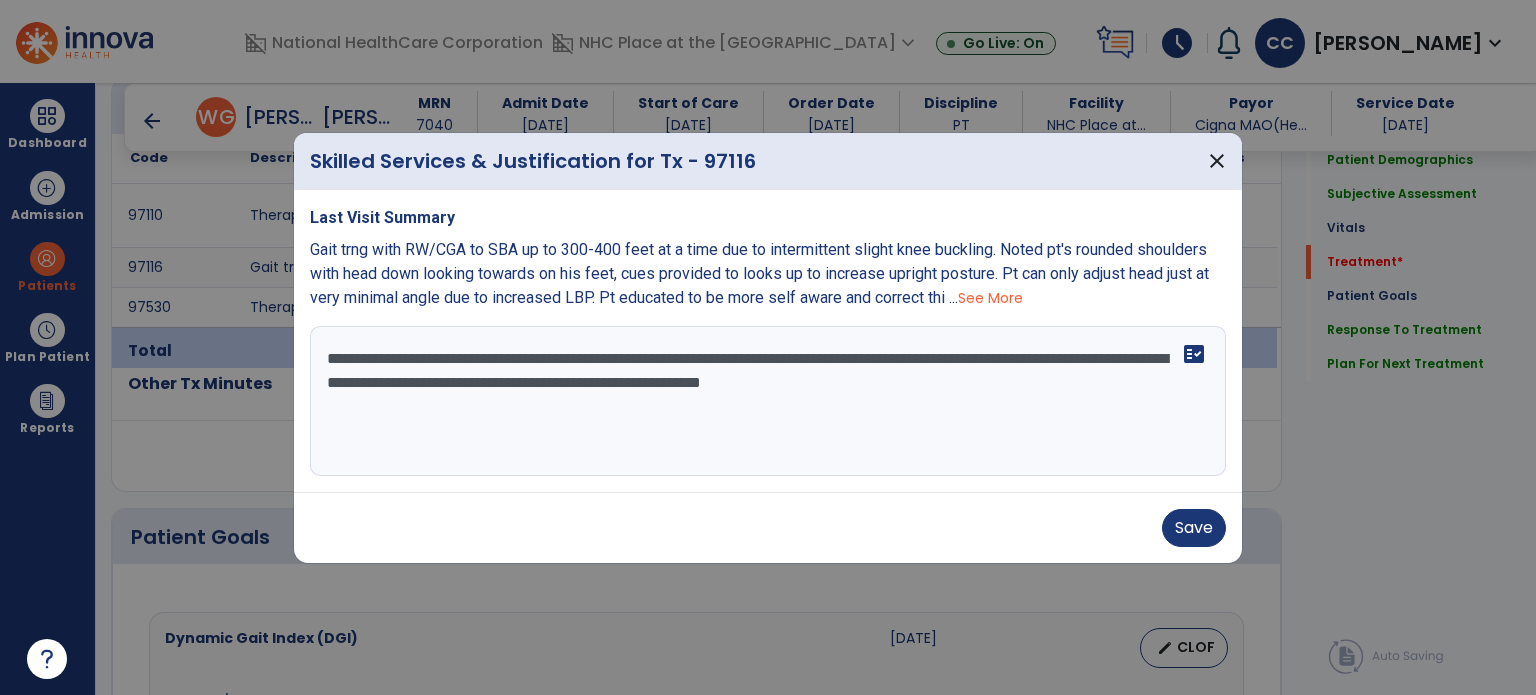 type on "**********" 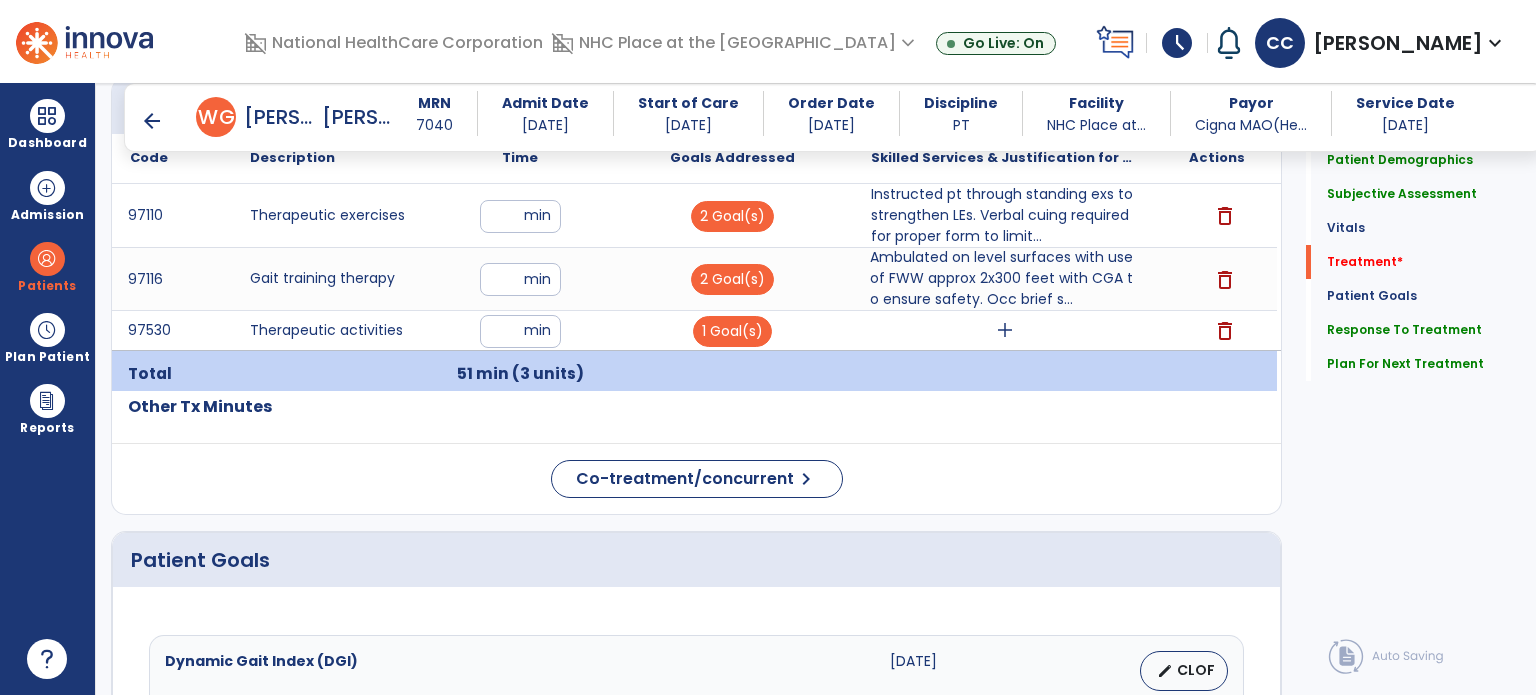 click on "add" at bounding box center (1005, 330) 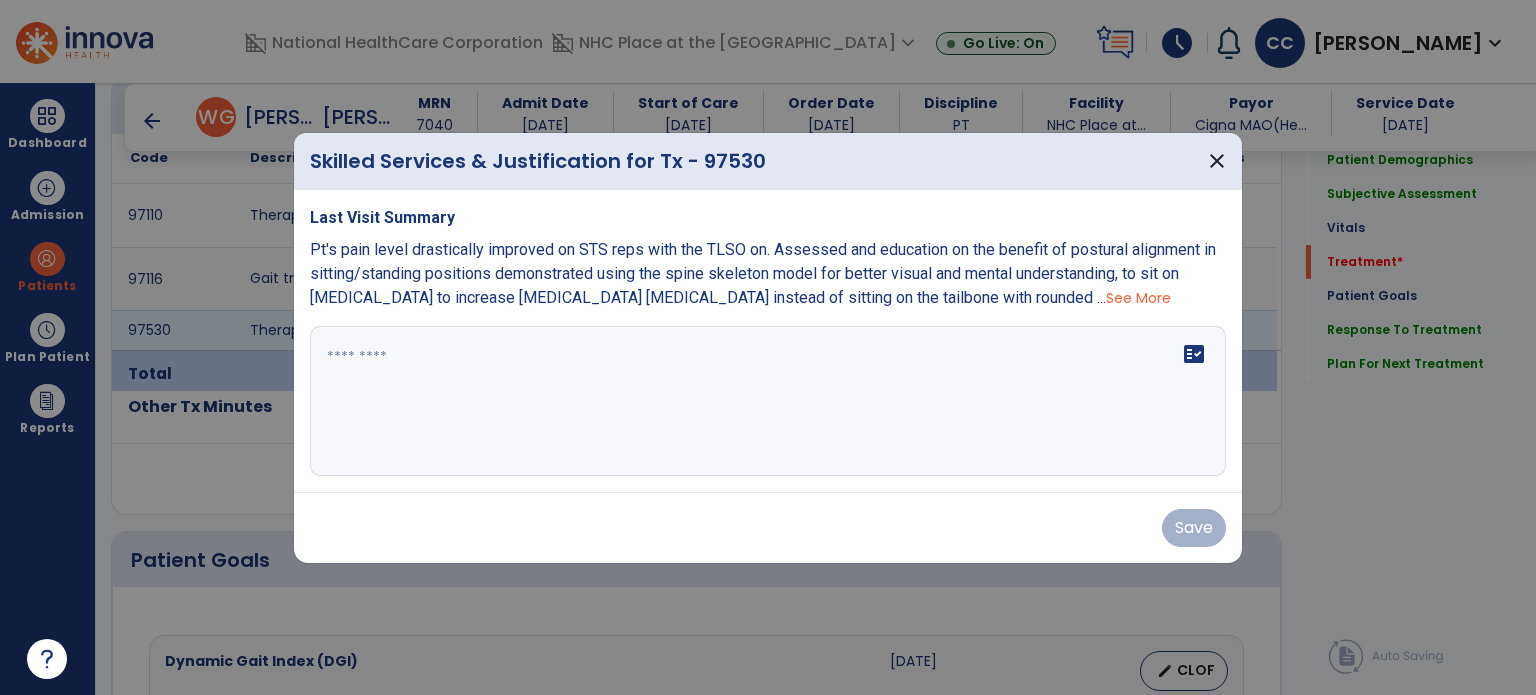click on "fact_check" at bounding box center [768, 401] 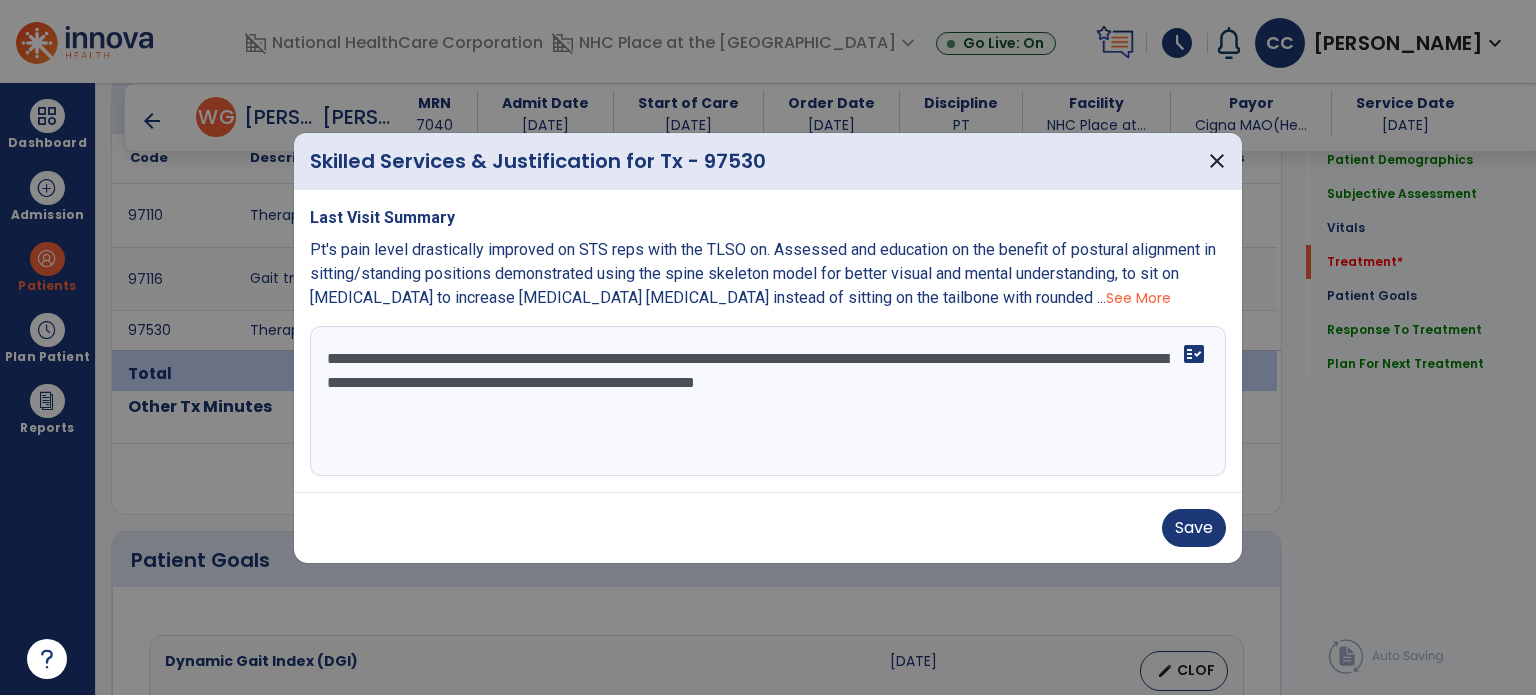 click on "**********" at bounding box center [768, 401] 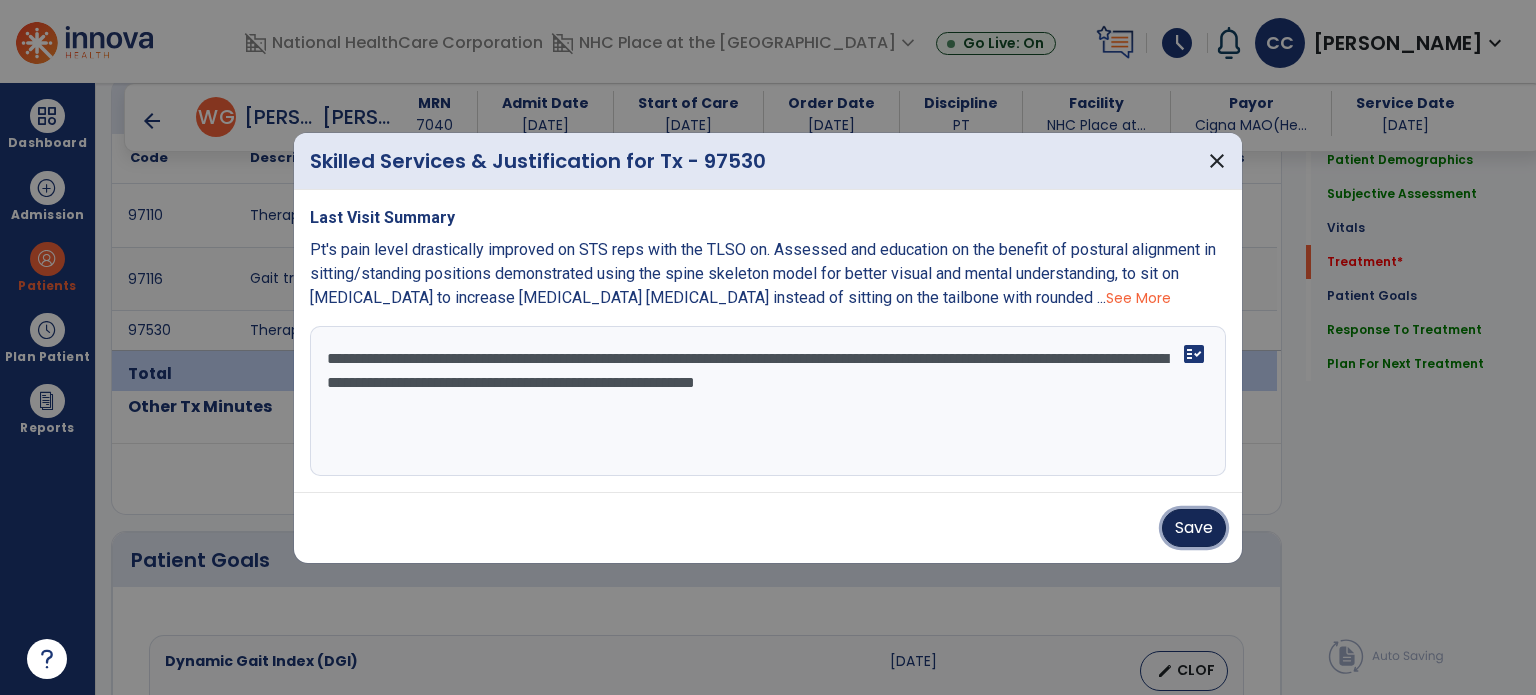 click on "Save" at bounding box center (1194, 528) 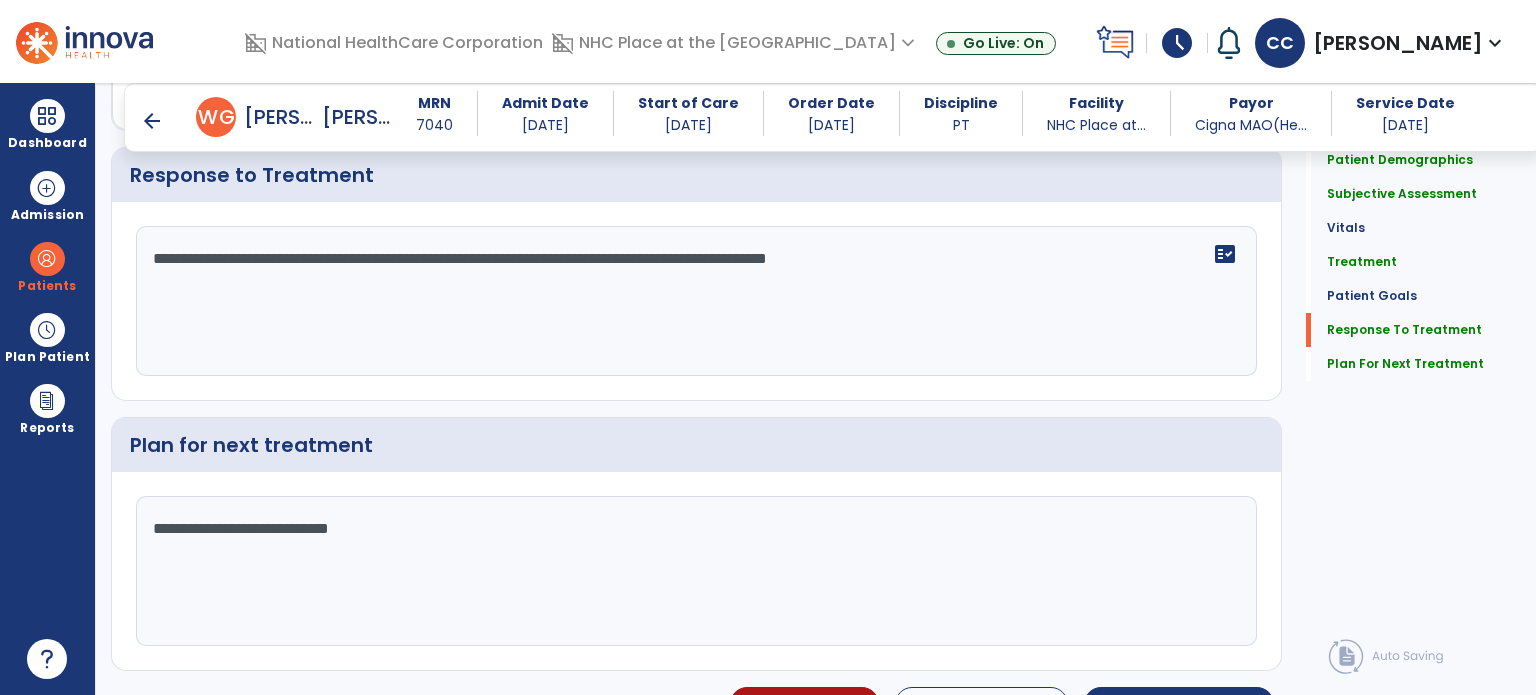 scroll, scrollTop: 2732, scrollLeft: 0, axis: vertical 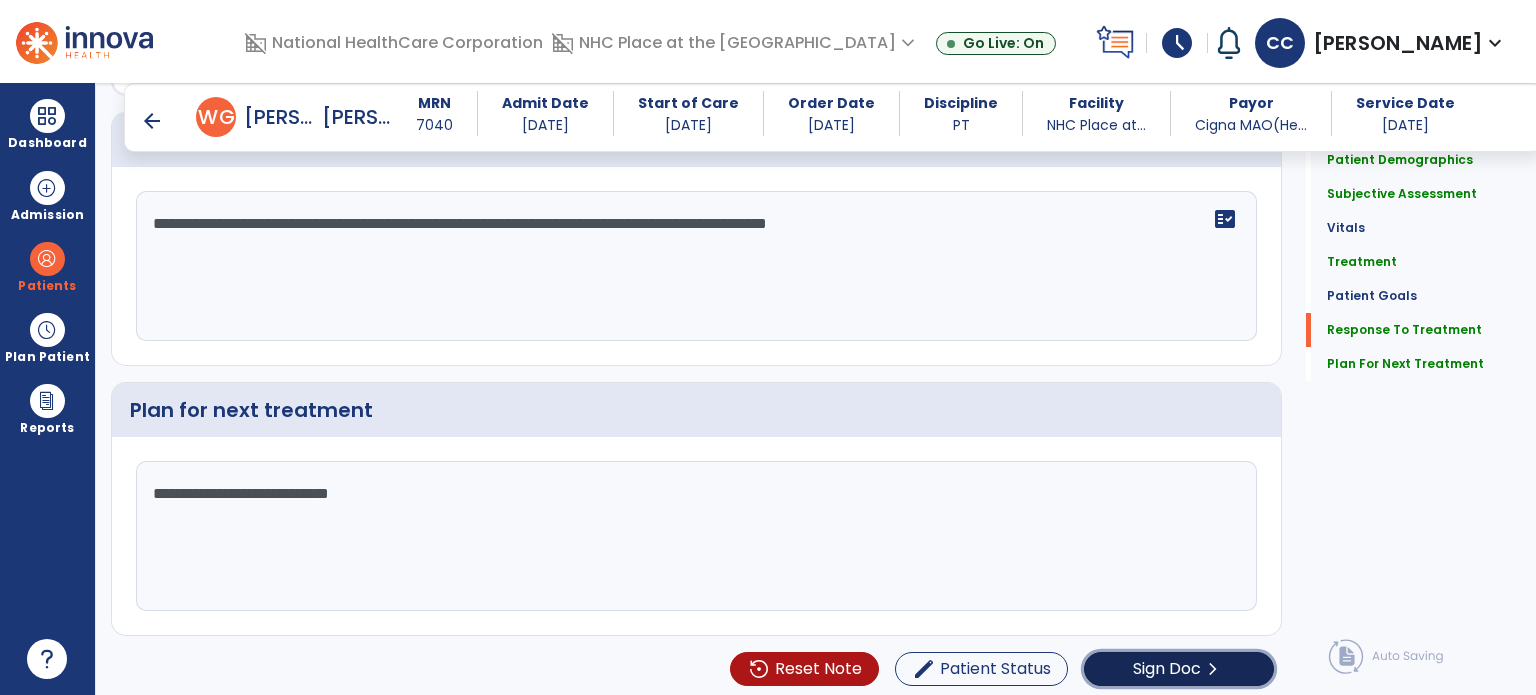 click on "Sign Doc" 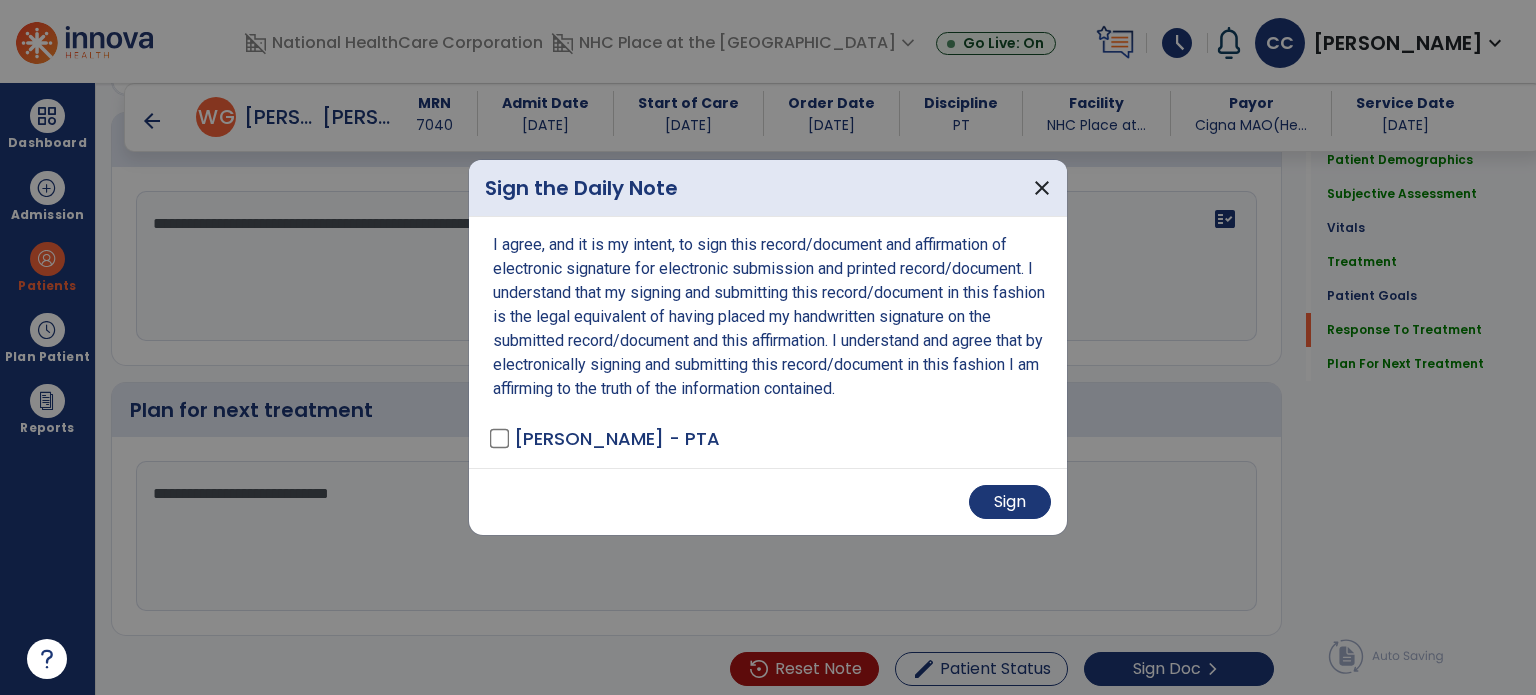 click on "Sign" at bounding box center [1010, 502] 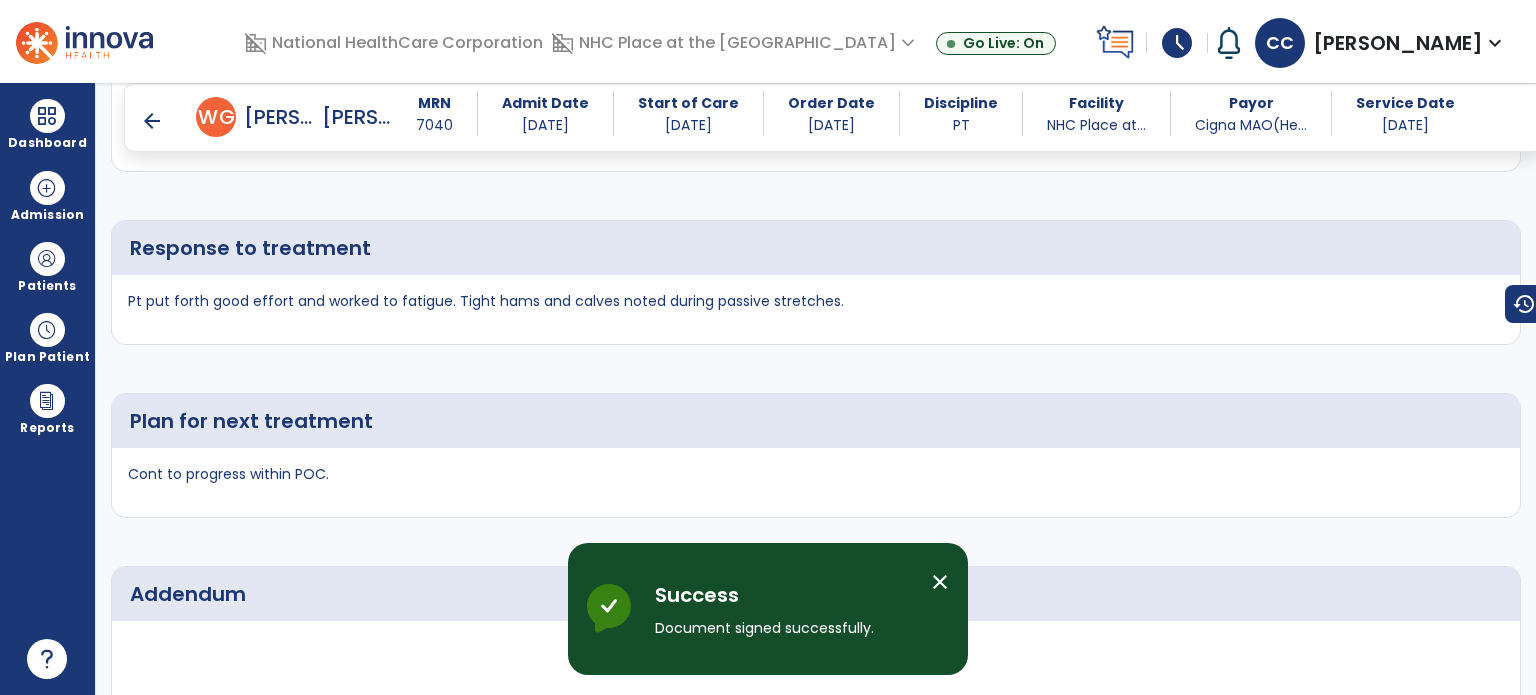 scroll, scrollTop: 3818, scrollLeft: 0, axis: vertical 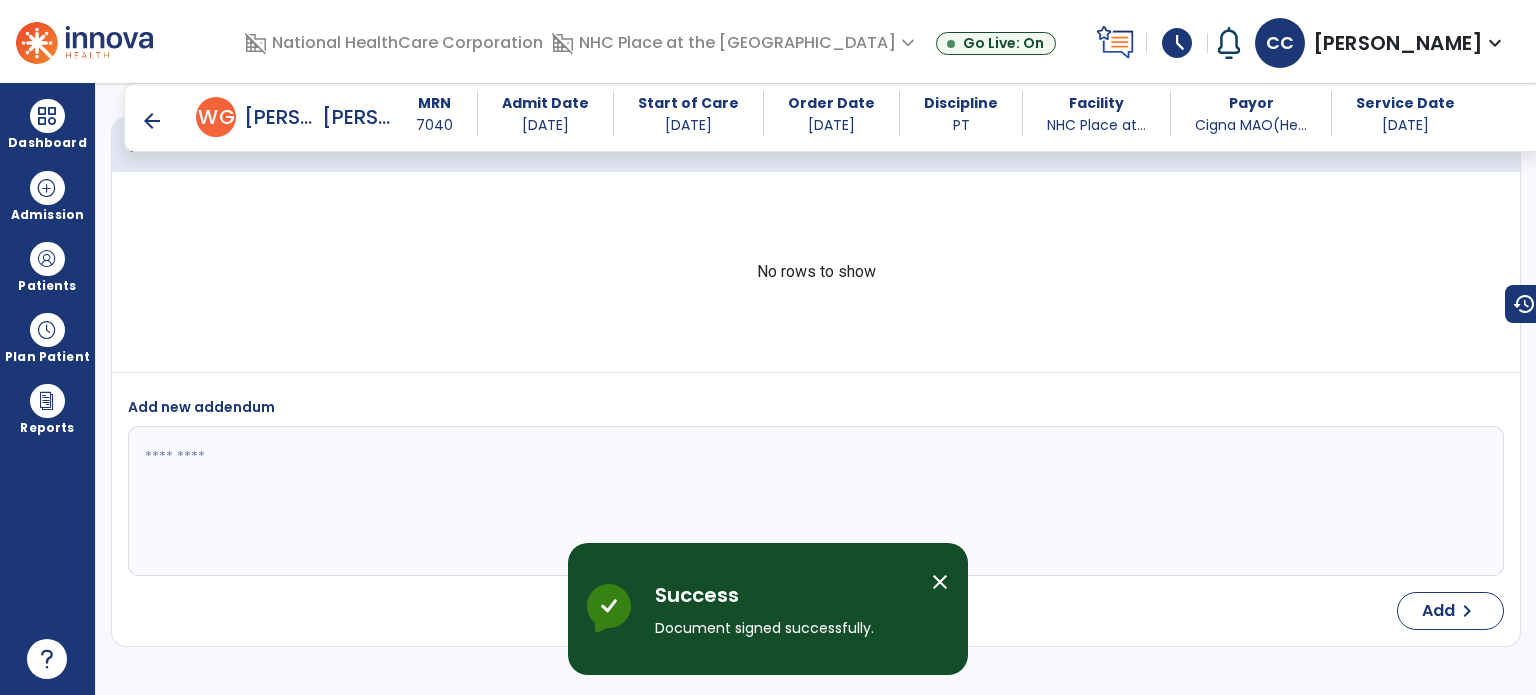 click on "arrow_back" at bounding box center [152, 121] 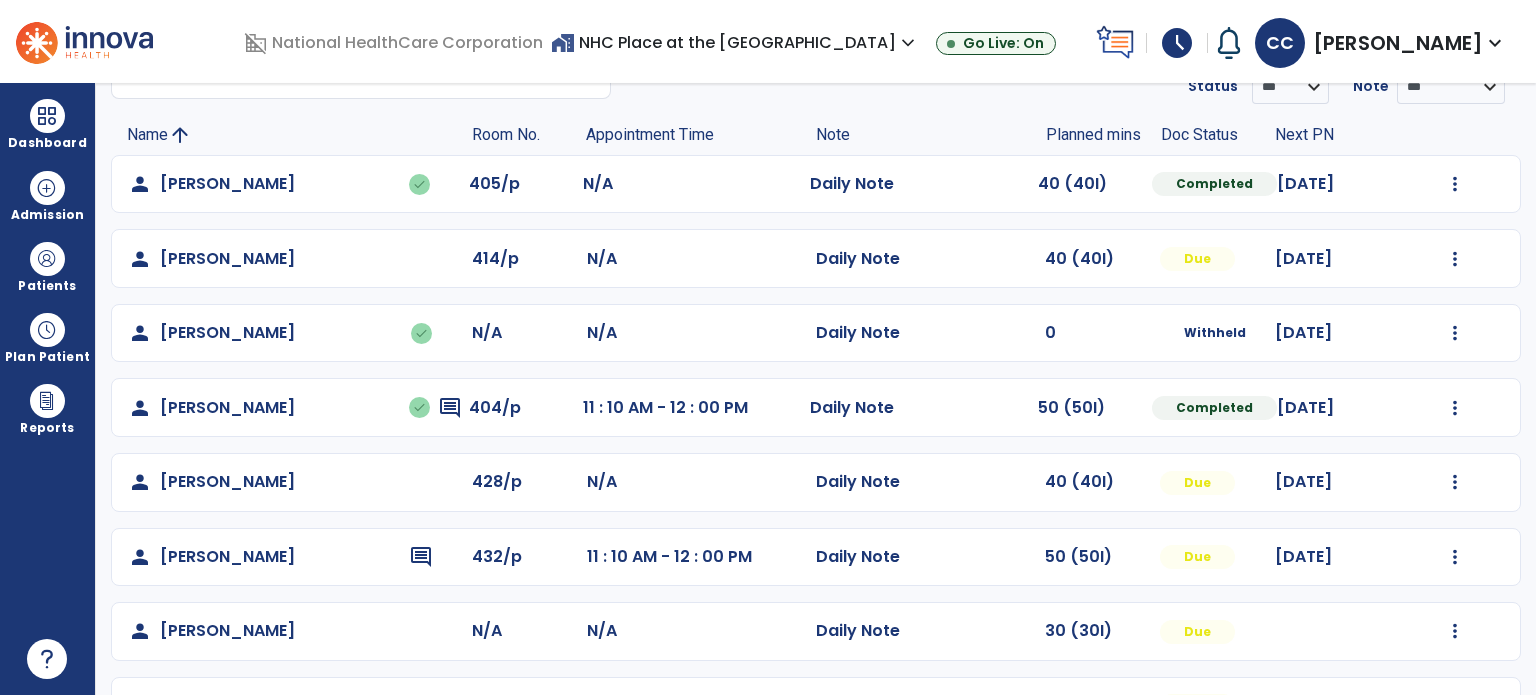scroll, scrollTop: 319, scrollLeft: 0, axis: vertical 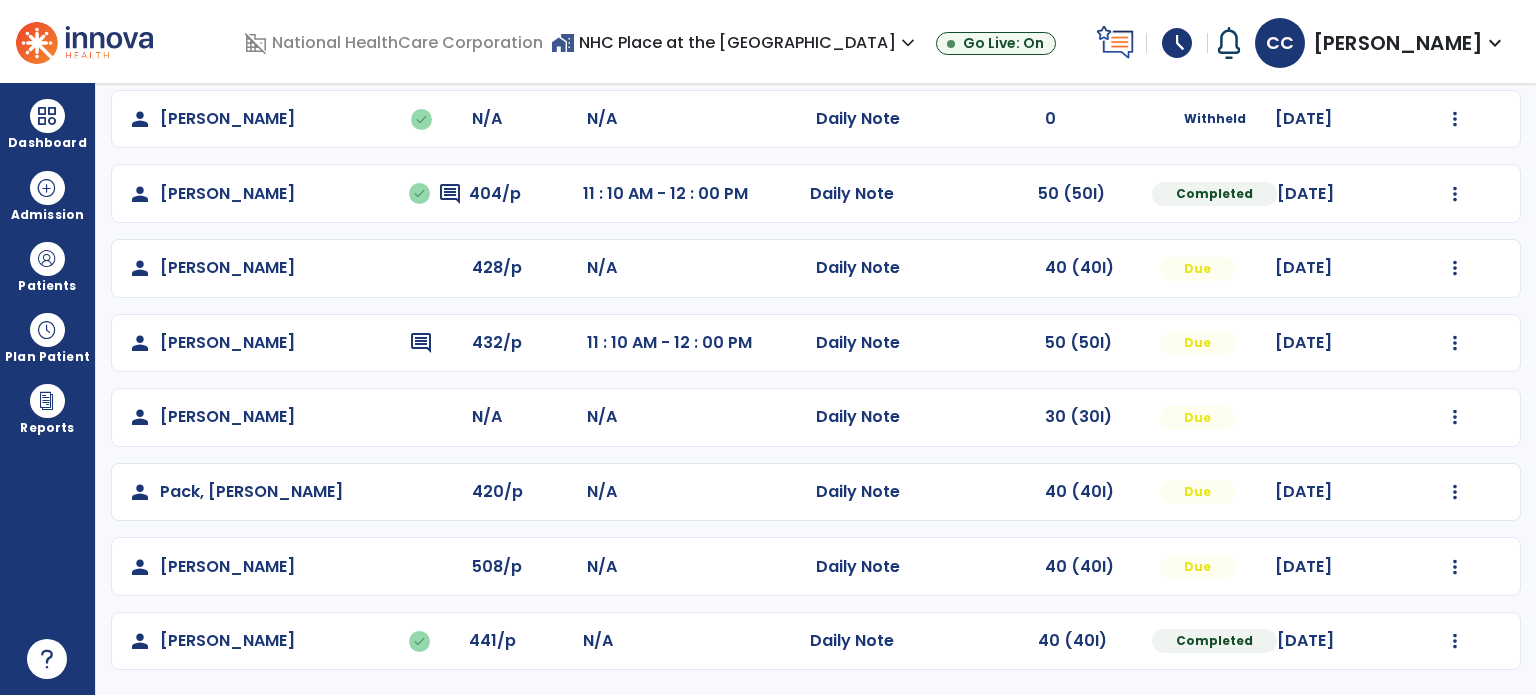 click at bounding box center [1455, -30] 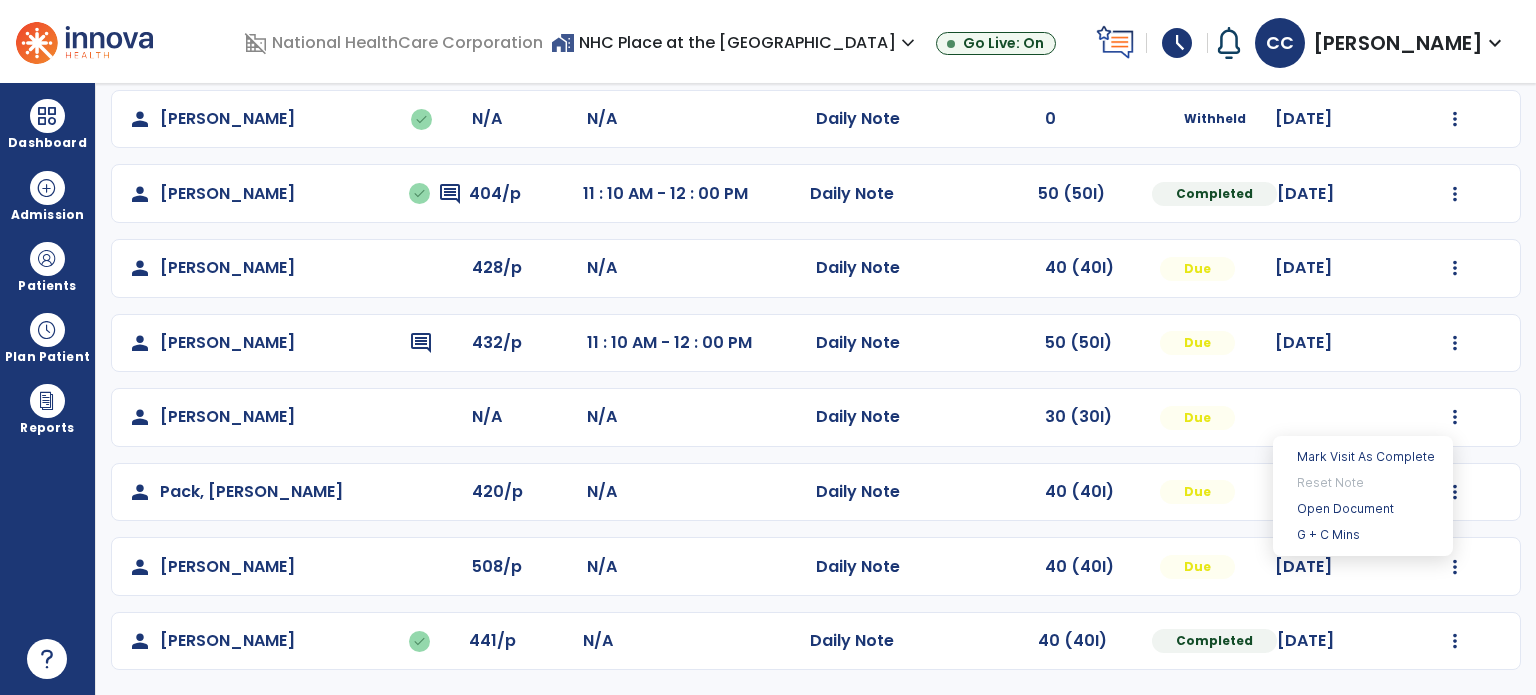 click on "Open Document" at bounding box center (1363, 509) 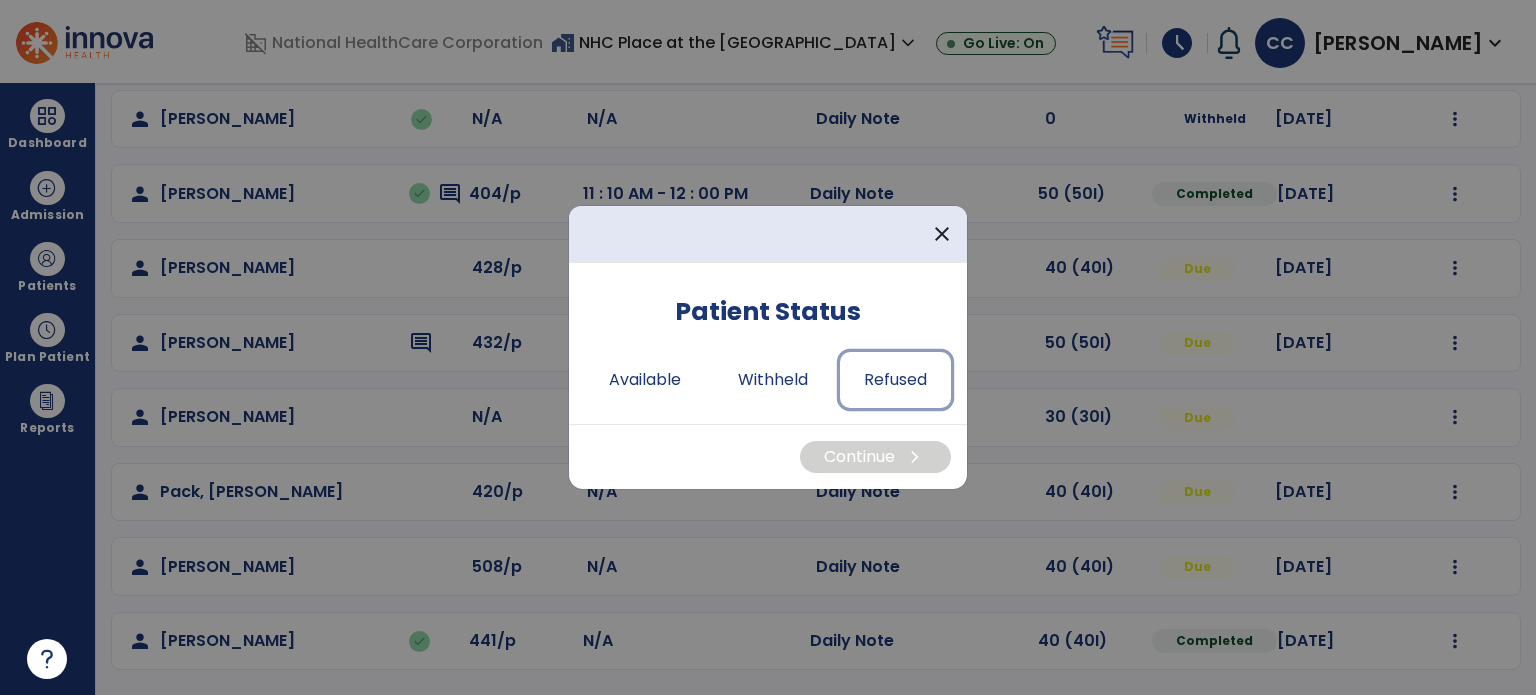 click on "Refused" at bounding box center (895, 380) 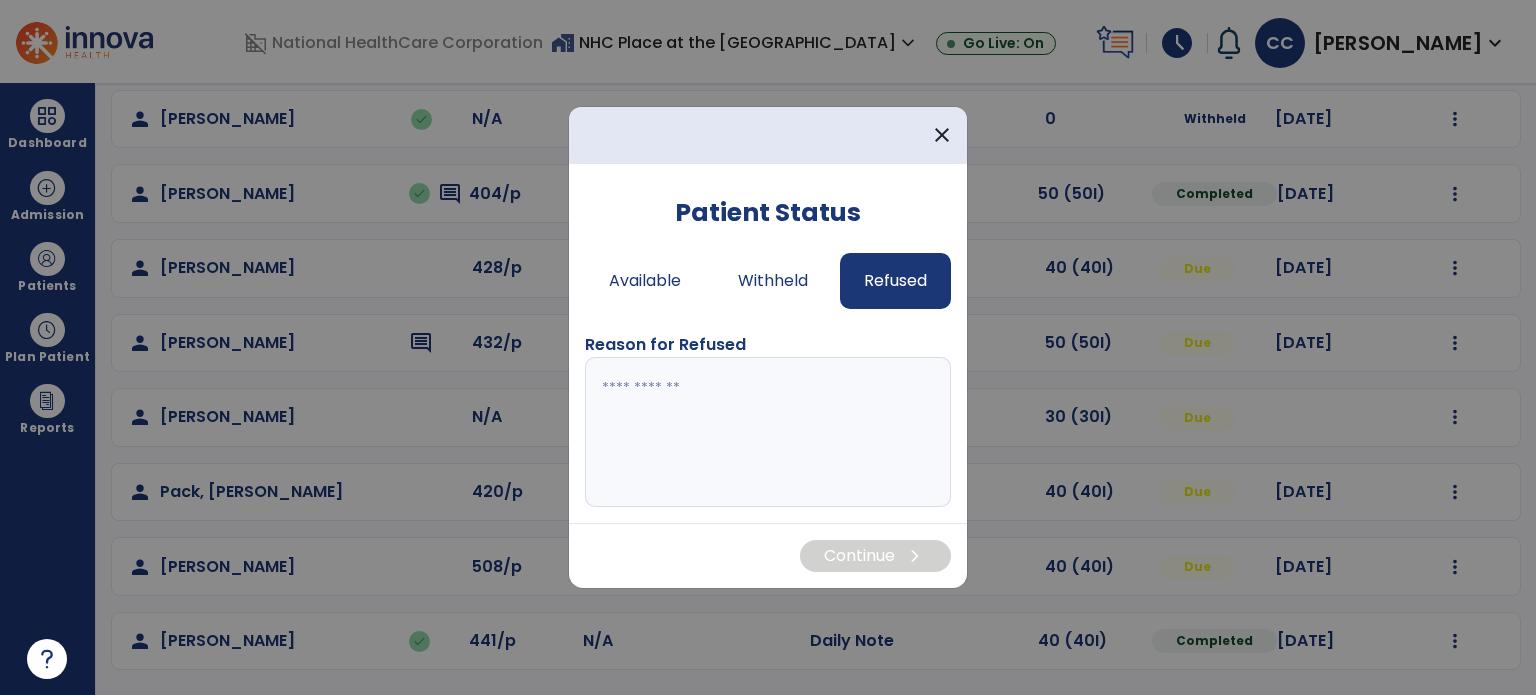 click at bounding box center (768, 432) 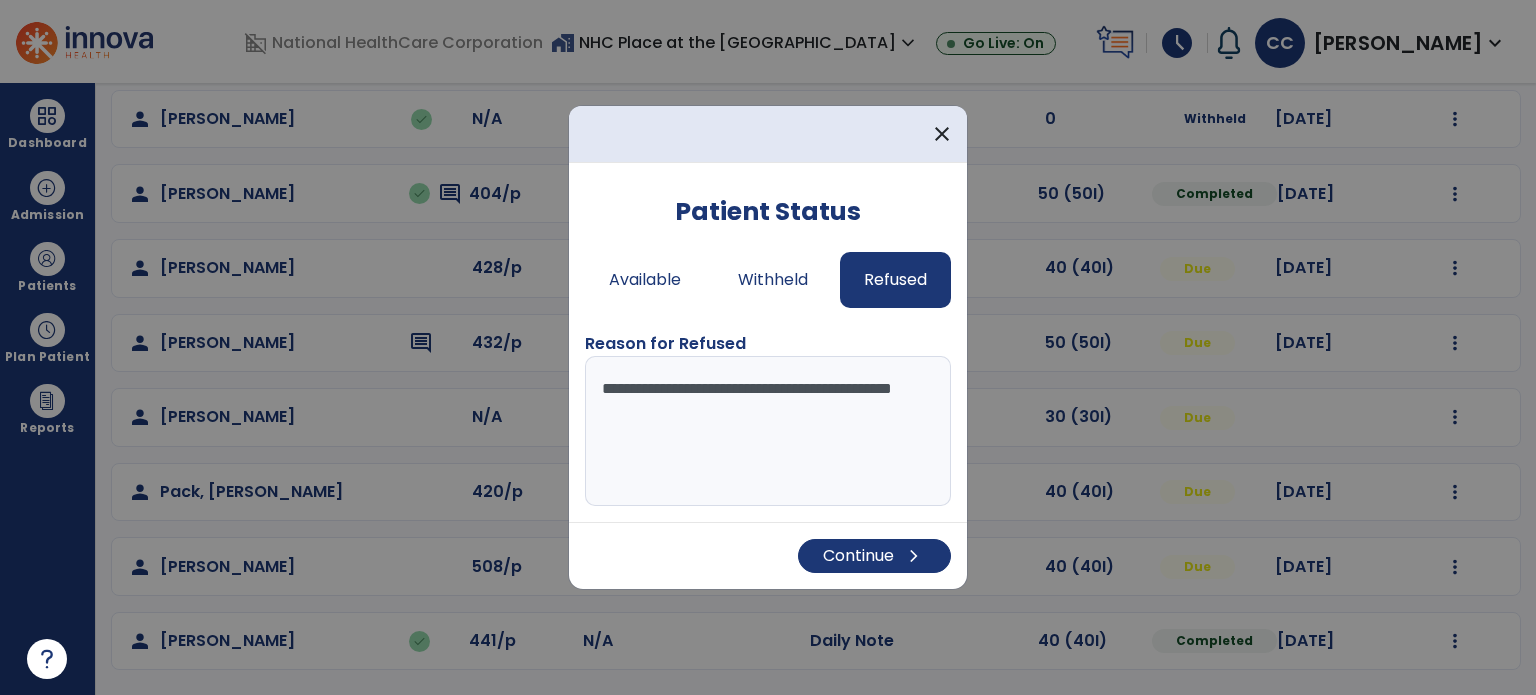 type on "**********" 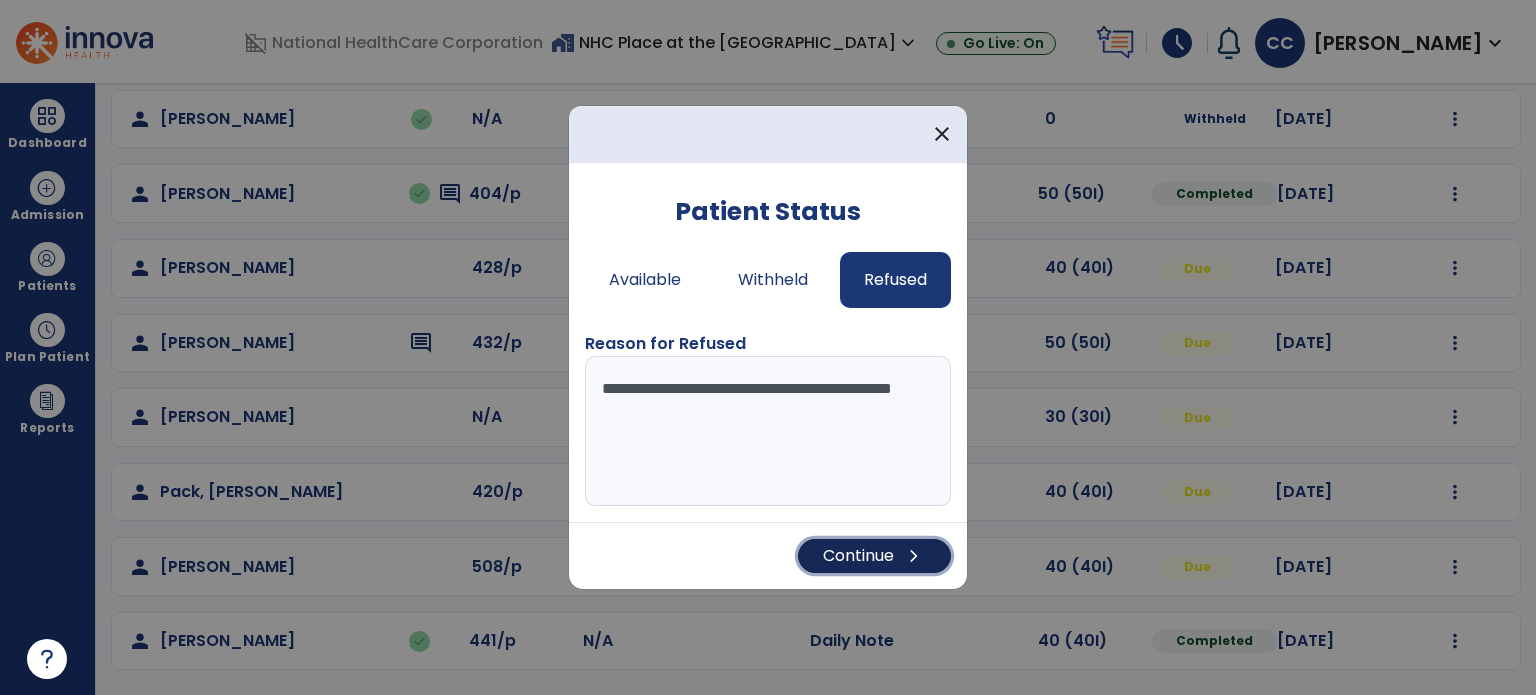 click on "Continue   chevron_right" at bounding box center [874, 556] 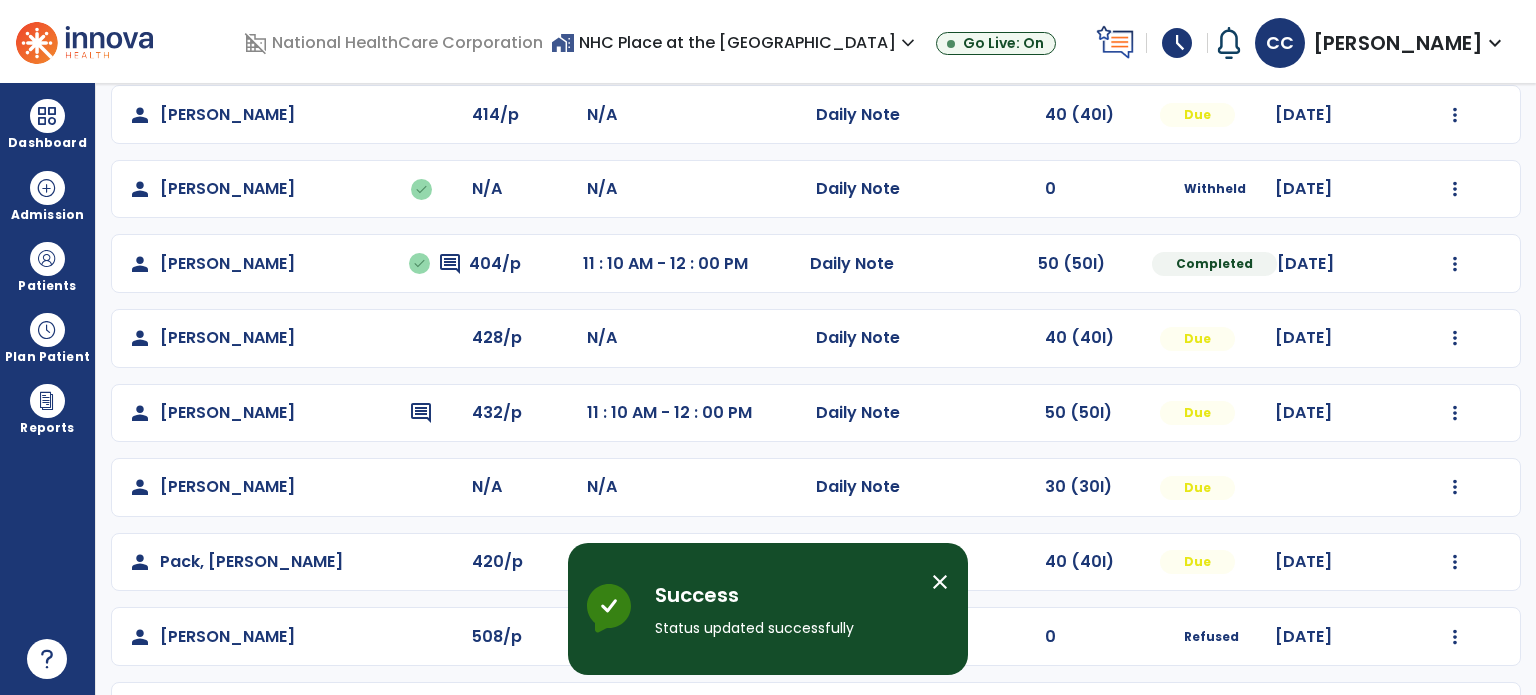 scroll, scrollTop: 319, scrollLeft: 0, axis: vertical 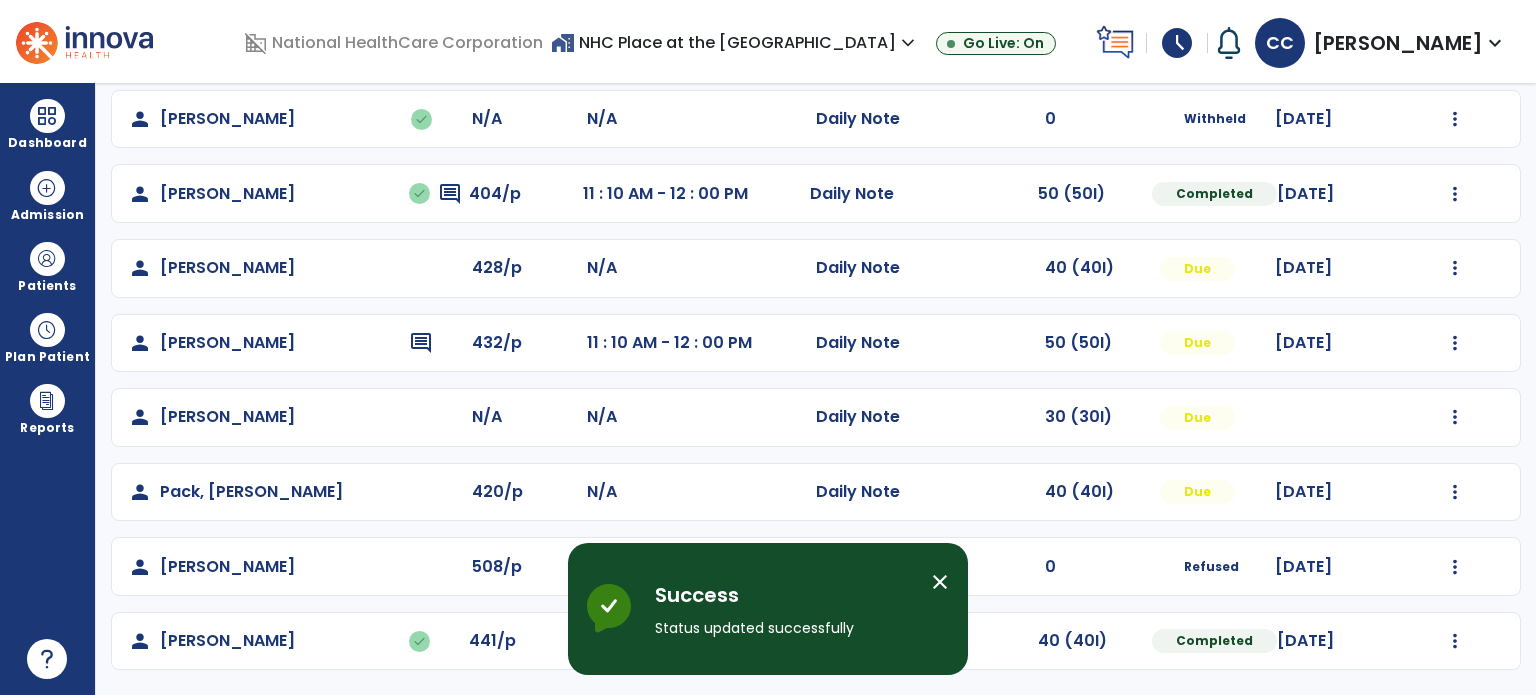 click on "close" at bounding box center [940, 582] 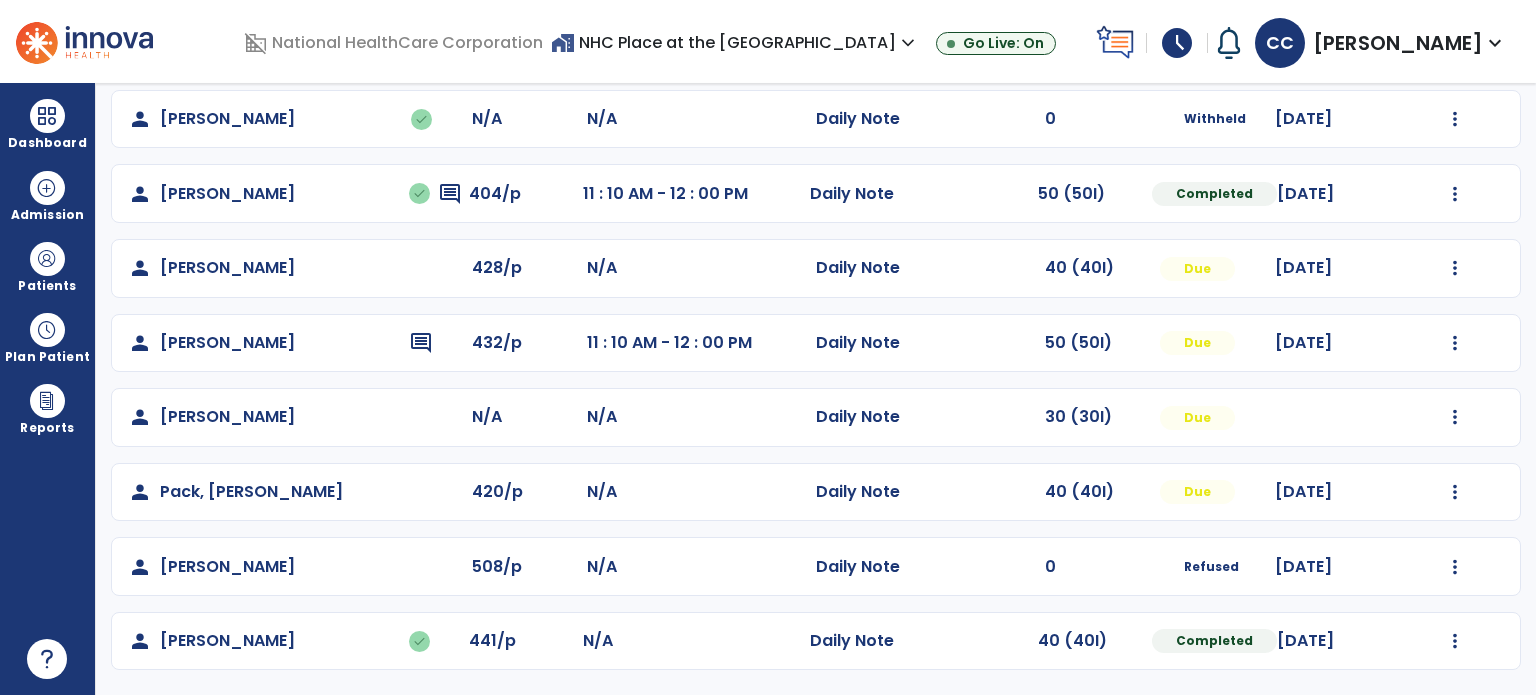 click at bounding box center (1455, -30) 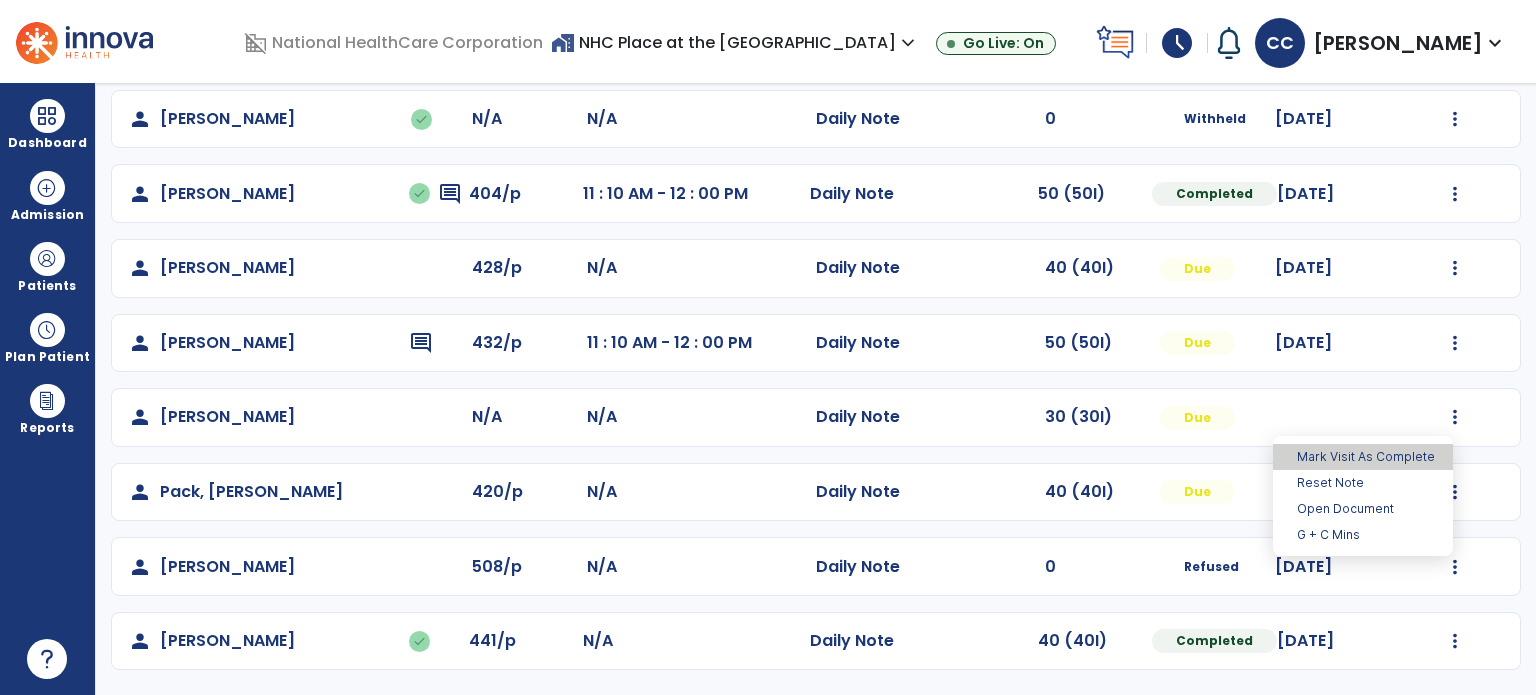 click on "Mark Visit As Complete" at bounding box center [1363, 457] 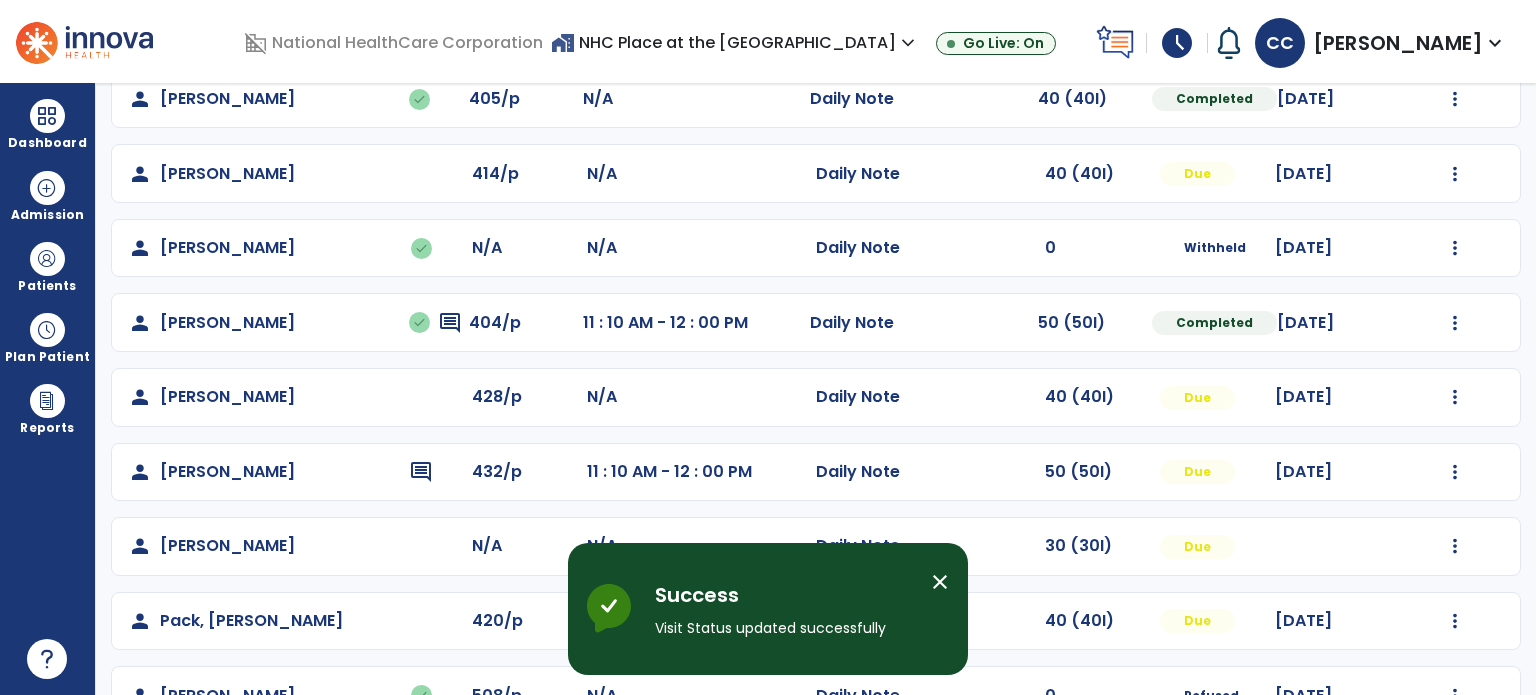 scroll, scrollTop: 319, scrollLeft: 0, axis: vertical 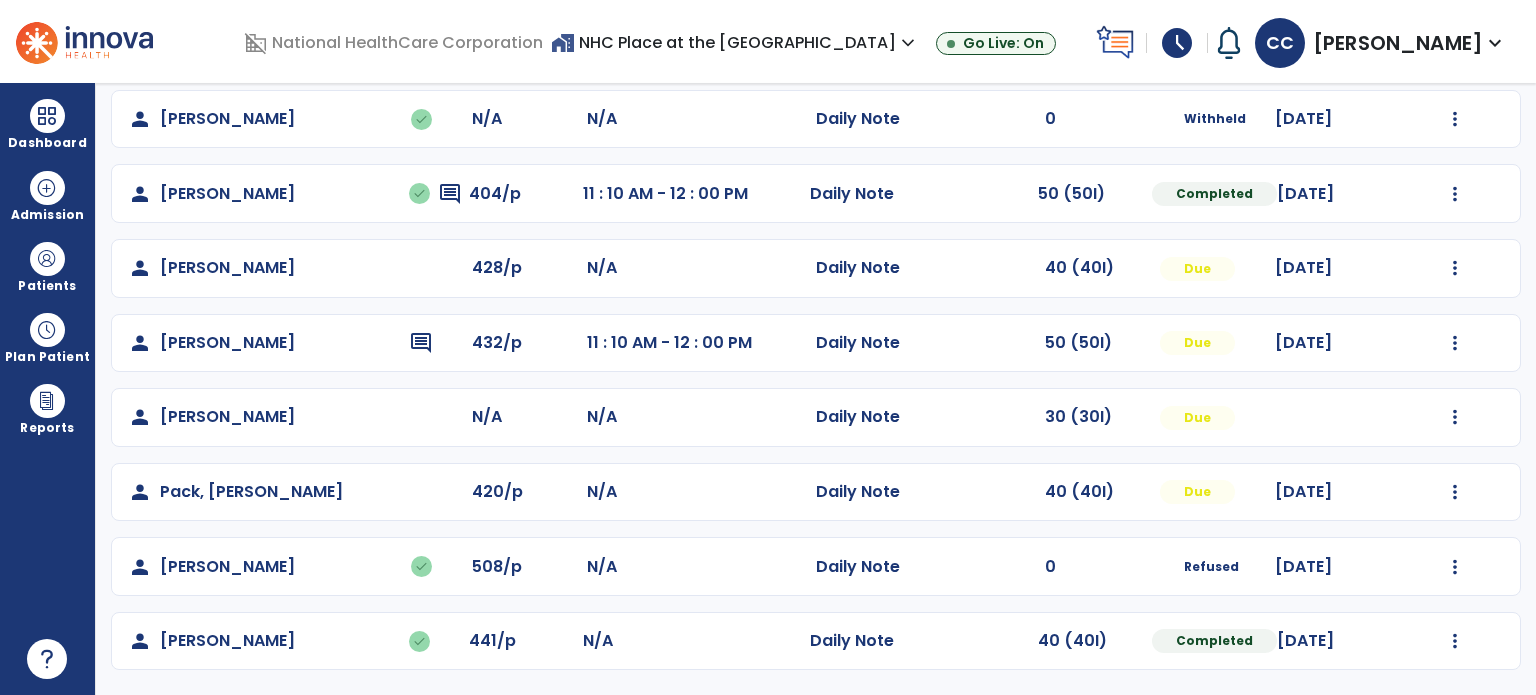 click at bounding box center (1455, -30) 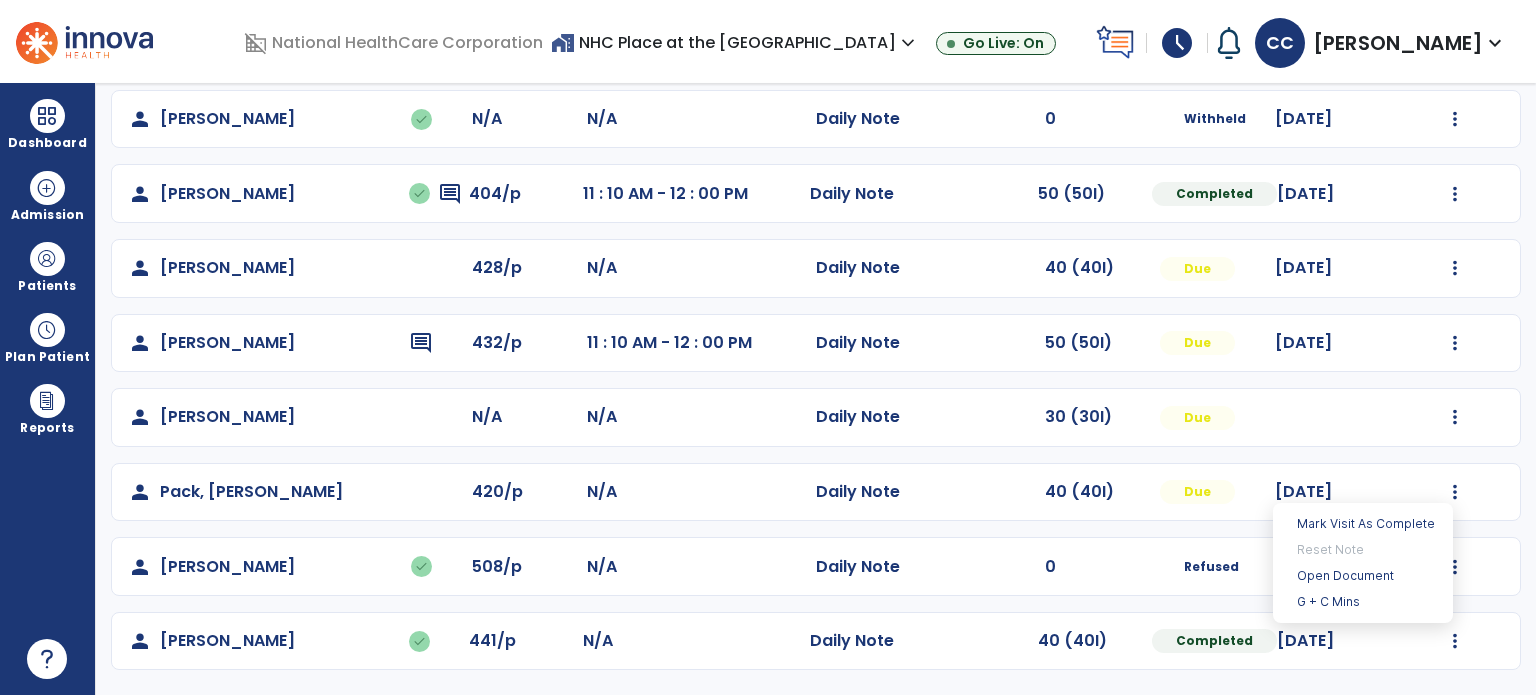 click on "Mark Visit As Complete" at bounding box center (1363, 524) 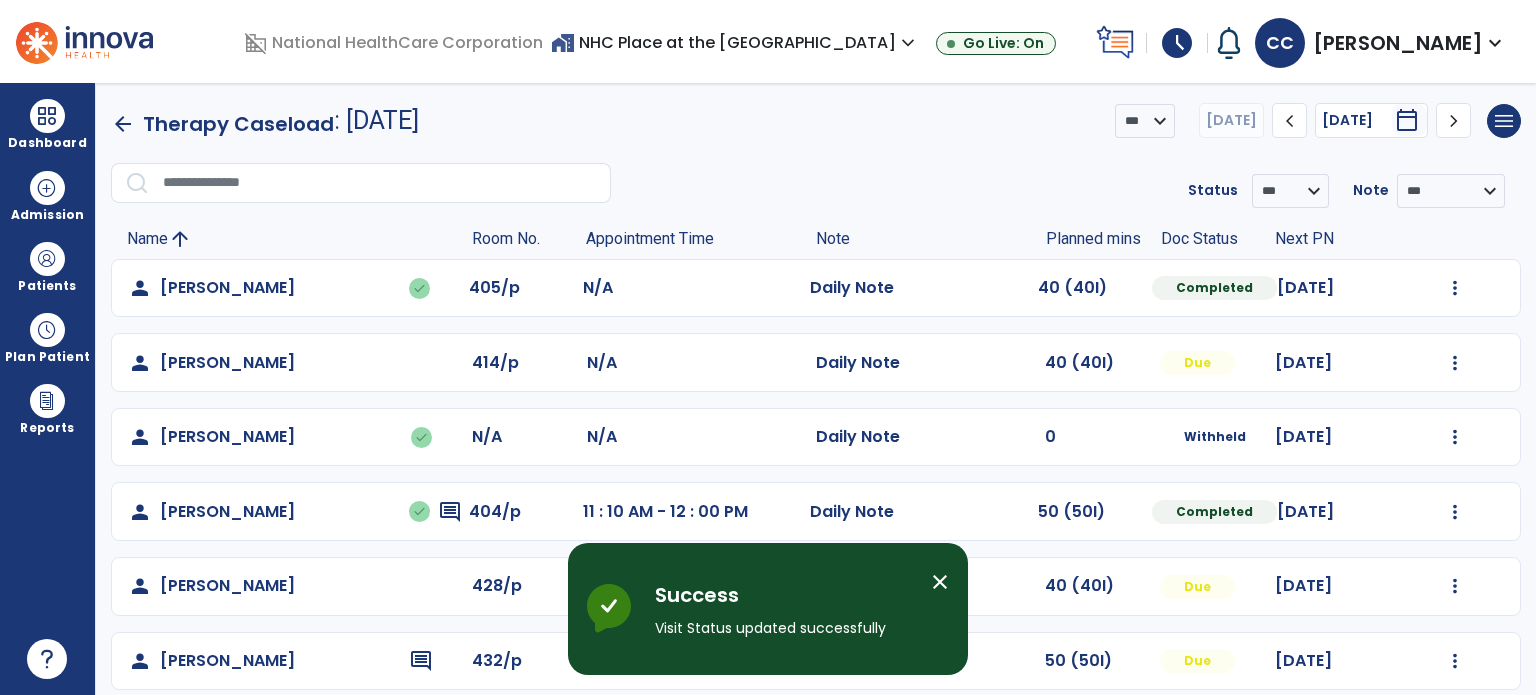 click on "close" at bounding box center [940, 582] 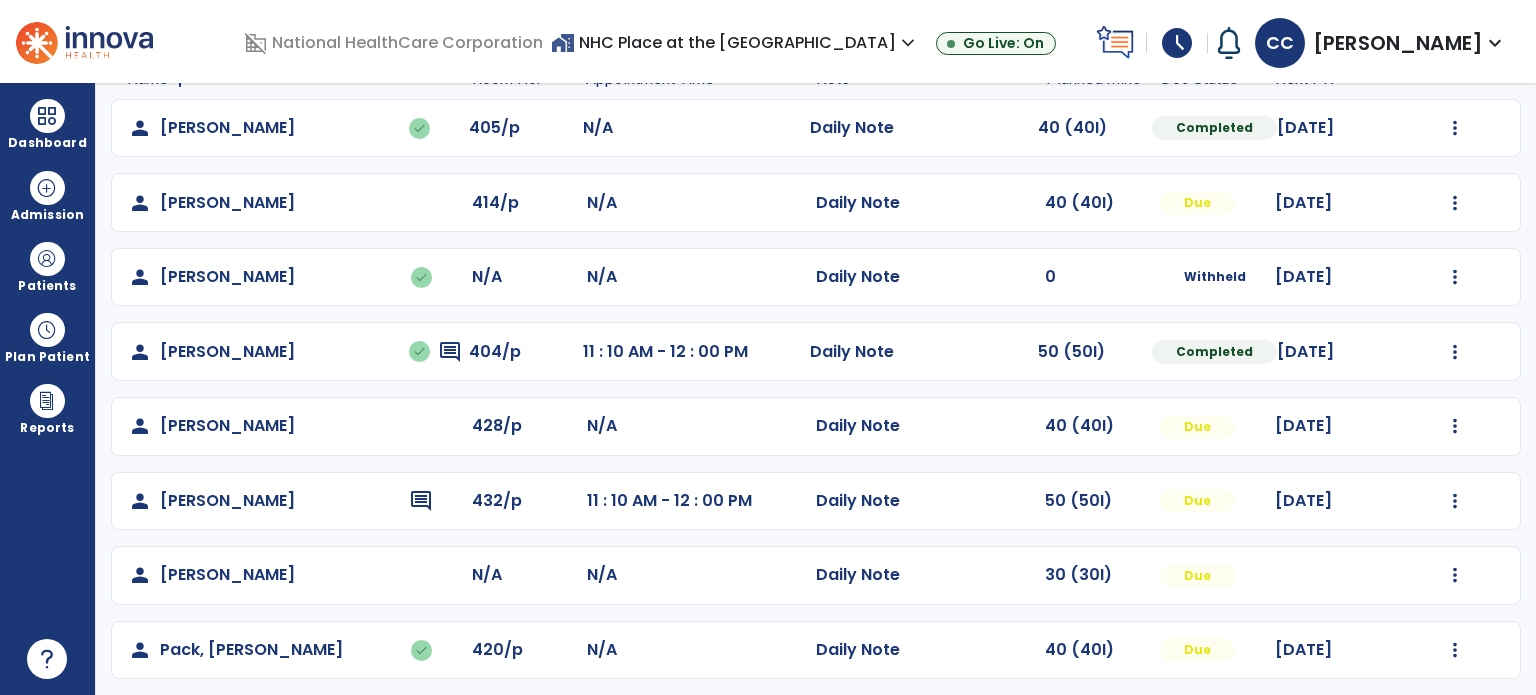 scroll, scrollTop: 319, scrollLeft: 0, axis: vertical 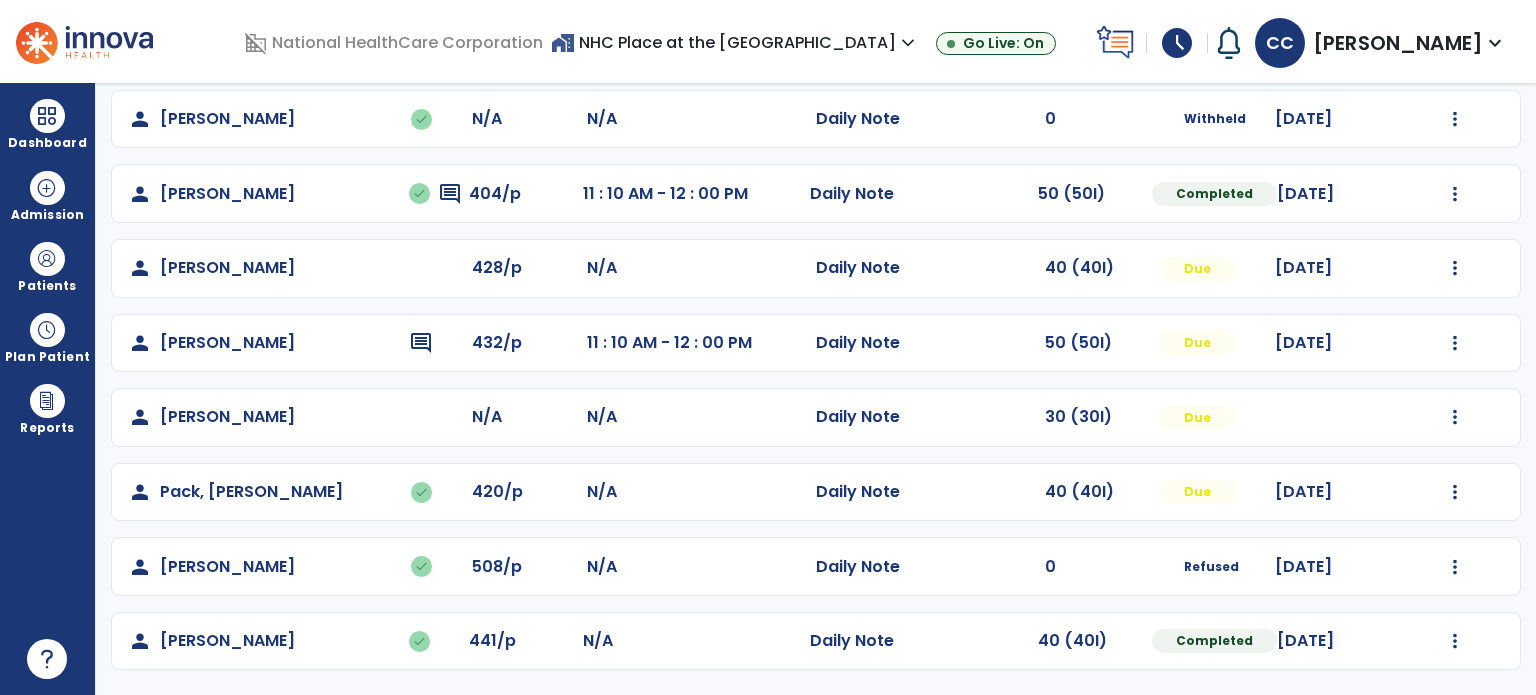 click on "Undo Visit Status   Reset Note   Open Document   G + C Mins" 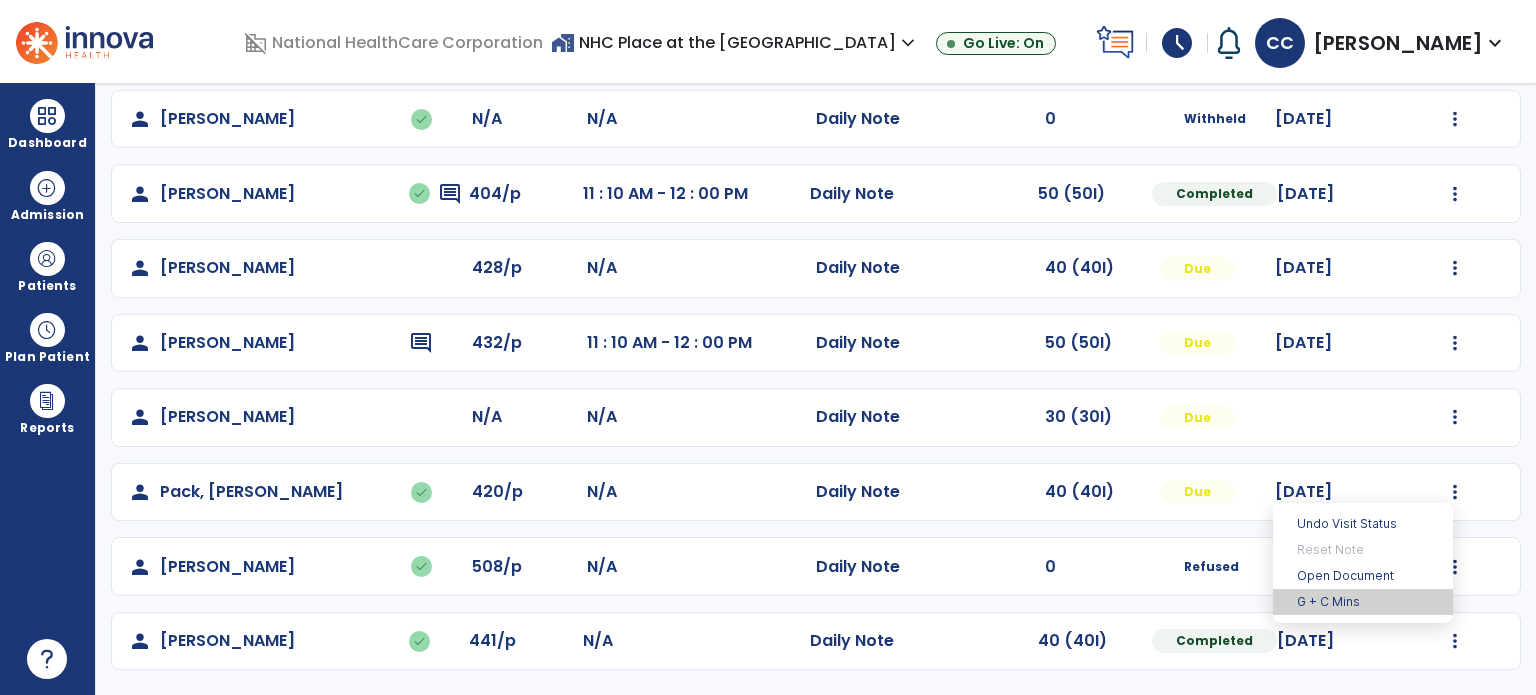 click on "G + C Mins" at bounding box center (1363, 602) 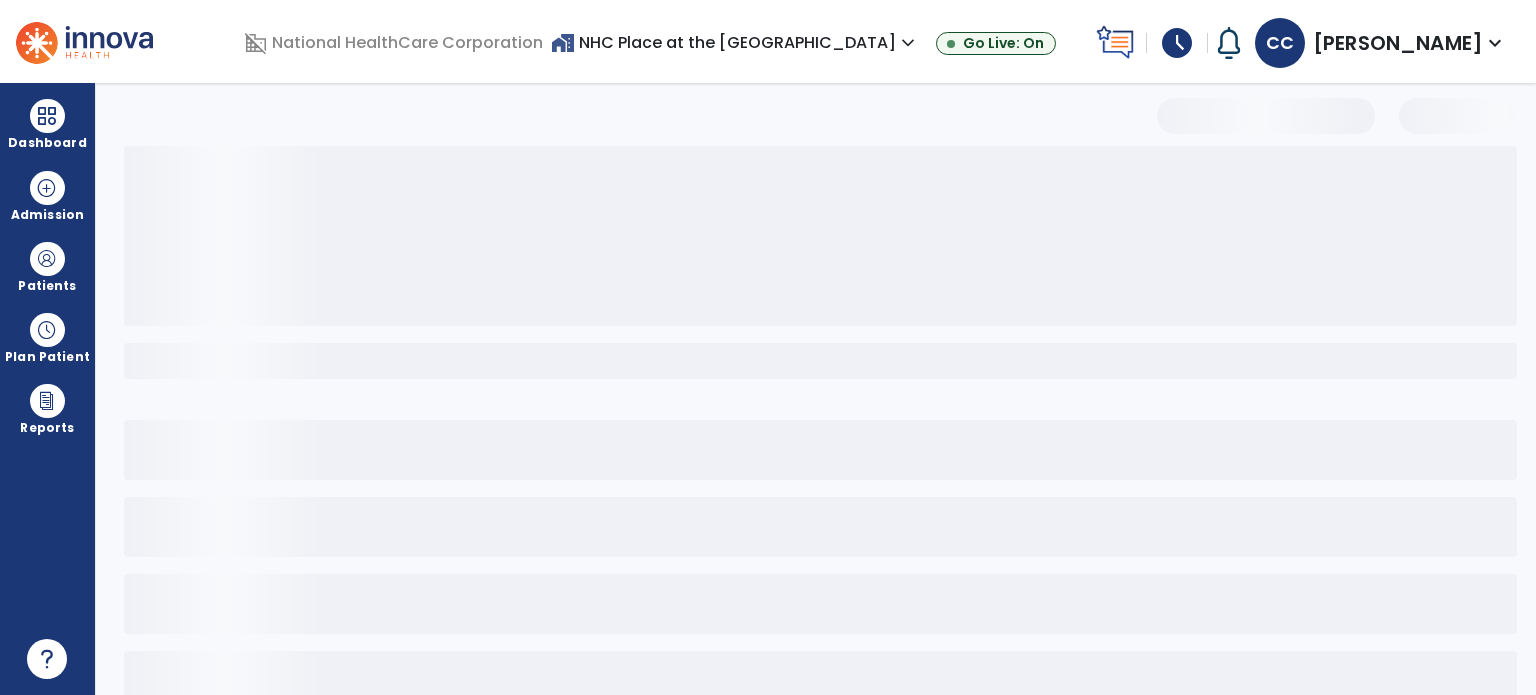 select on "***" 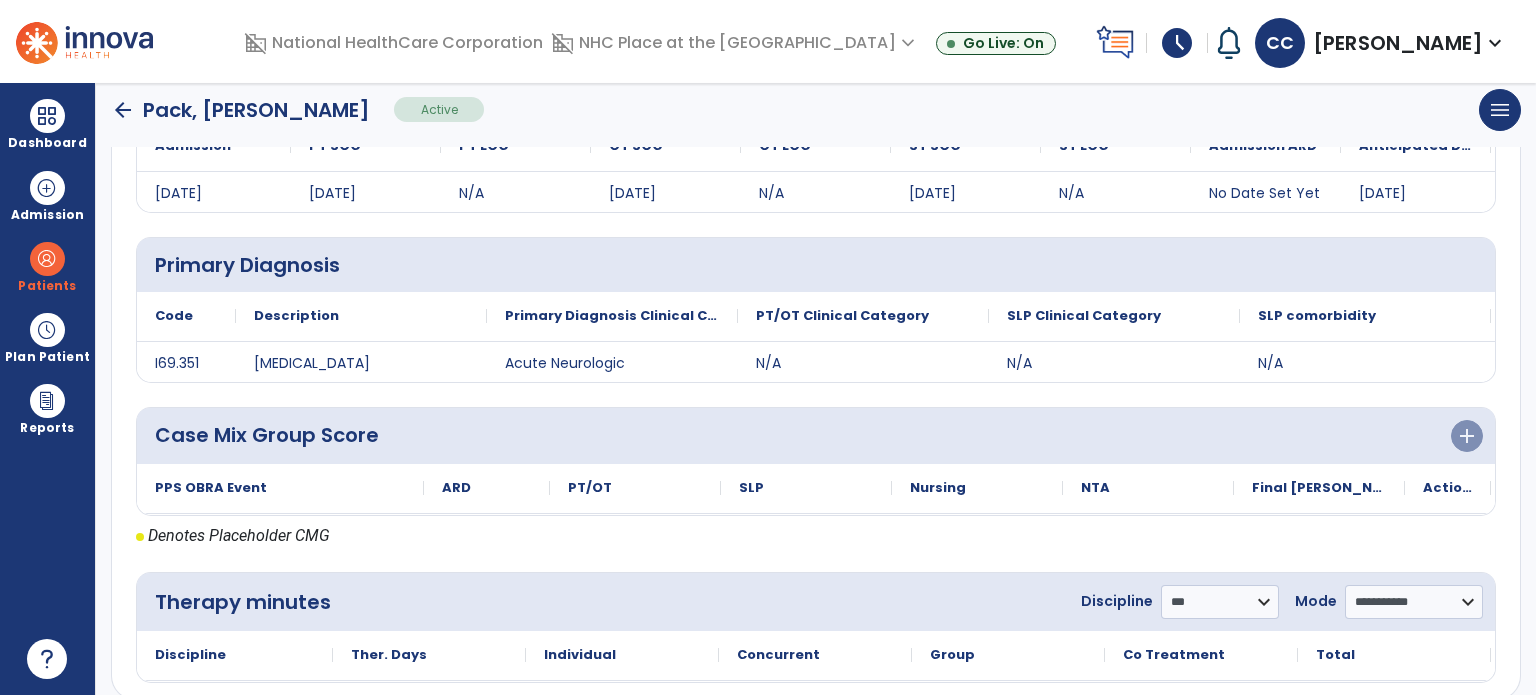 scroll, scrollTop: 344, scrollLeft: 0, axis: vertical 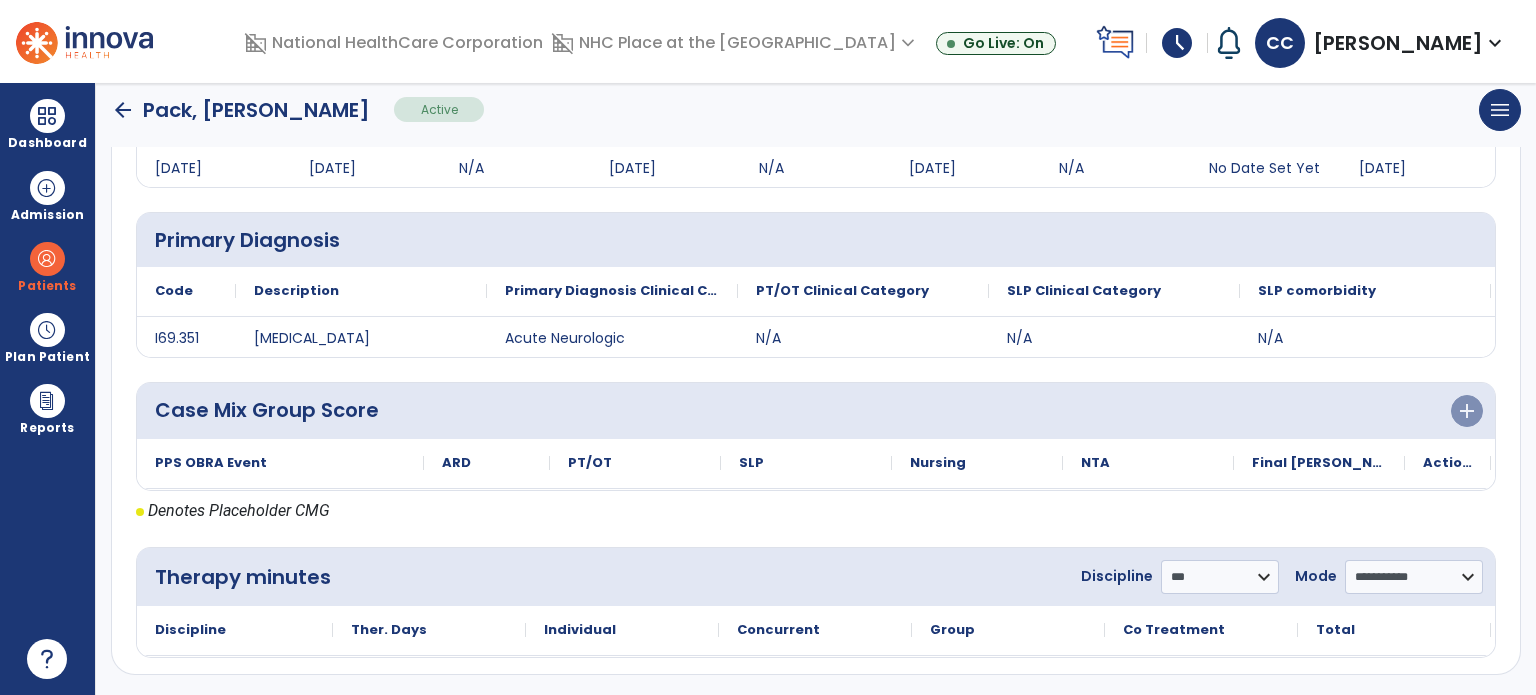 click at bounding box center [47, 116] 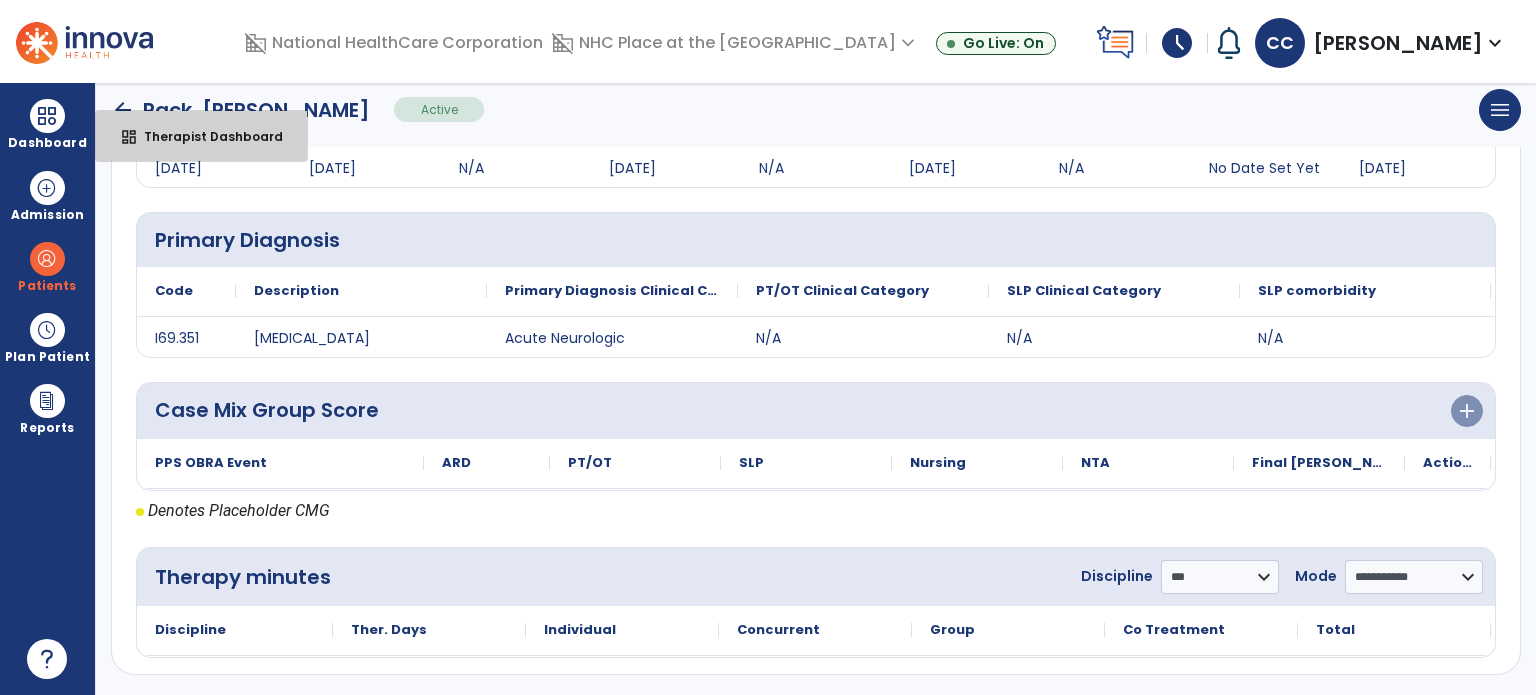click on "dashboard  Therapist Dashboard" at bounding box center [201, 136] 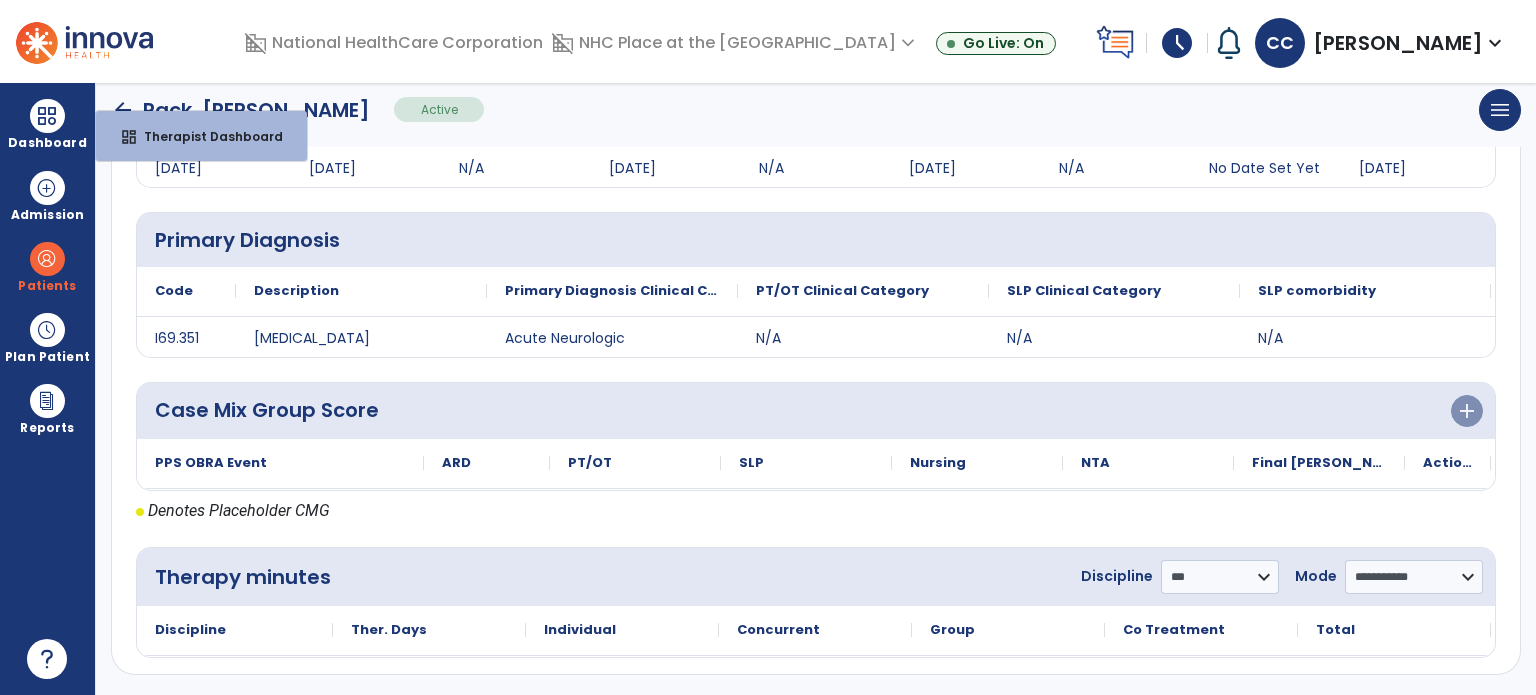 select on "****" 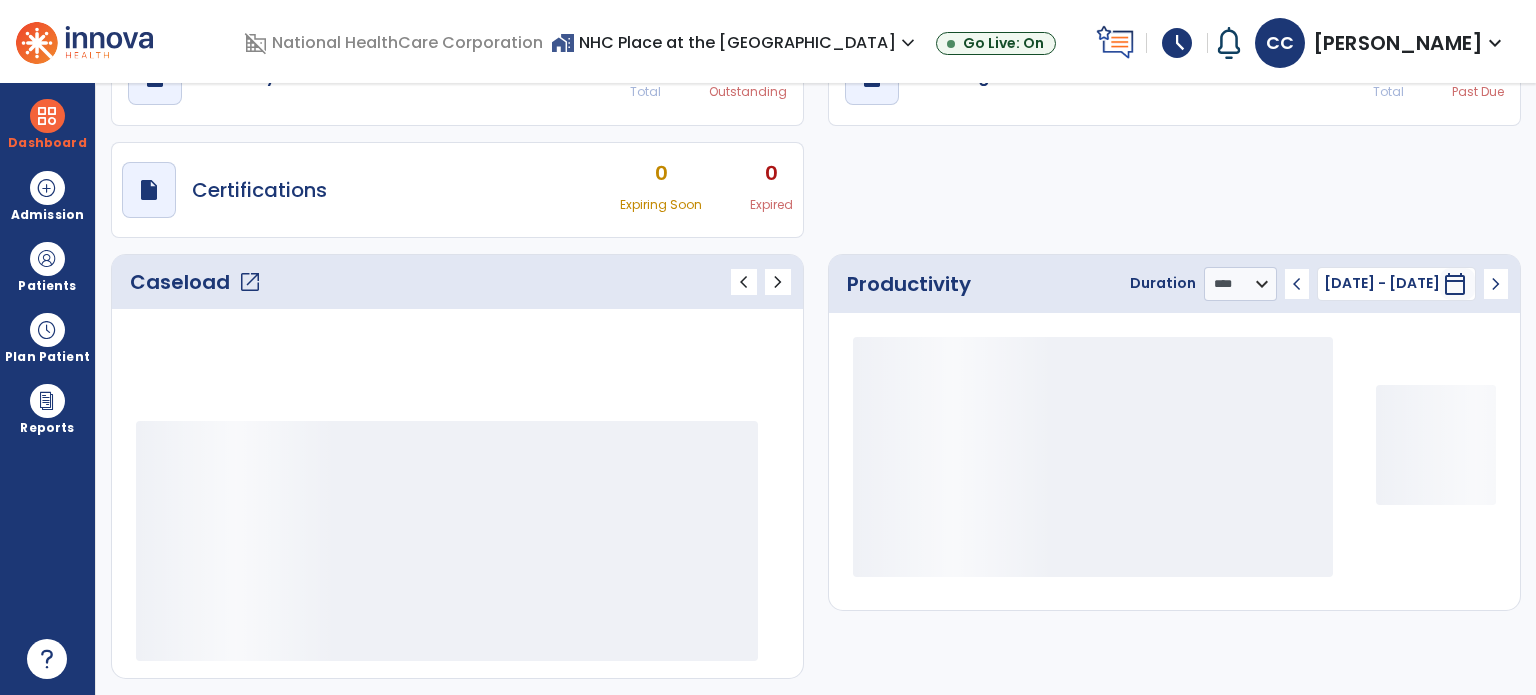 scroll, scrollTop: 109, scrollLeft: 0, axis: vertical 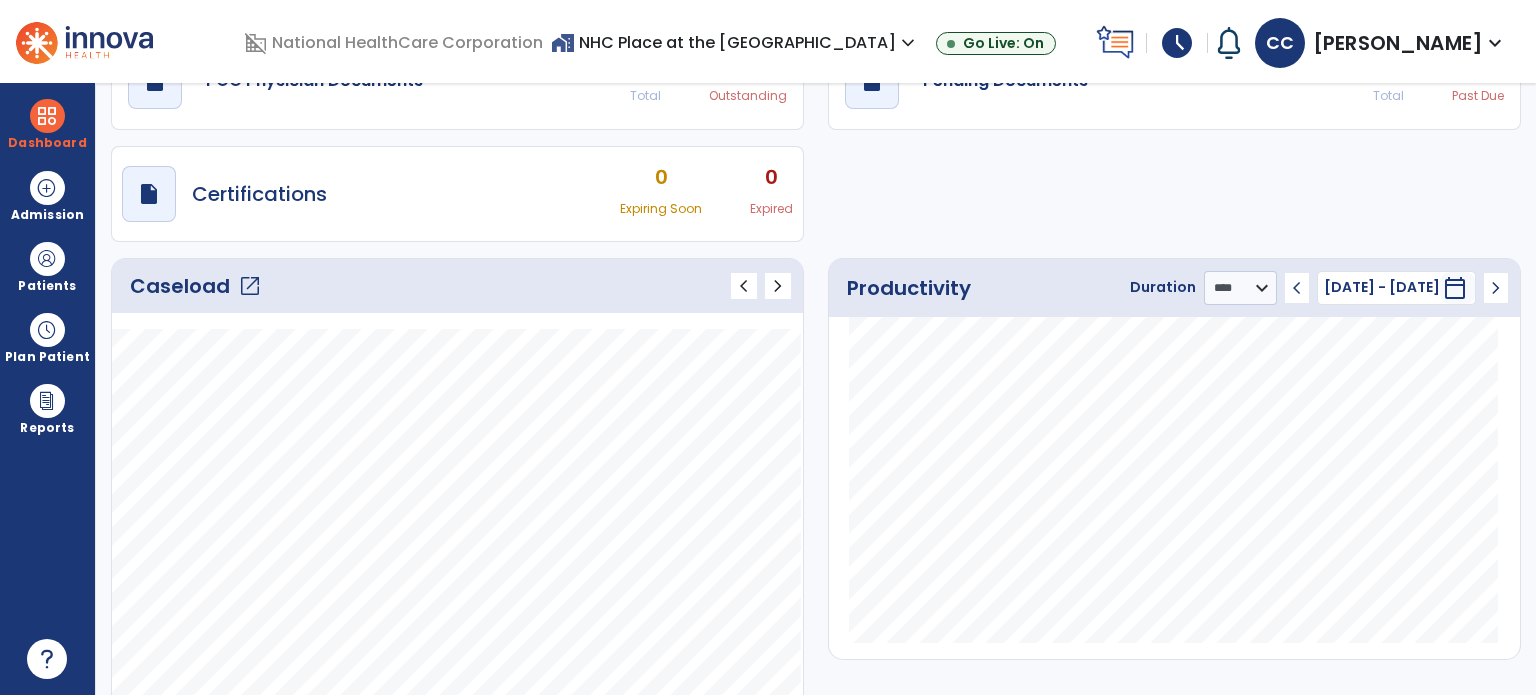 click on "open_in_new" 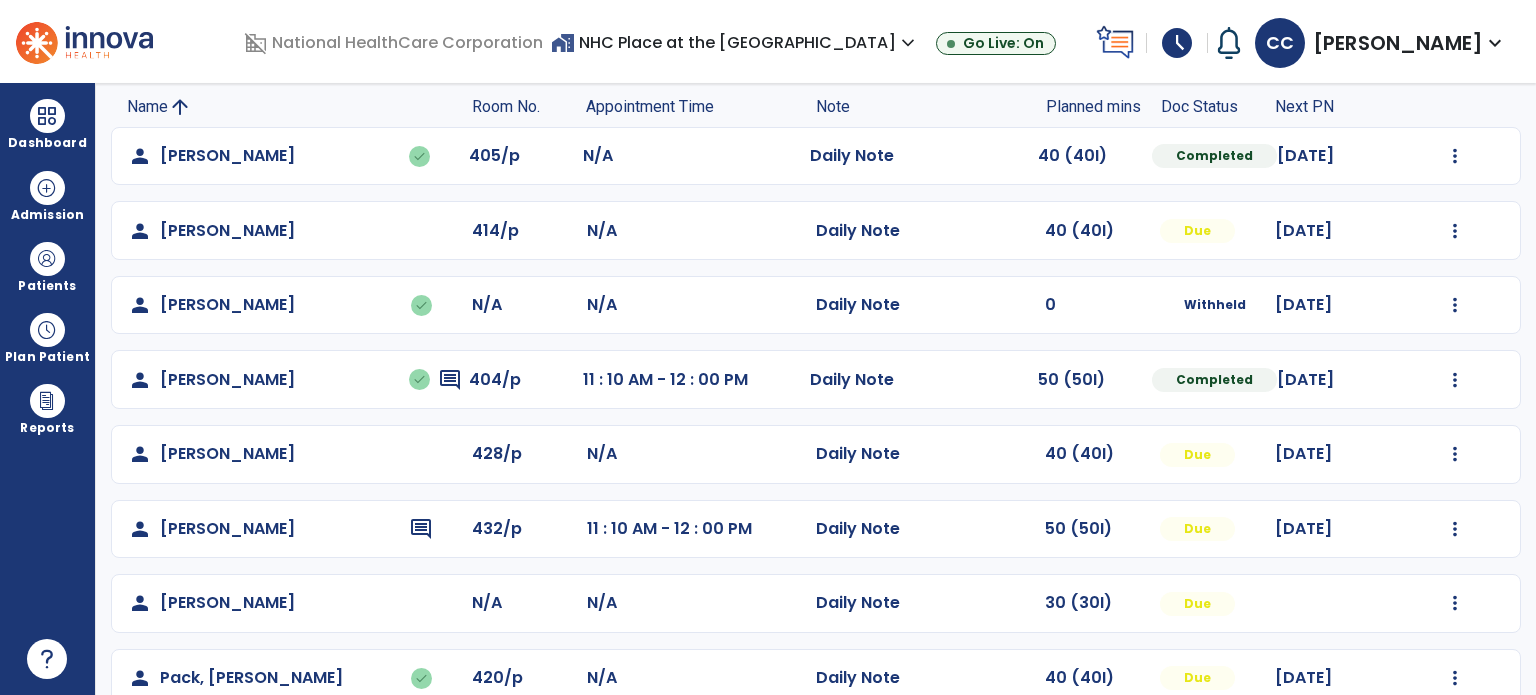 scroll, scrollTop: 319, scrollLeft: 0, axis: vertical 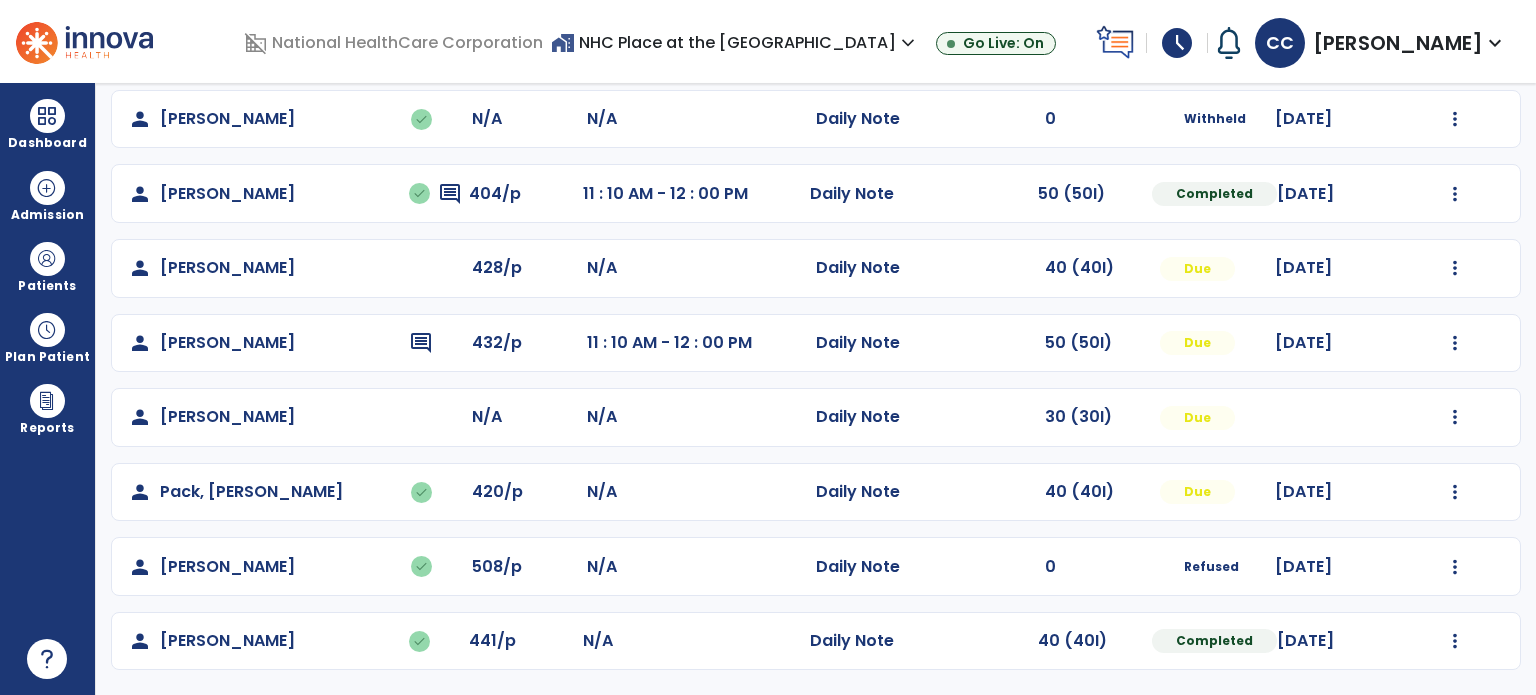 click at bounding box center [1455, -30] 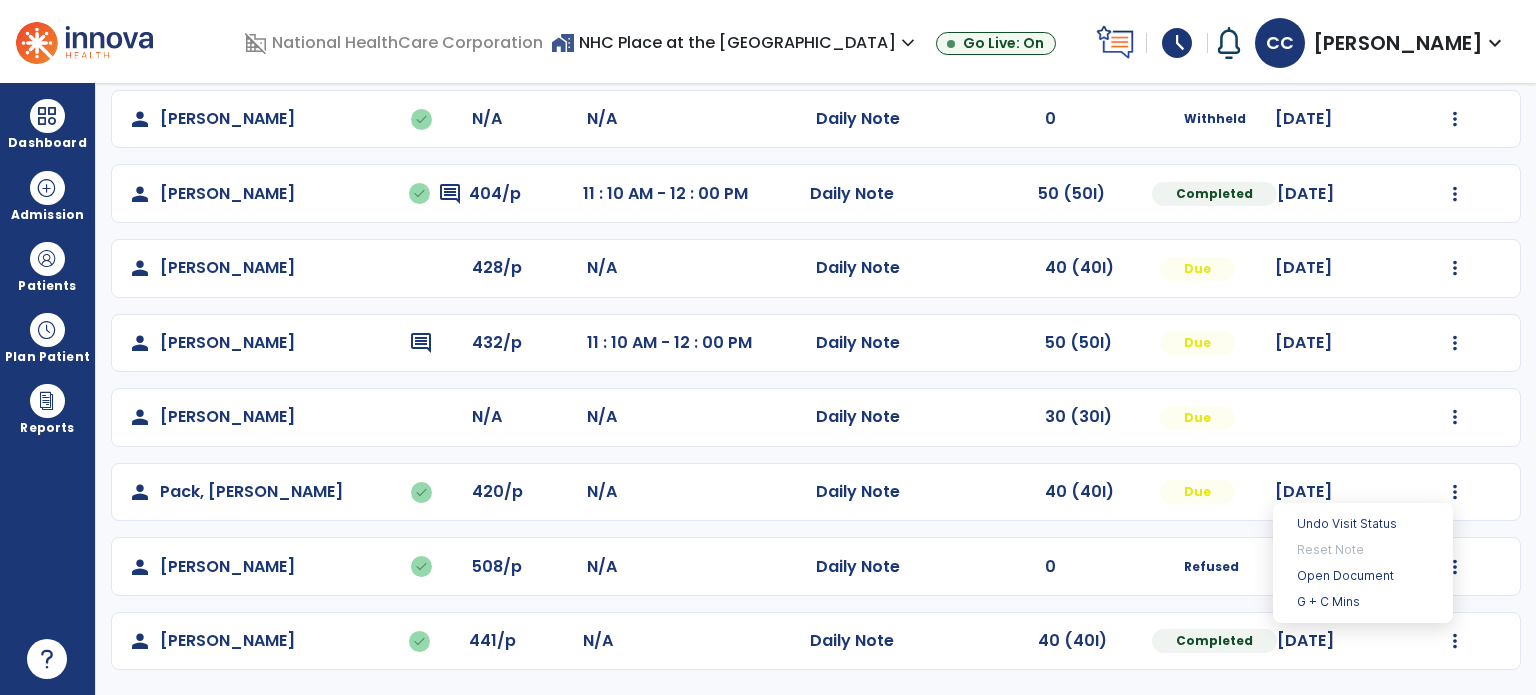 click on "Open Document" at bounding box center [1363, 576] 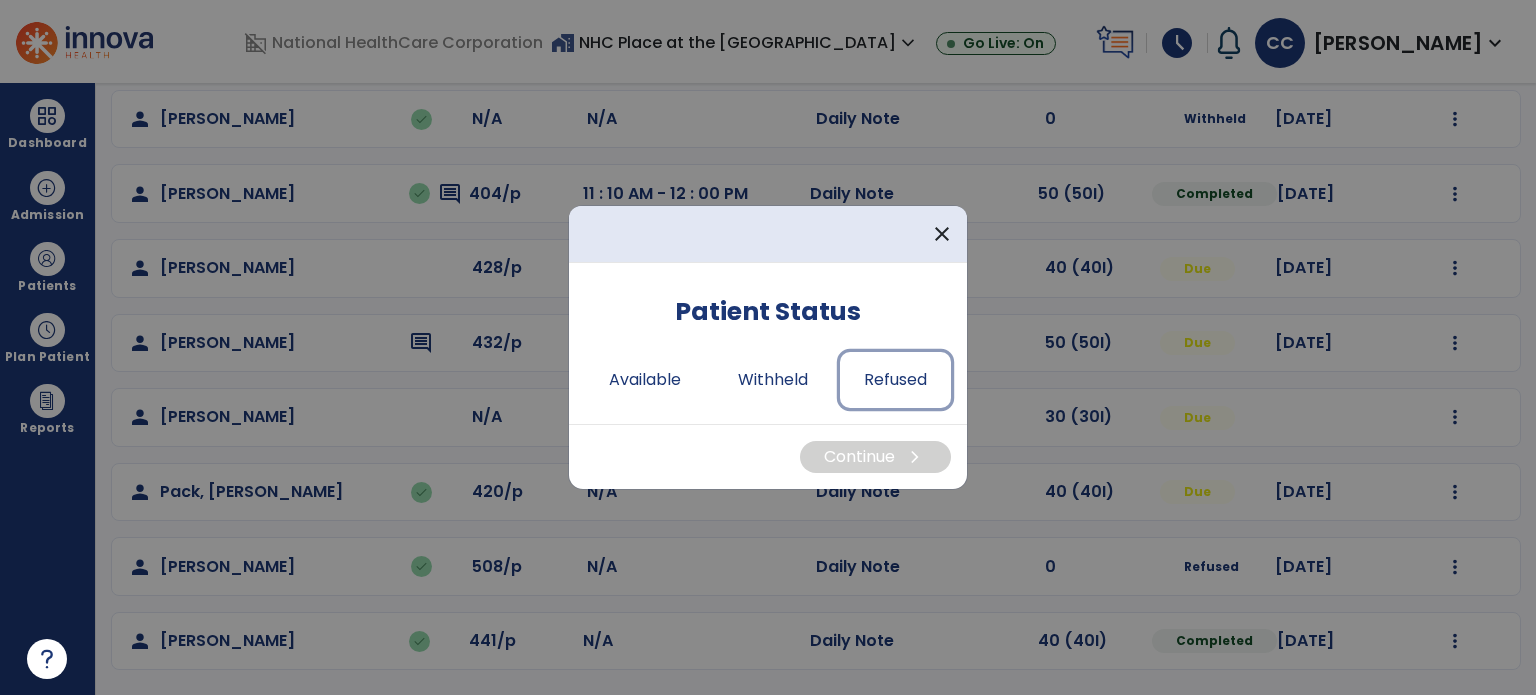 click on "Refused" at bounding box center (895, 380) 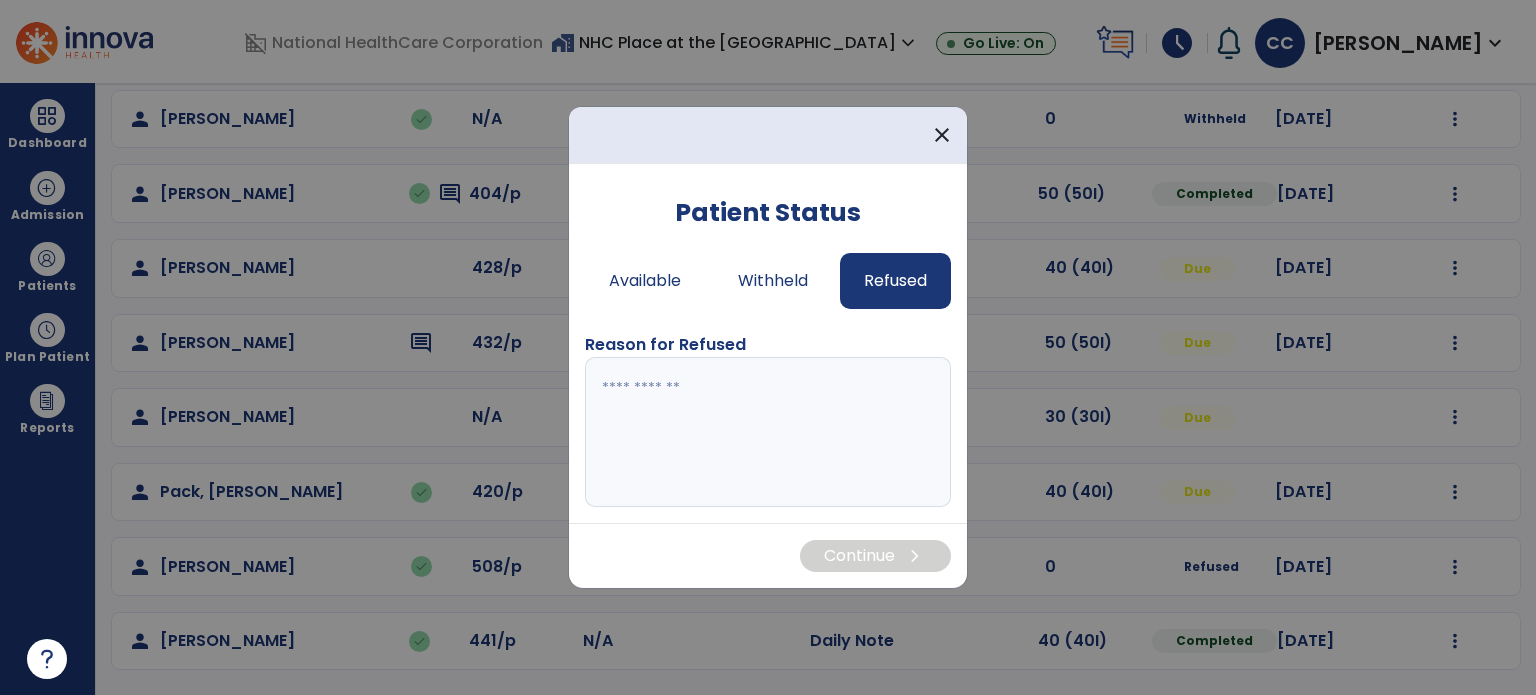 click at bounding box center [768, 432] 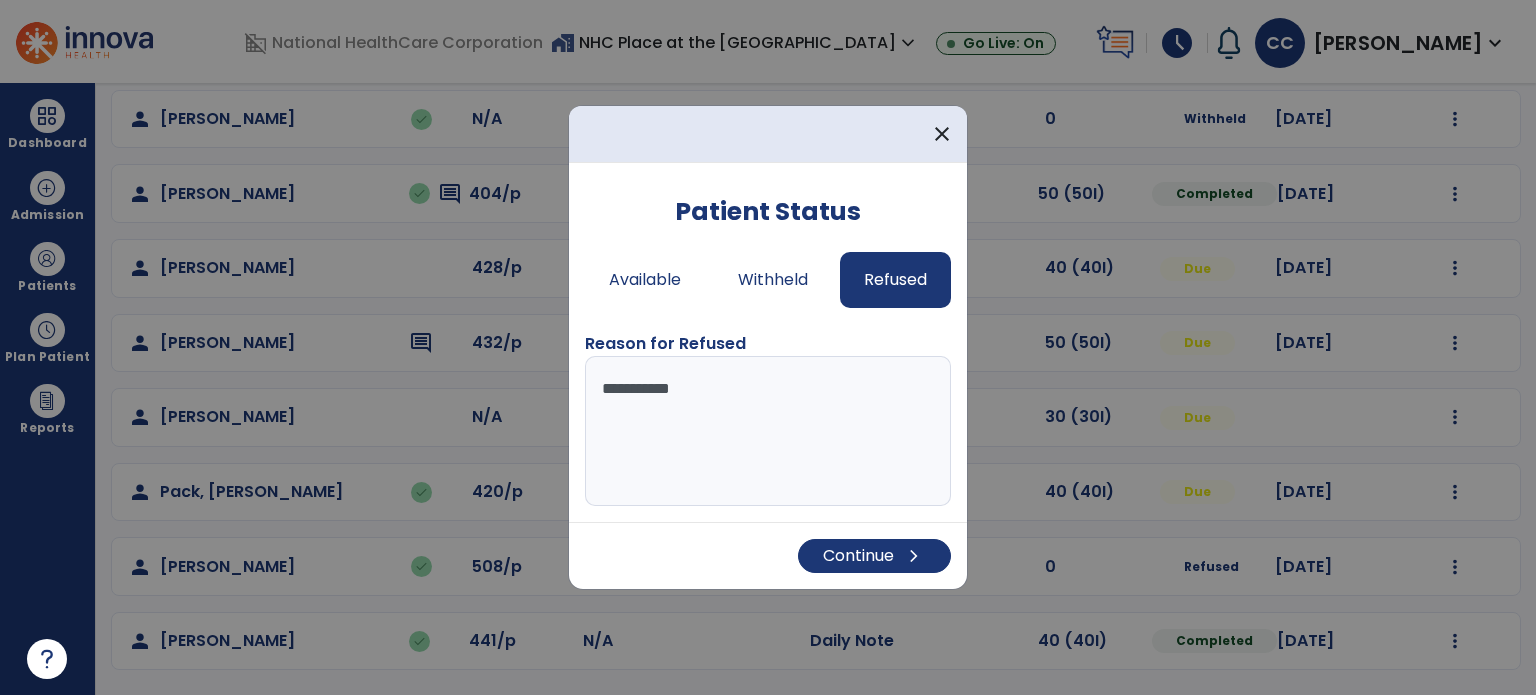 type on "**********" 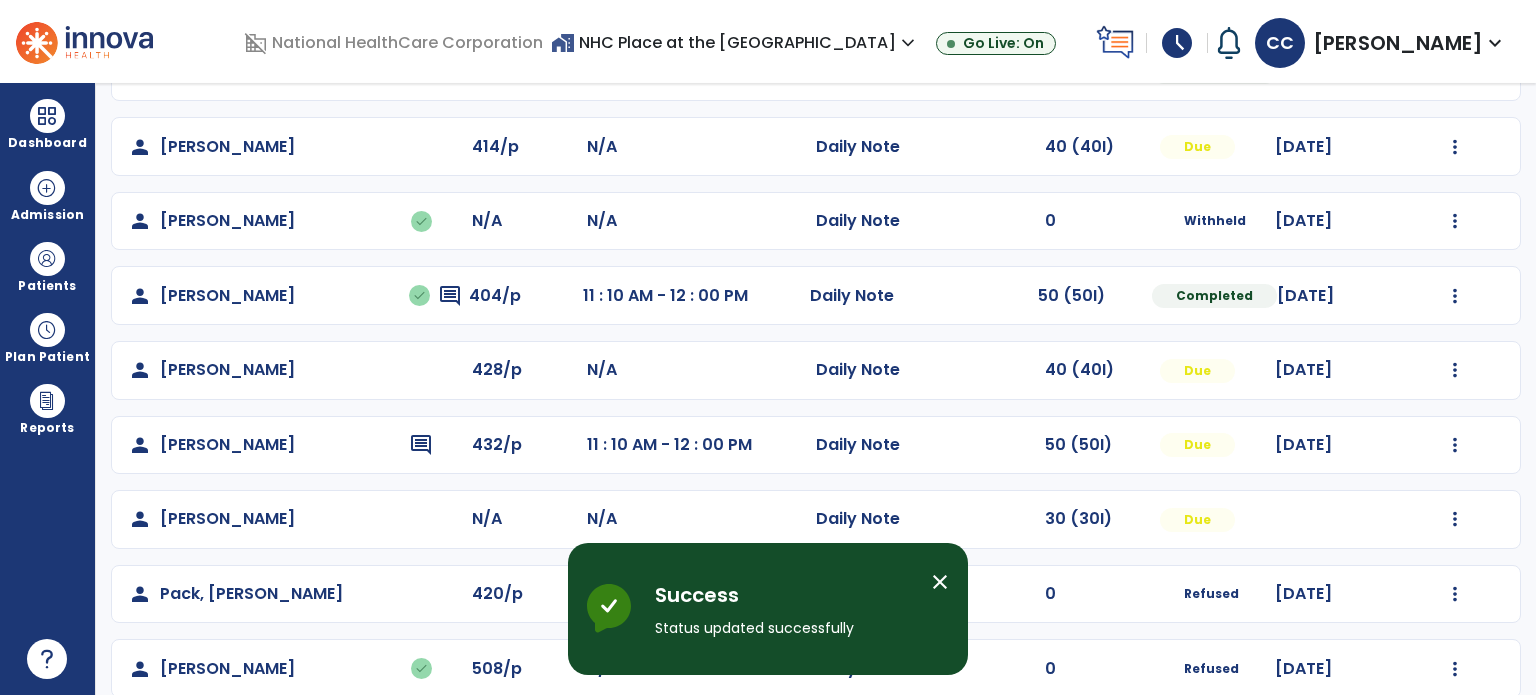scroll, scrollTop: 319, scrollLeft: 0, axis: vertical 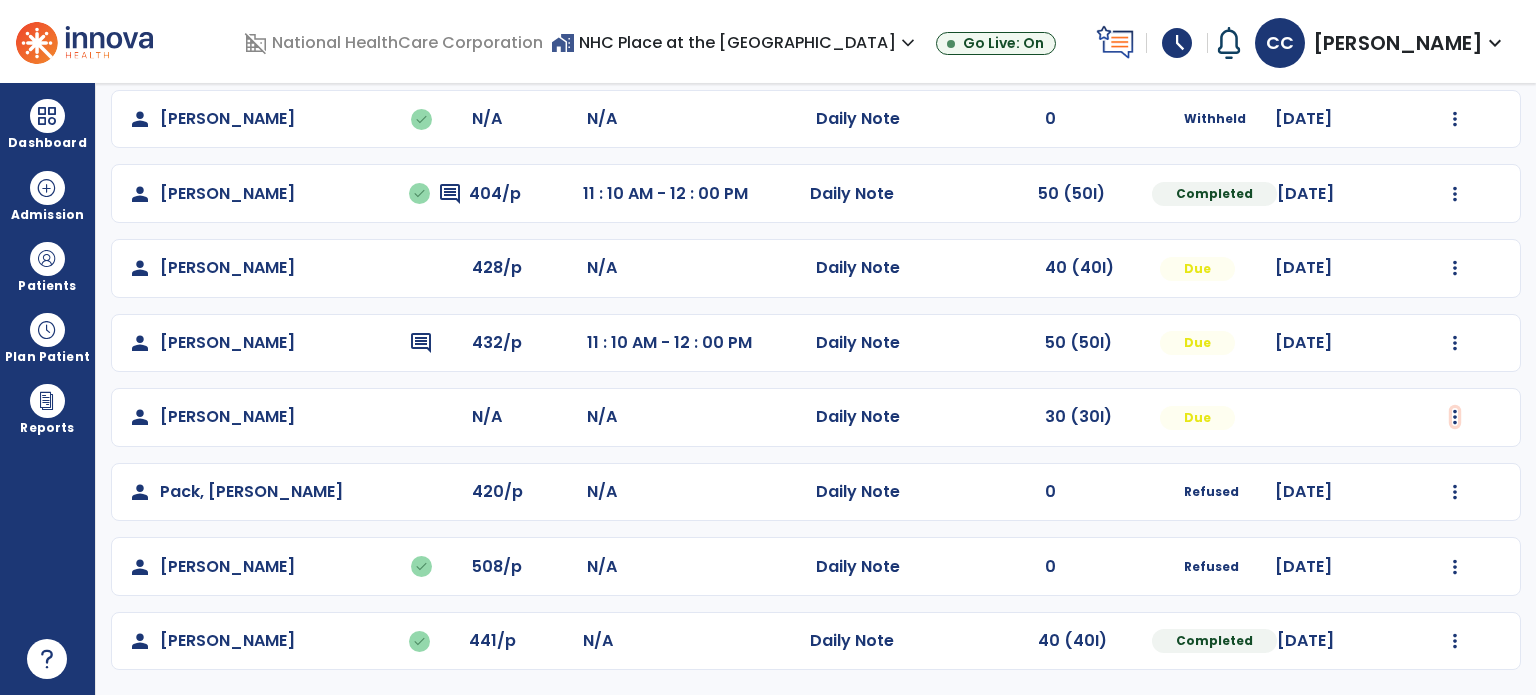 click at bounding box center [1455, -30] 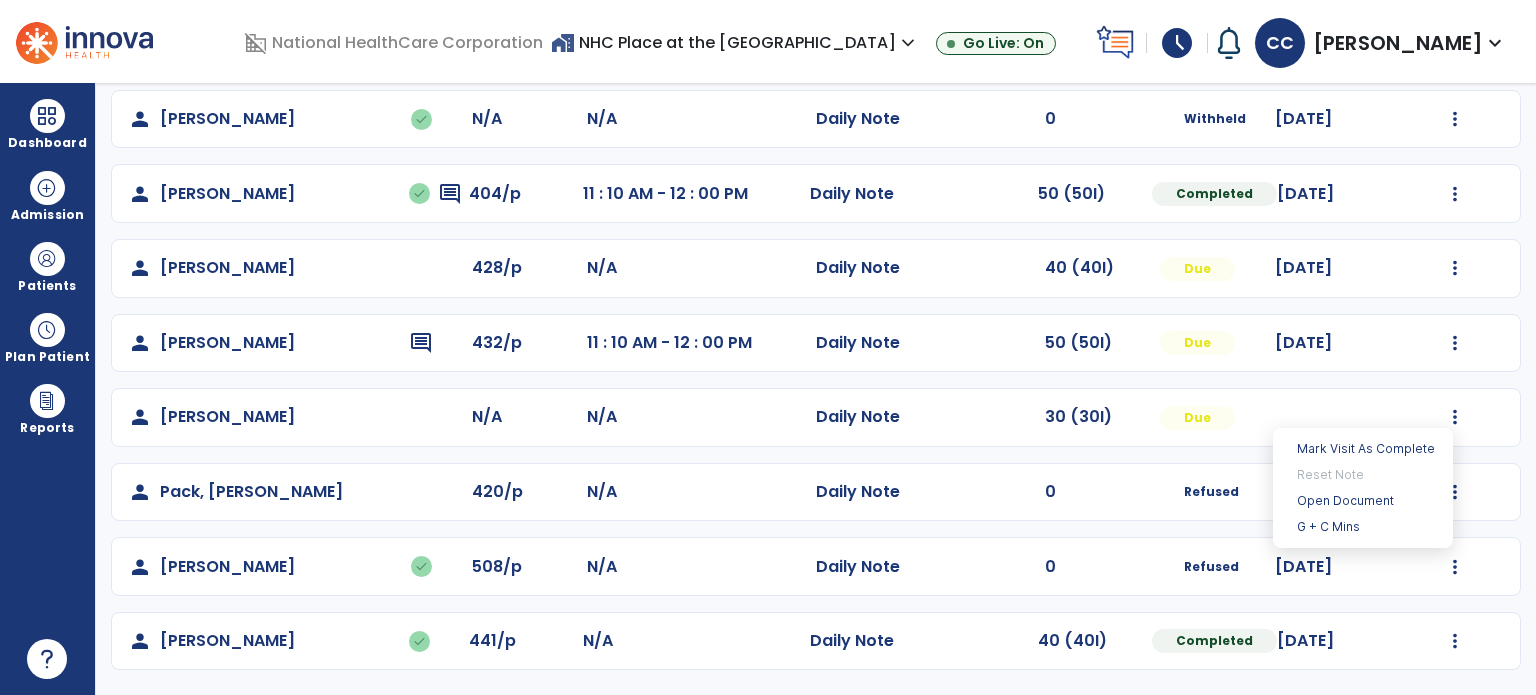 click on "Open Document" at bounding box center (1363, 501) 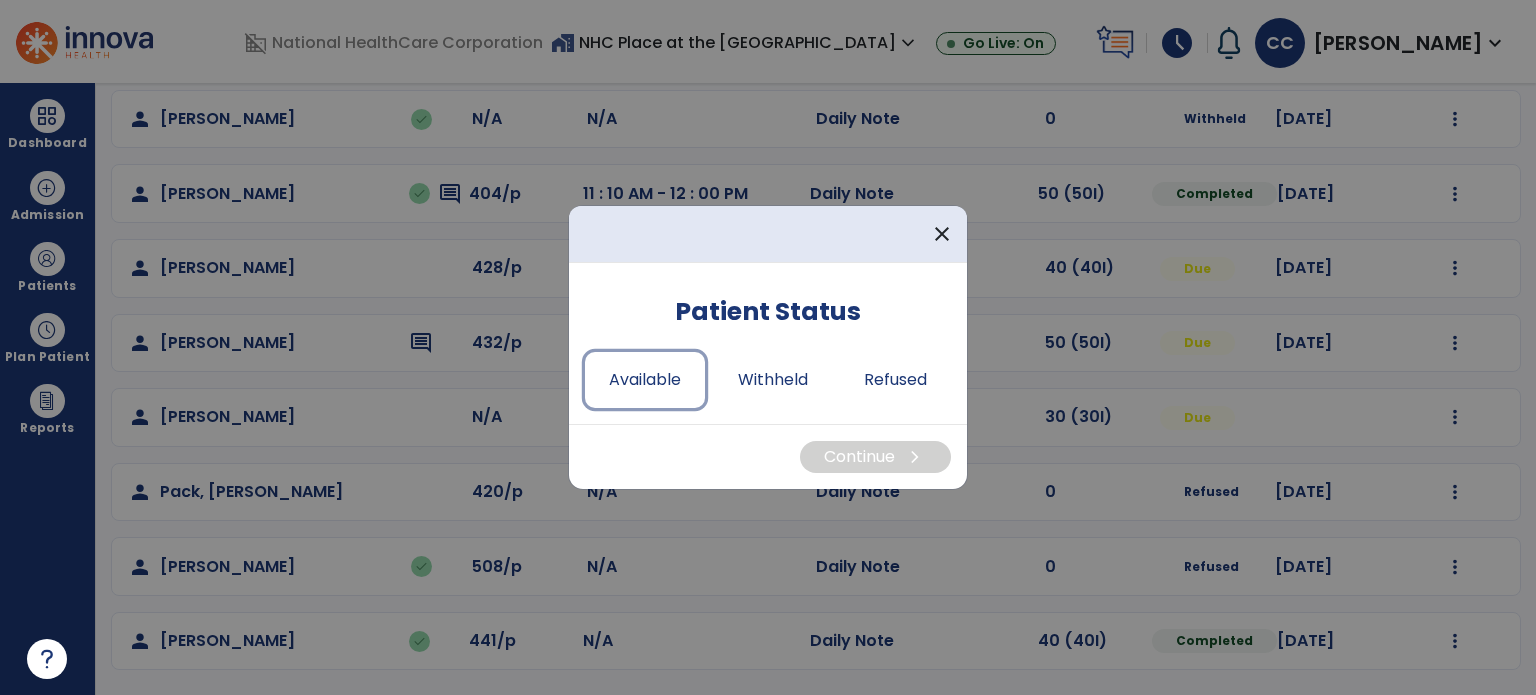 click on "Available" at bounding box center [645, 380] 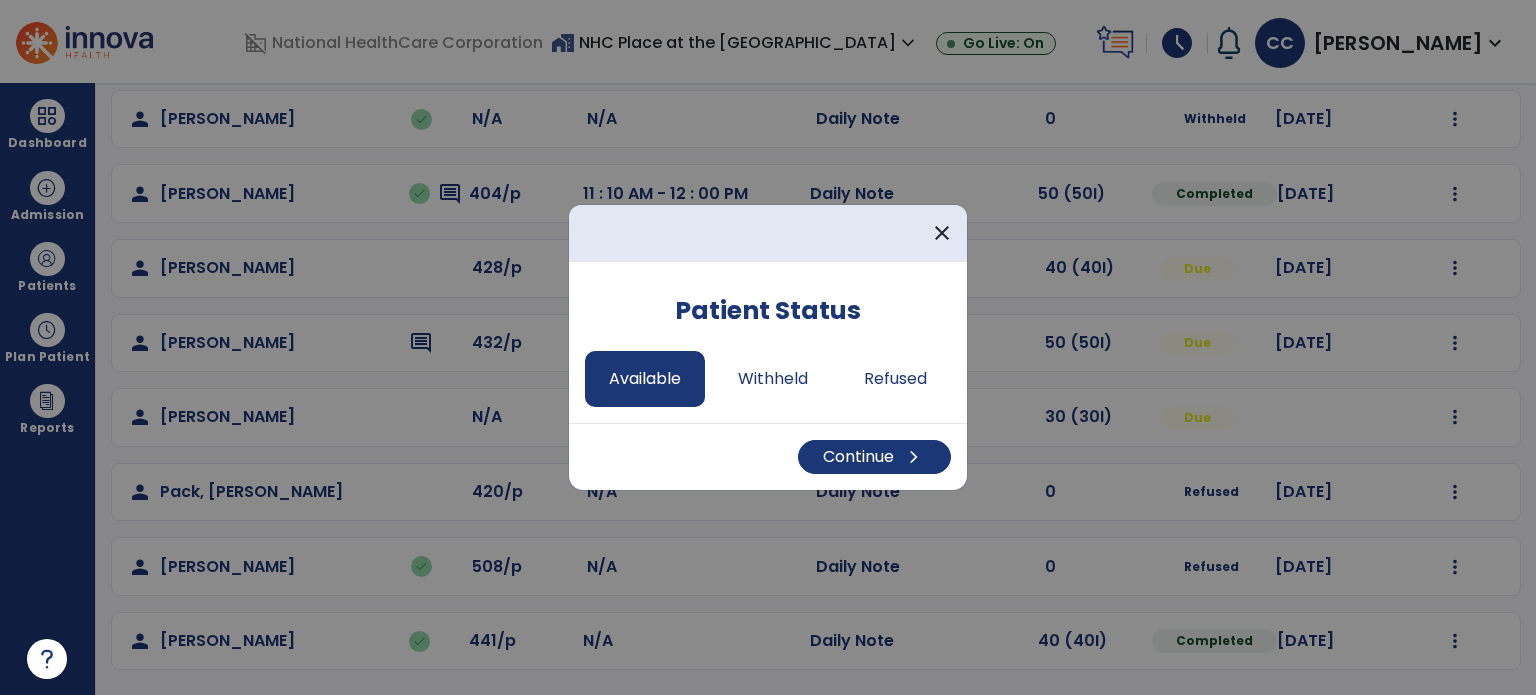click on "Continue   chevron_right" at bounding box center [874, 457] 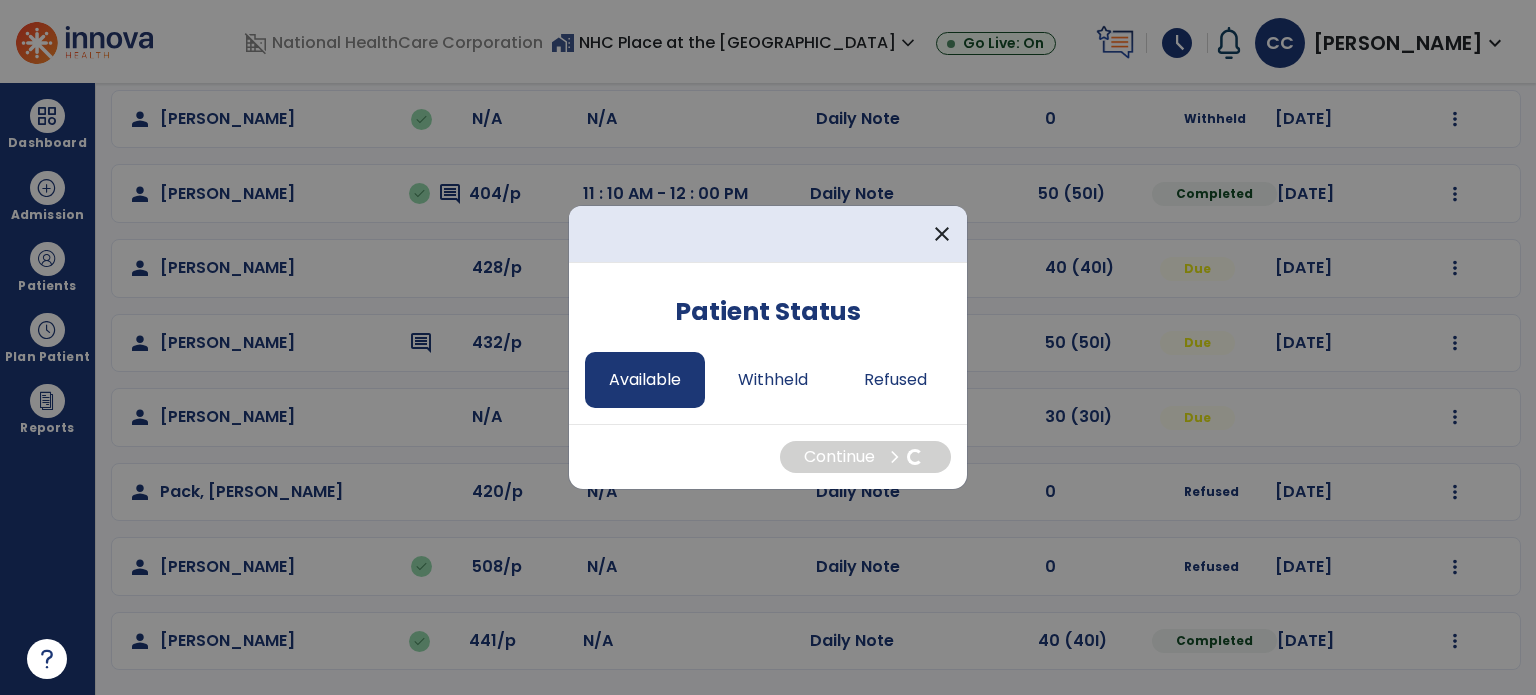 select on "*" 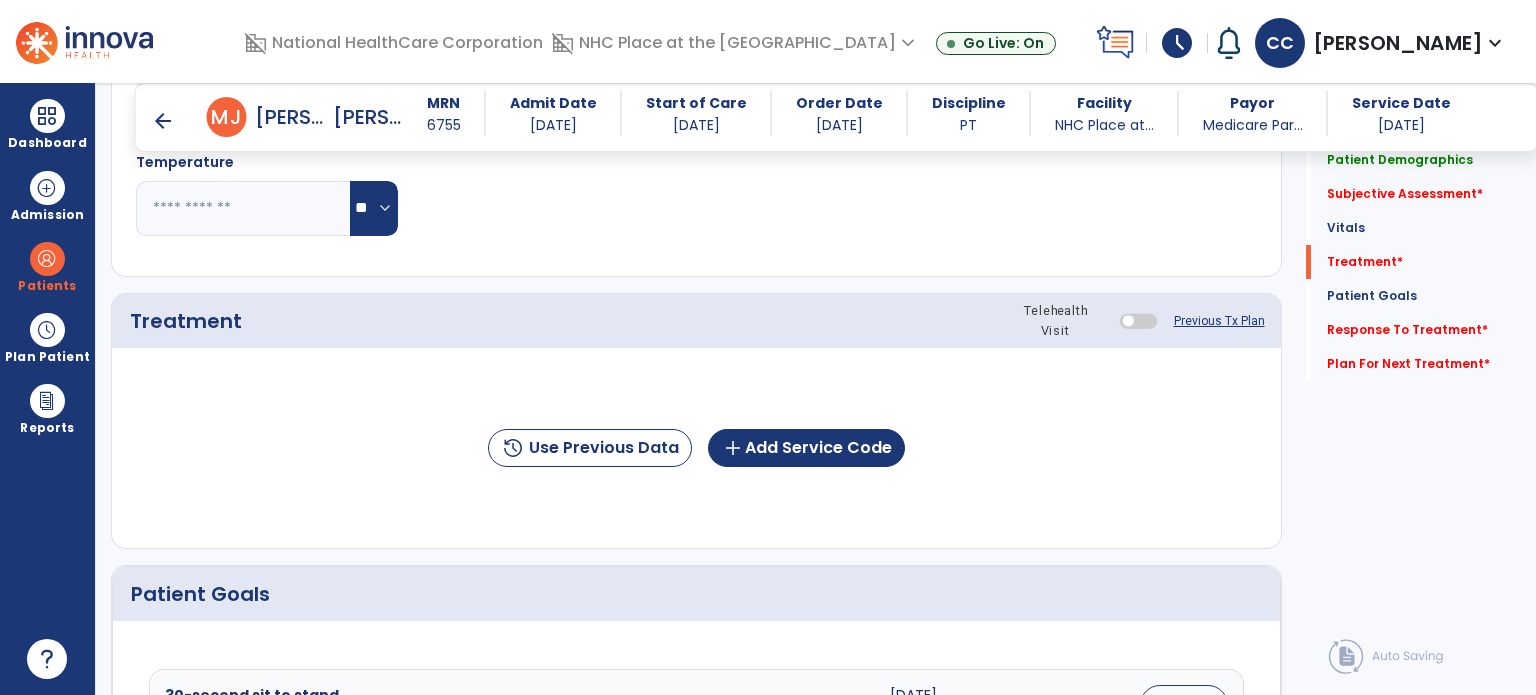 scroll, scrollTop: 1012, scrollLeft: 0, axis: vertical 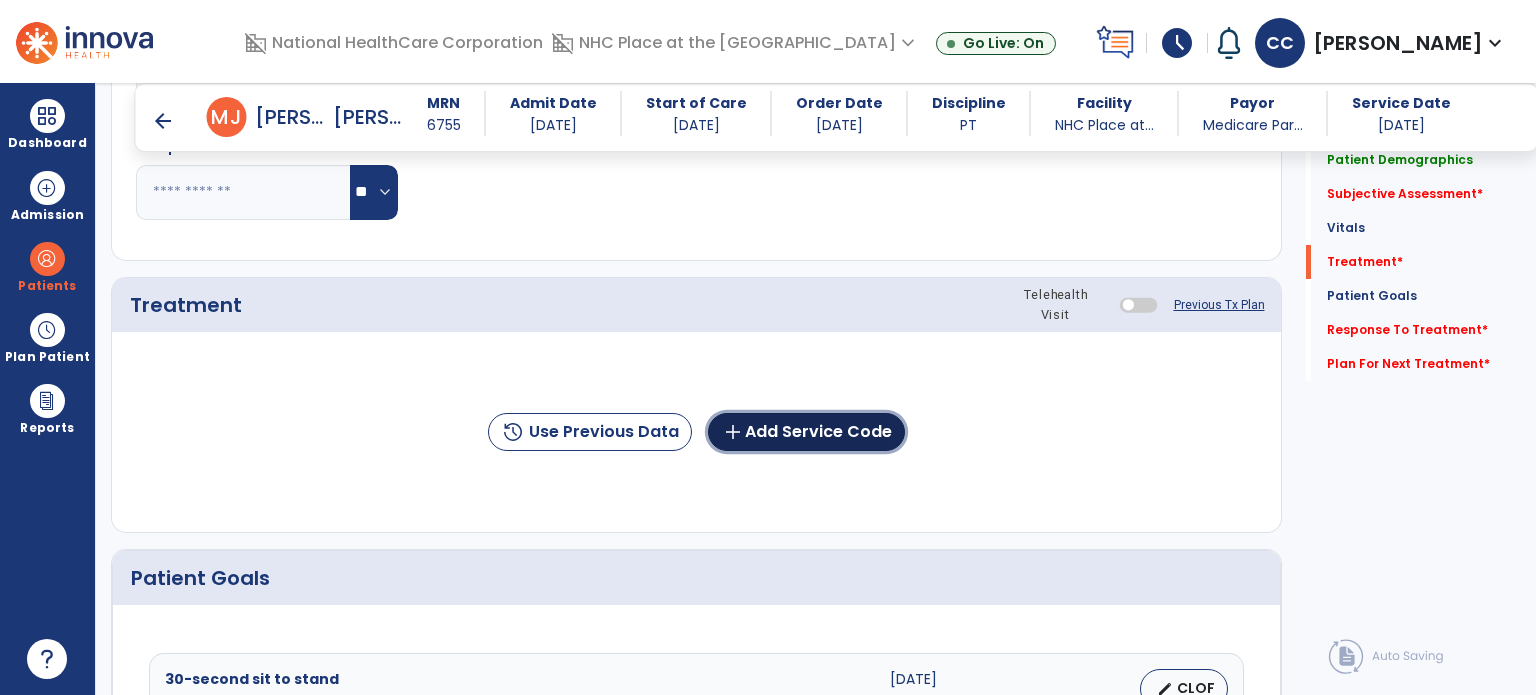 click on "add  Add Service Code" 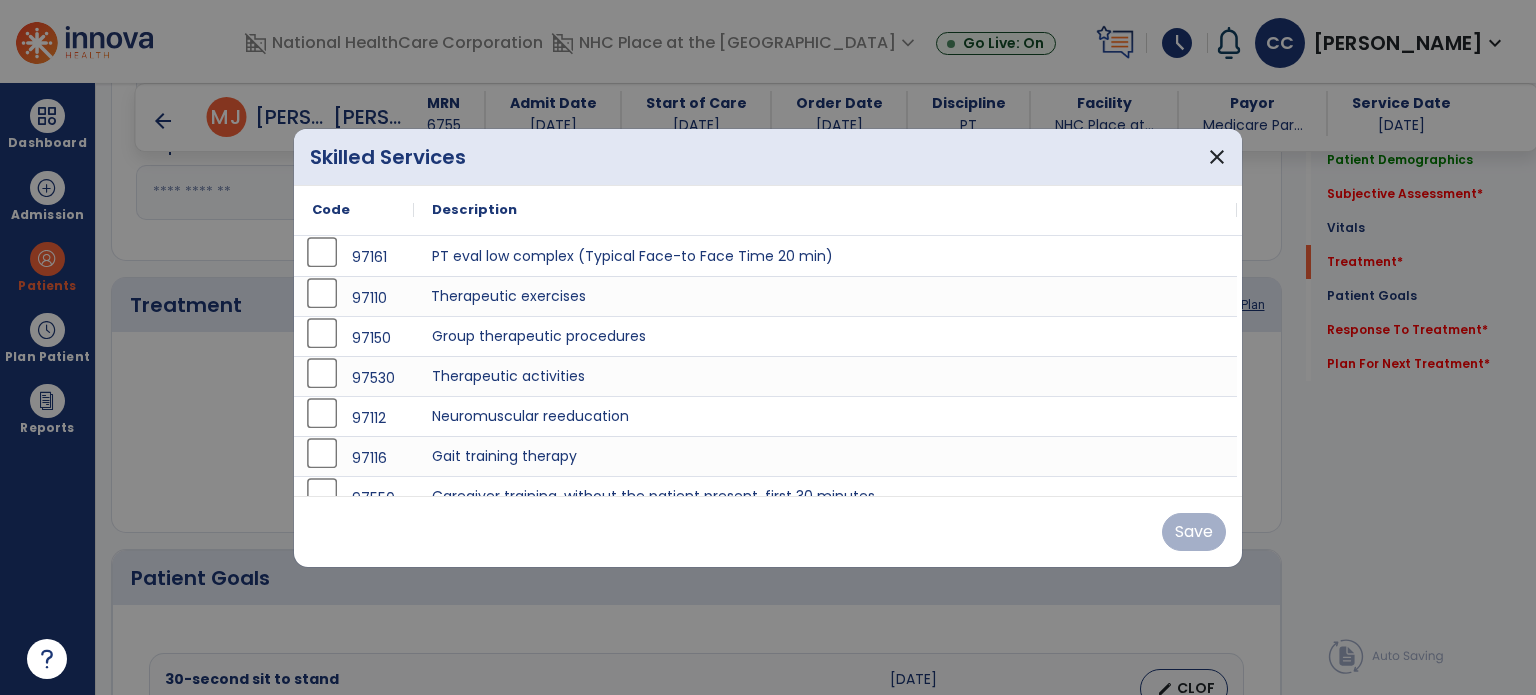 click on "Therapeutic exercises" at bounding box center (825, 296) 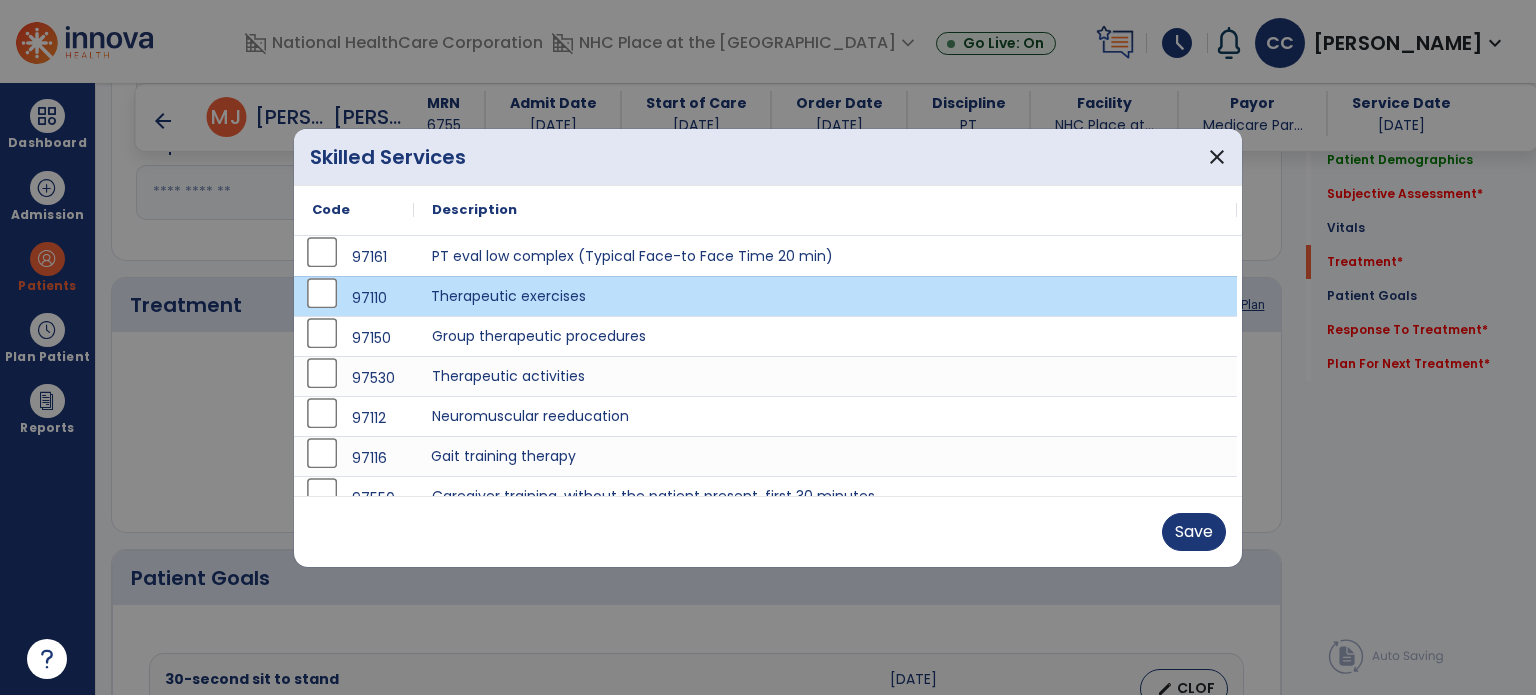 click on "Gait training therapy" at bounding box center [825, 456] 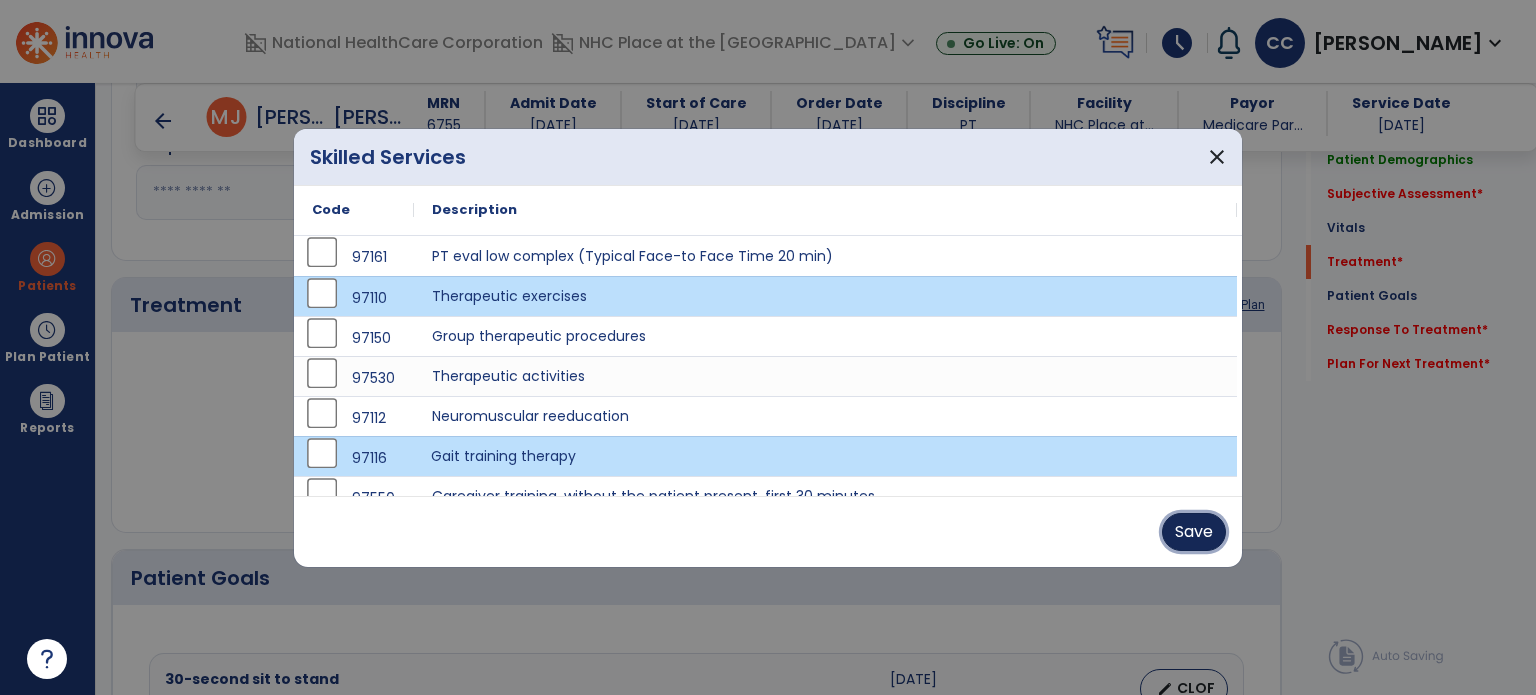 click on "Save" at bounding box center (1194, 532) 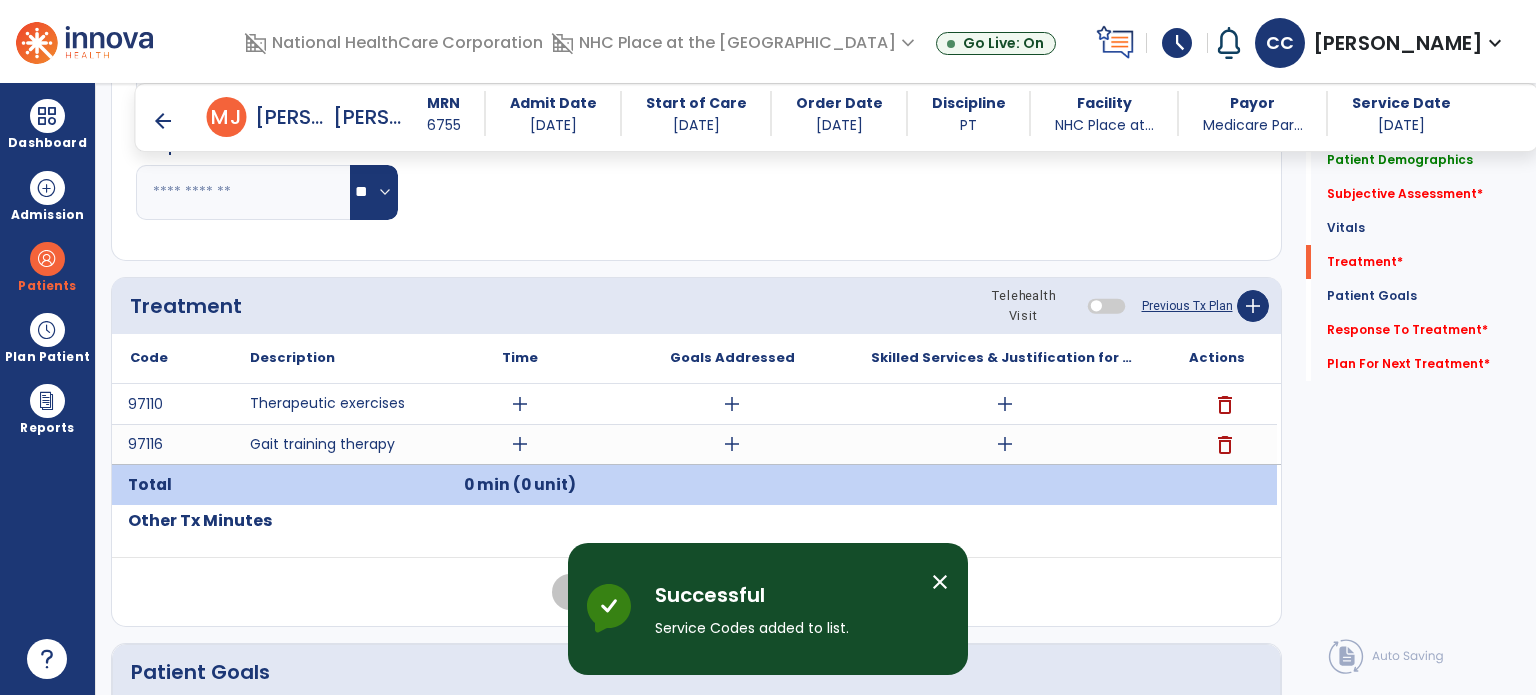 click on "add" at bounding box center [732, 444] 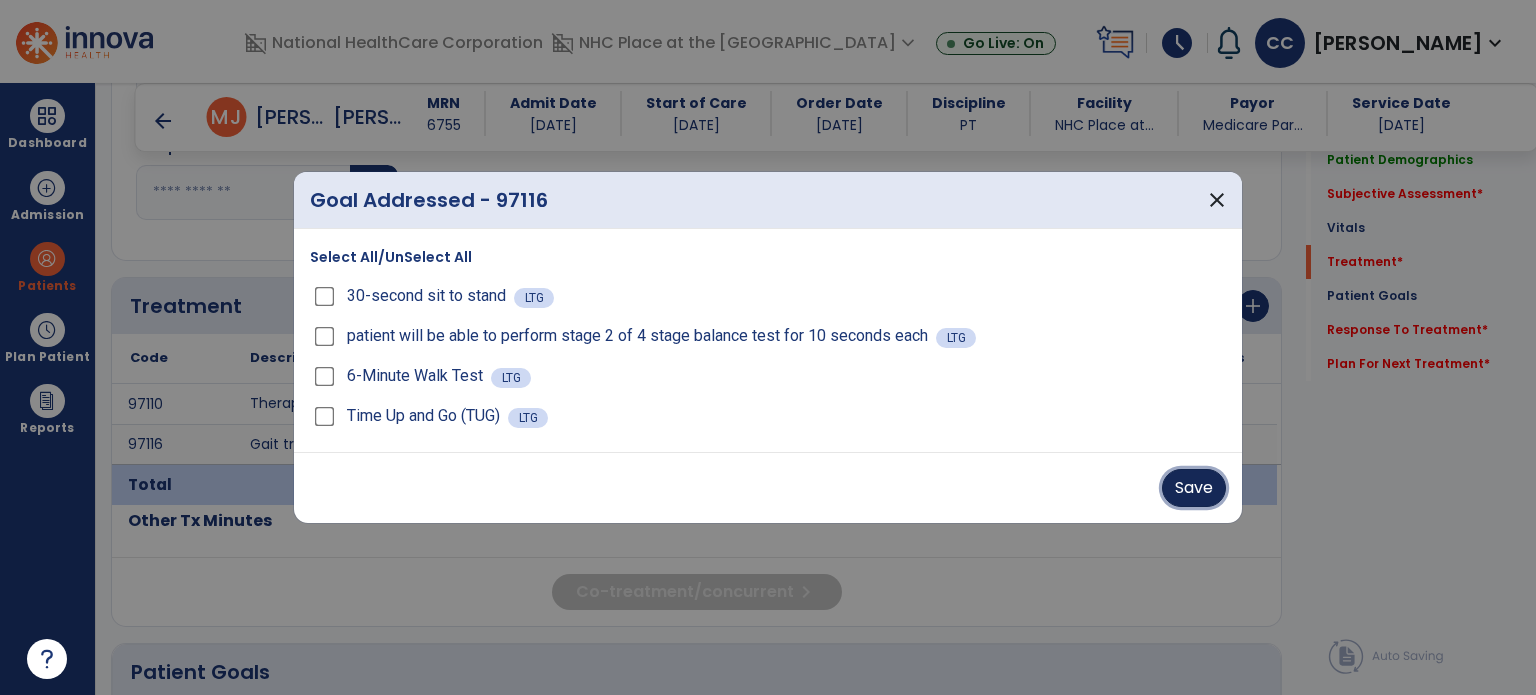 click on "Save" at bounding box center [1194, 488] 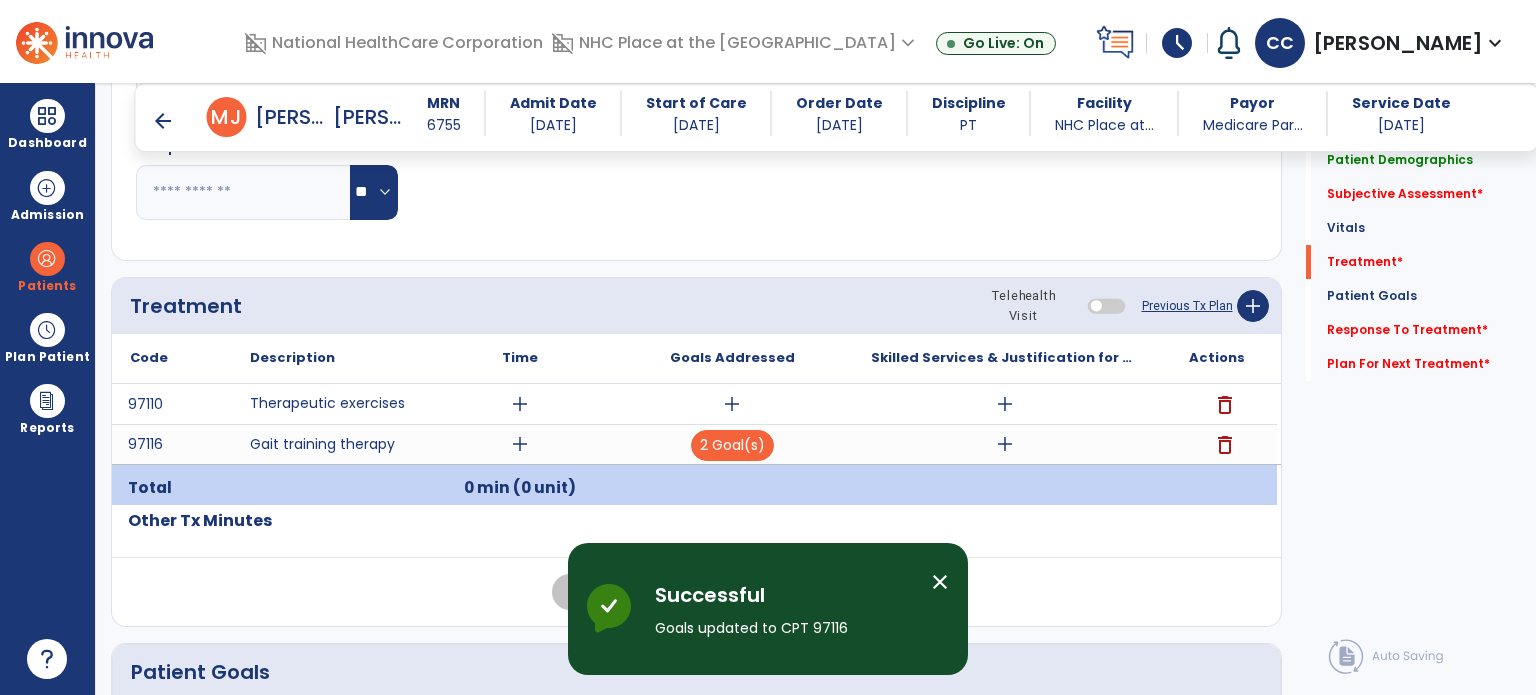 click on "add" at bounding box center (732, 404) 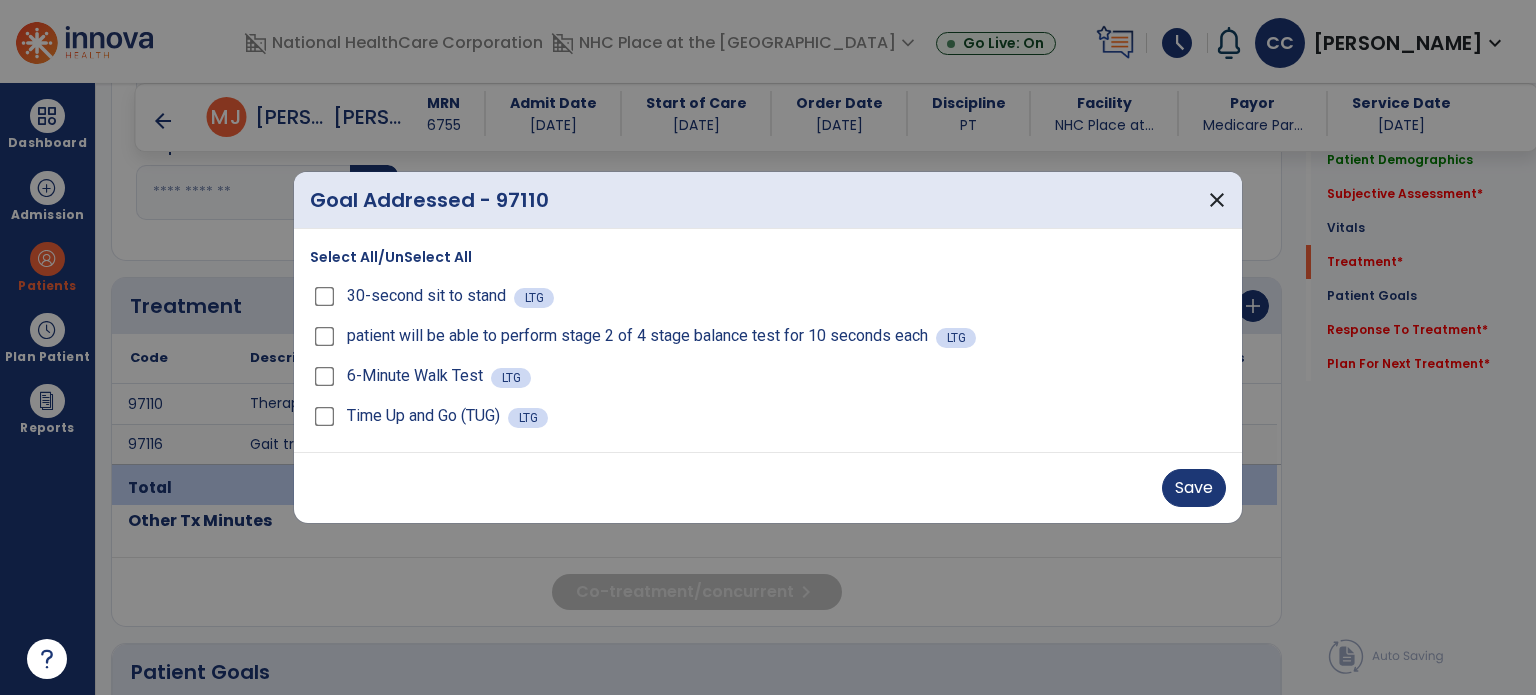 click on "Save" at bounding box center [1194, 488] 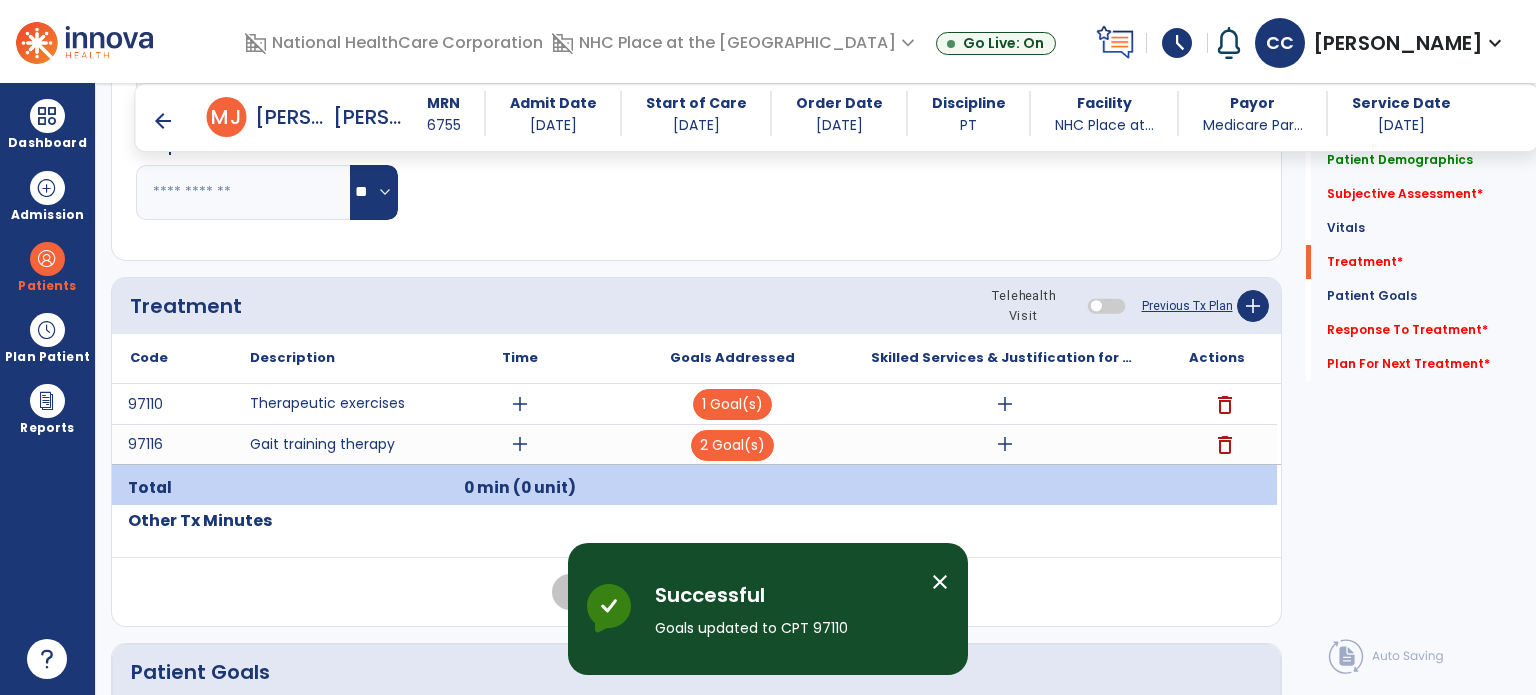 click on "add" at bounding box center (1005, 404) 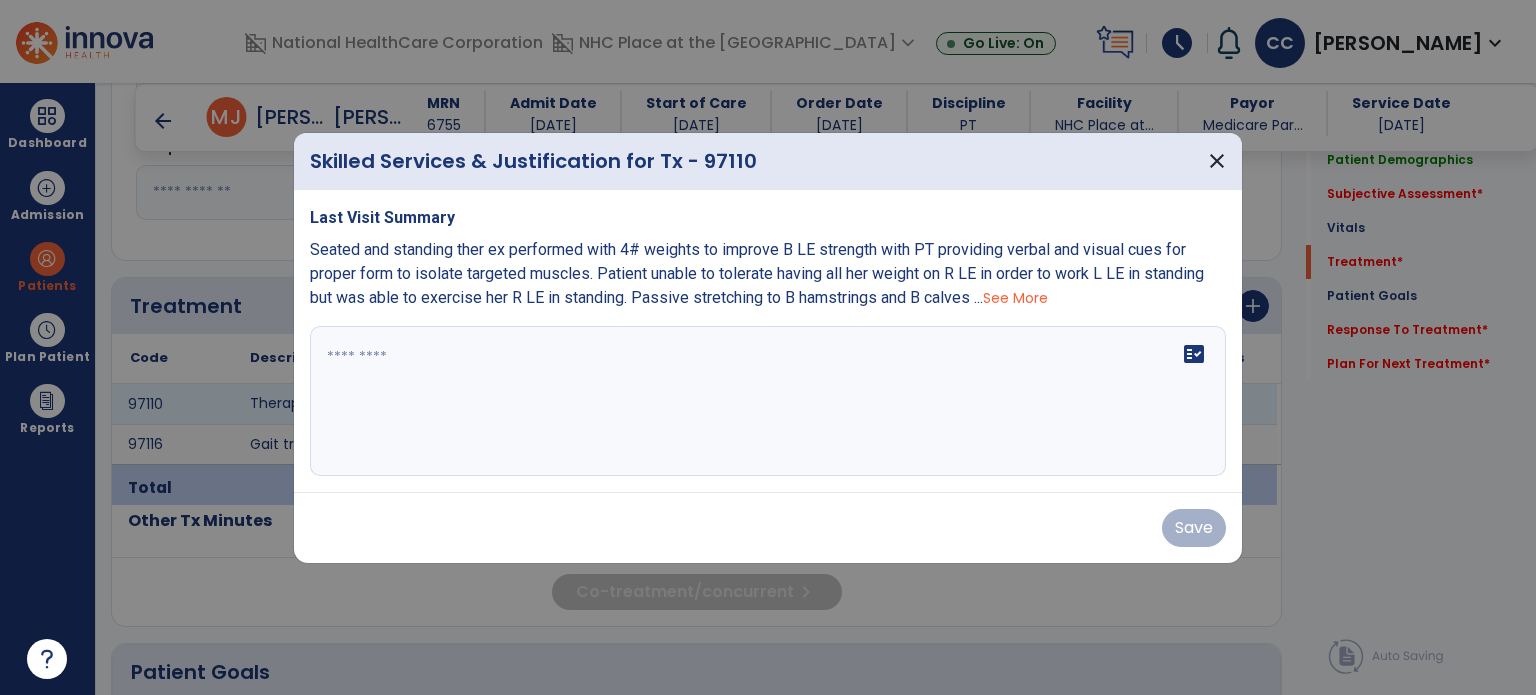 click on "fact_check" at bounding box center [768, 401] 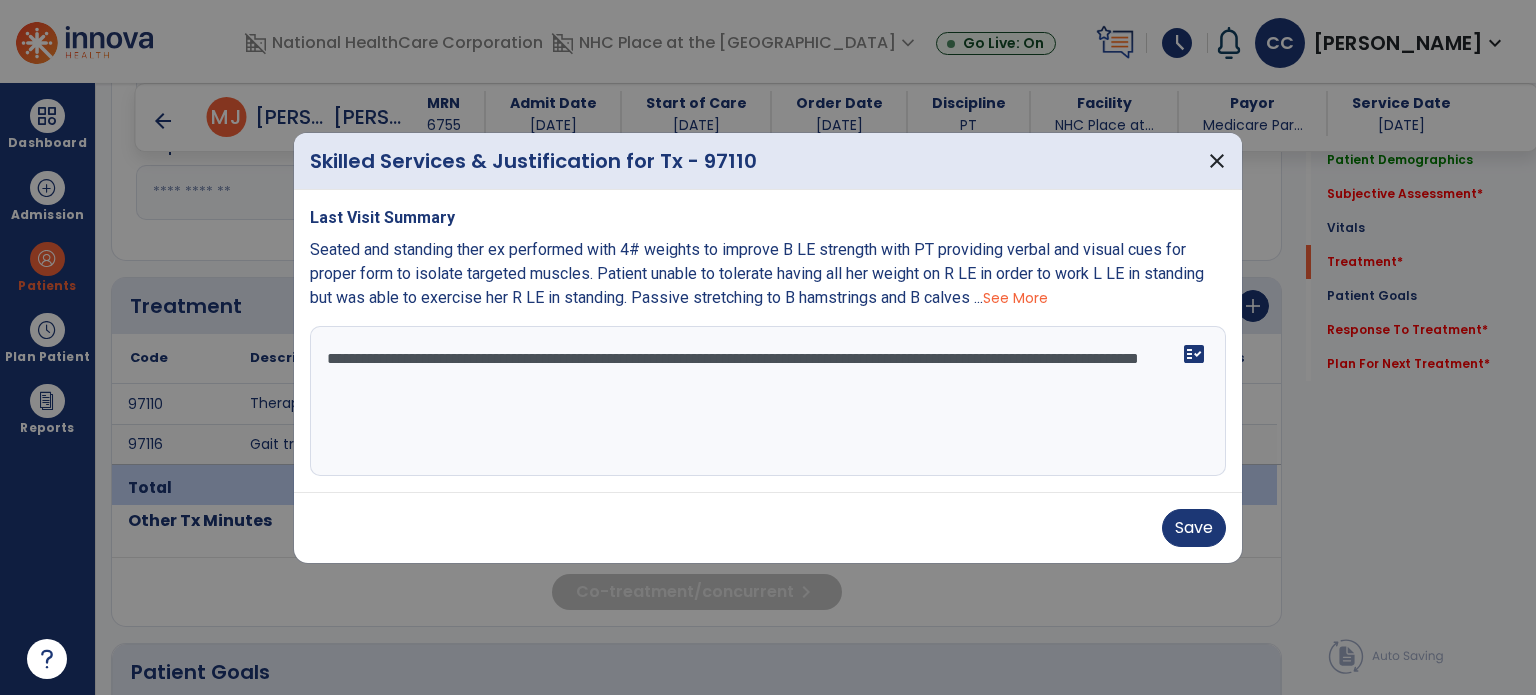 click on "**********" at bounding box center [768, 401] 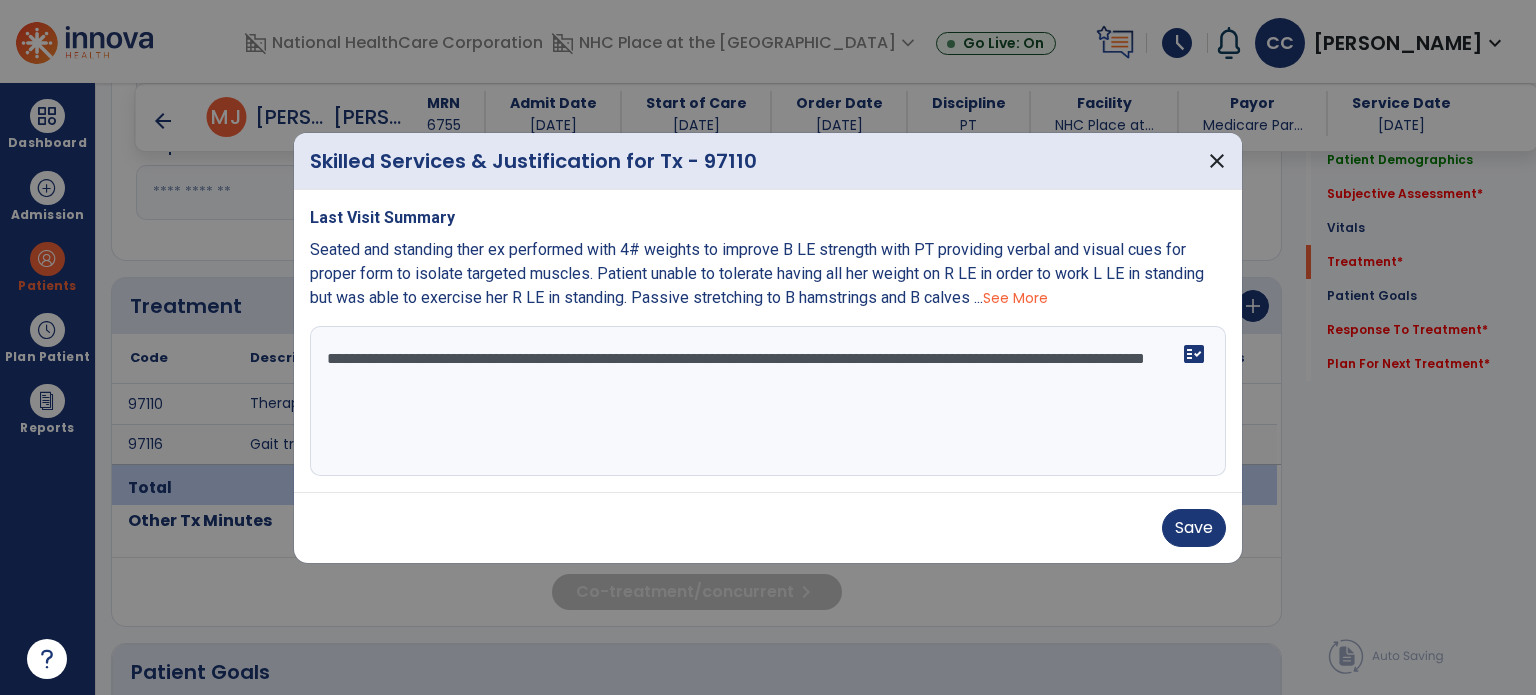 click on "**********" at bounding box center [768, 401] 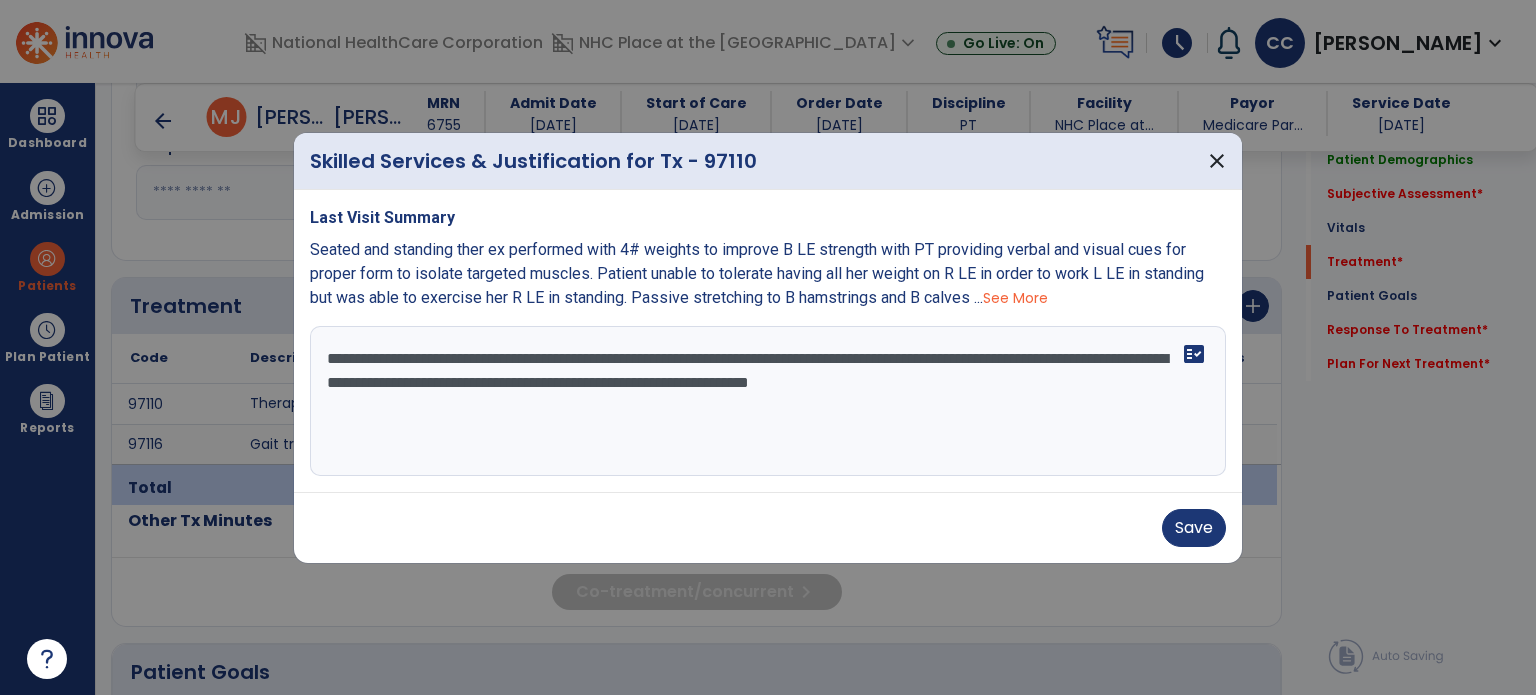 type on "**********" 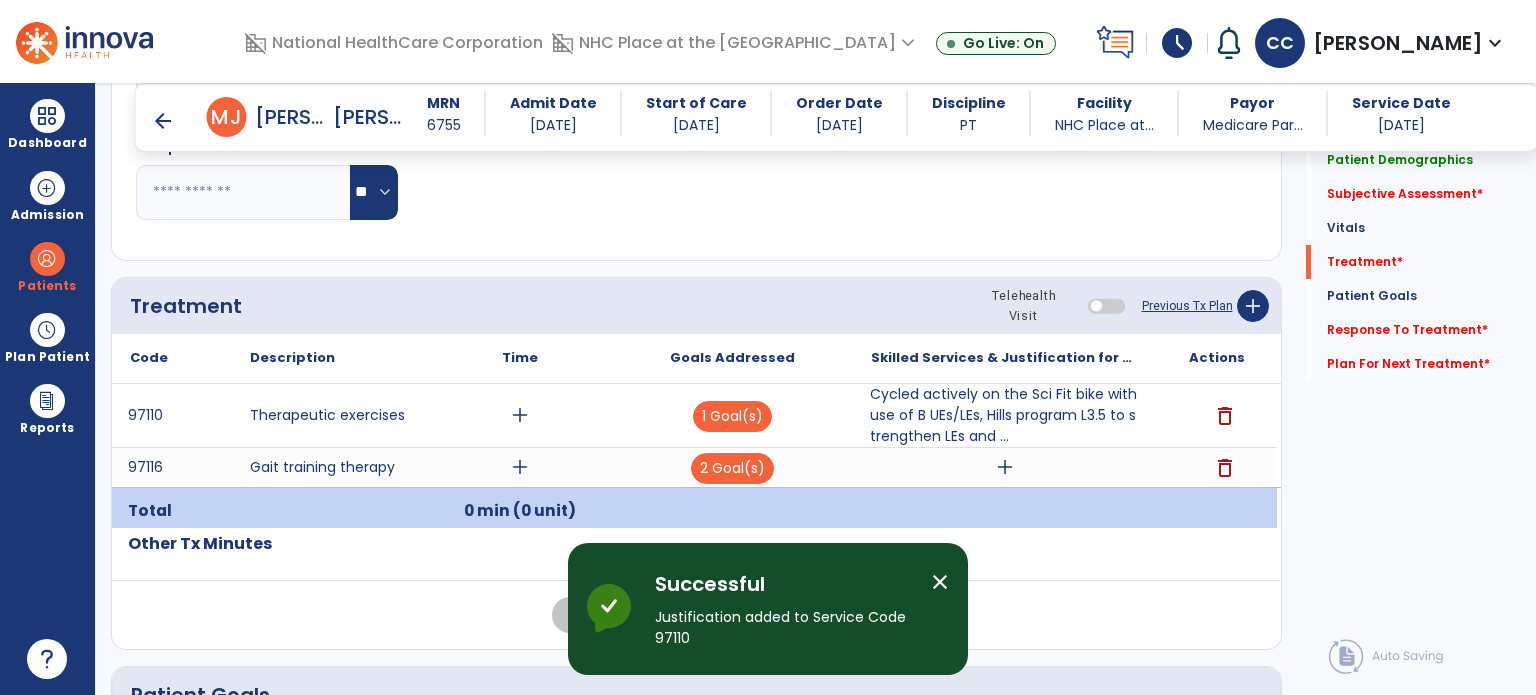 click on "add" at bounding box center [1005, 467] 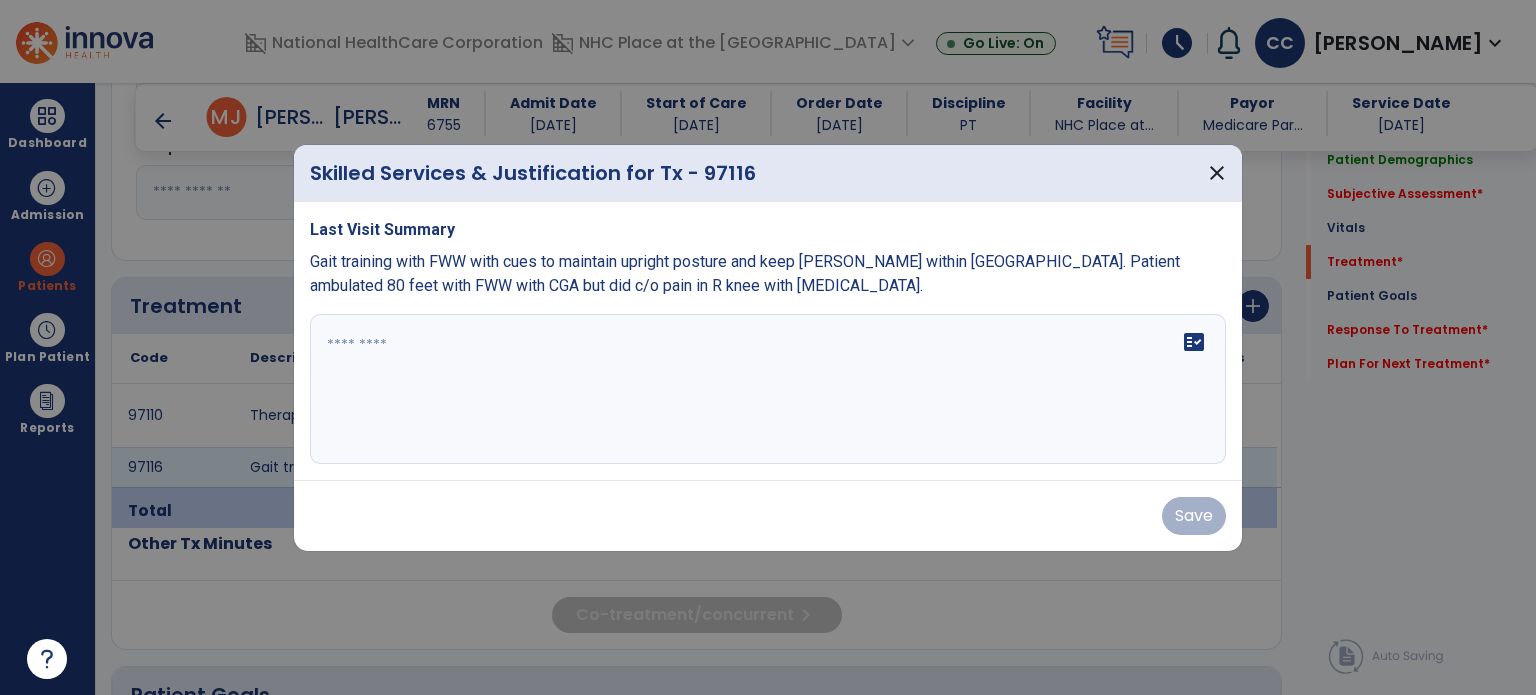 click at bounding box center [768, 389] 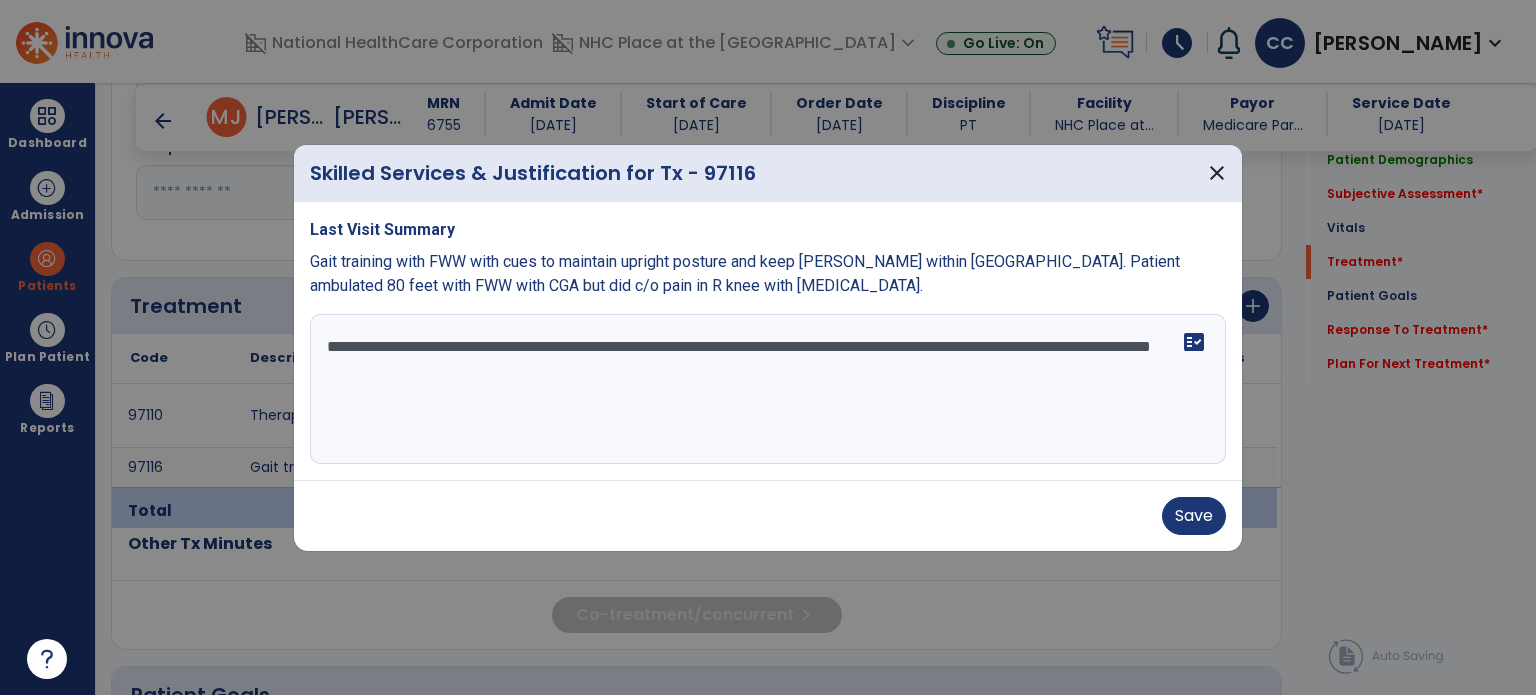 click on "**********" at bounding box center (768, 389) 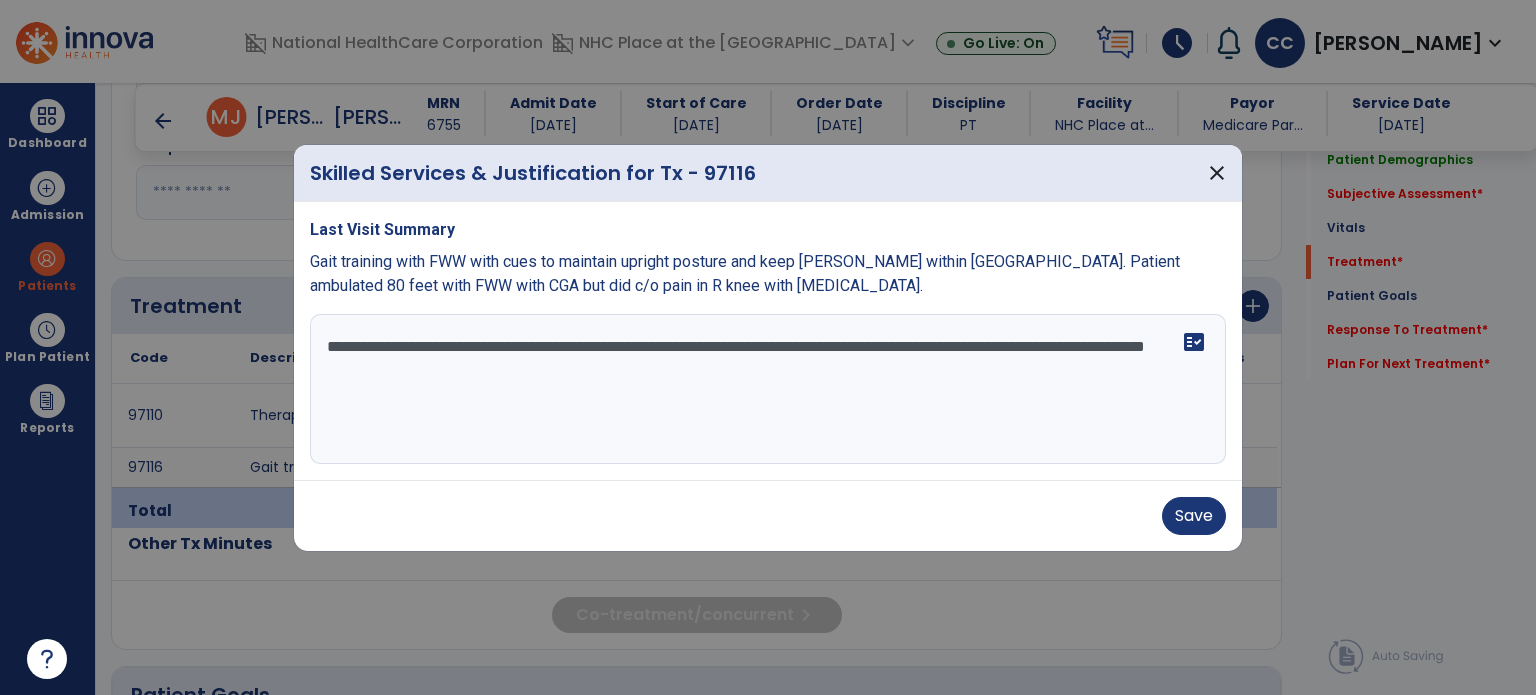type on "**********" 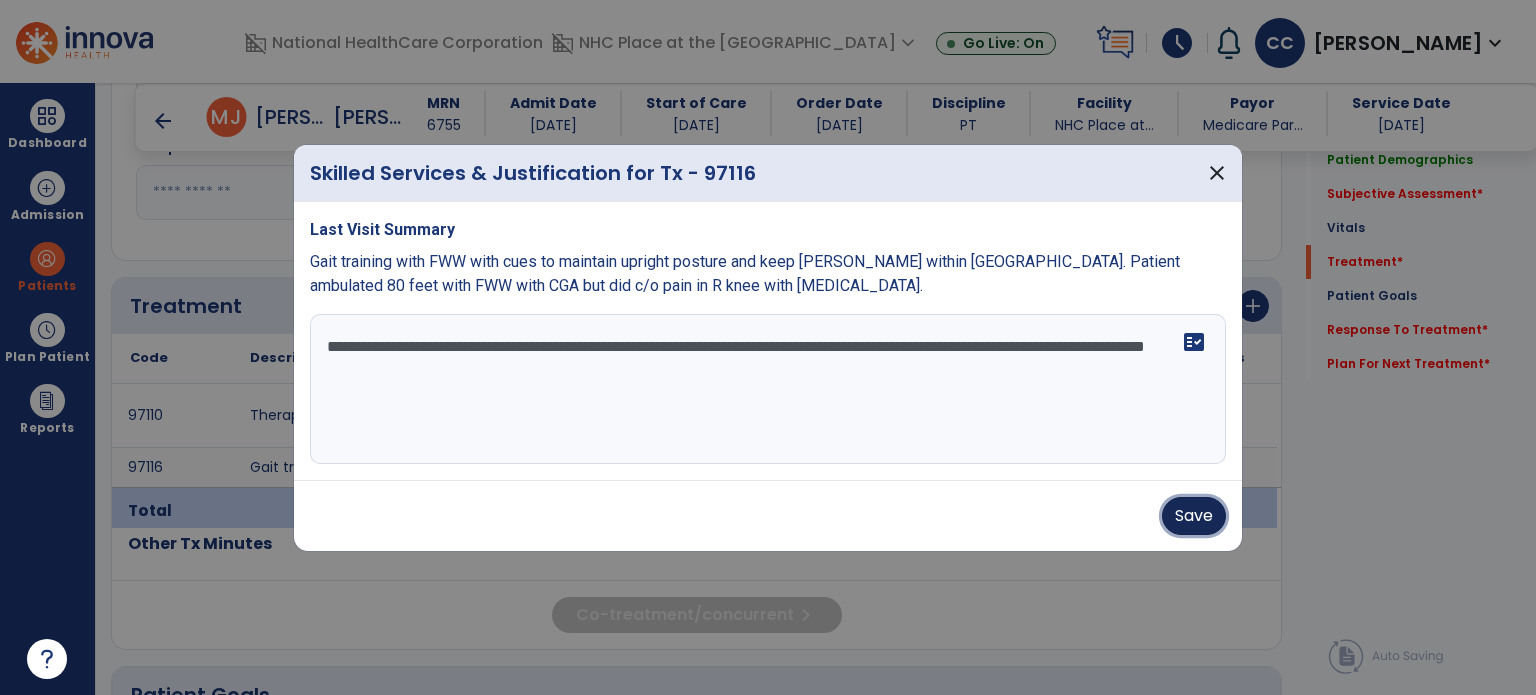 click on "Save" at bounding box center [1194, 516] 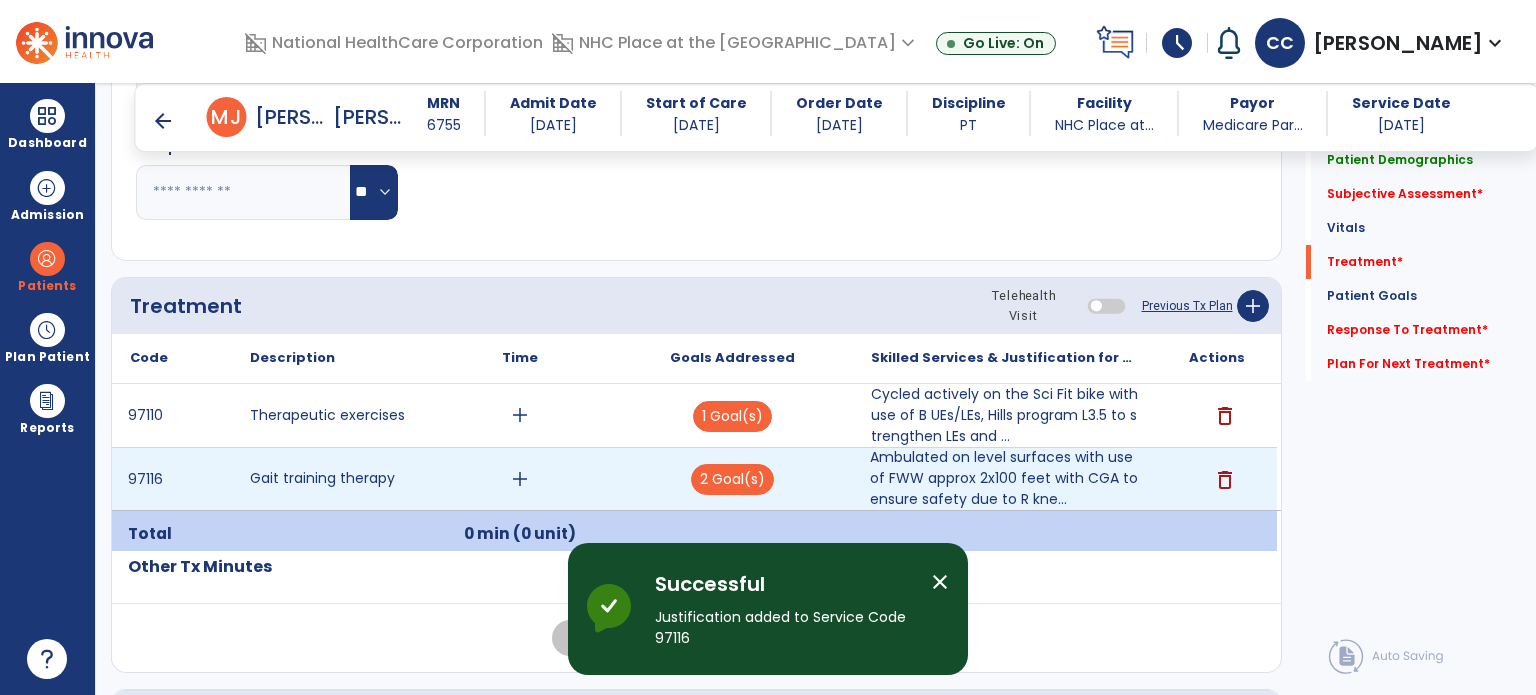 click on "add" at bounding box center [520, 479] 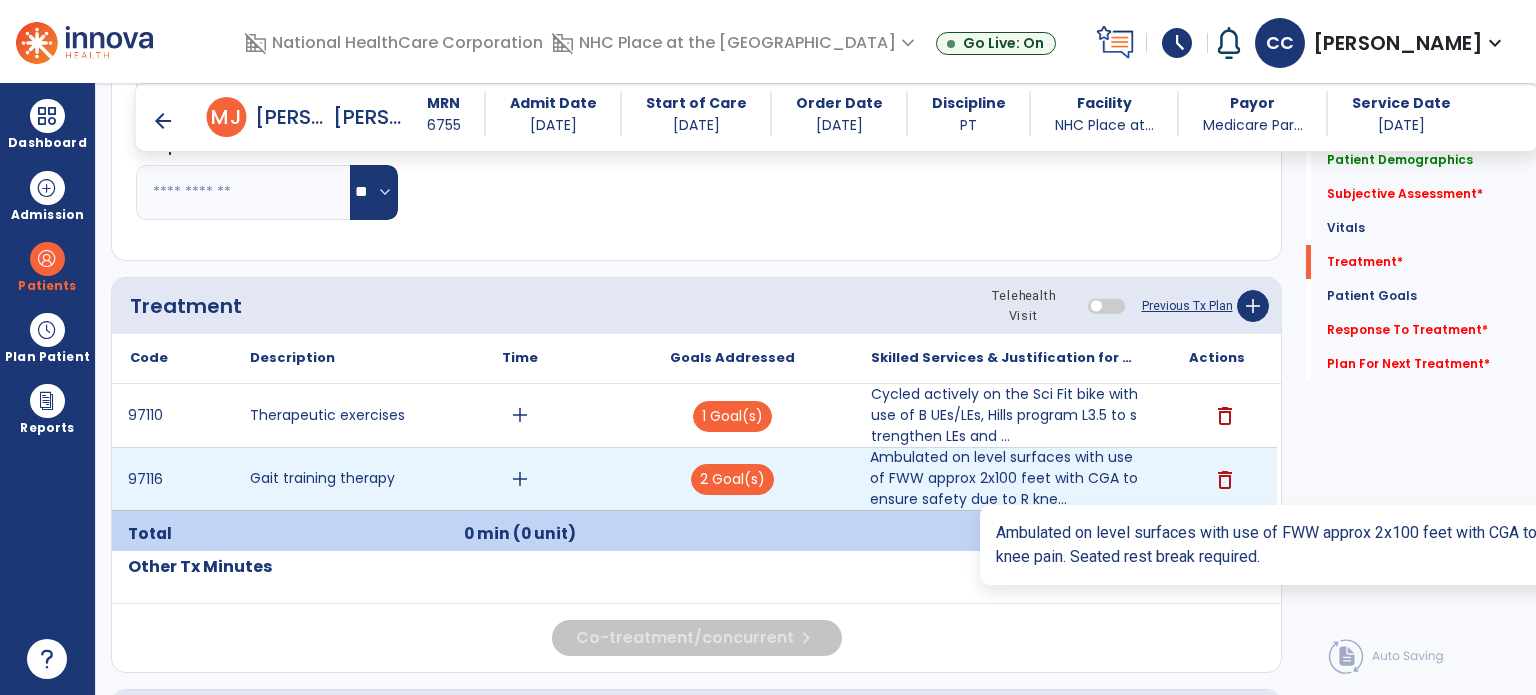 click on "Ambulated on level surfaces with use of FWW approx 2x100 feet with CGA to ensure safety due to R kne..." at bounding box center (1004, 478) 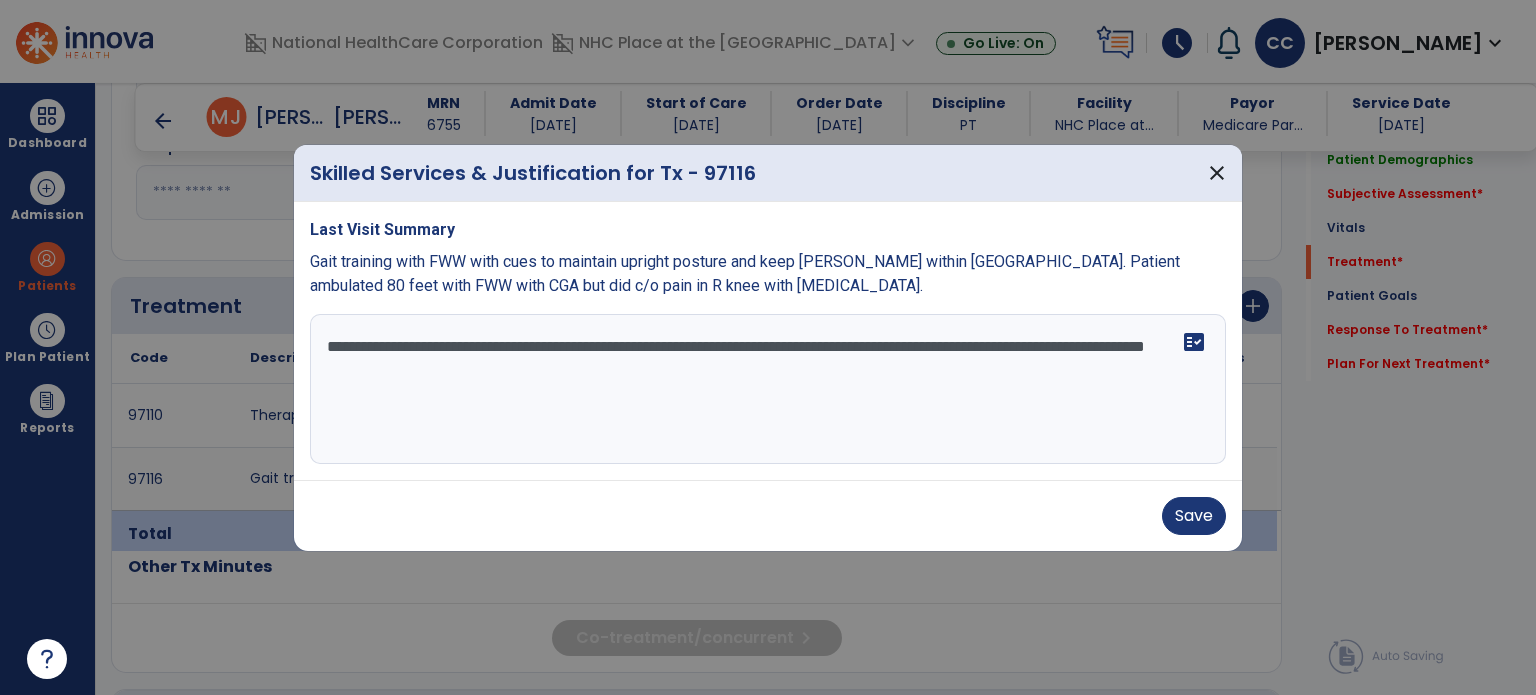 drag, startPoint x: 593, startPoint y: 370, endPoint x: 244, endPoint y: 344, distance: 349.96713 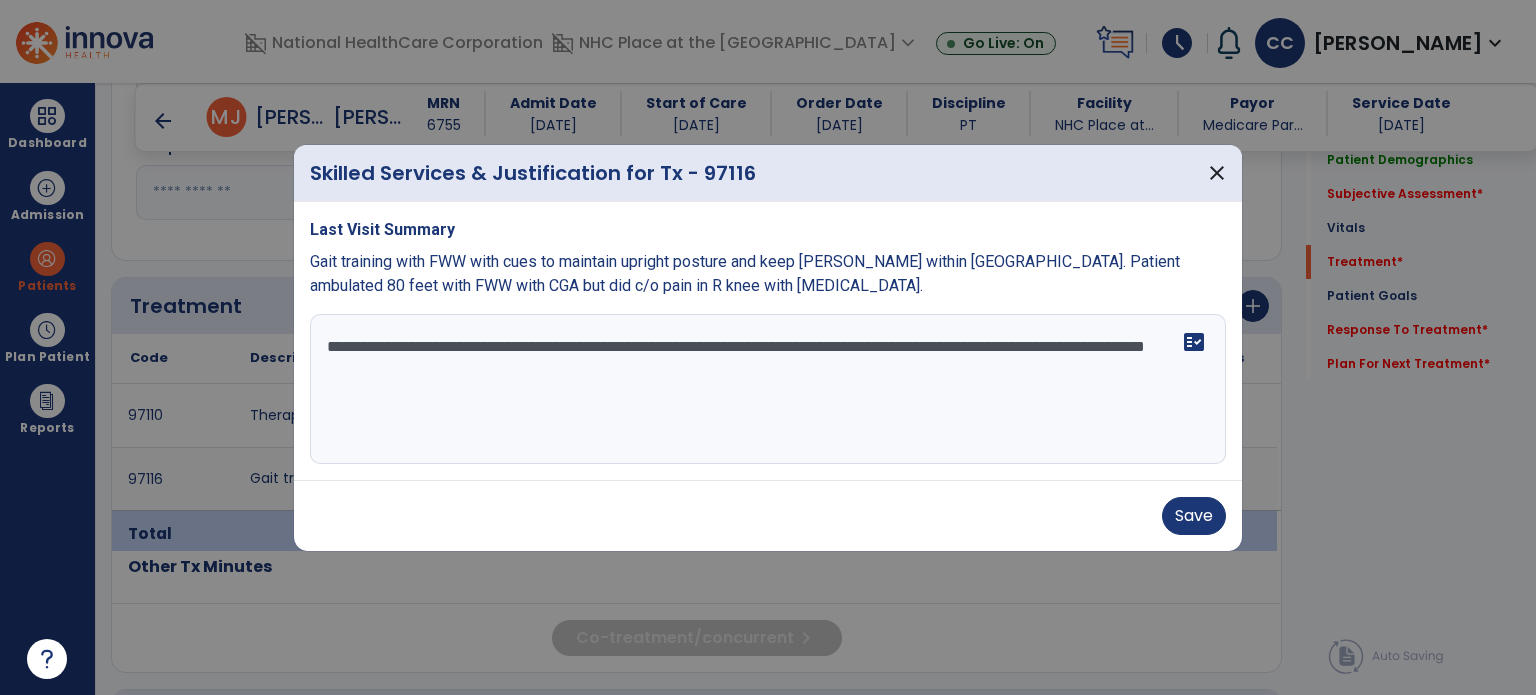 click on "**********" at bounding box center [768, 347] 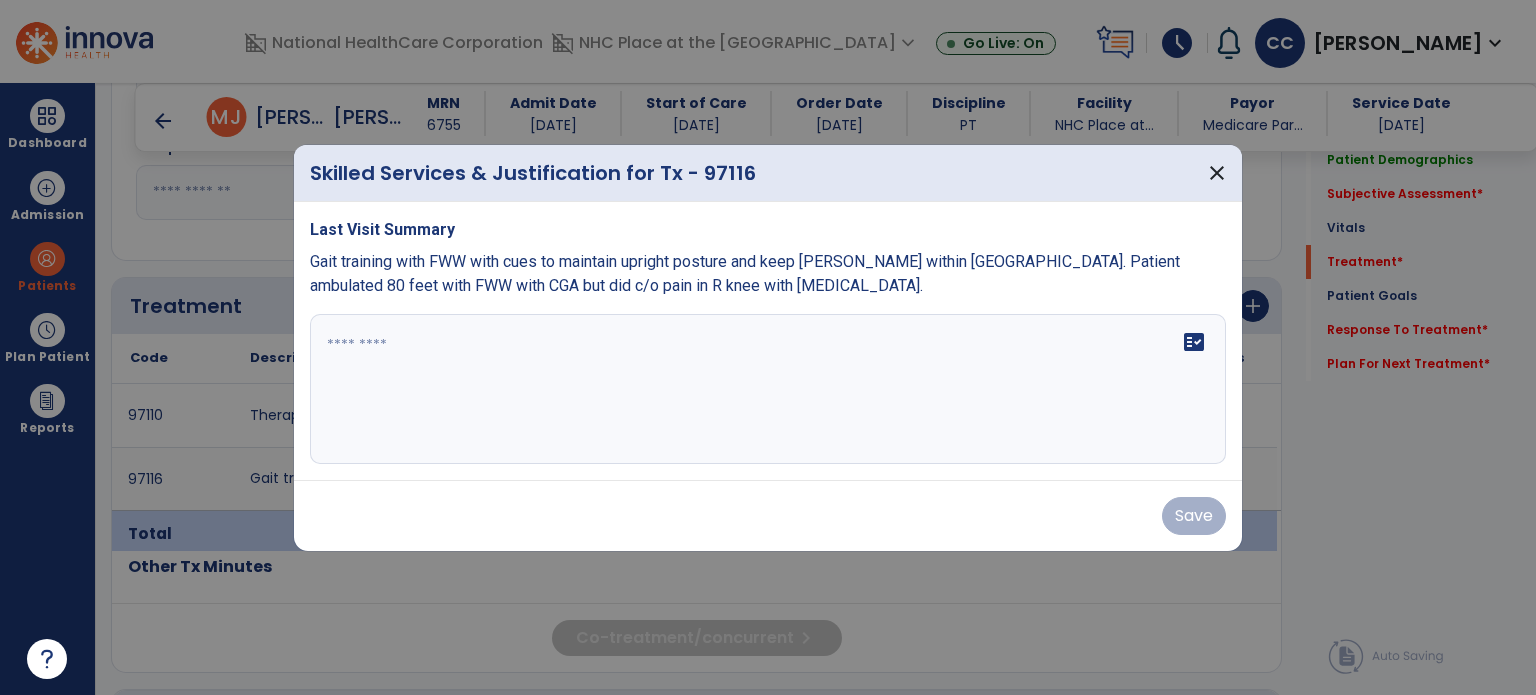 type 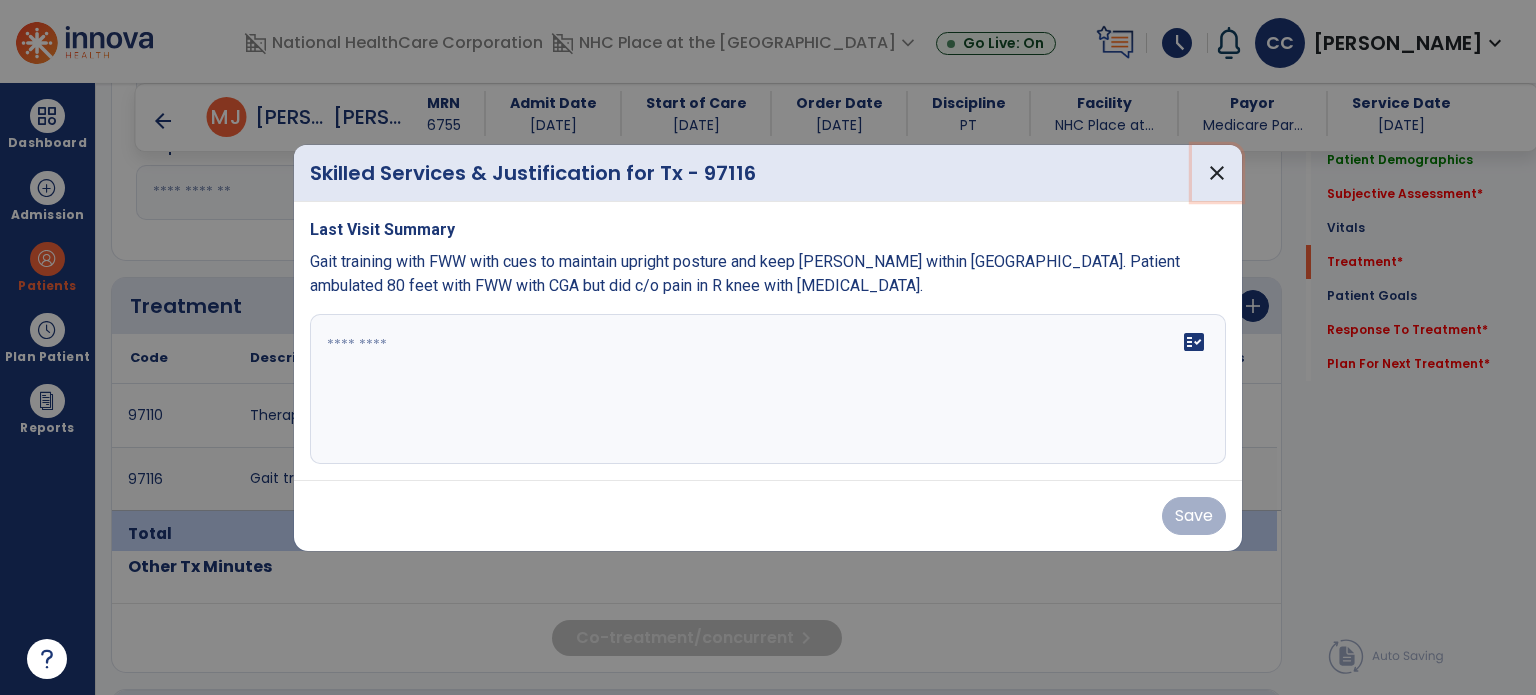 click on "close" at bounding box center (1217, 173) 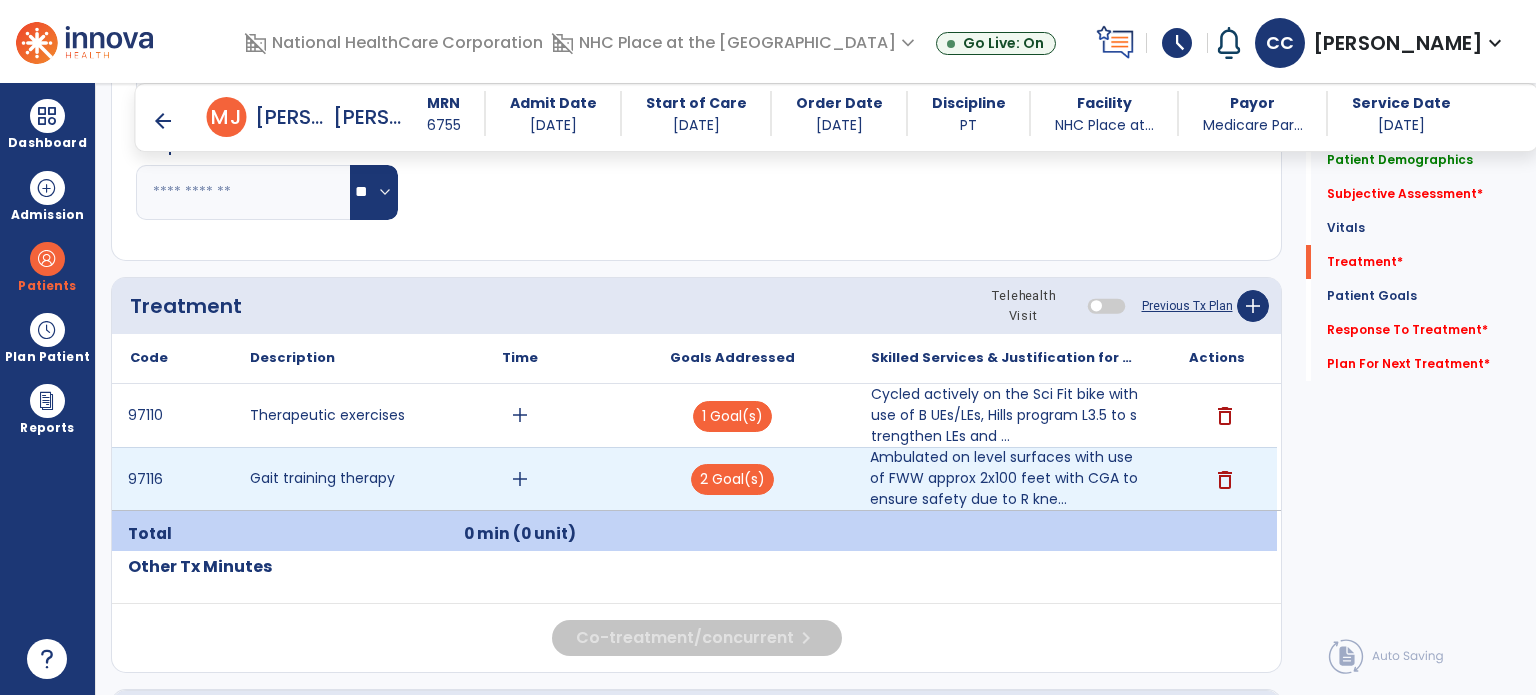 click on "delete" at bounding box center [1225, 480] 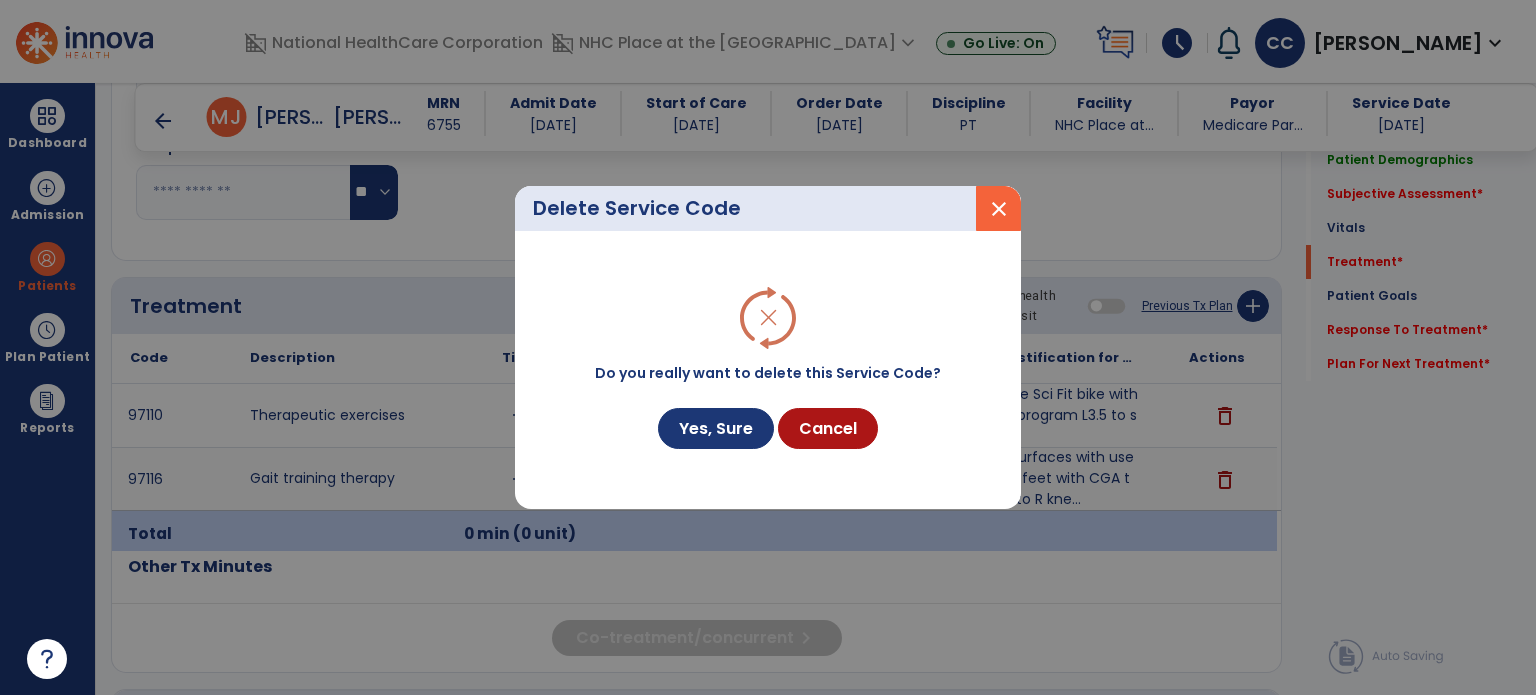click on "Yes, Sure" at bounding box center (716, 428) 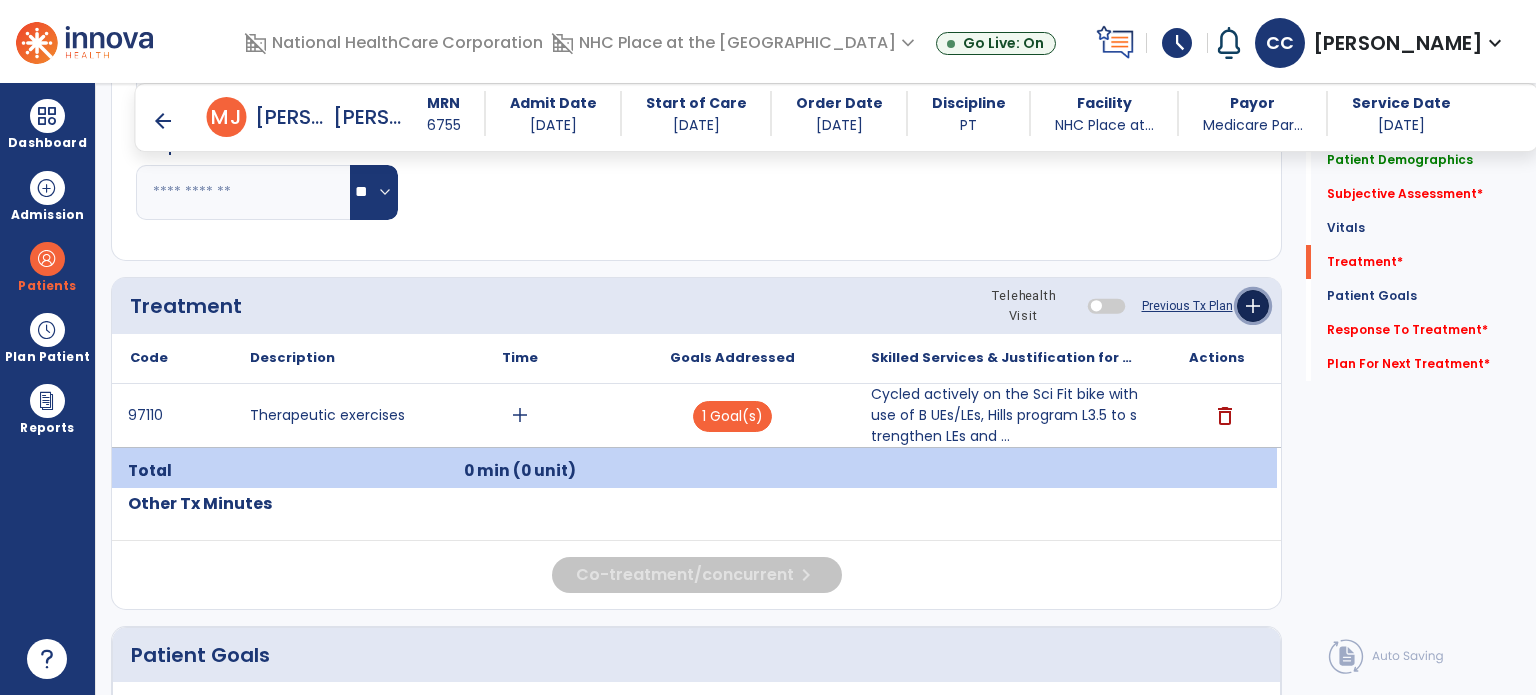 click on "add" 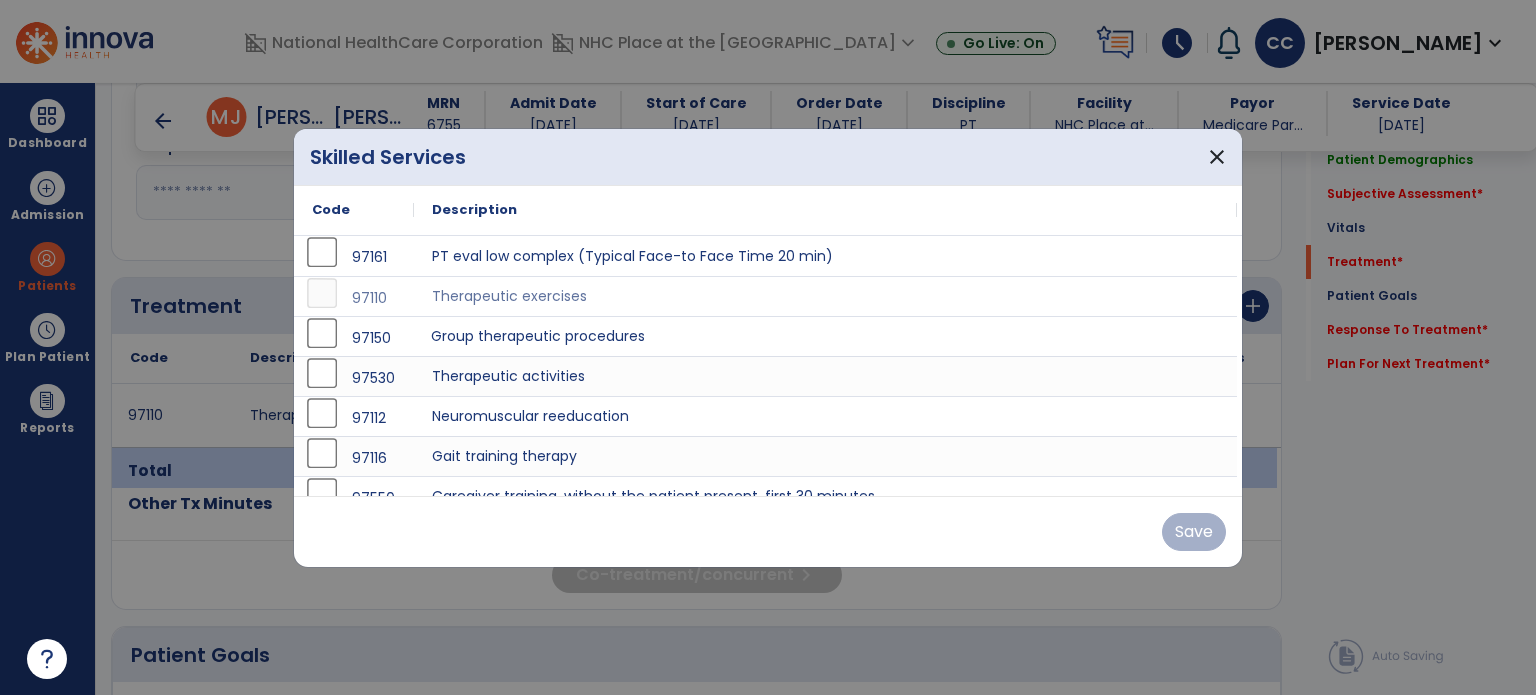 click on "Group therapeutic procedures" at bounding box center (825, 336) 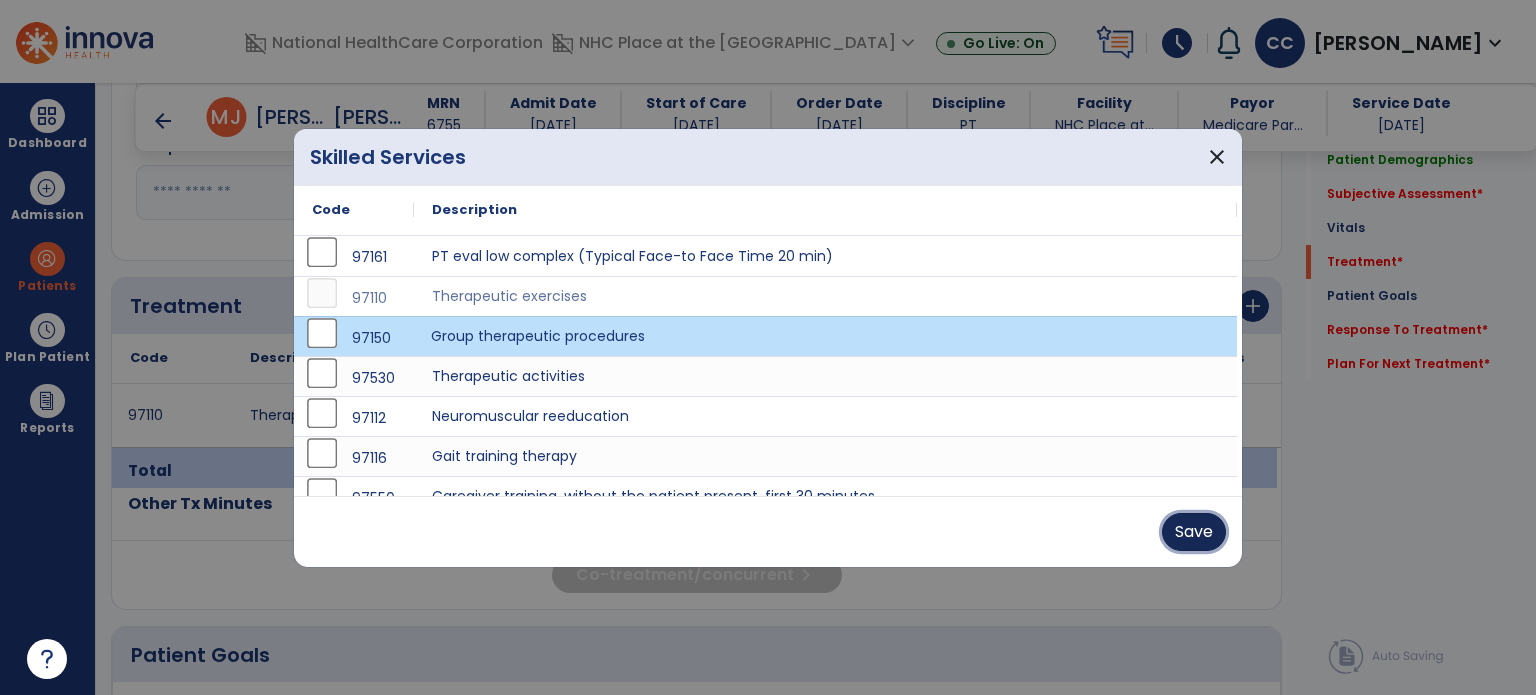 click on "Save" at bounding box center (1194, 532) 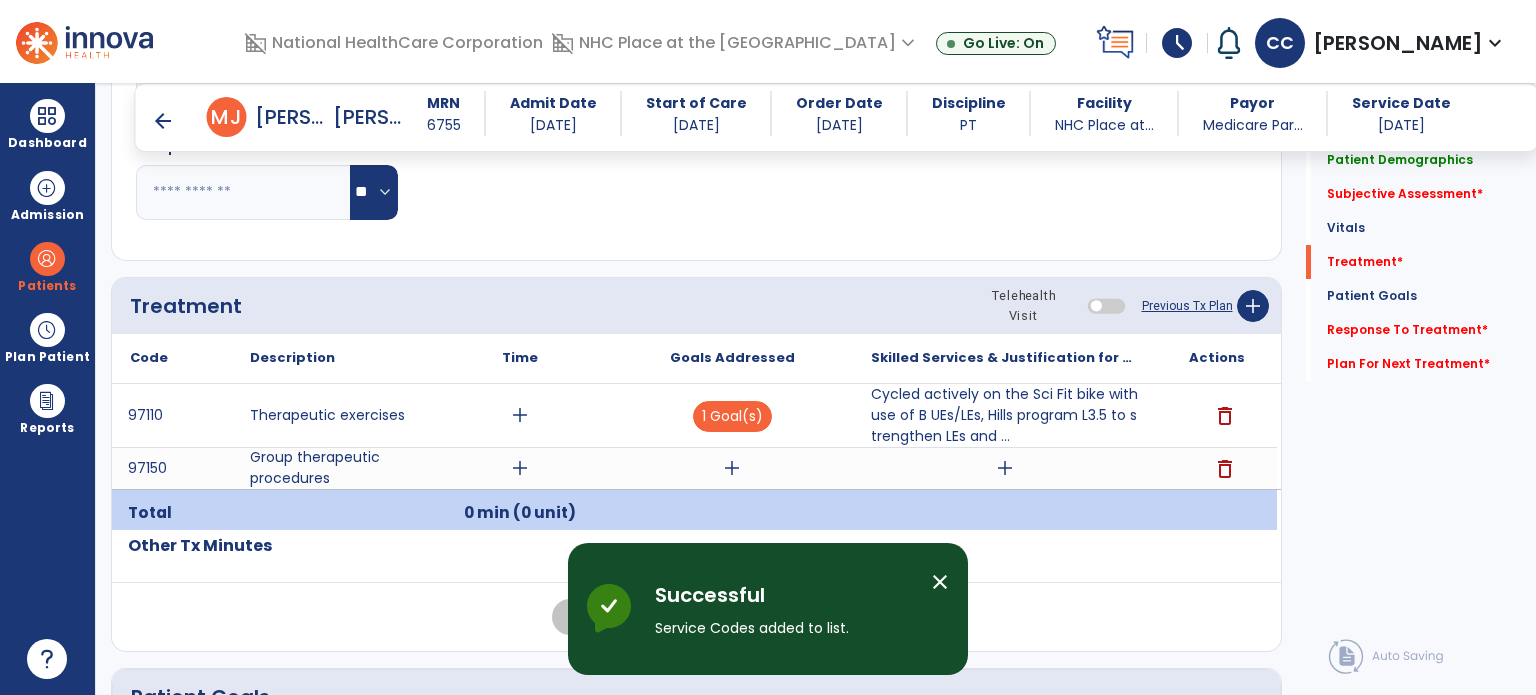 click on "add" at bounding box center (520, 468) 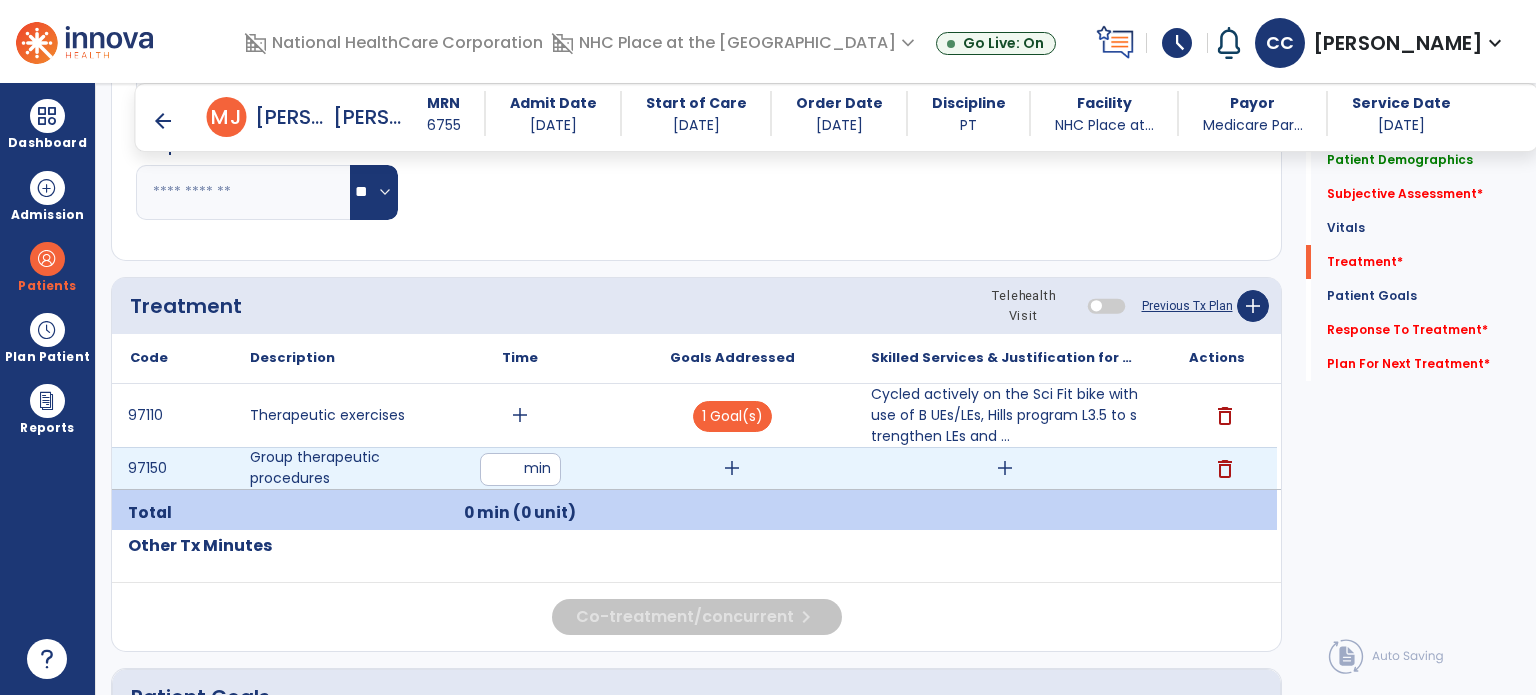 type on "**" 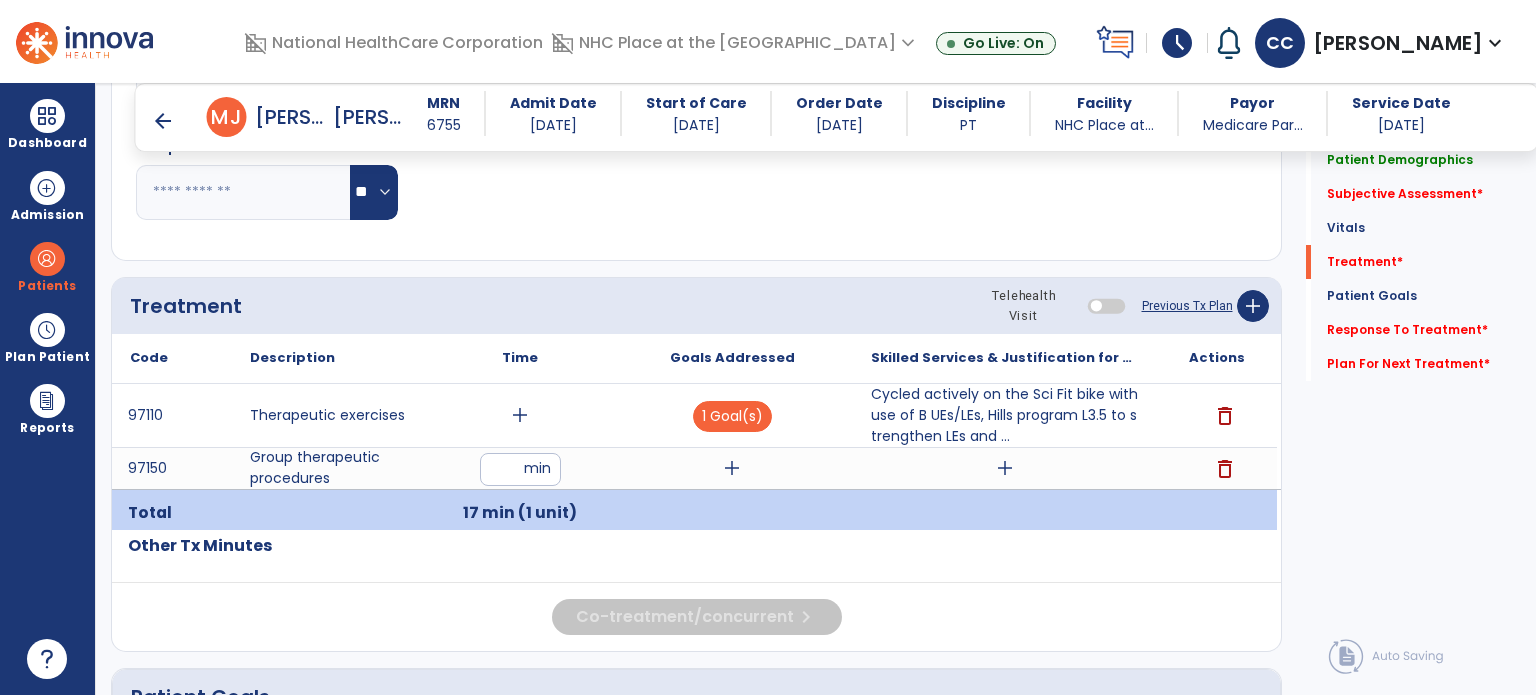 click on "add" at bounding box center (732, 468) 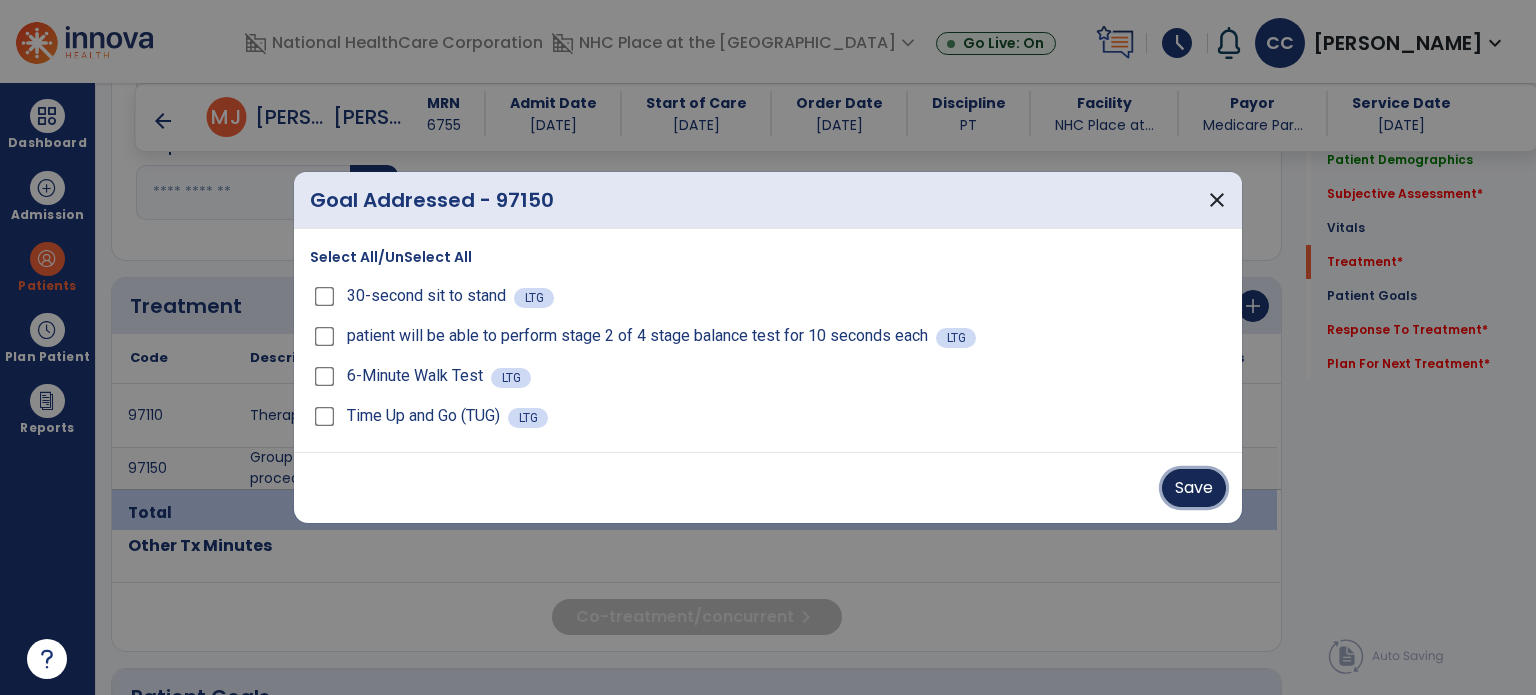 click on "Save" at bounding box center (1194, 488) 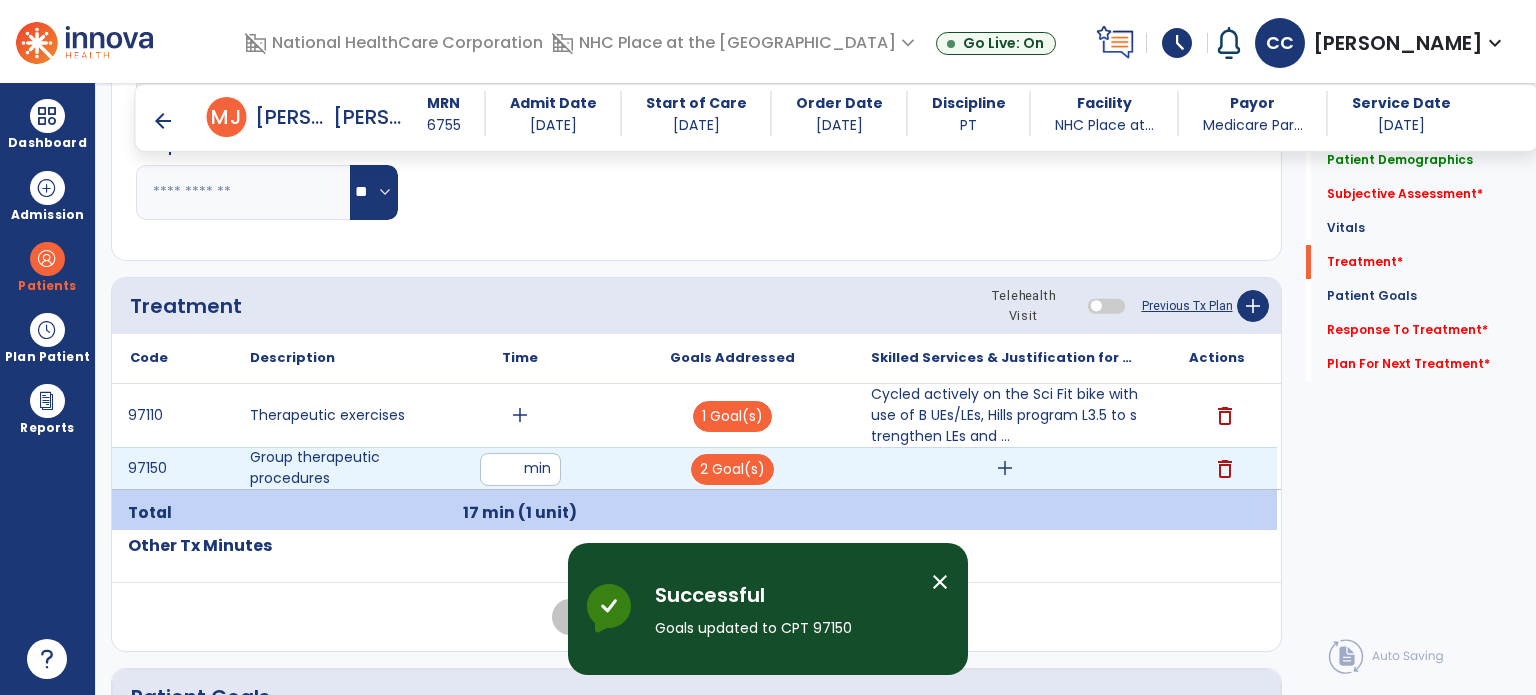 click on "add" at bounding box center [1005, 468] 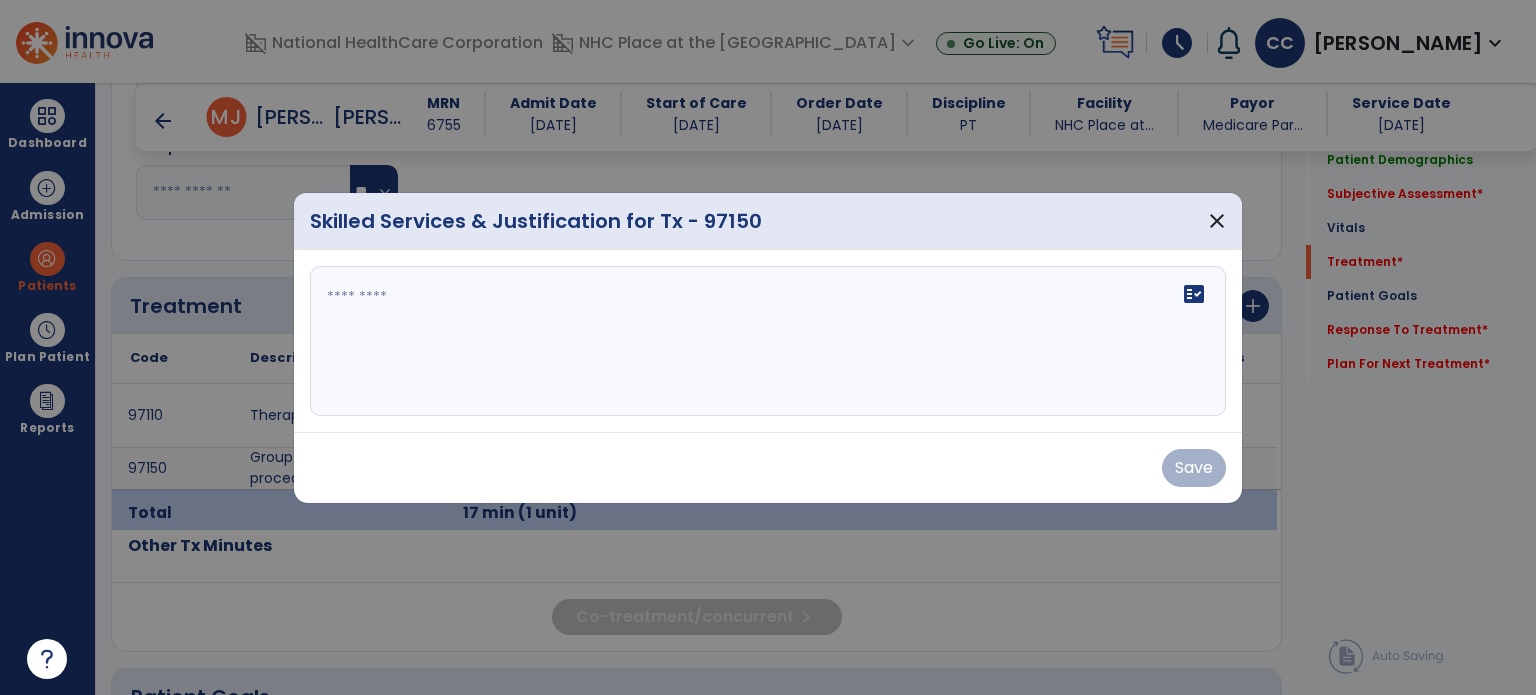 click on "fact_check" at bounding box center (768, 341) 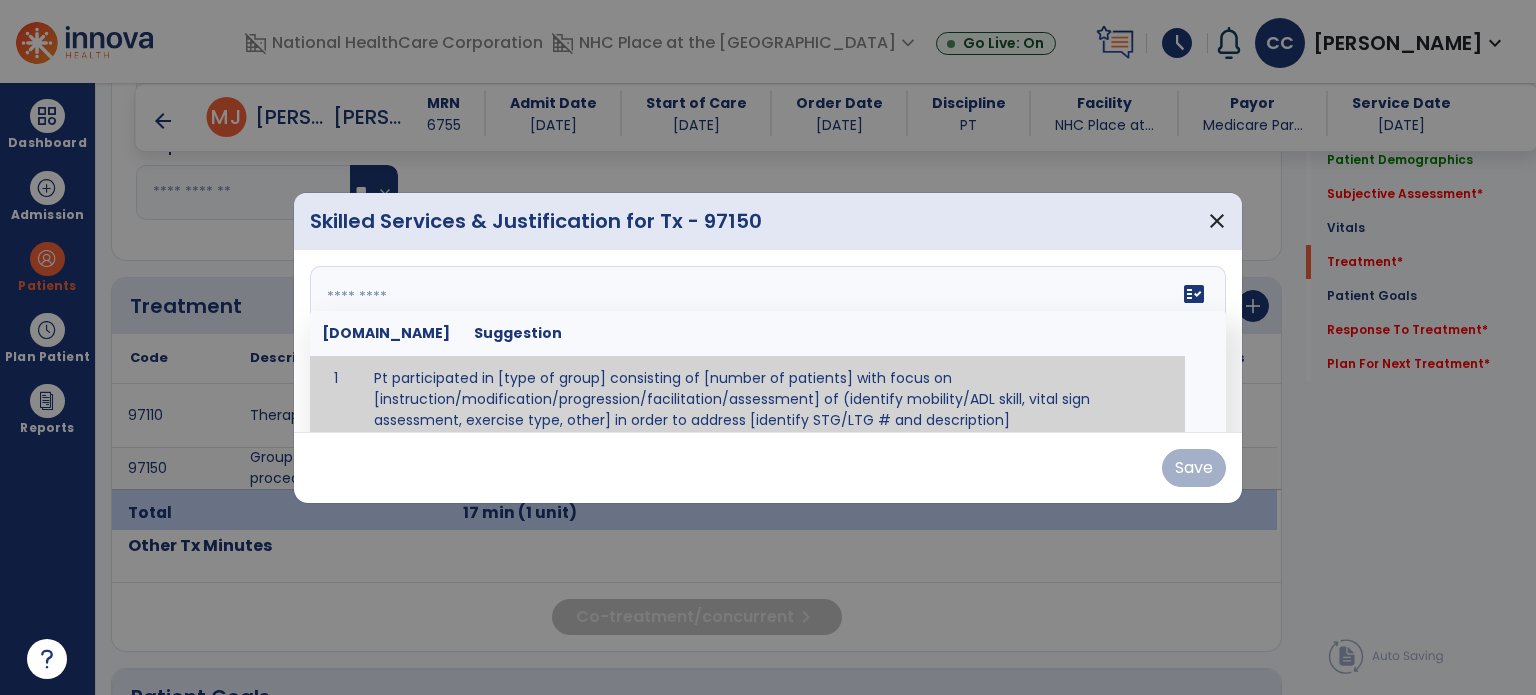 paste on "**********" 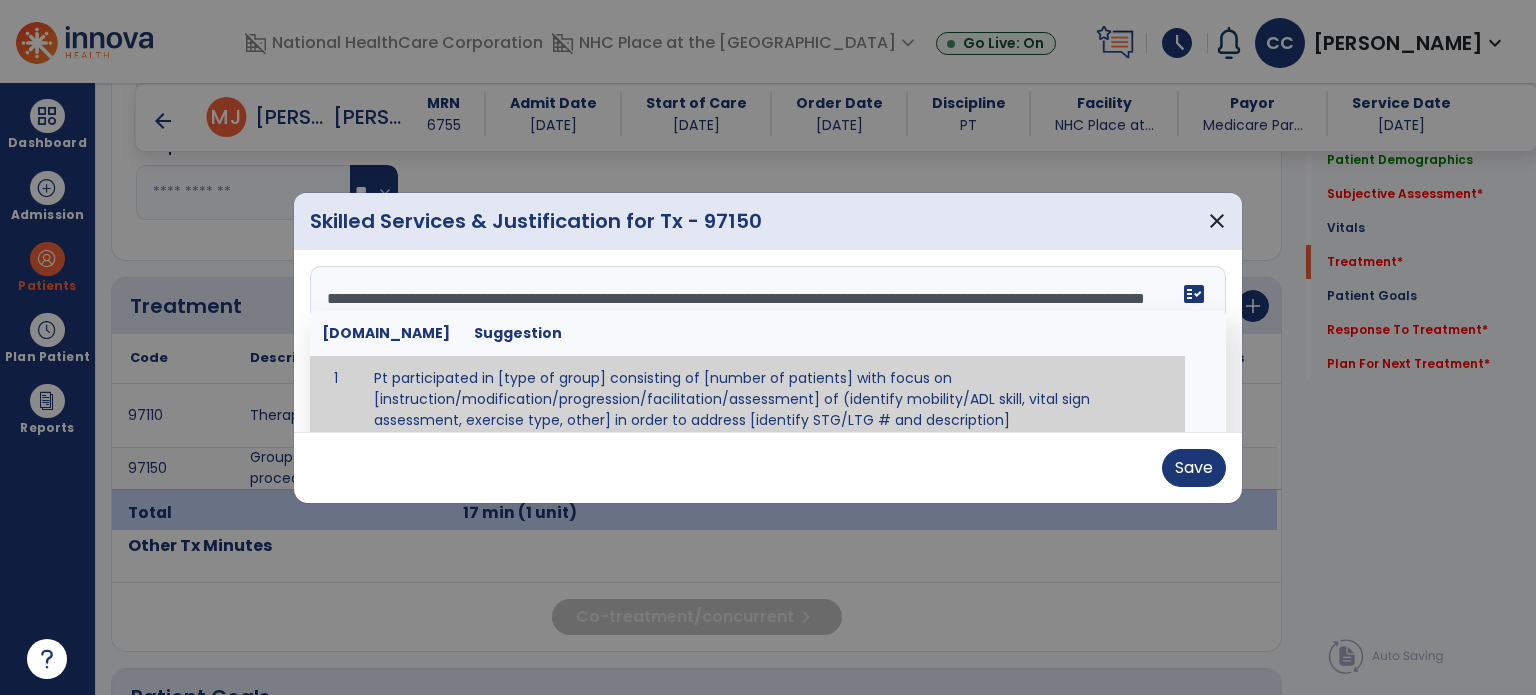 type on "**********" 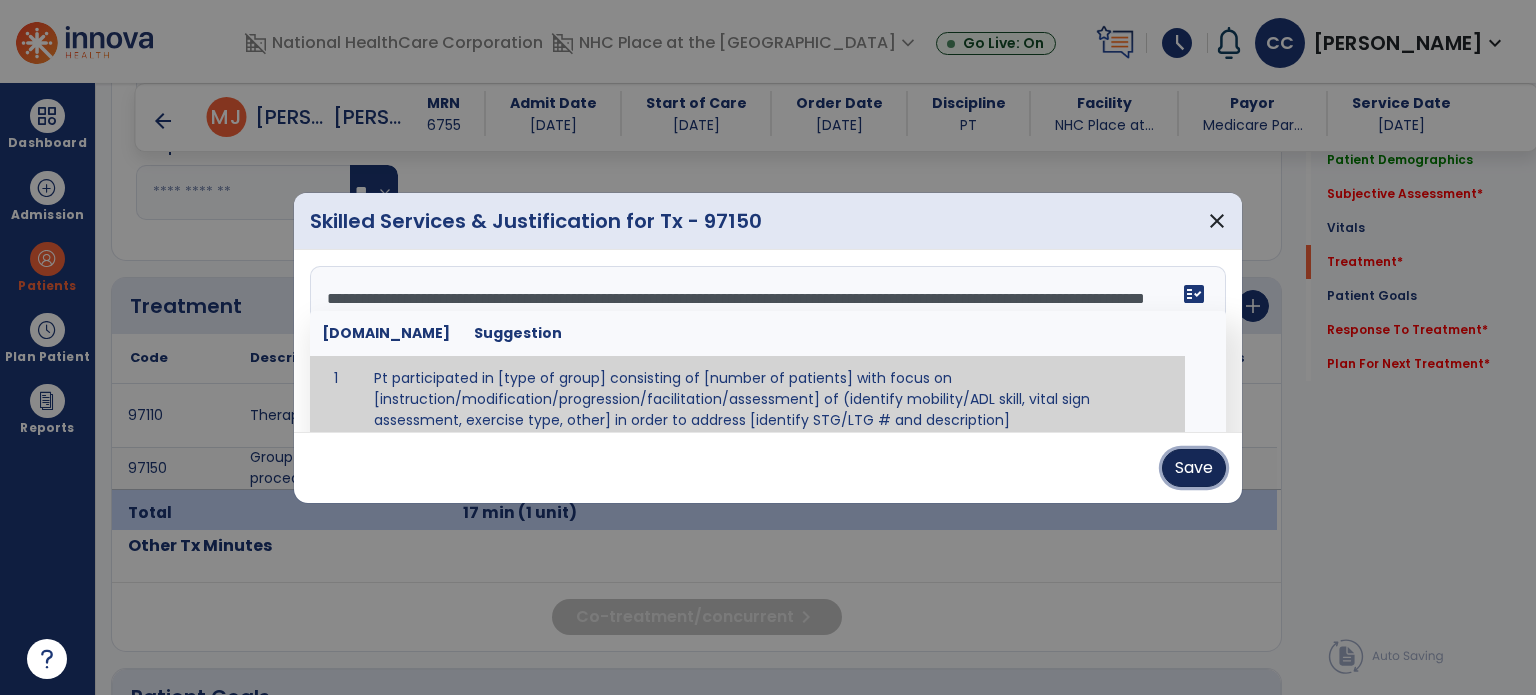 click on "Save" at bounding box center [1194, 468] 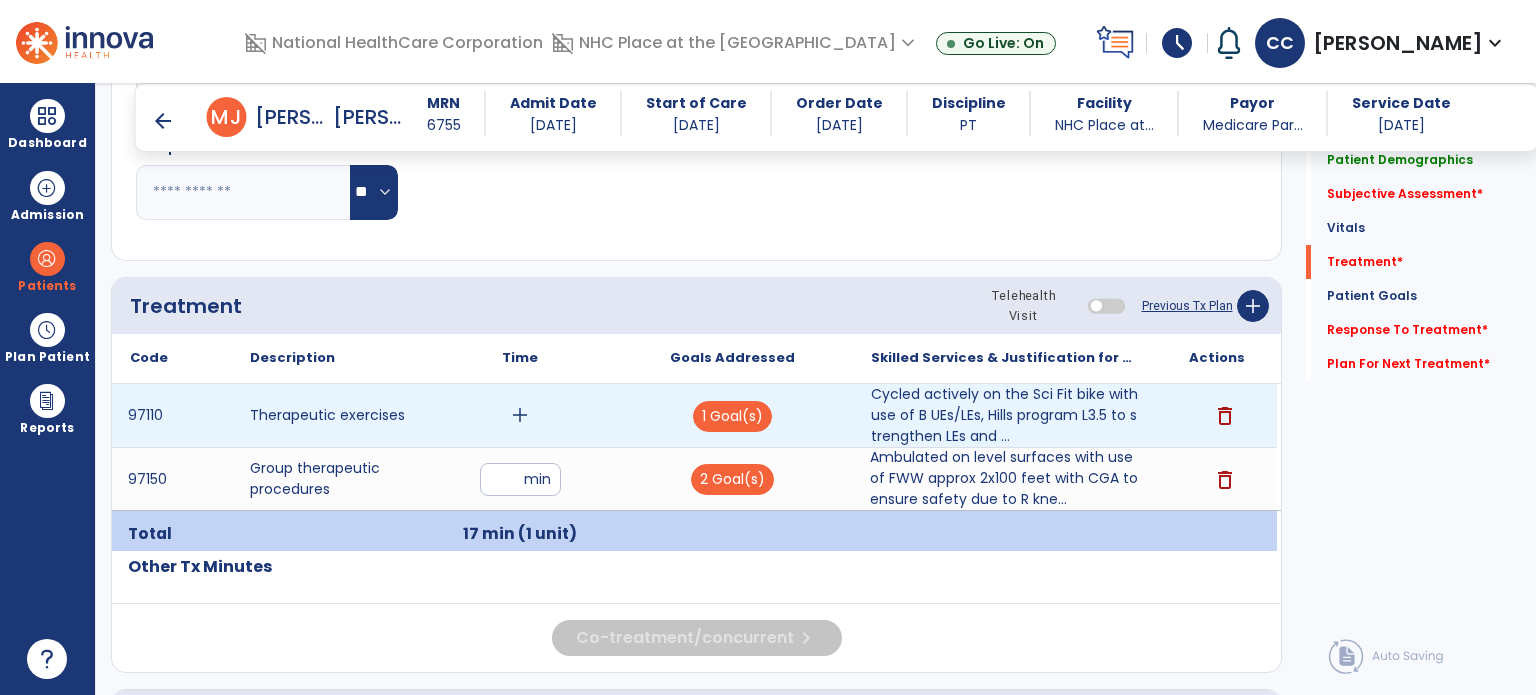 click on "add" at bounding box center (520, 415) 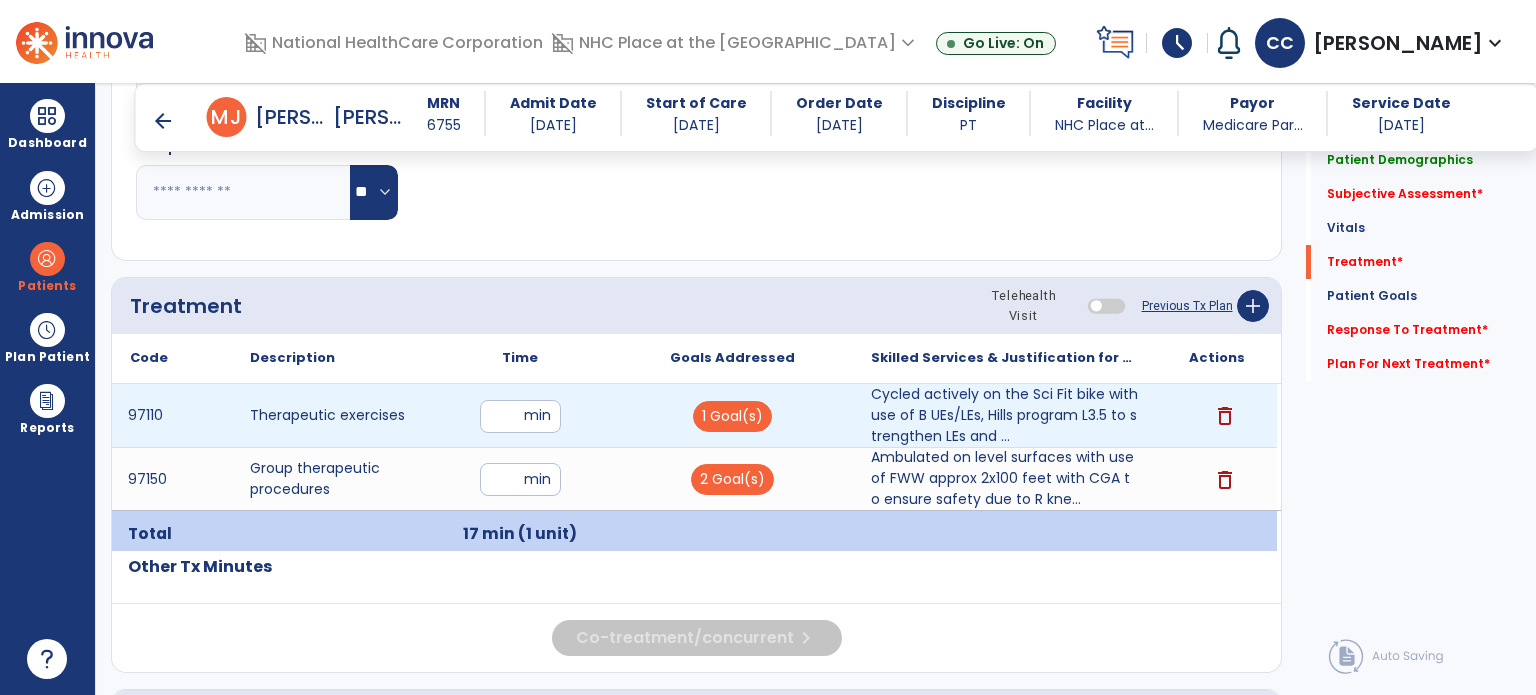 type on "**" 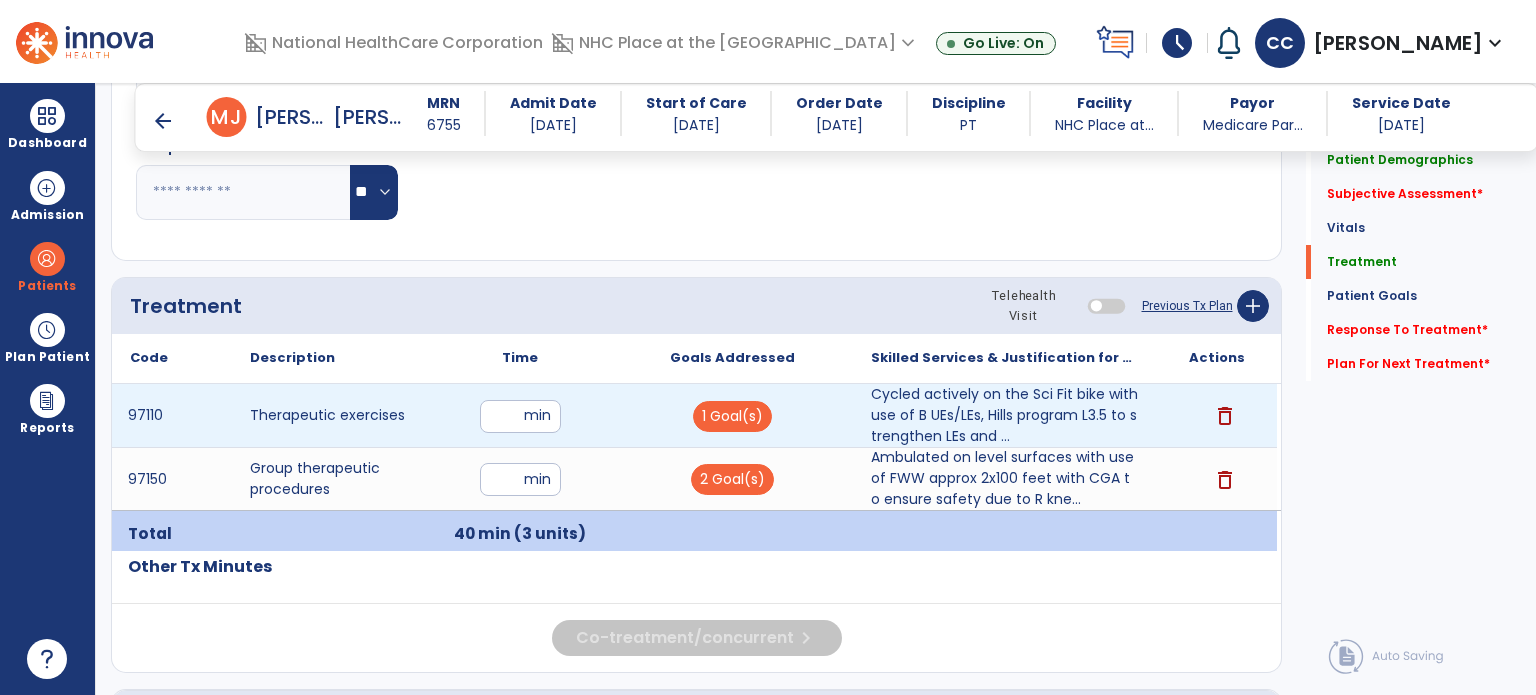 click on "**" at bounding box center (520, 416) 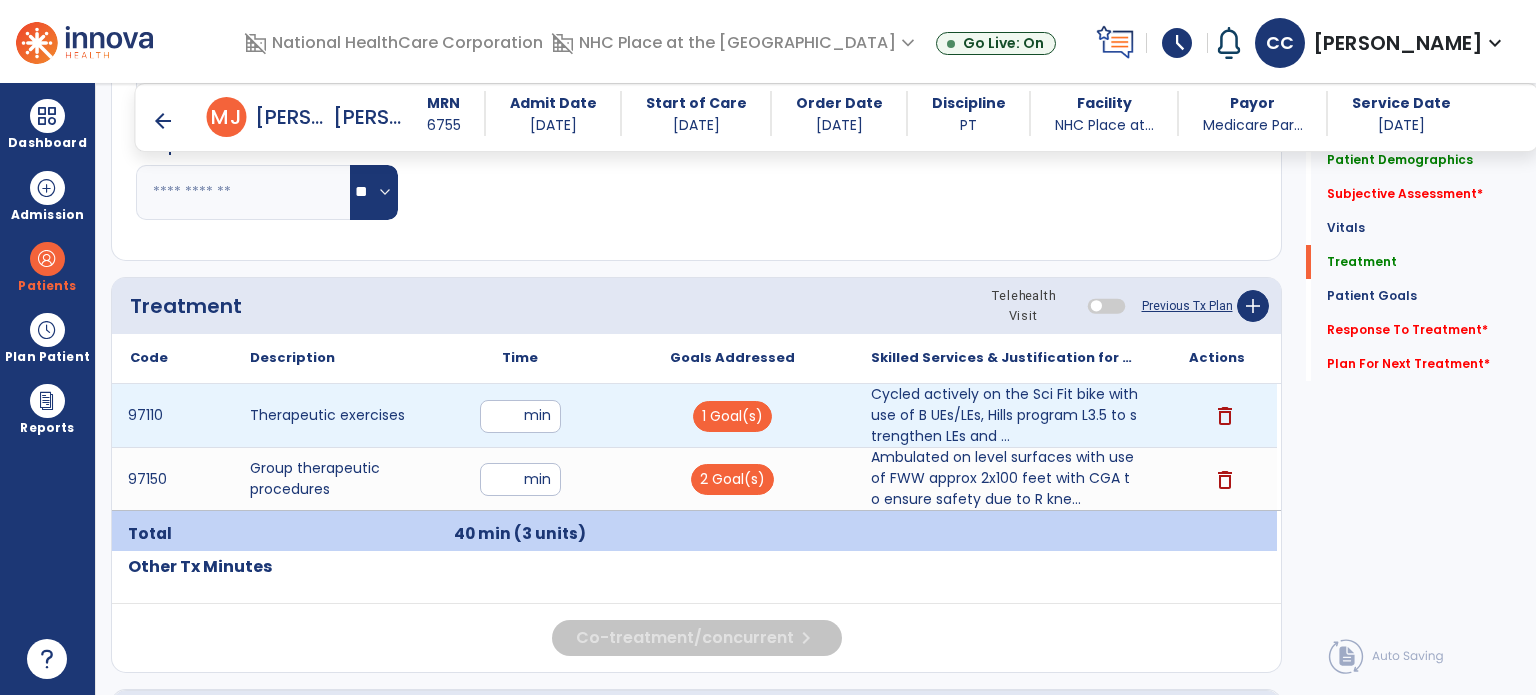 type on "**" 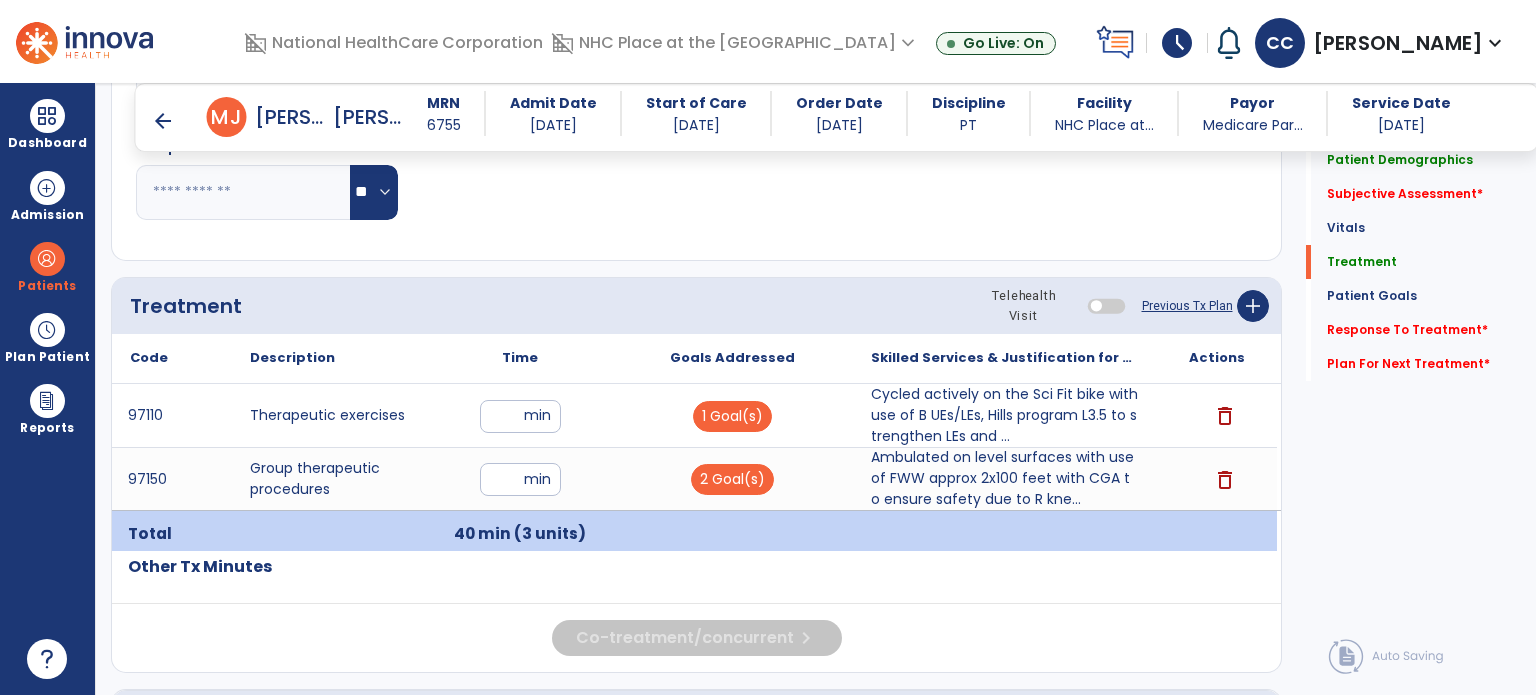 click on "Code
Description
Time" 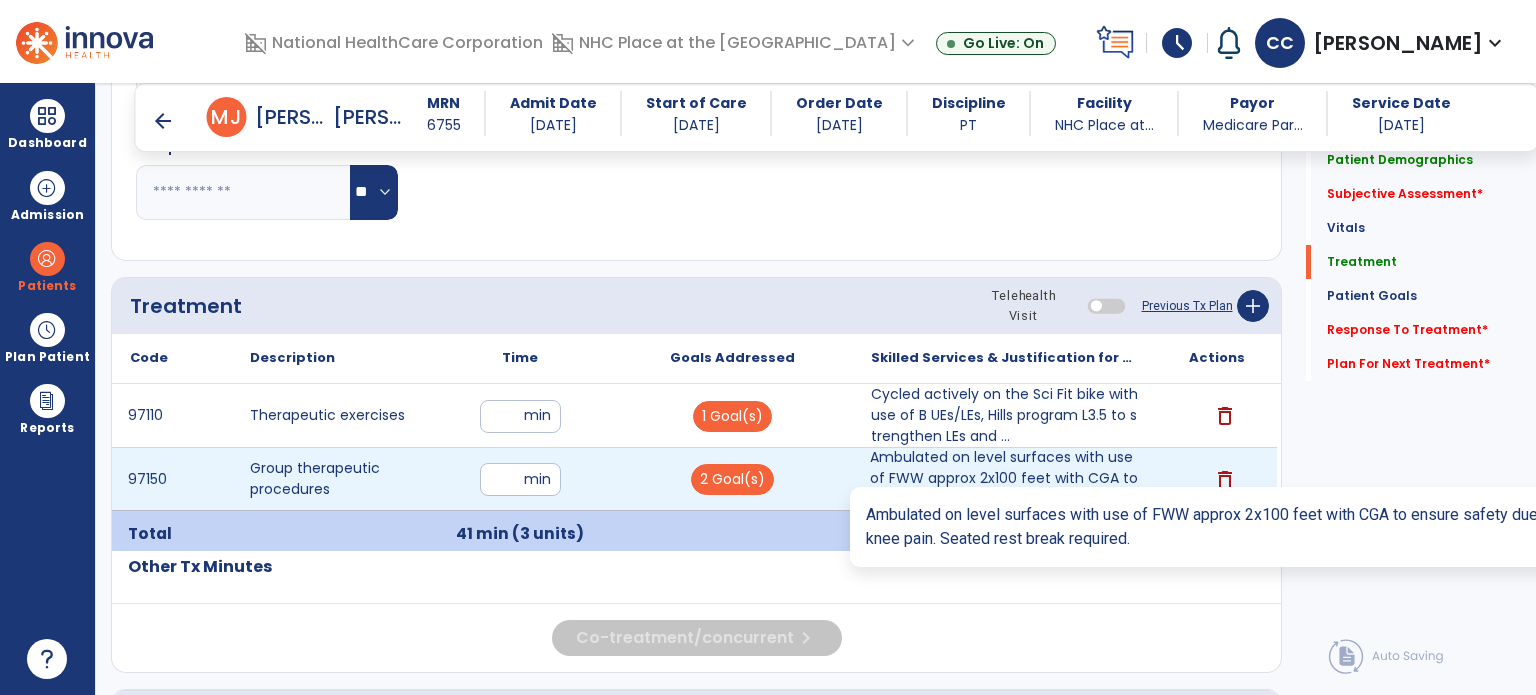 click on "Ambulated on level surfaces with use of FWW approx 2x100 feet with CGA to ensure safety due to R kne..." at bounding box center (1004, 478) 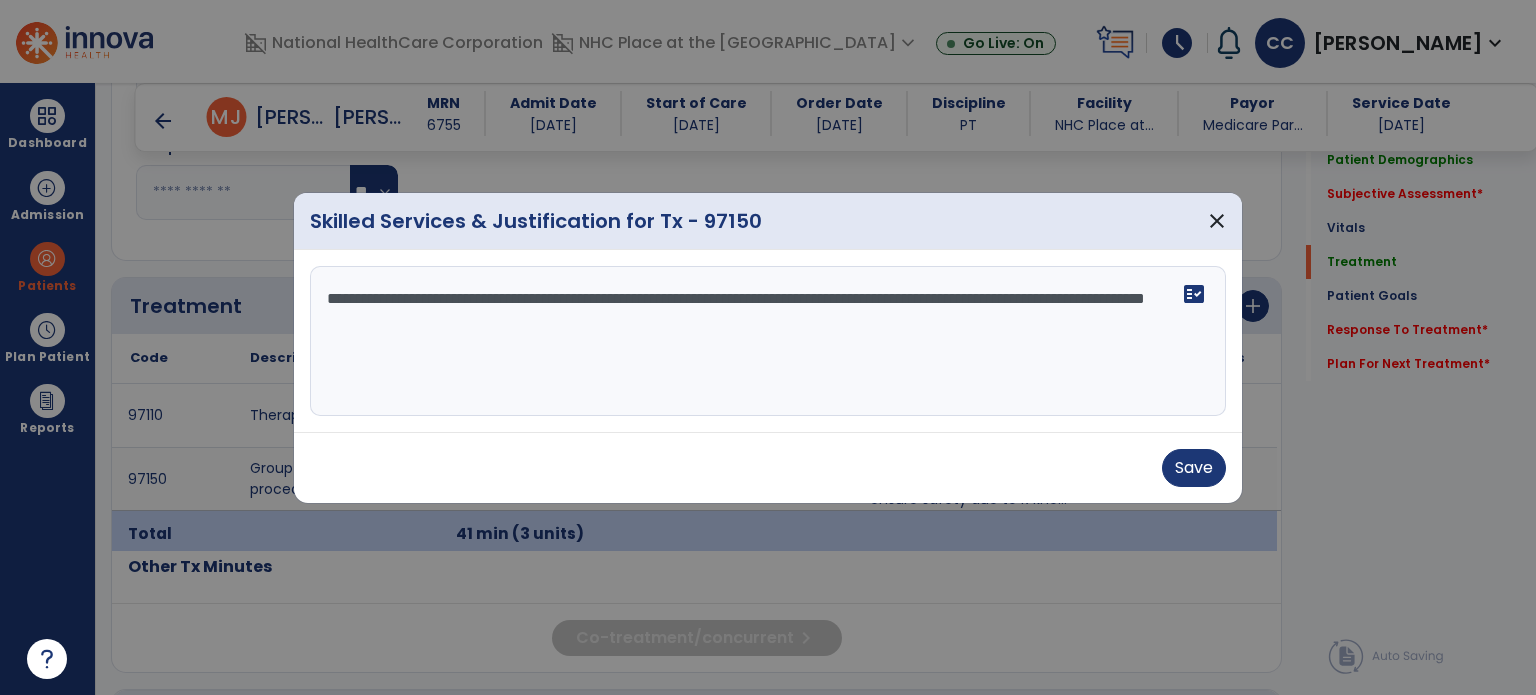 click on "**********" at bounding box center (768, 341) 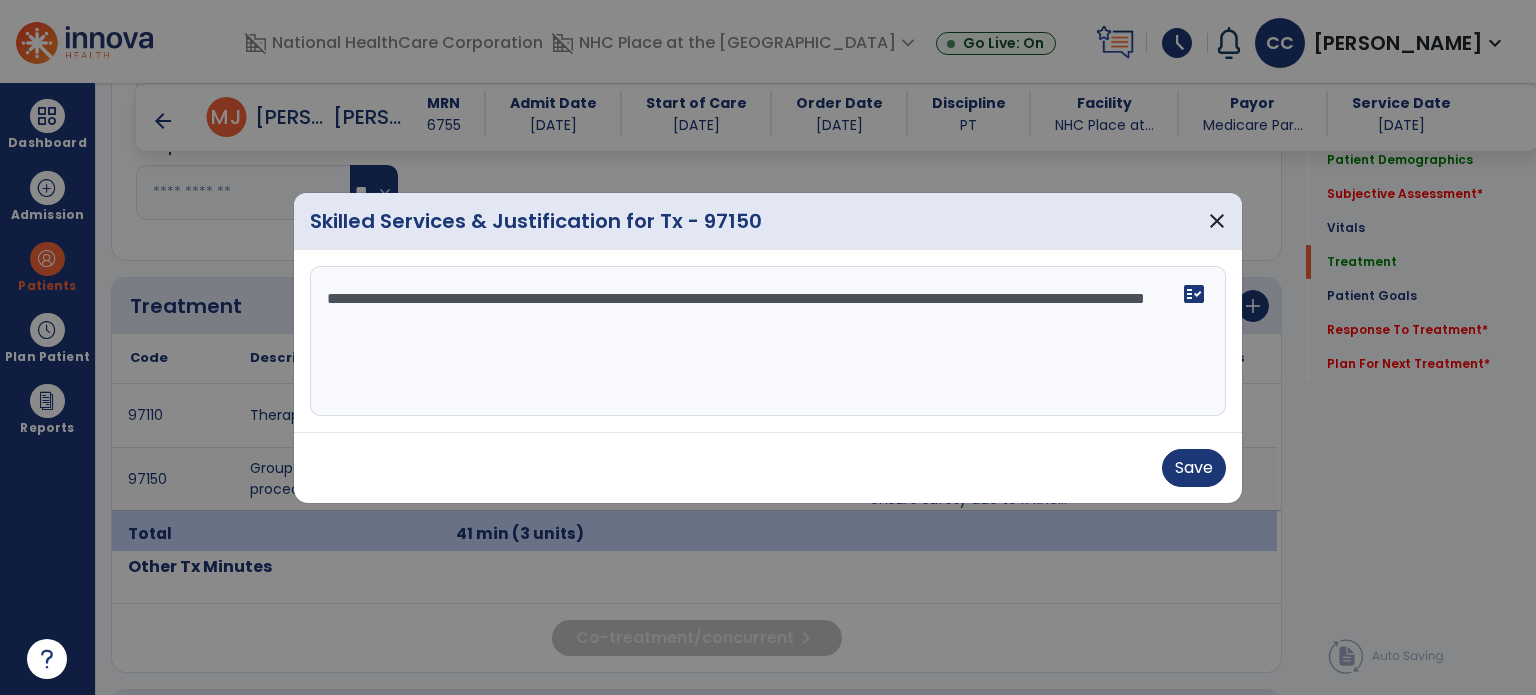 drag, startPoint x: 601, startPoint y: 328, endPoint x: 300, endPoint y: 285, distance: 304.0559 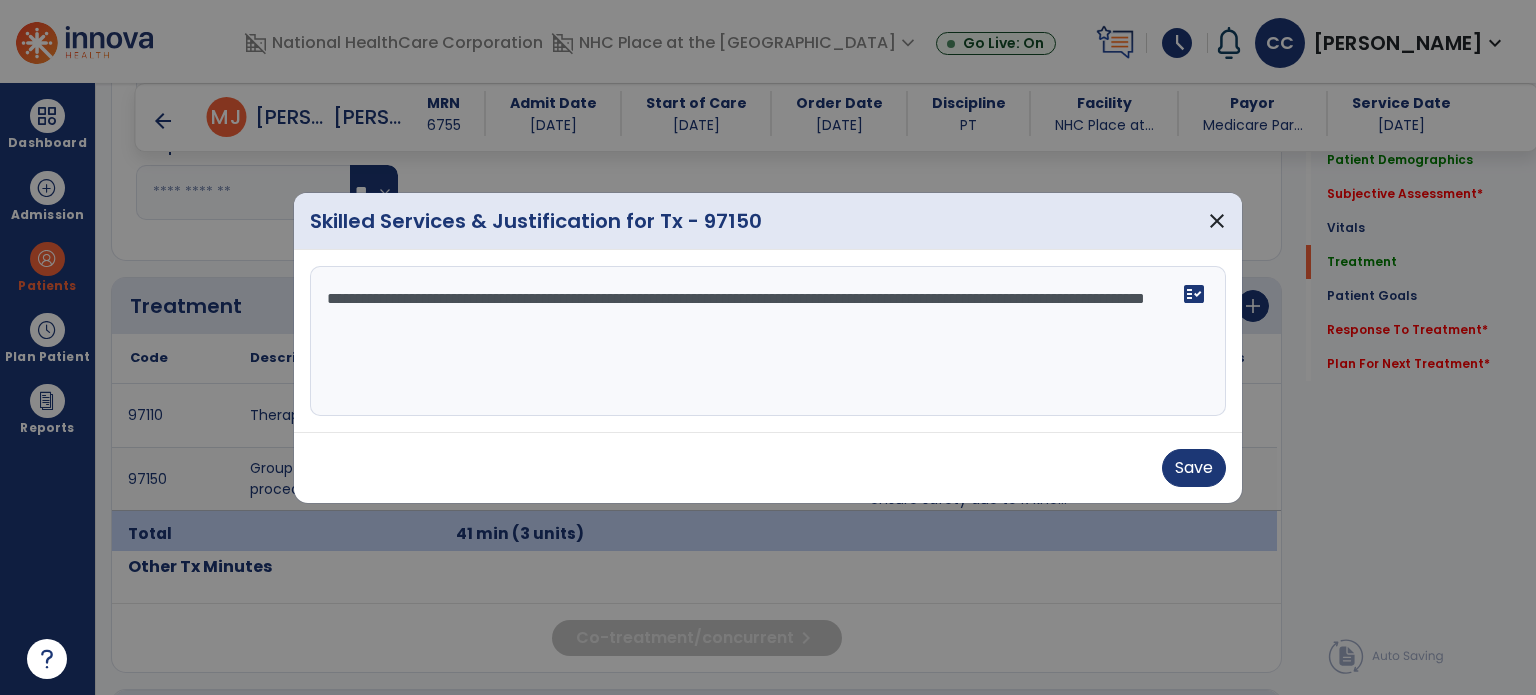 click on "**********" at bounding box center (768, 341) 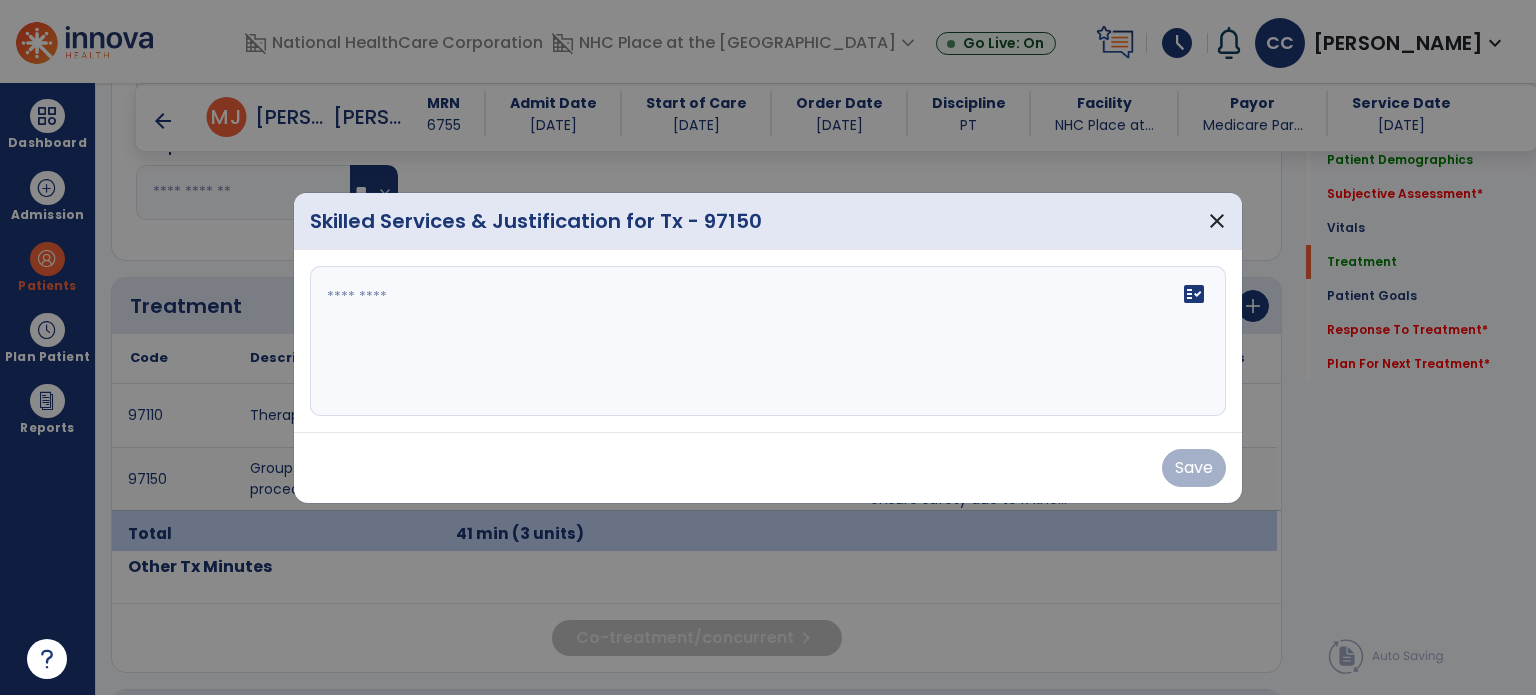 click on "Save" at bounding box center [768, 468] 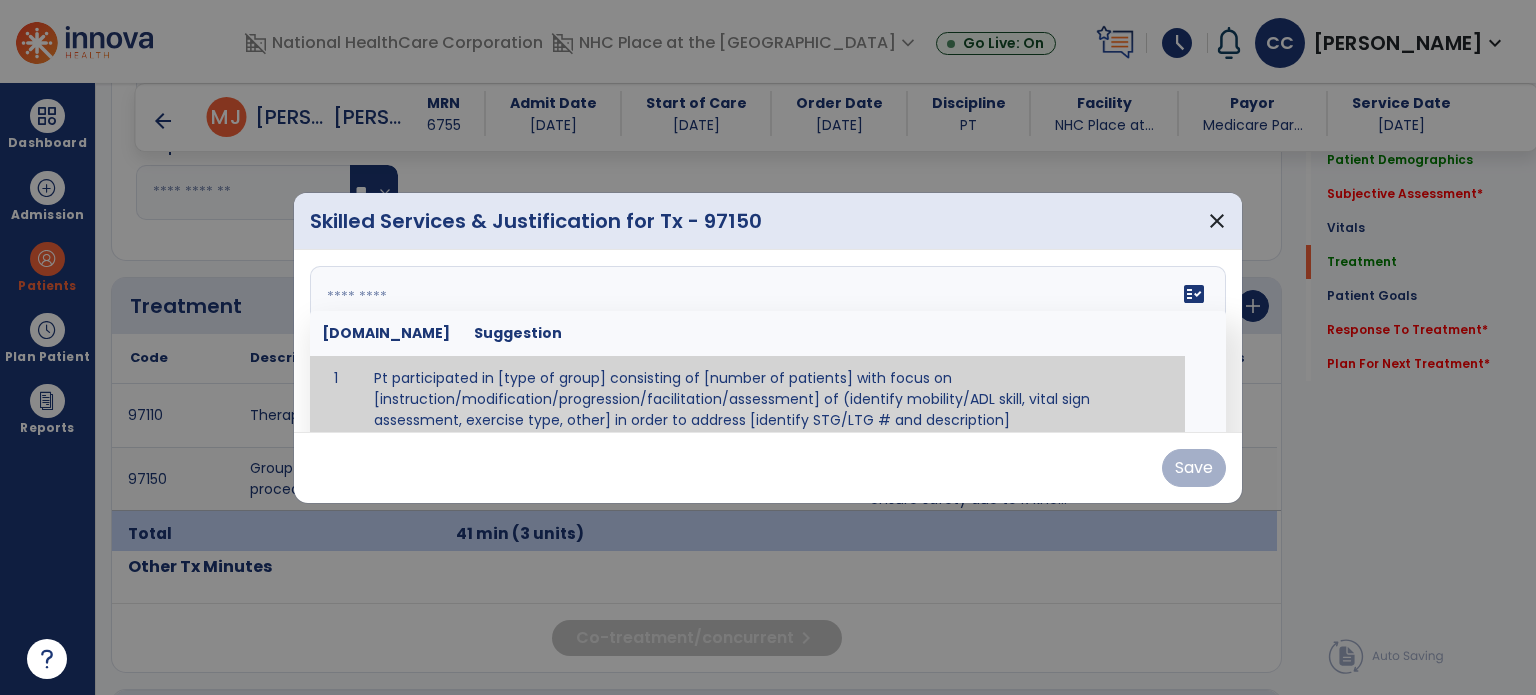 click at bounding box center (766, 341) 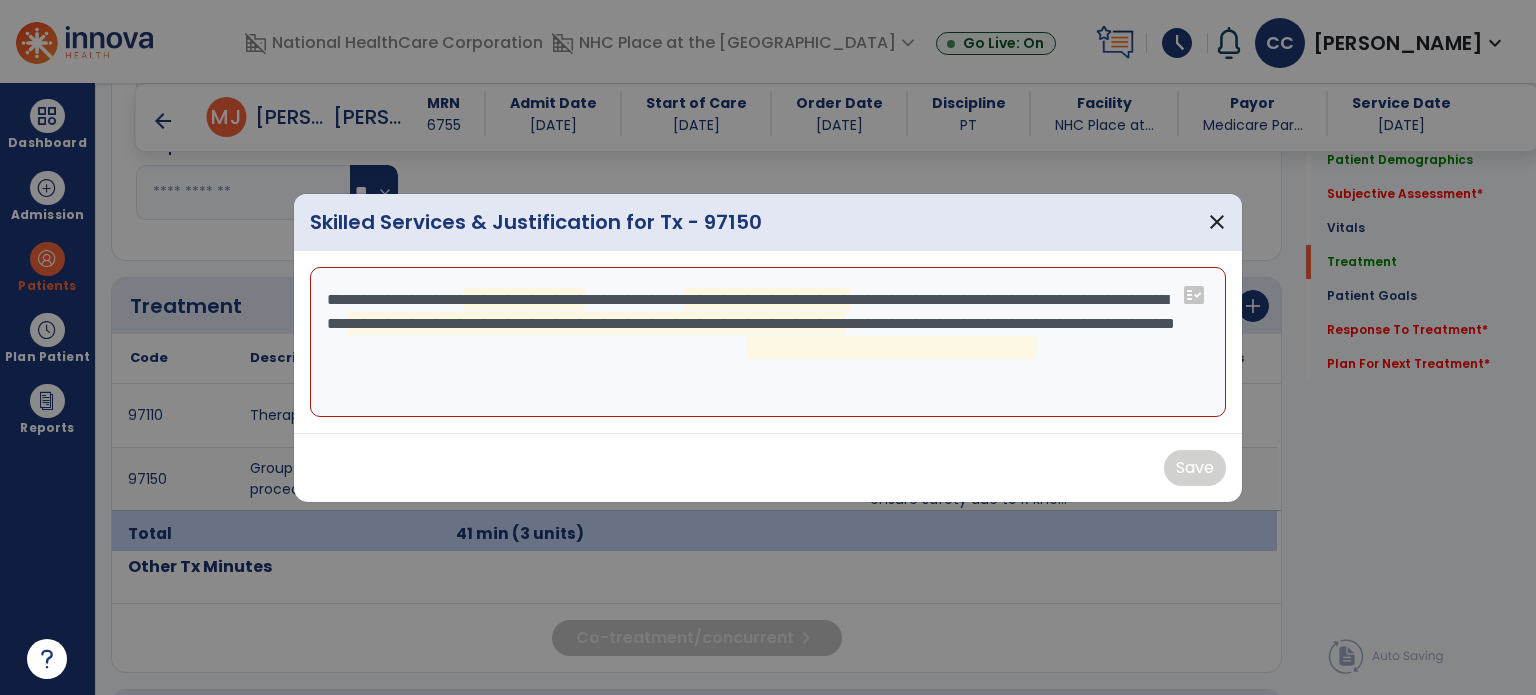 click on "**********" at bounding box center (768, 342) 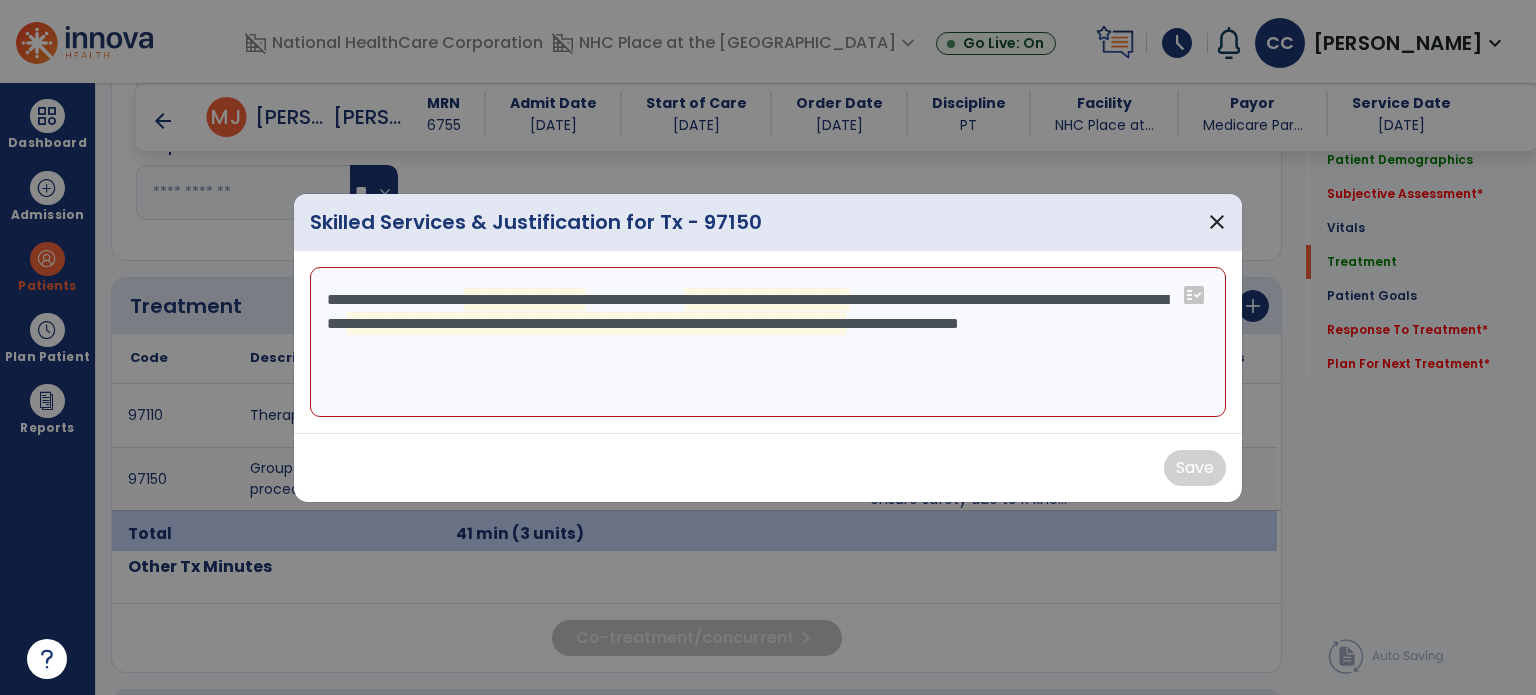 paste on "**********" 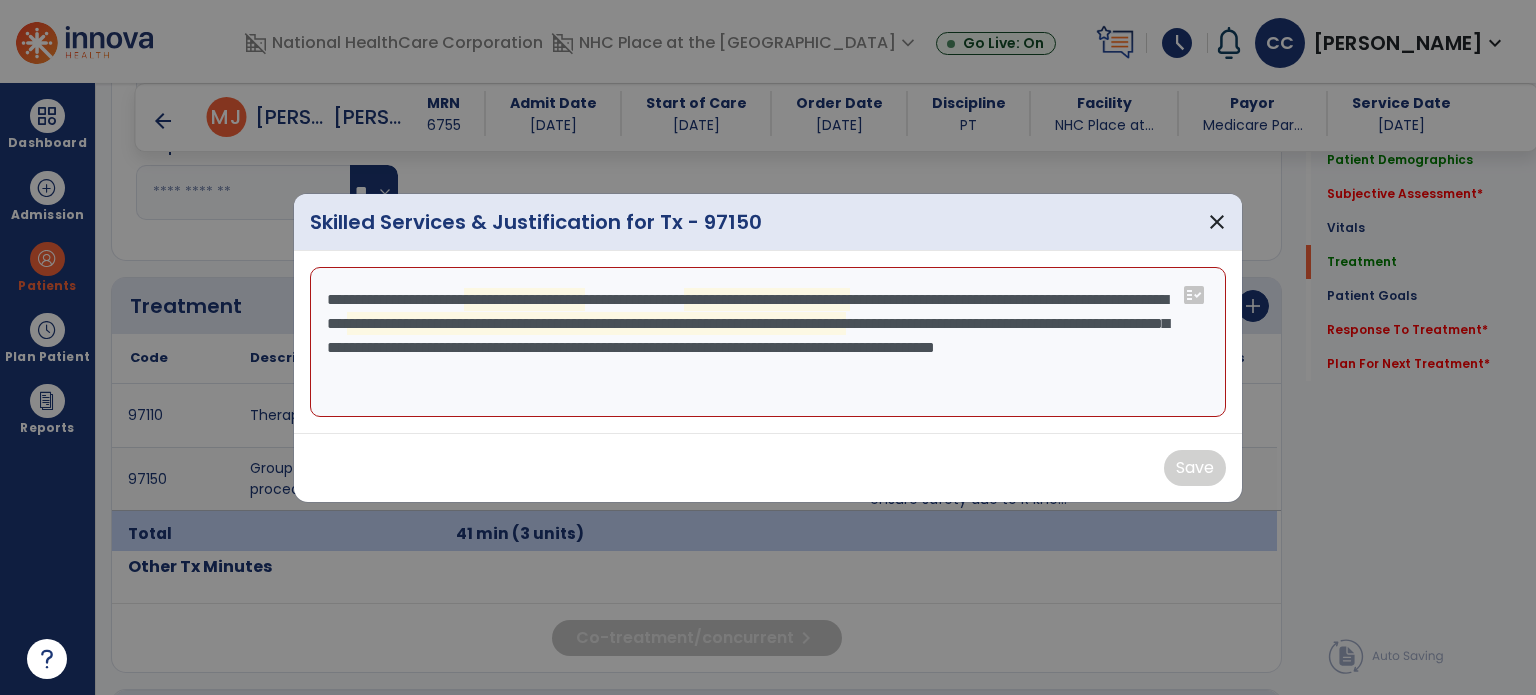 click on "**********" at bounding box center (768, 342) 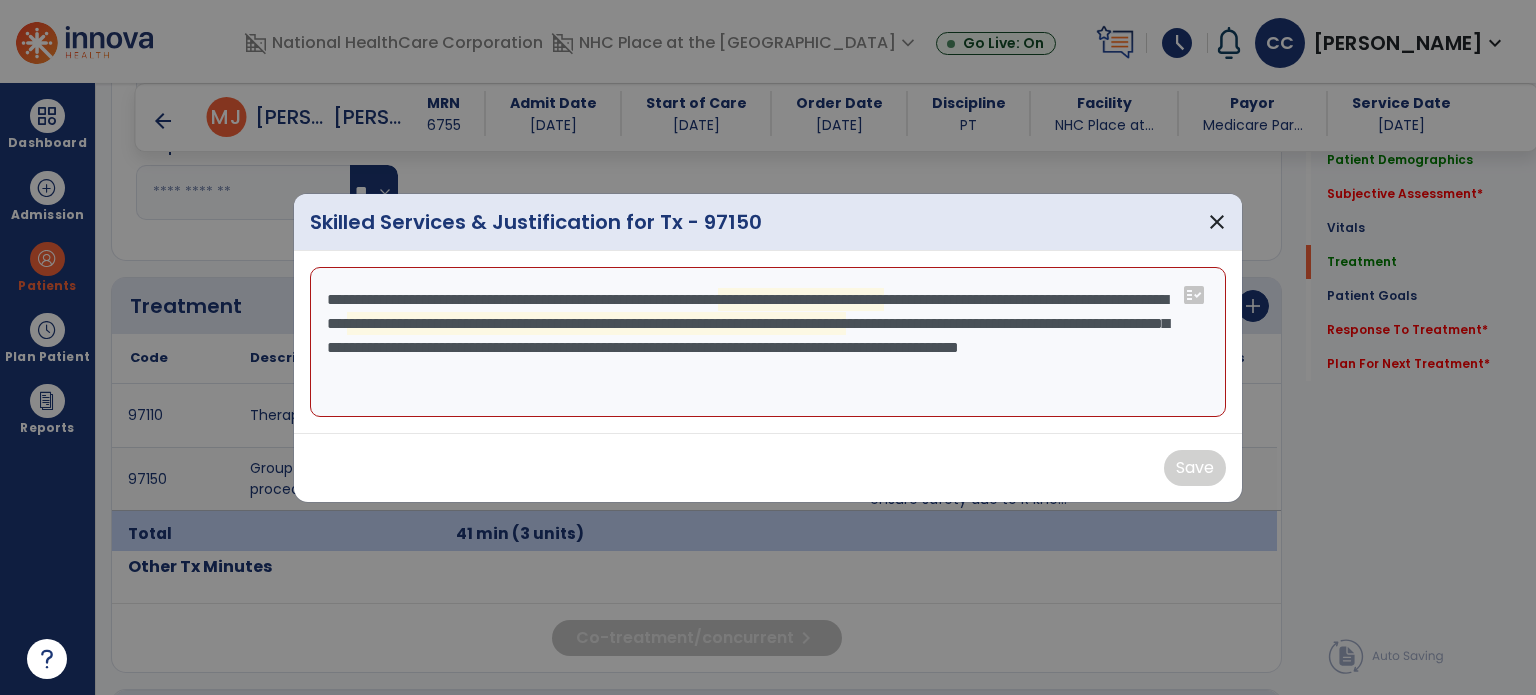 click on "**********" at bounding box center (768, 342) 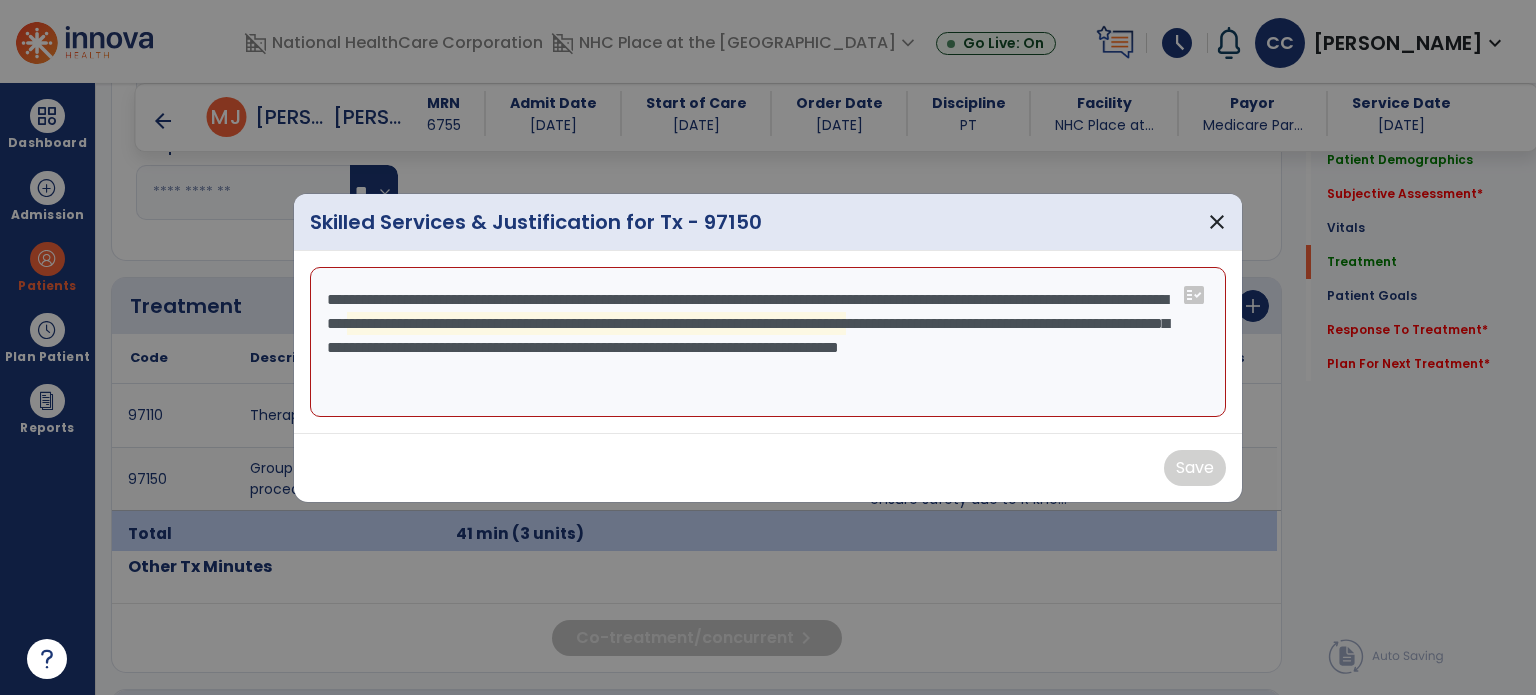 click on "**********" at bounding box center (768, 342) 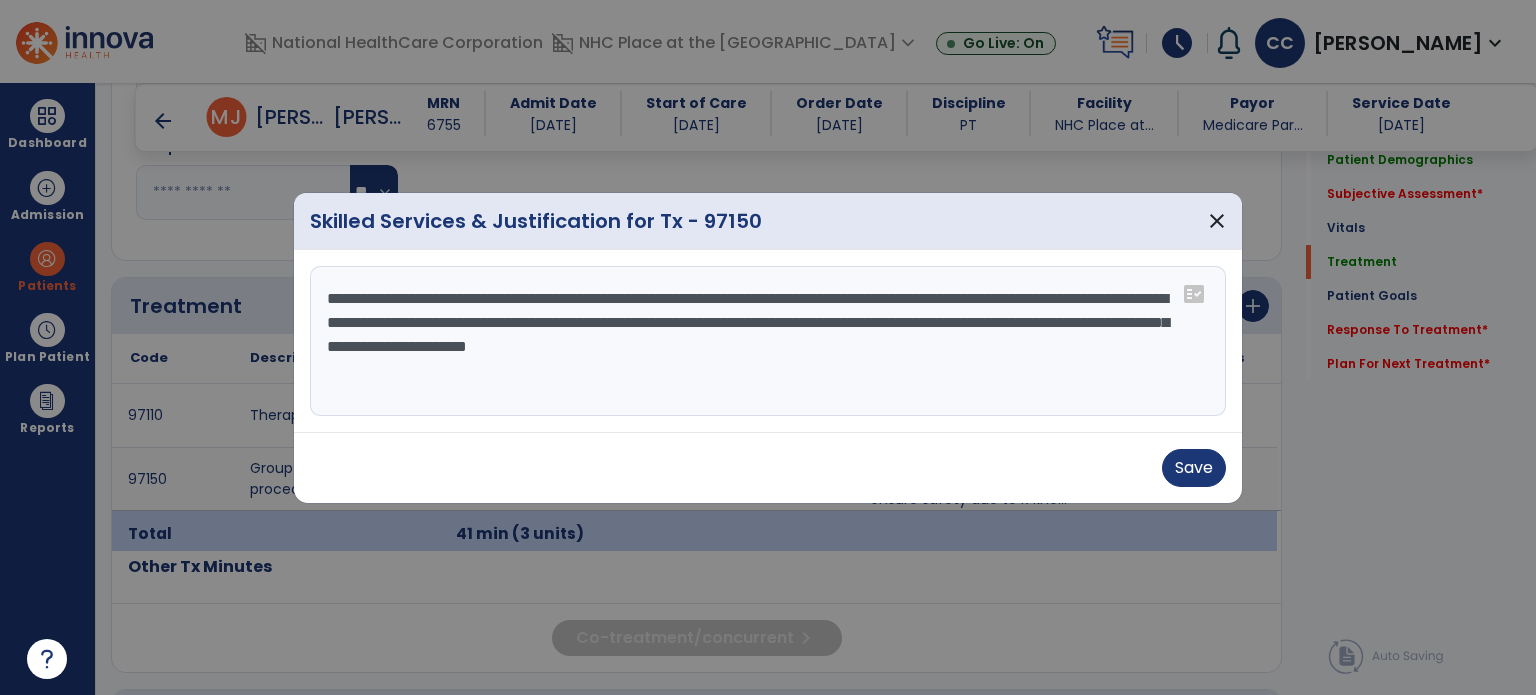 click on "**********" at bounding box center [768, 341] 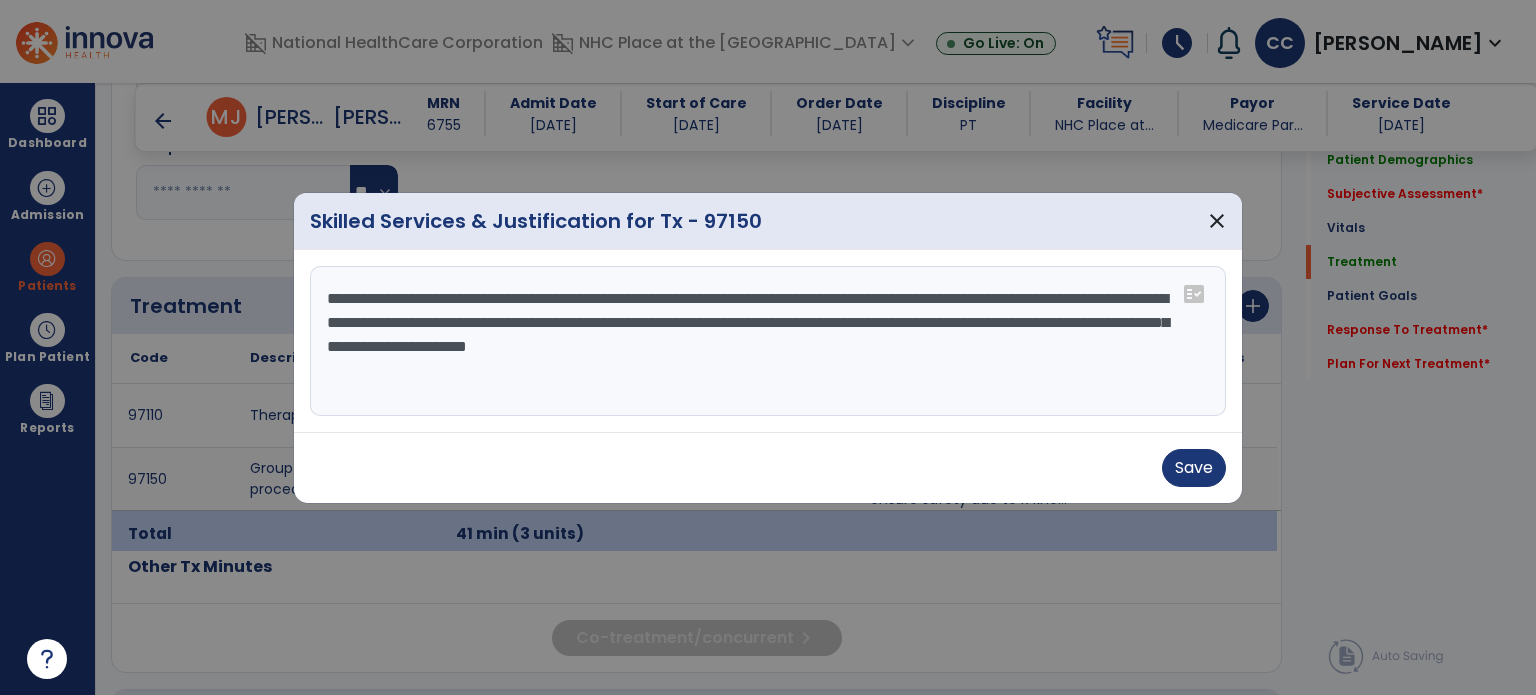 click on "**********" at bounding box center [768, 341] 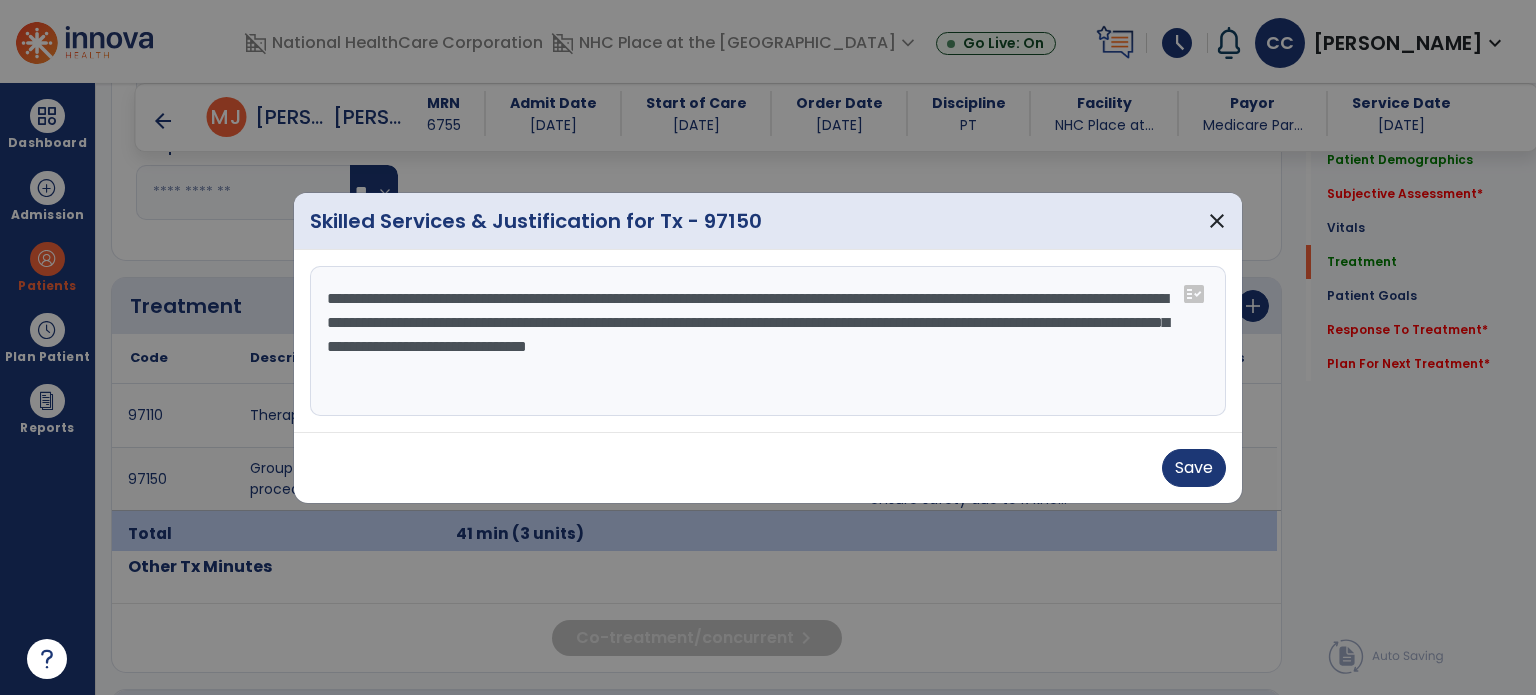 click on "**********" at bounding box center [768, 341] 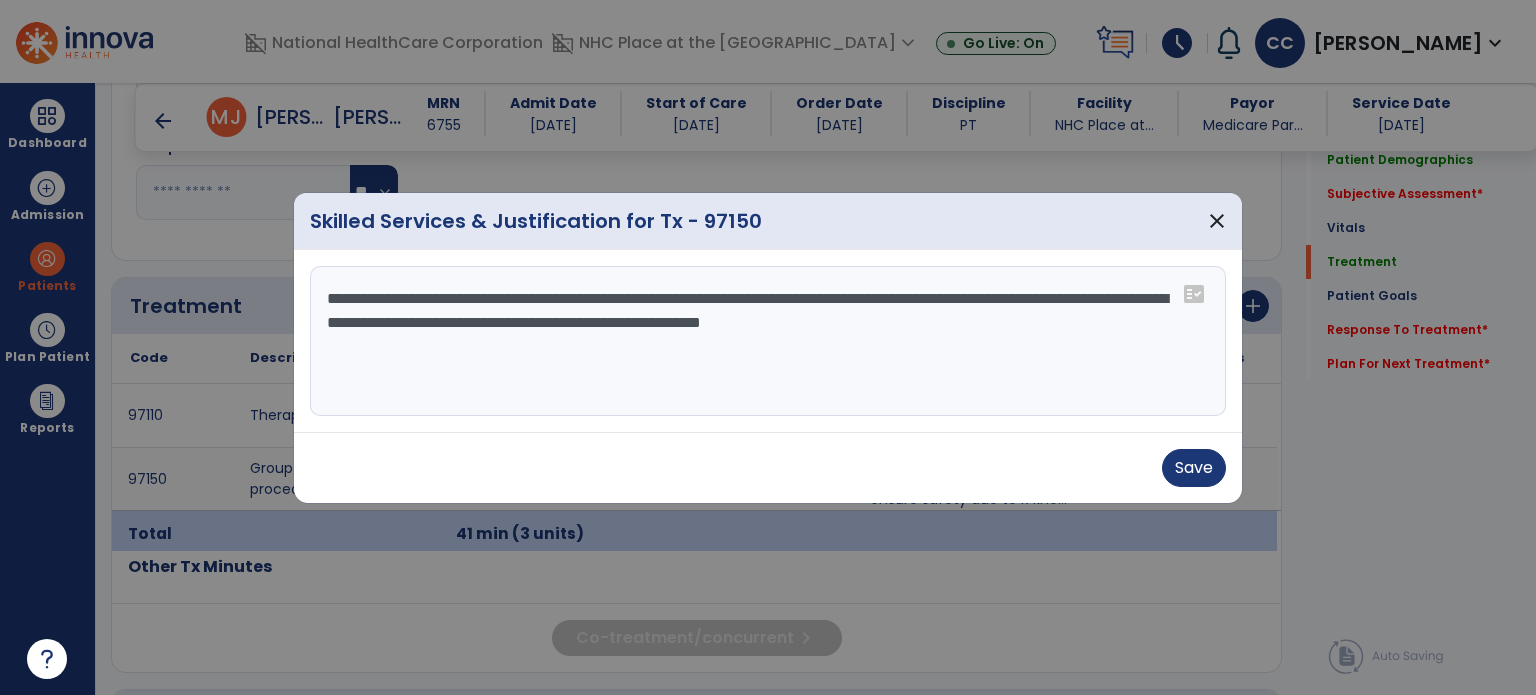 type on "**********" 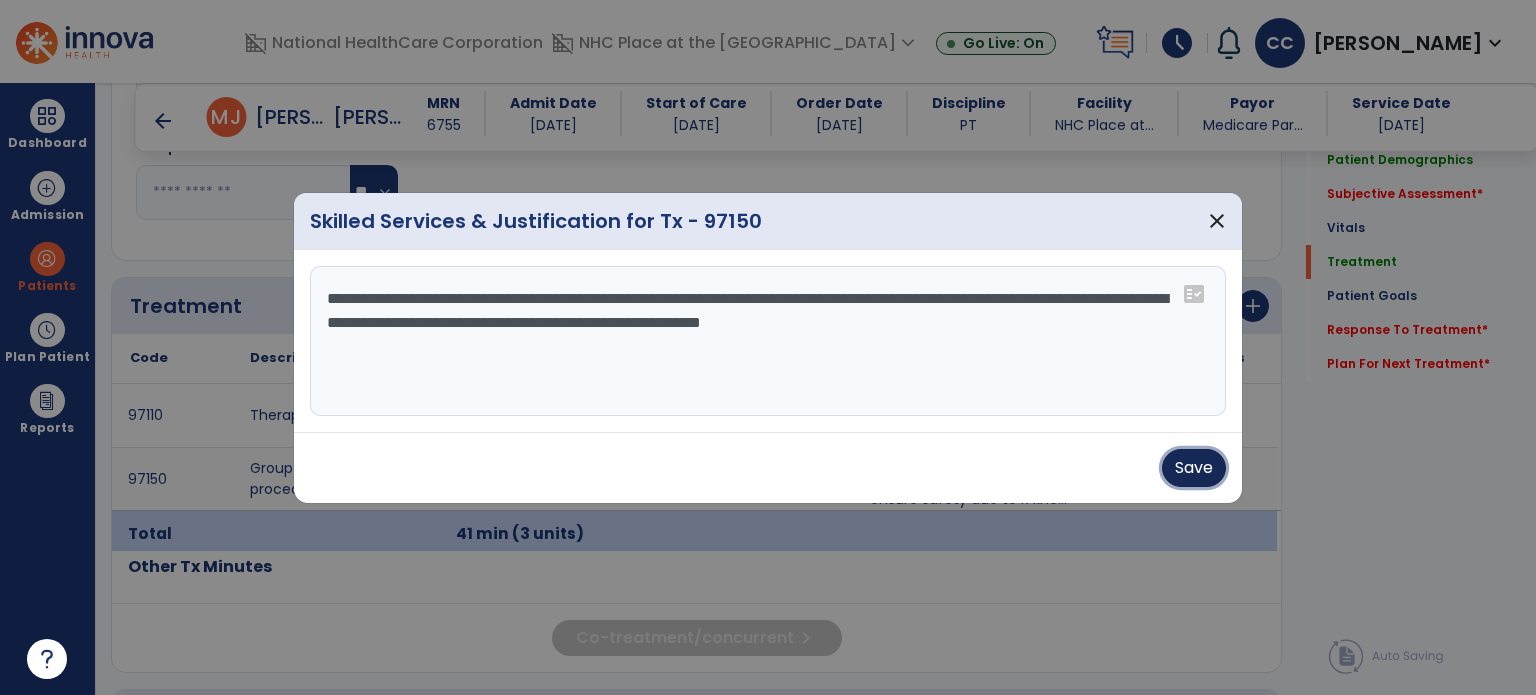 click on "Save" at bounding box center (1194, 468) 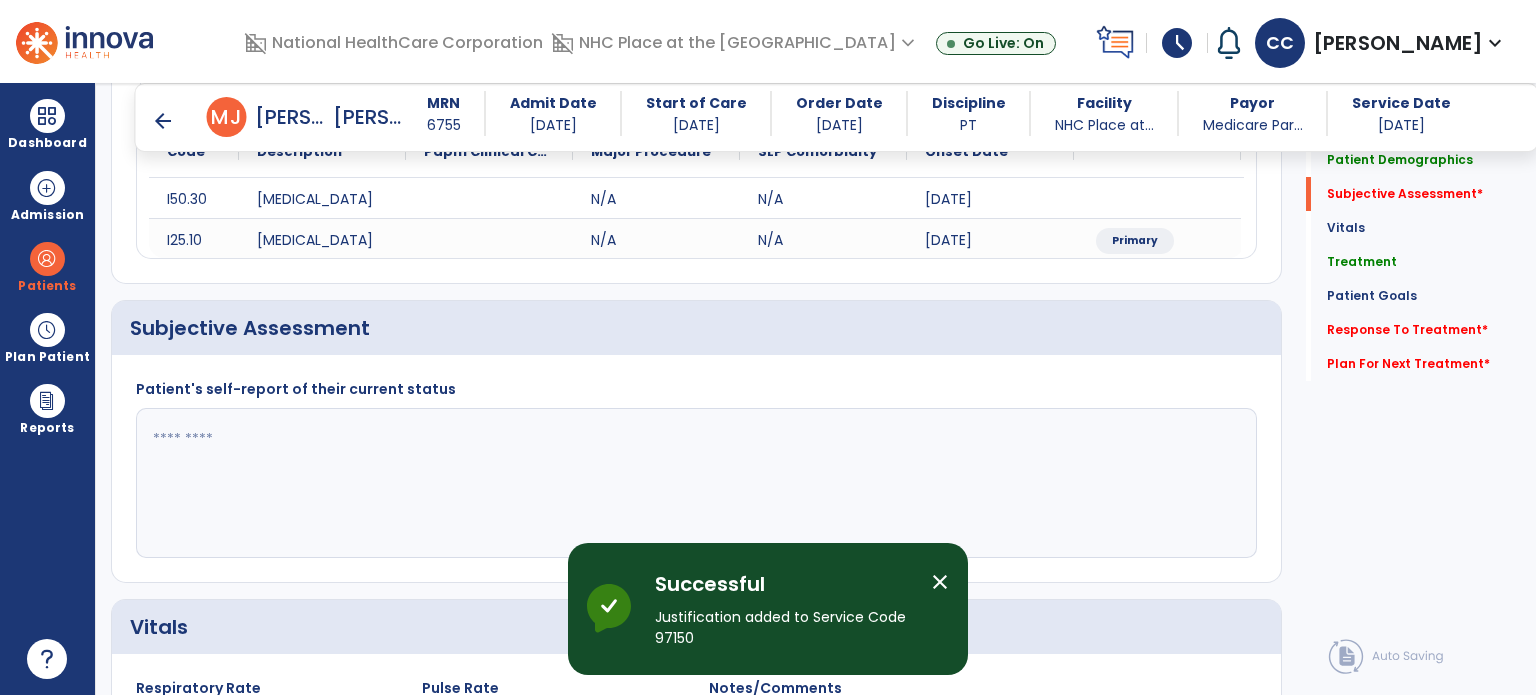 scroll, scrollTop: 264, scrollLeft: 0, axis: vertical 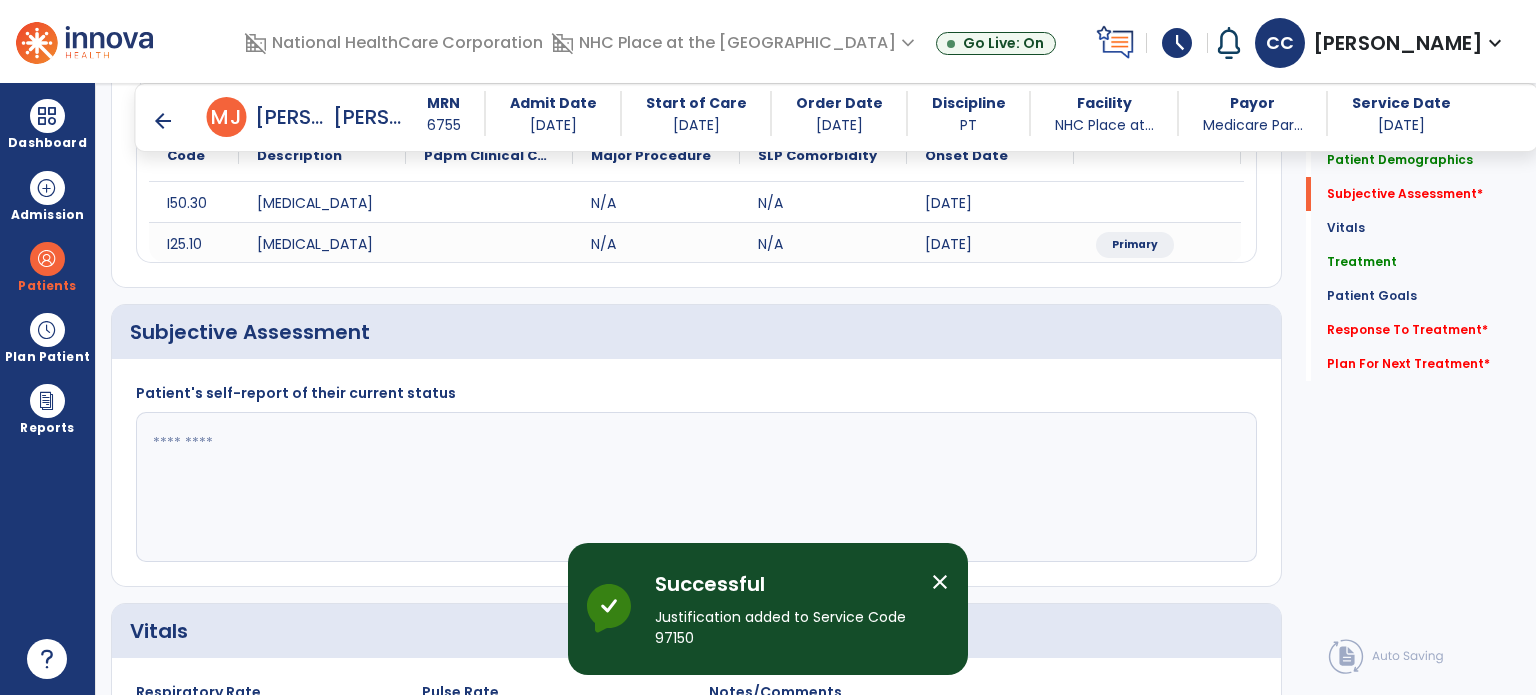 click 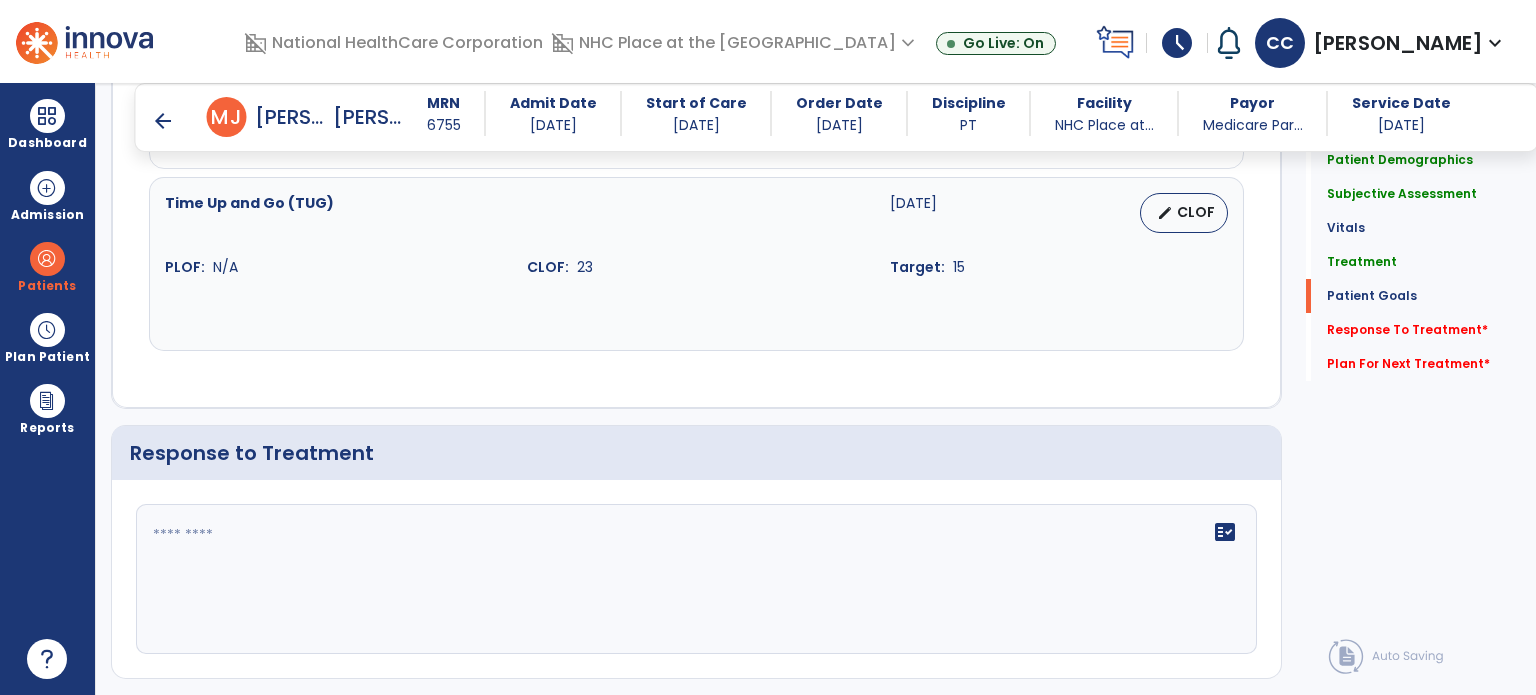 scroll, scrollTop: 2577, scrollLeft: 0, axis: vertical 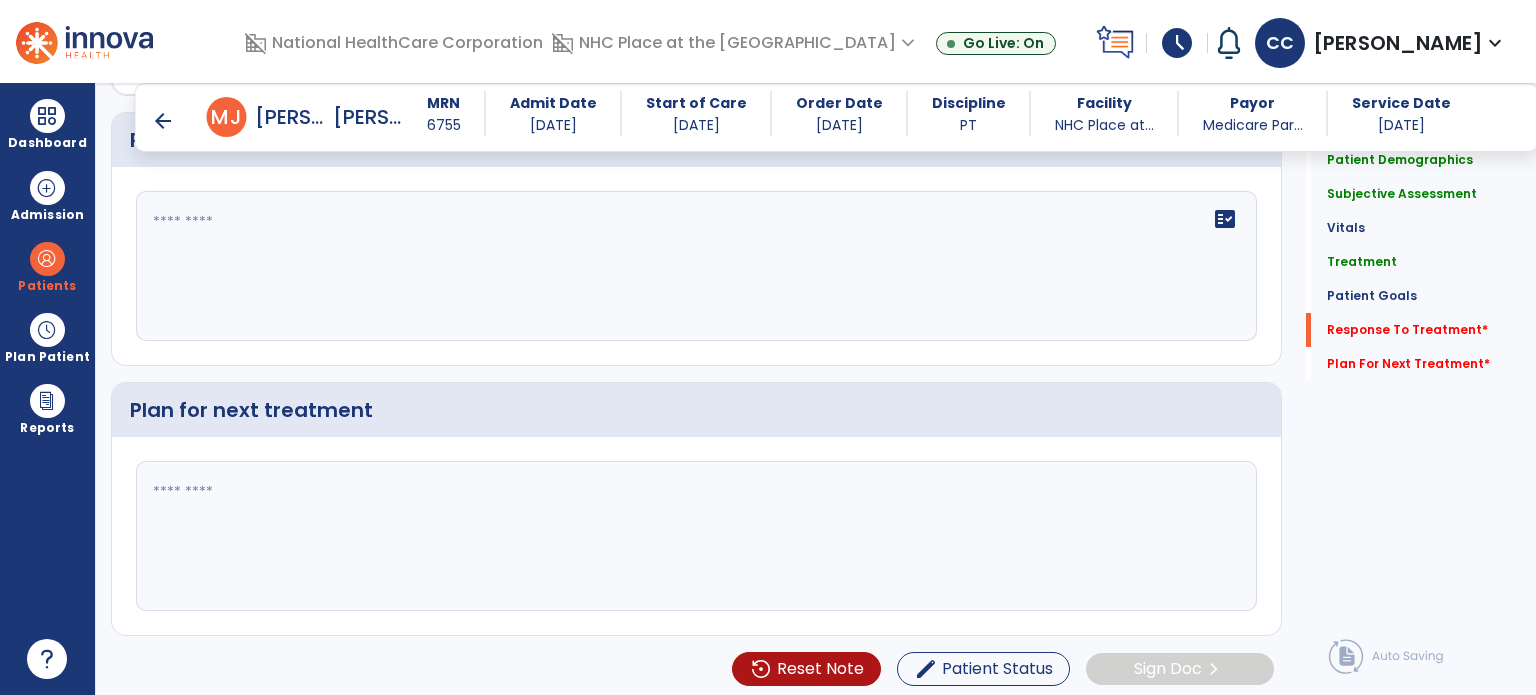 type on "**********" 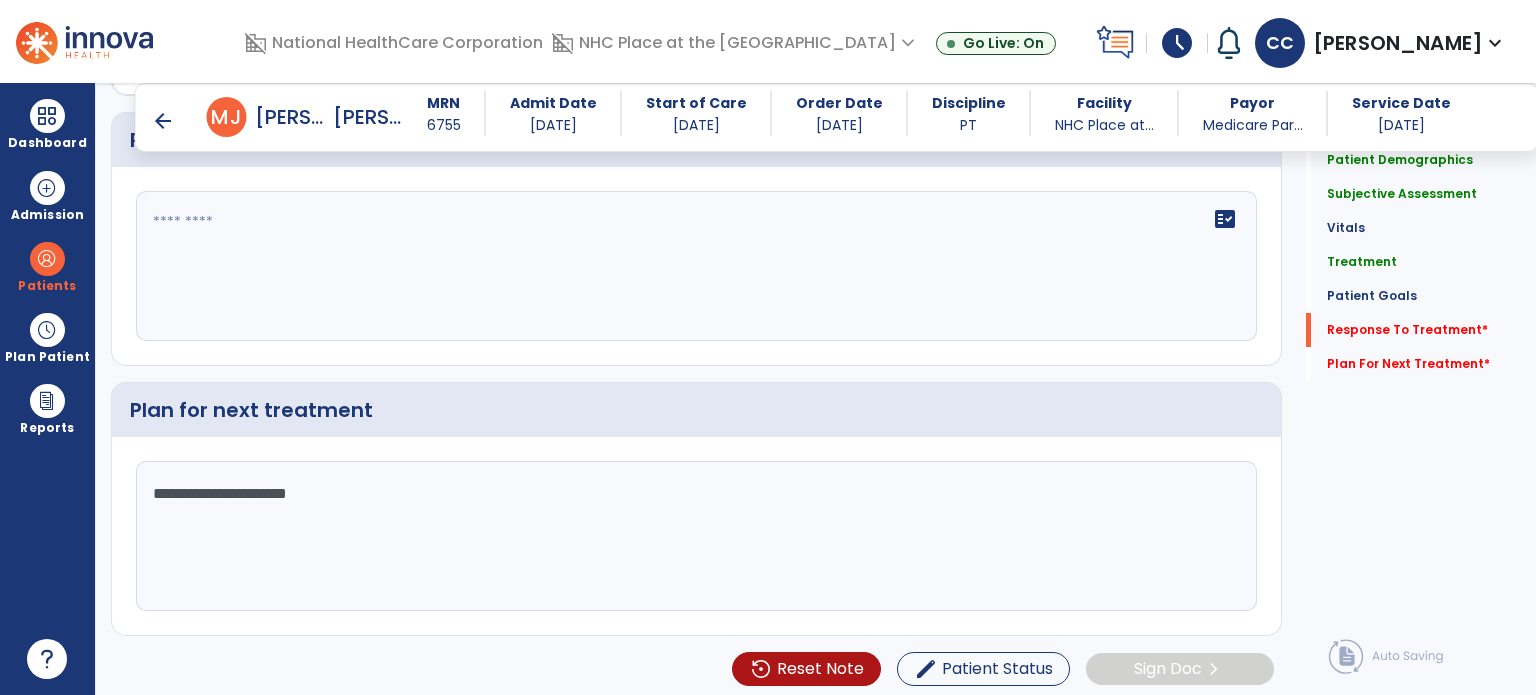type on "**********" 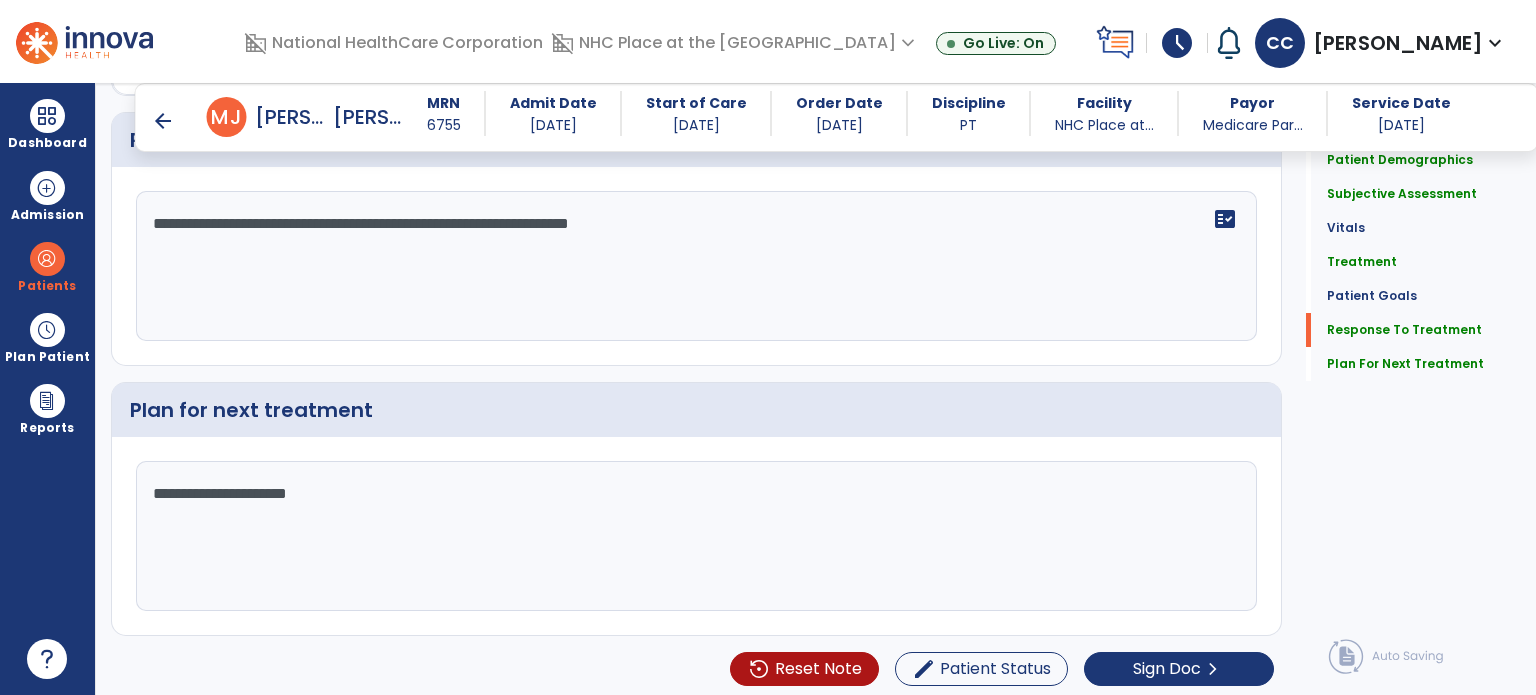 scroll, scrollTop: 2577, scrollLeft: 0, axis: vertical 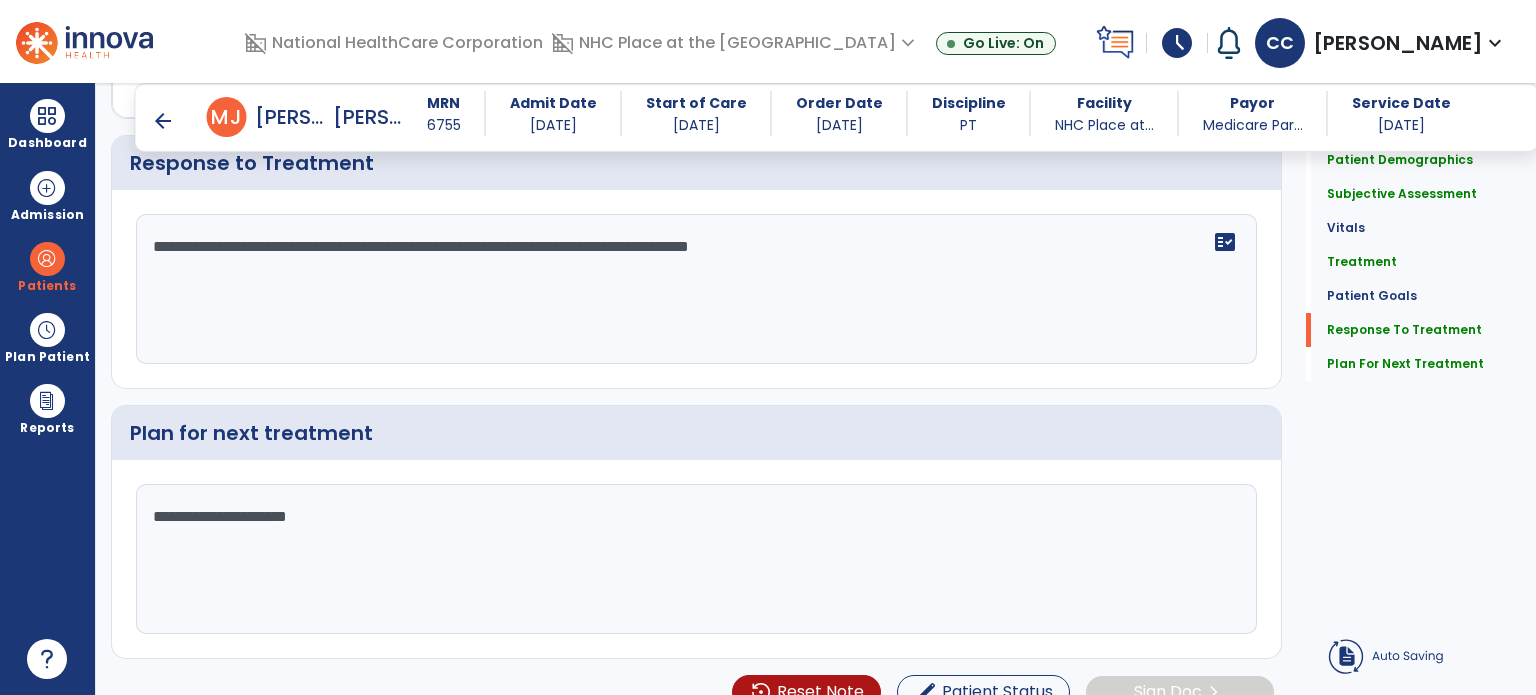 drag, startPoint x: 457, startPoint y: 226, endPoint x: 476, endPoint y: 235, distance: 21.023796 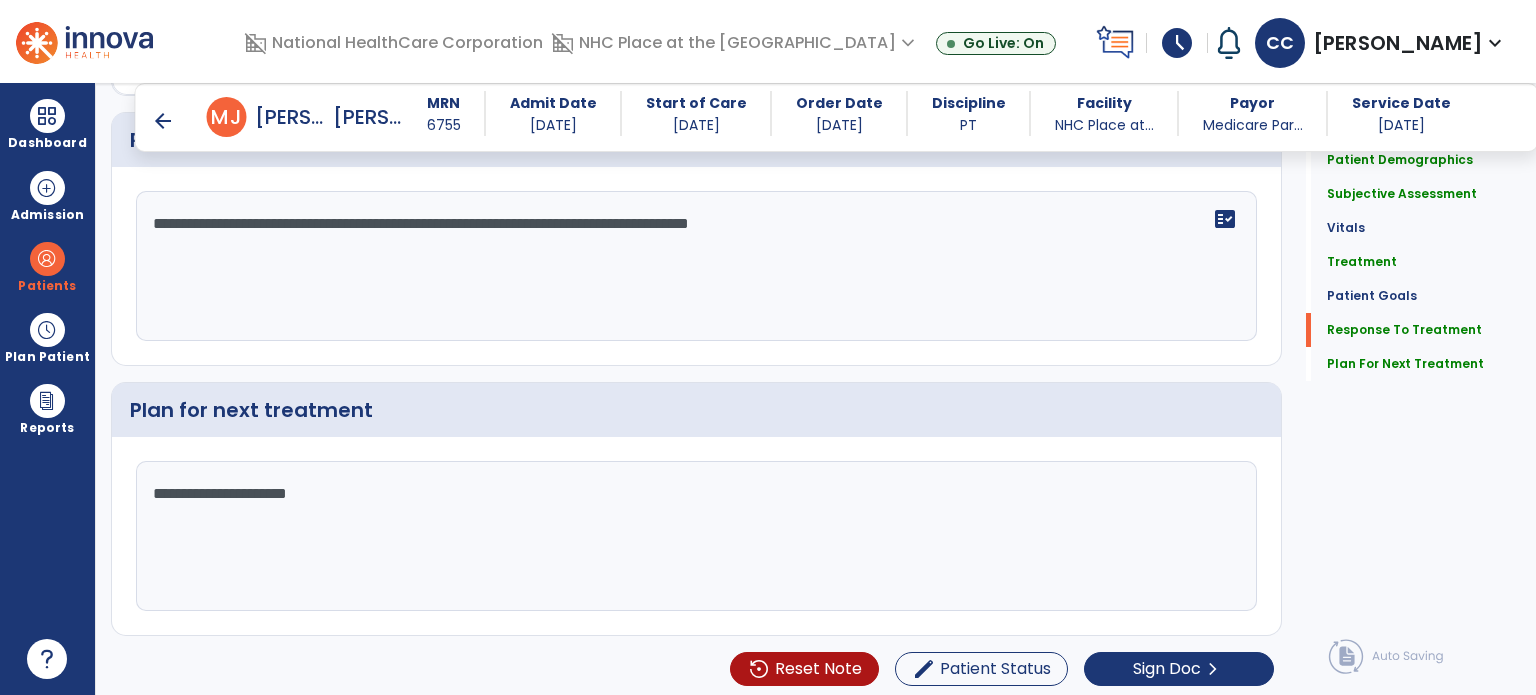 scroll, scrollTop: 2577, scrollLeft: 0, axis: vertical 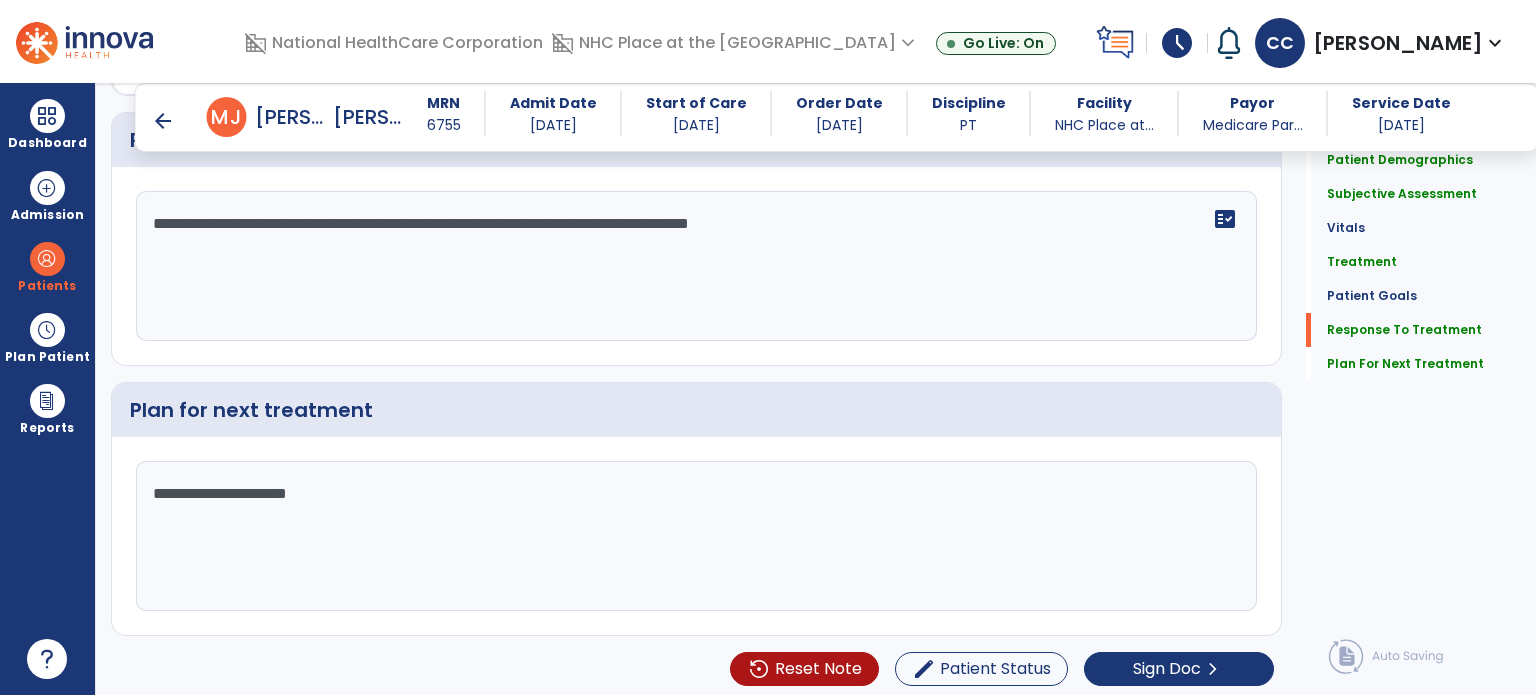 type on "**********" 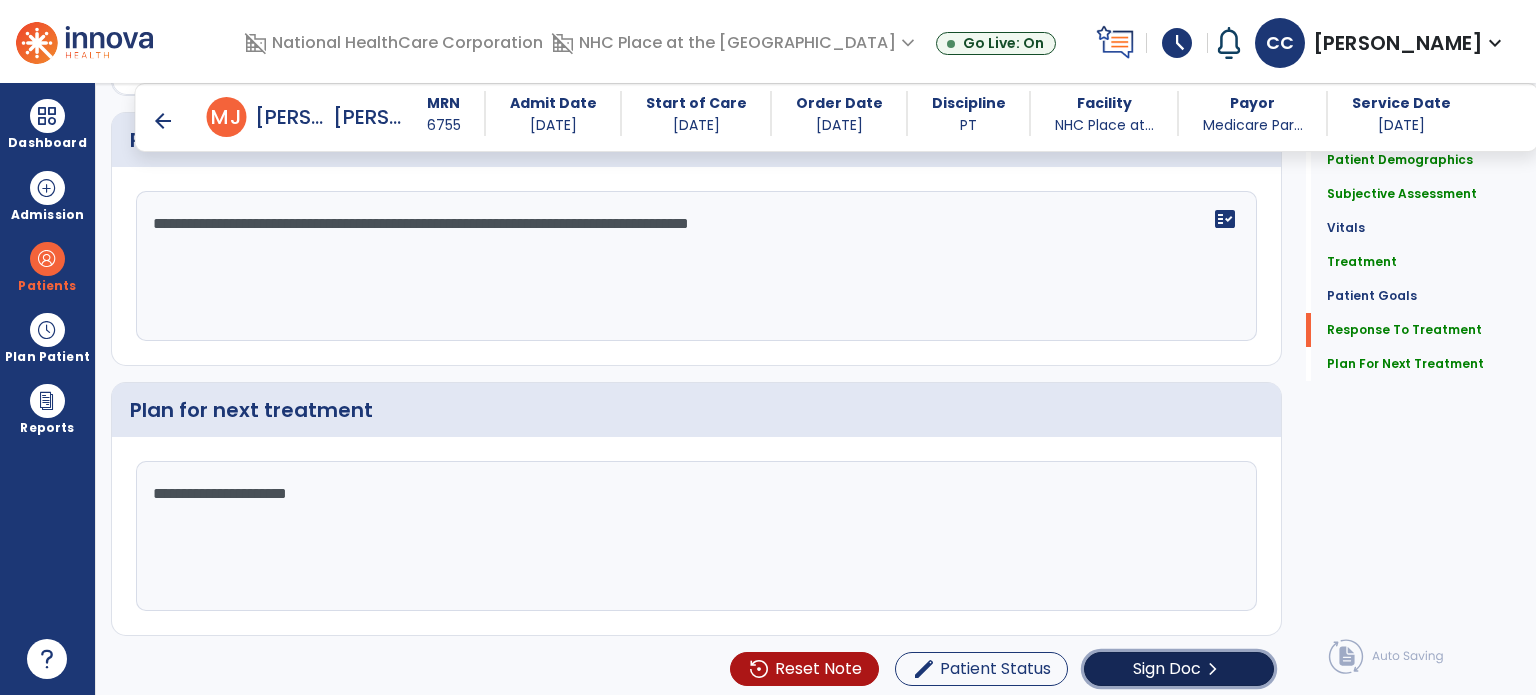 click on "chevron_right" 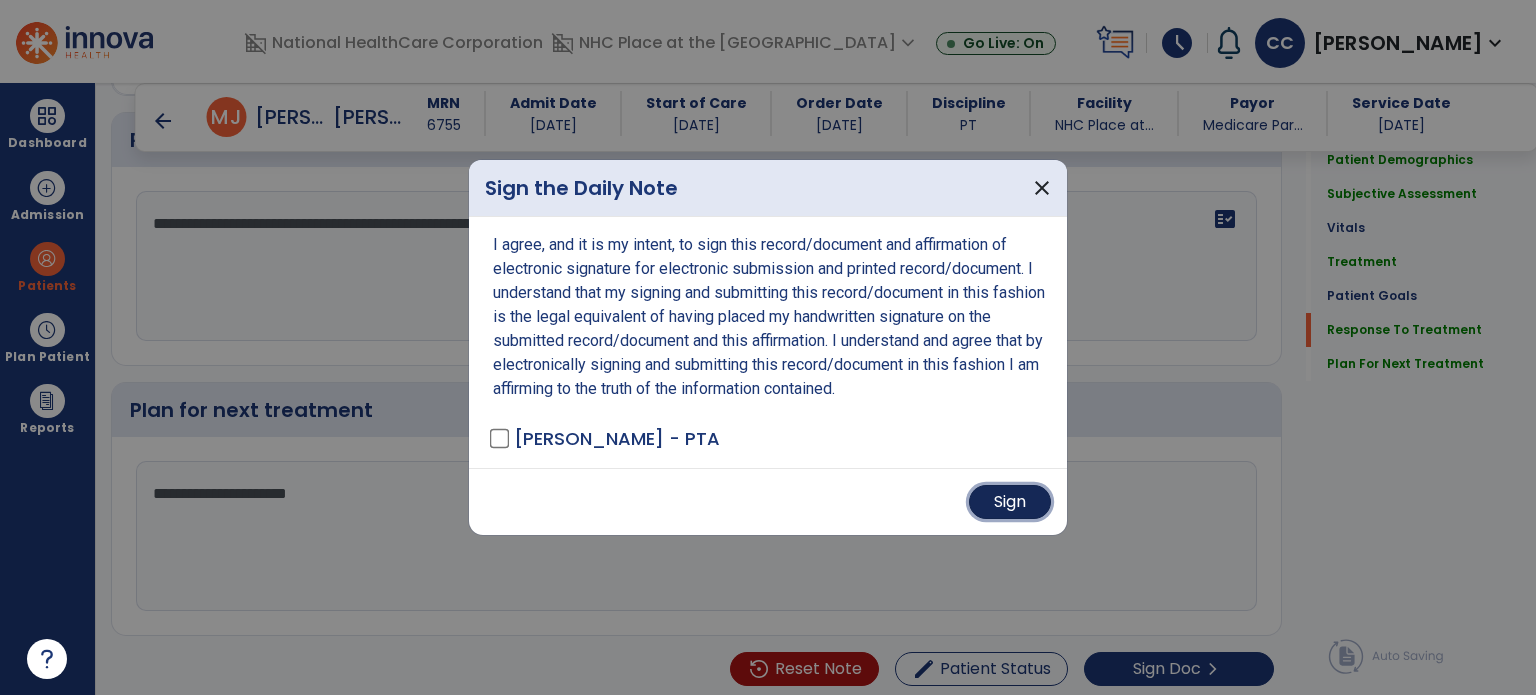 click on "Sign" at bounding box center [1010, 502] 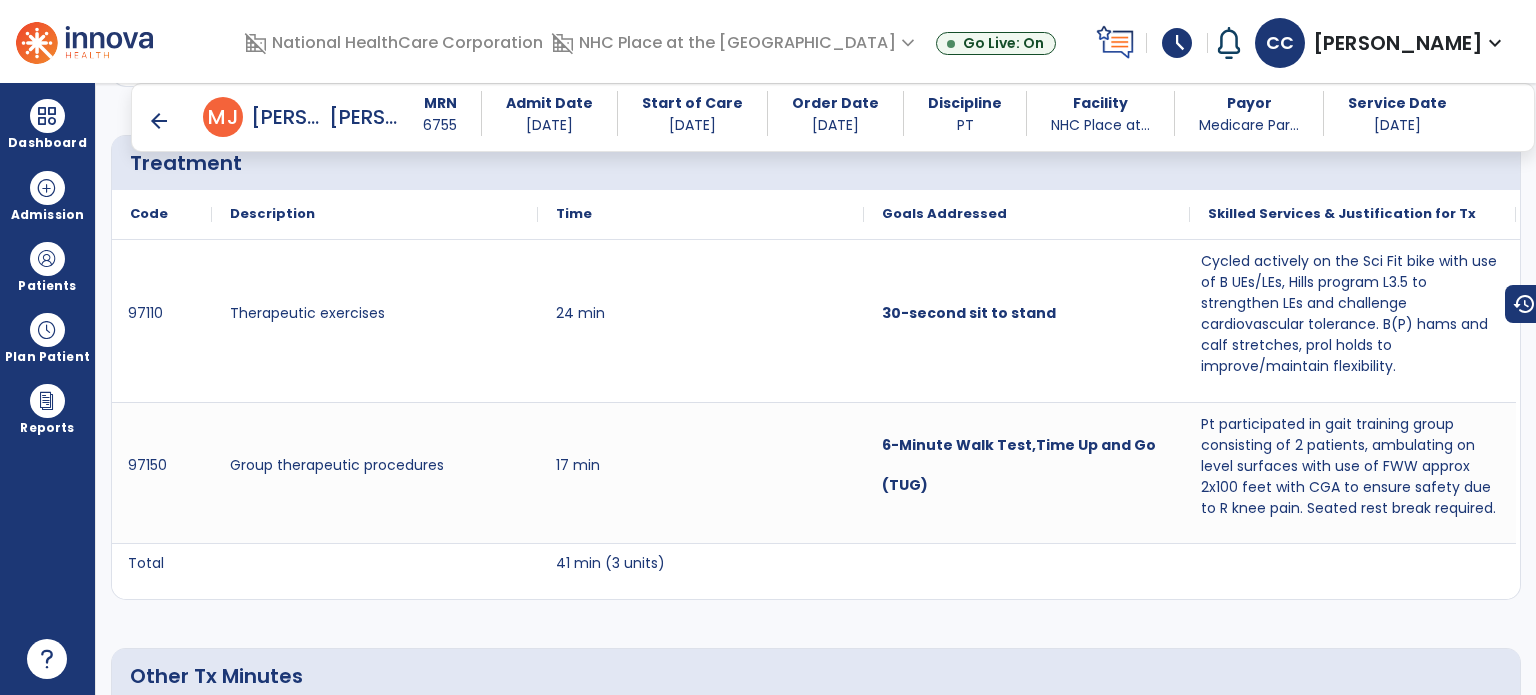 scroll, scrollTop: 1252, scrollLeft: 0, axis: vertical 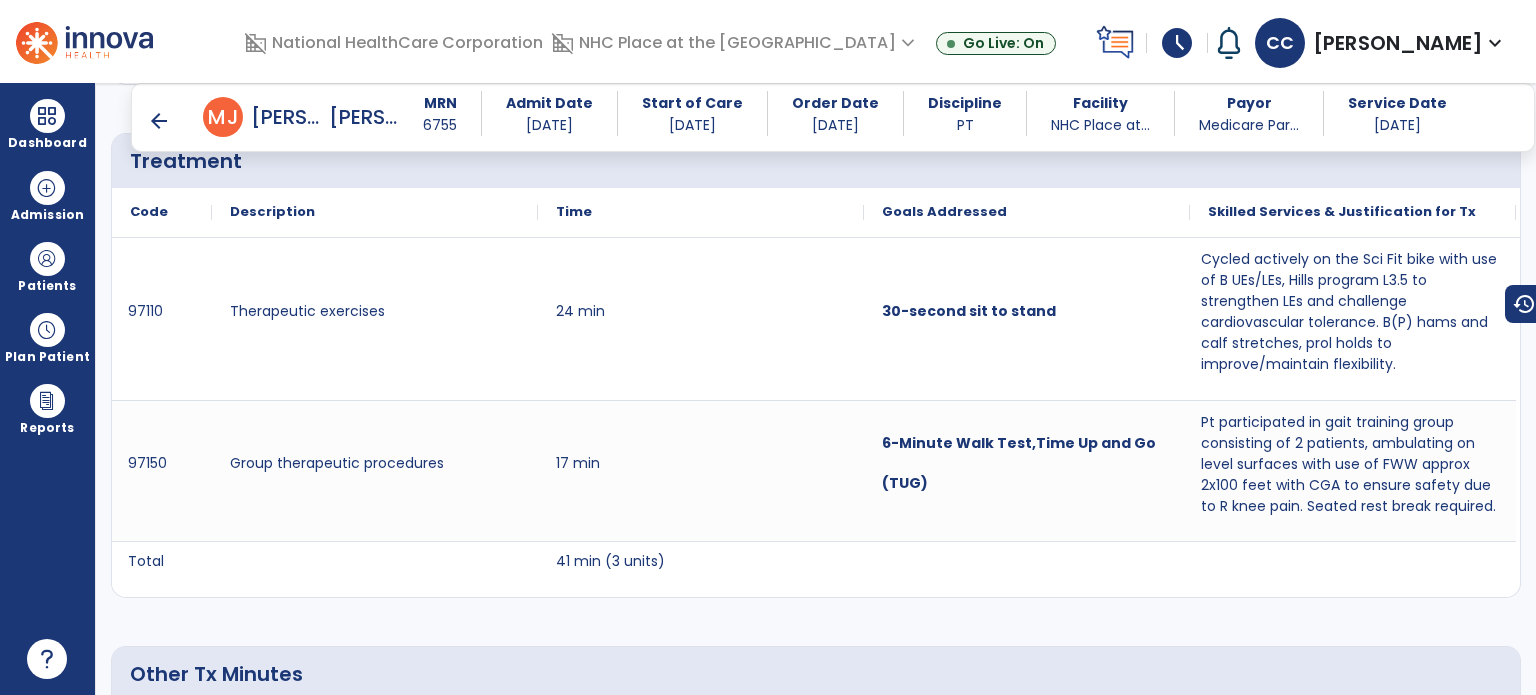 click on "arrow_back" at bounding box center [159, 121] 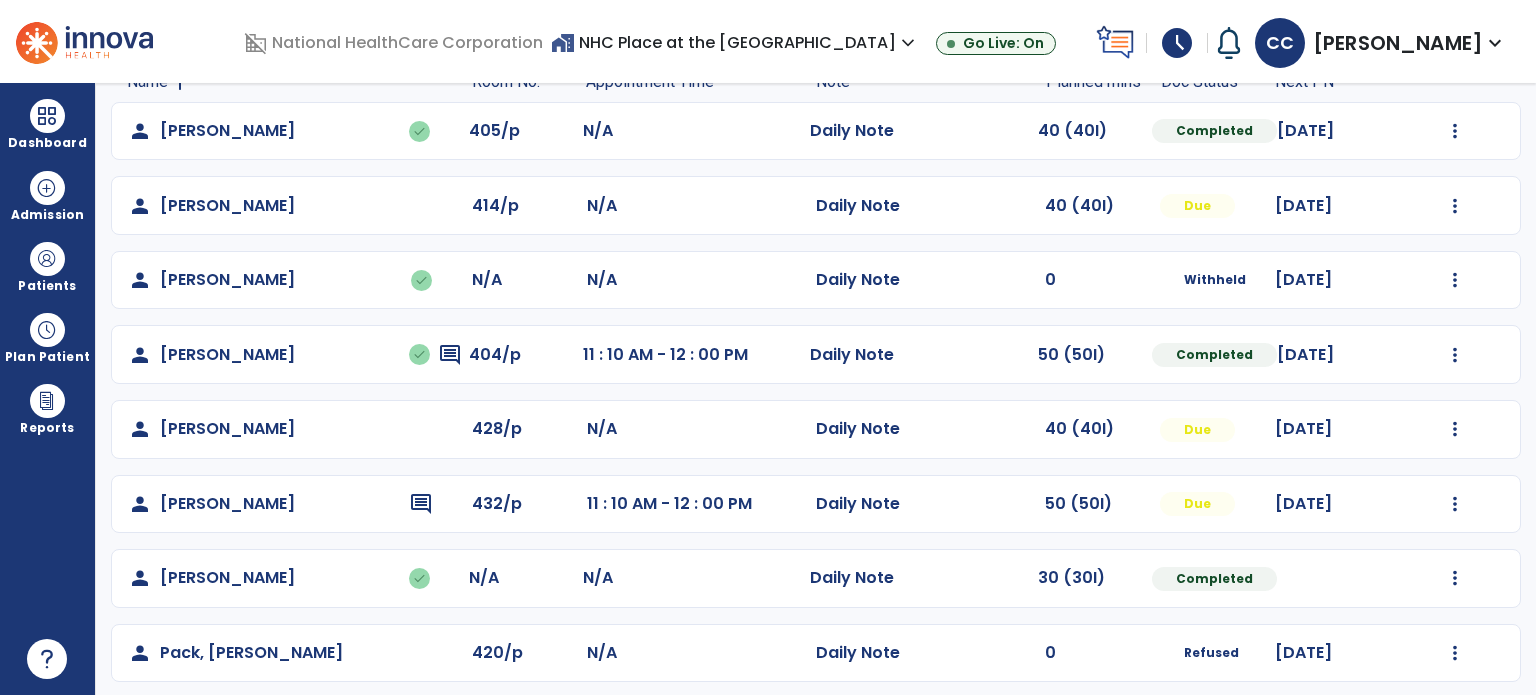 scroll, scrollTop: 319, scrollLeft: 0, axis: vertical 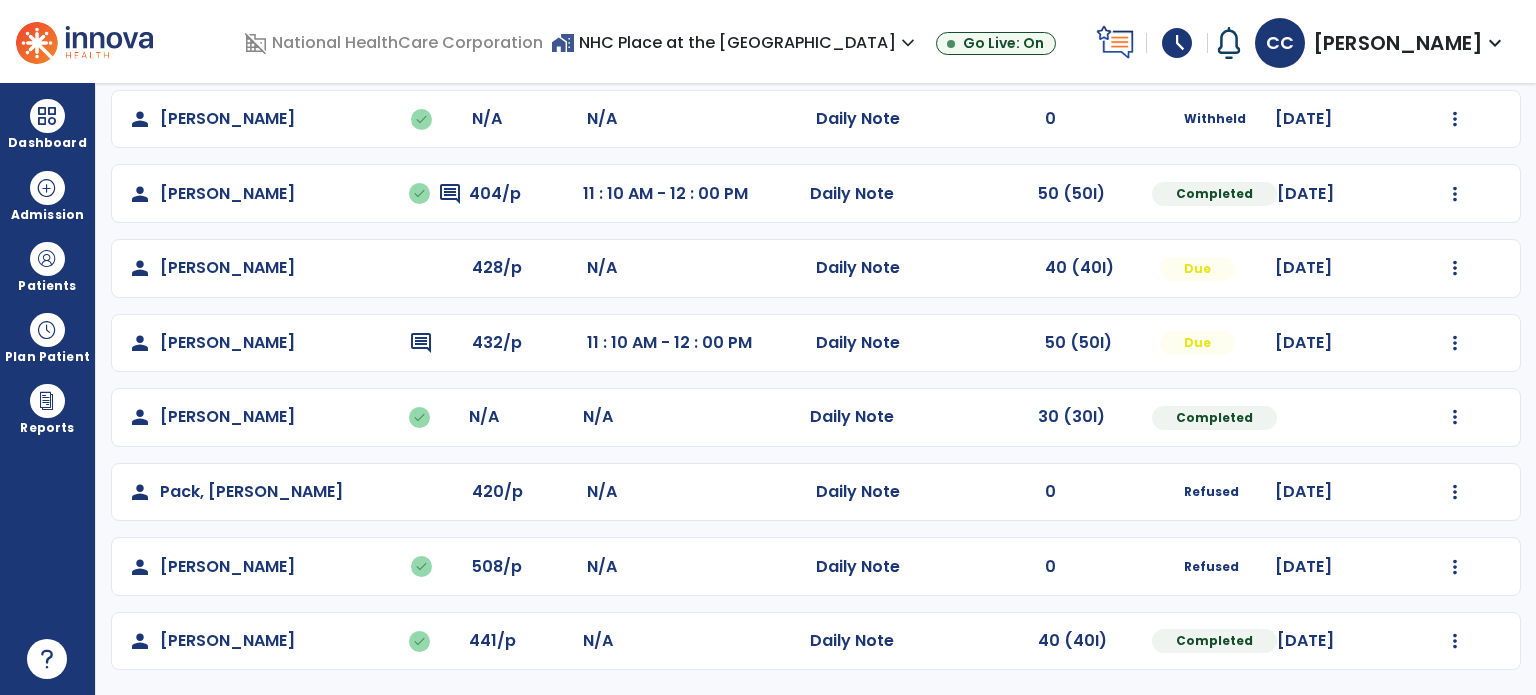 click at bounding box center [1455, -30] 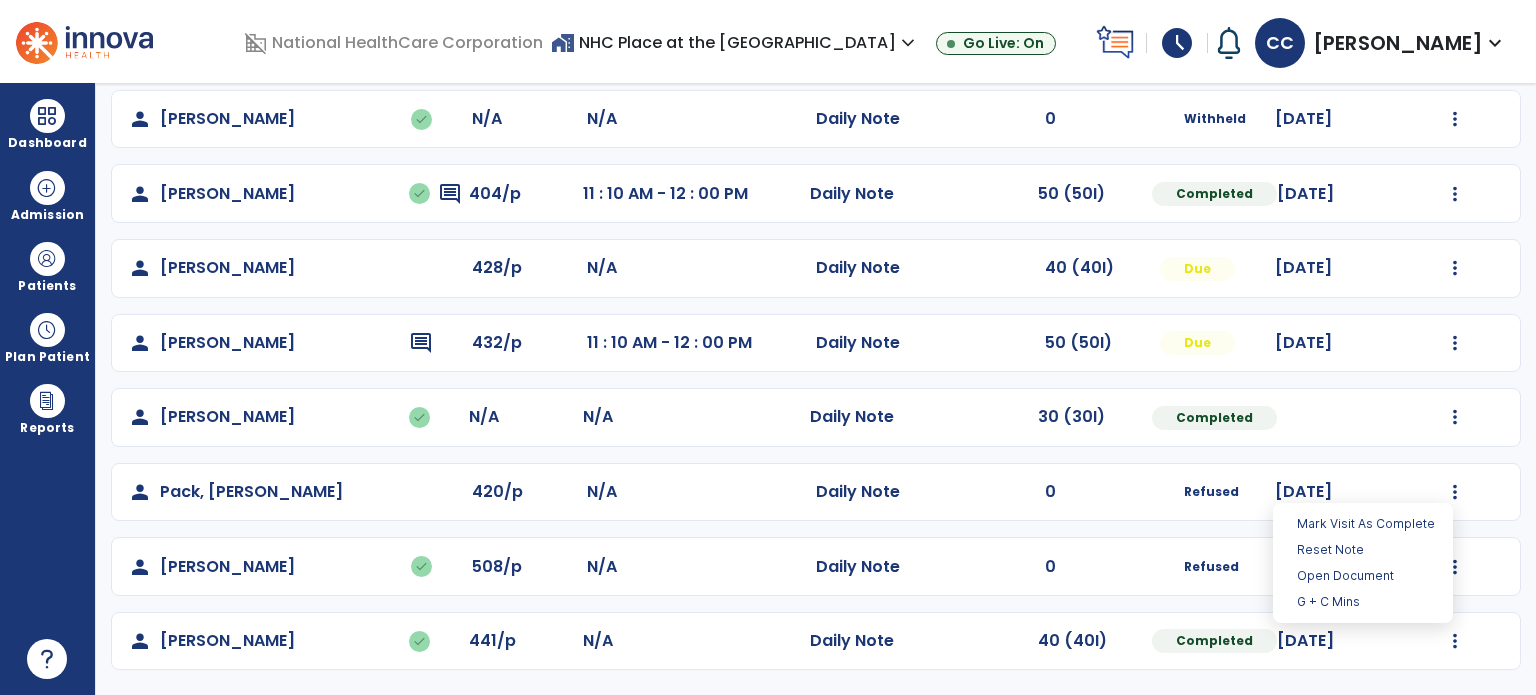 click on "Mark Visit As Complete" at bounding box center [1363, 524] 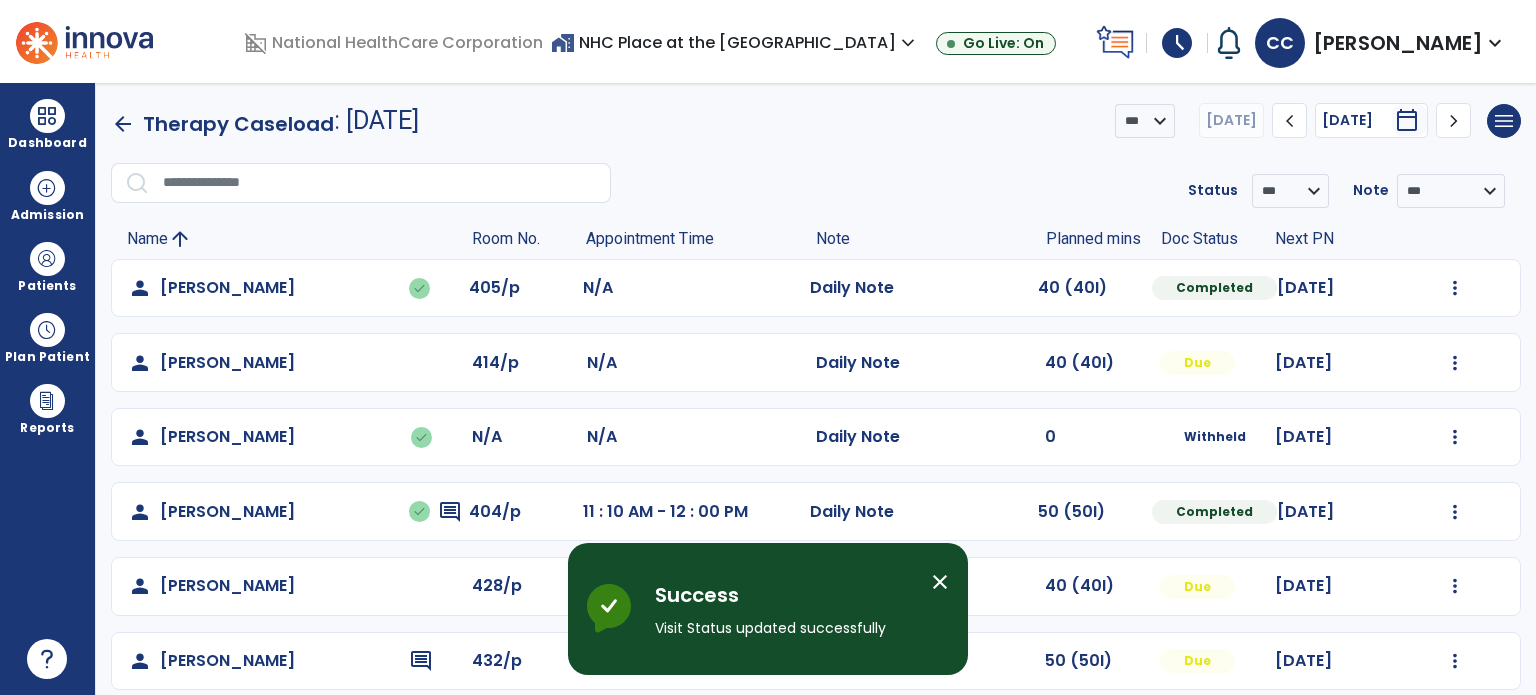 click on "close" at bounding box center [940, 582] 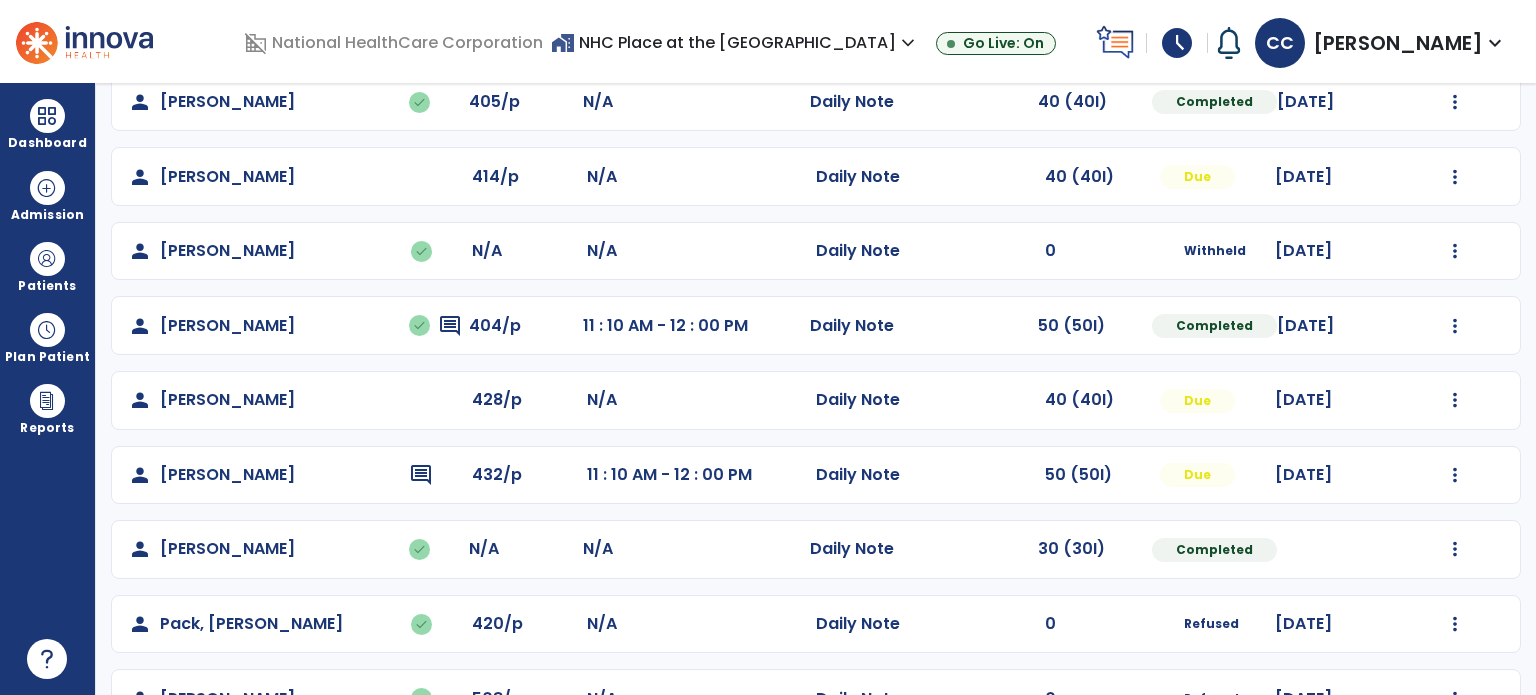 scroll, scrollTop: 184, scrollLeft: 0, axis: vertical 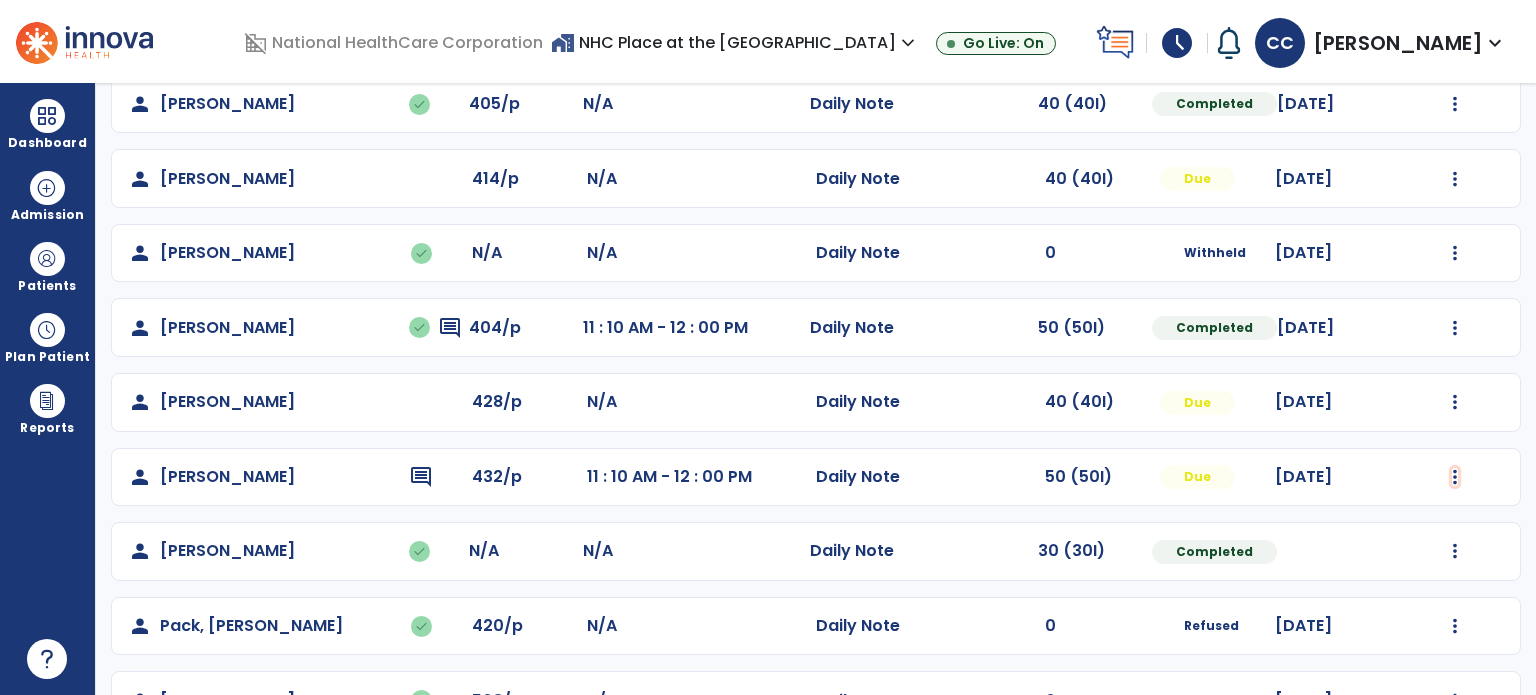 click at bounding box center [1455, 104] 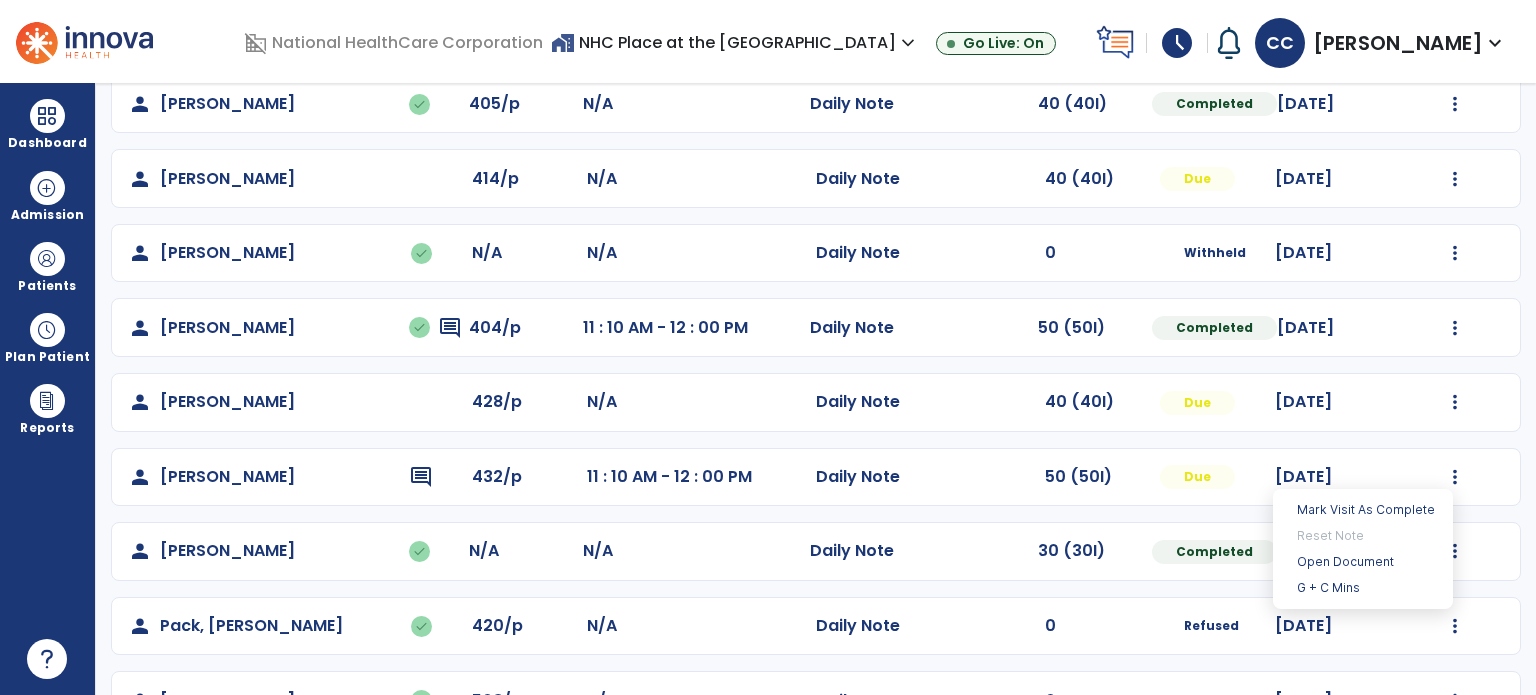 click on "Open Document" at bounding box center [1363, 562] 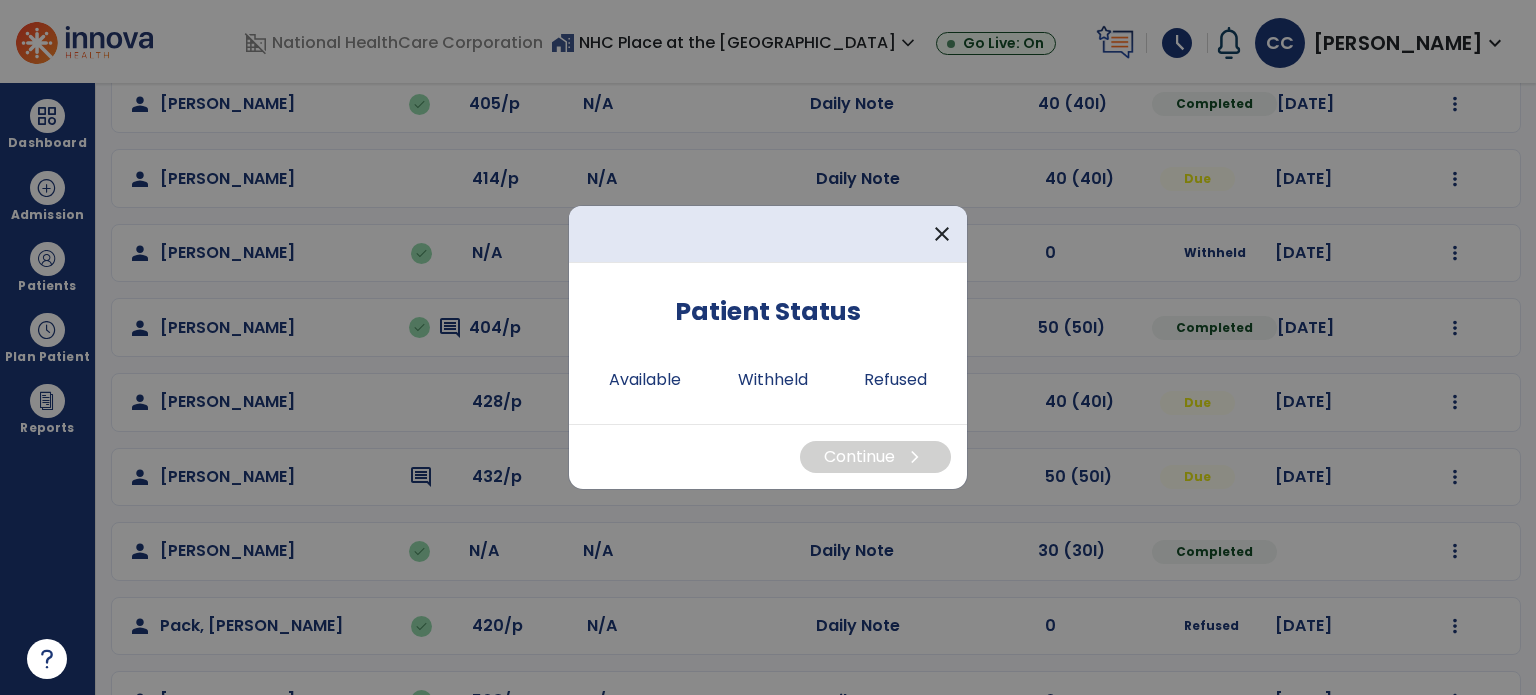 click on "Available" at bounding box center (645, 380) 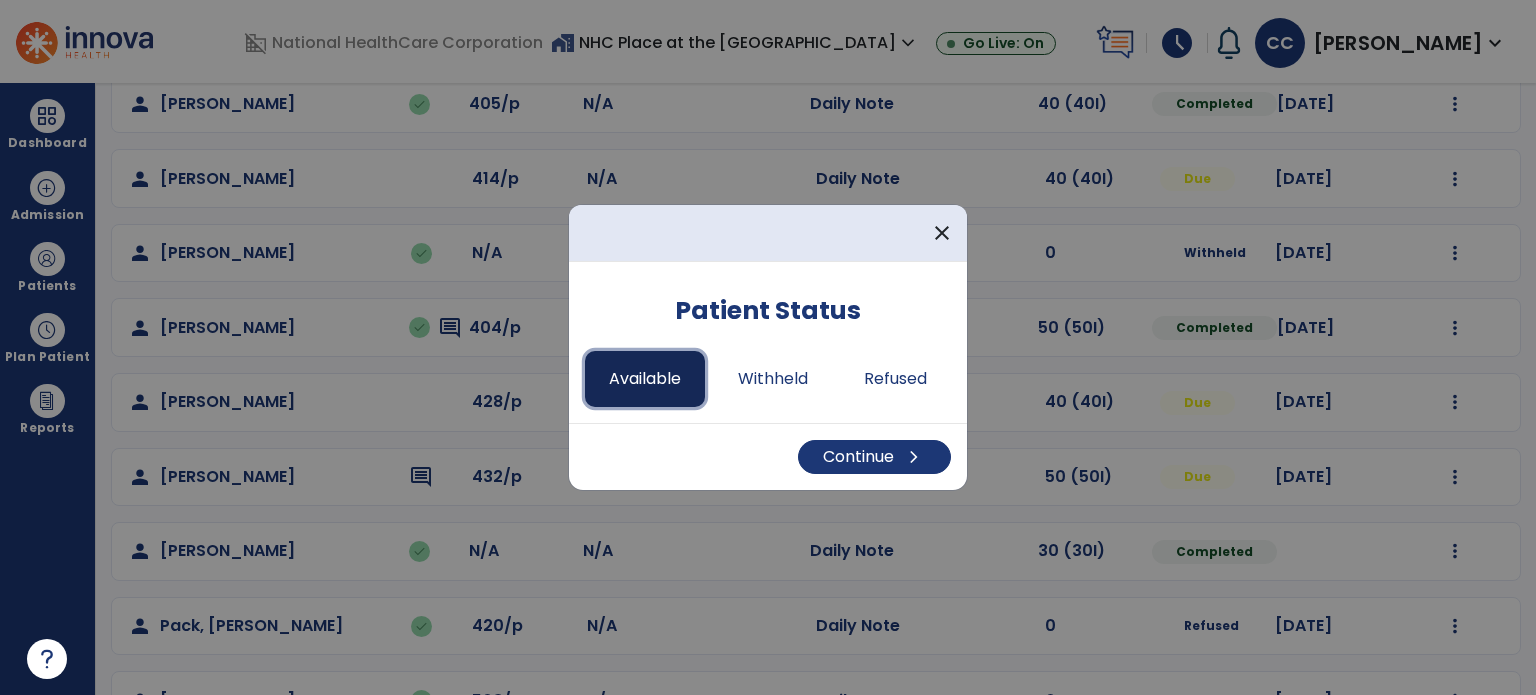 click on "Continue   chevron_right" at bounding box center (874, 457) 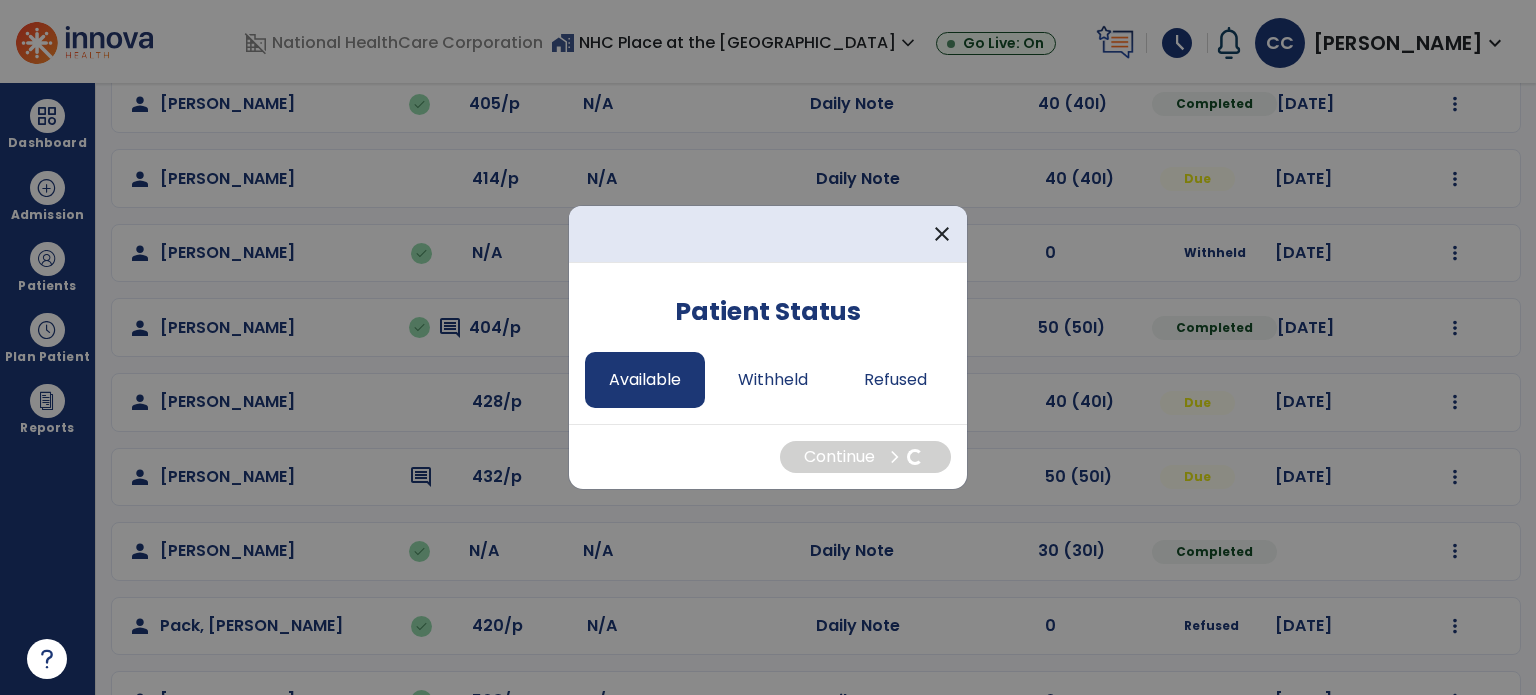 select on "*" 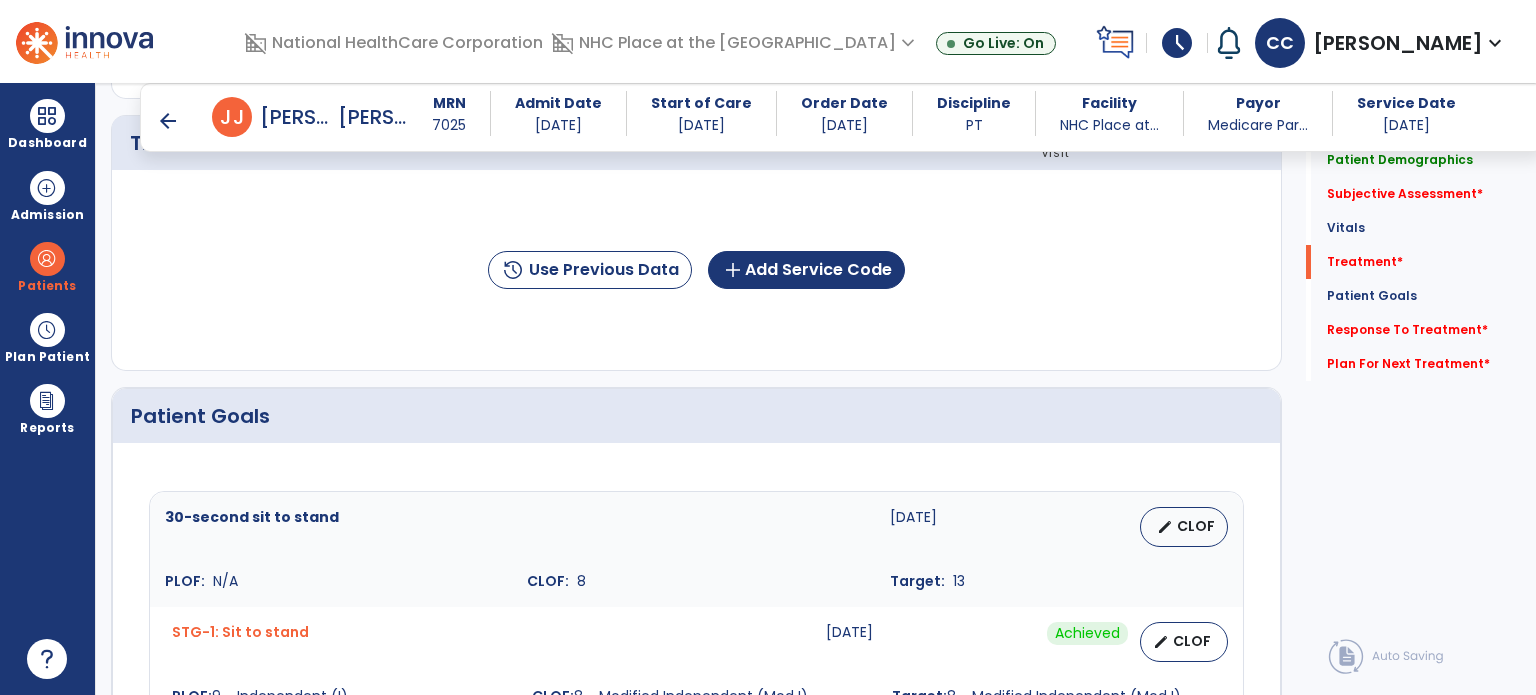 scroll, scrollTop: 1177, scrollLeft: 0, axis: vertical 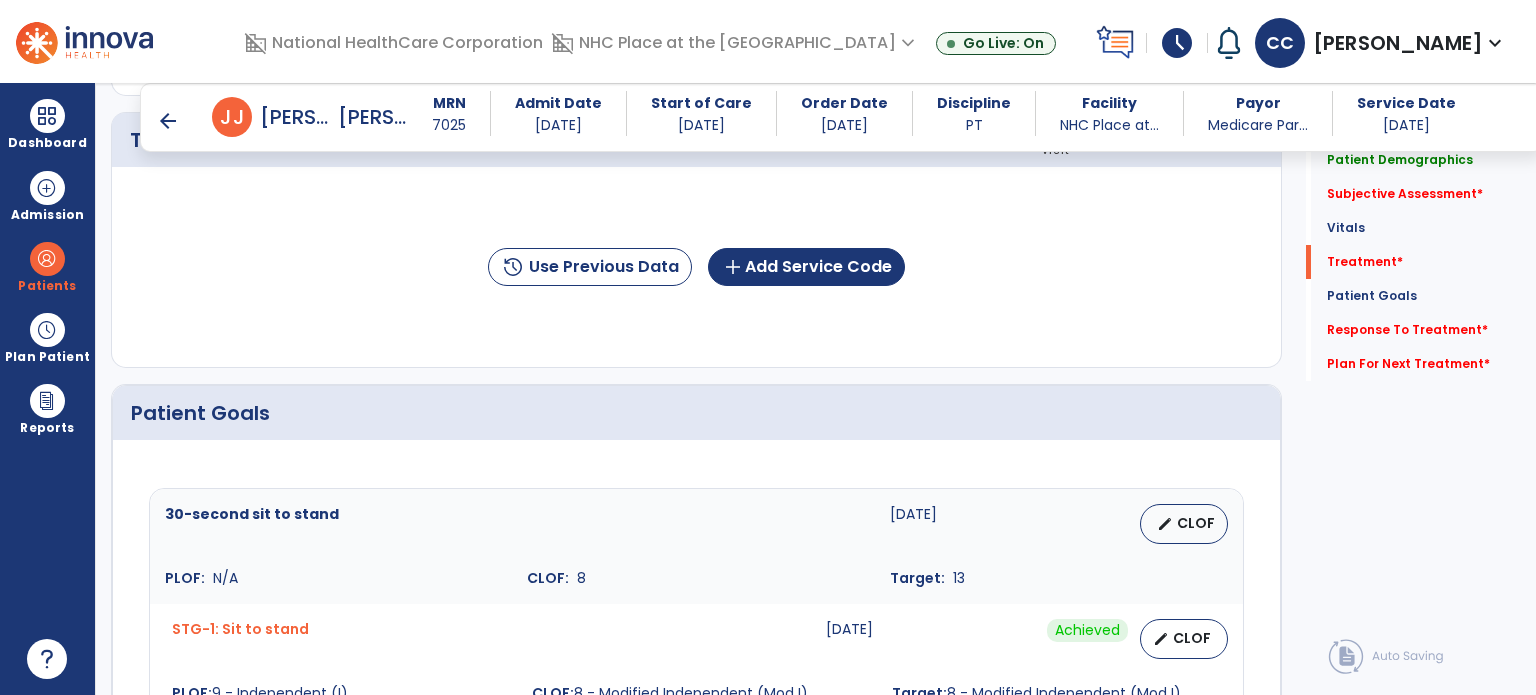 click on "add  Add Service Code" 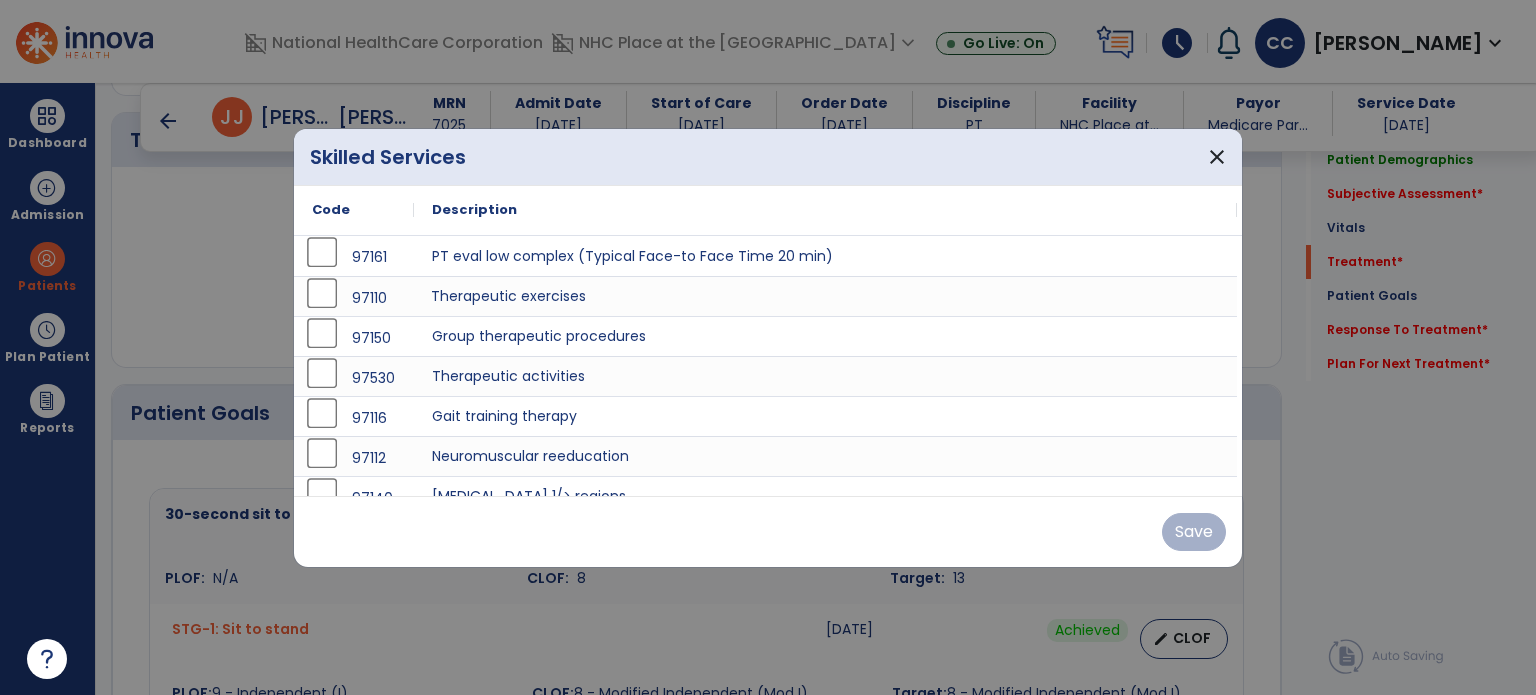 click on "Therapeutic exercises" at bounding box center (825, 296) 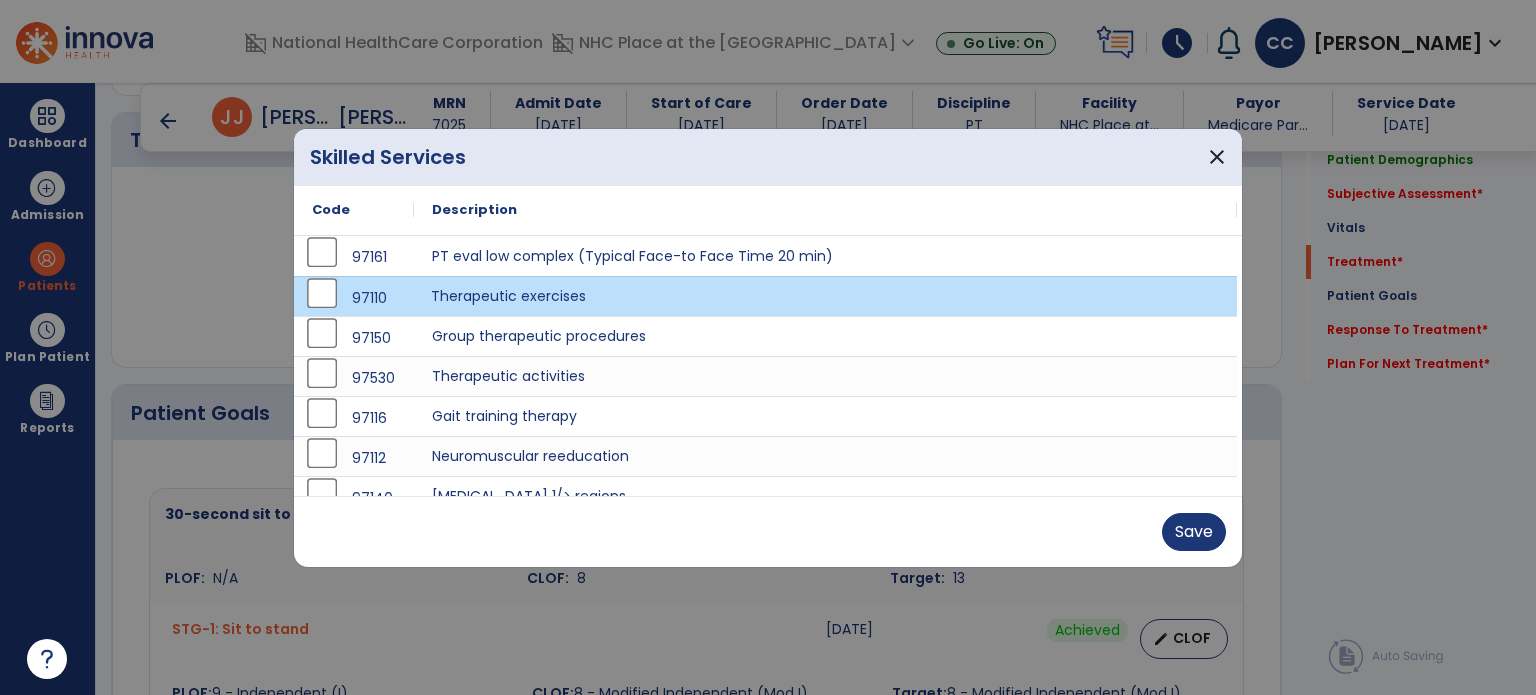 click on "Save" at bounding box center (1194, 532) 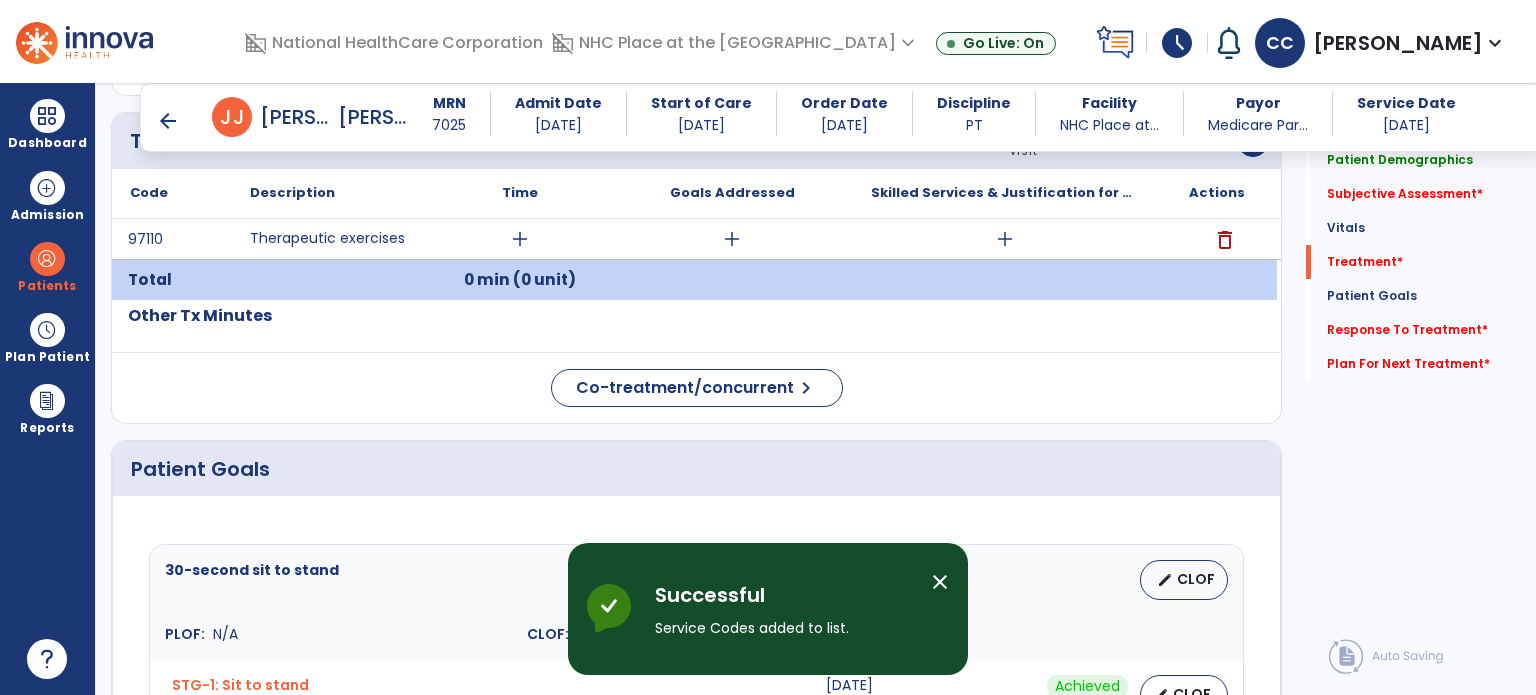 click on "add" at bounding box center [520, 239] 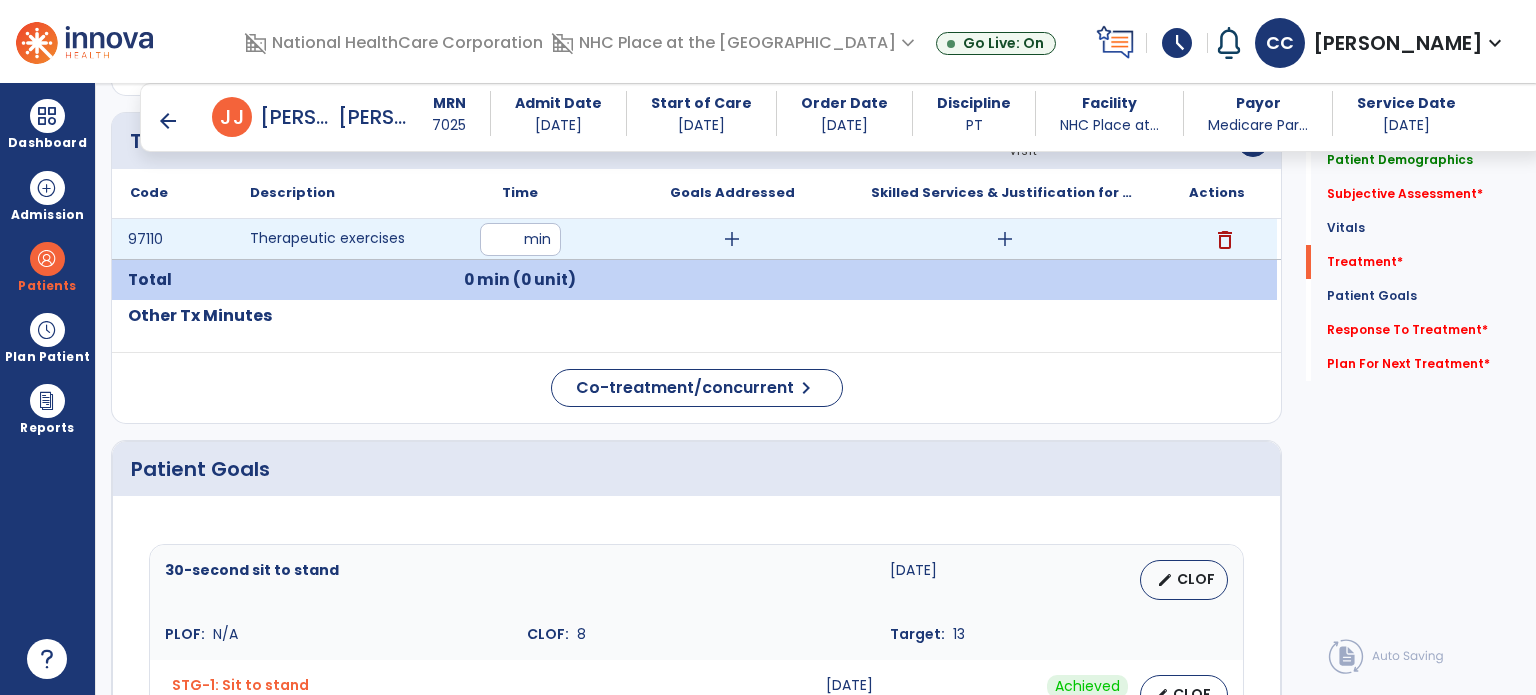 type on "**" 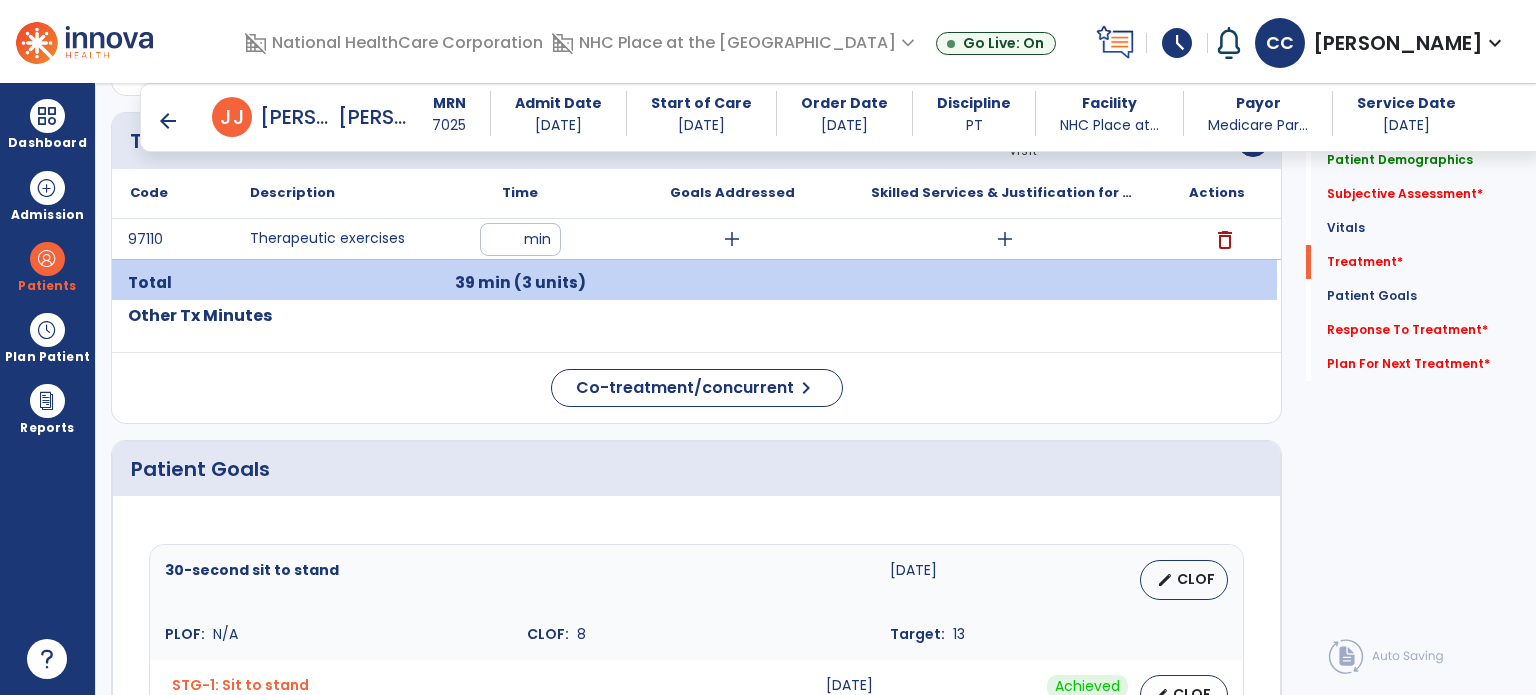 click on "add" at bounding box center [732, 239] 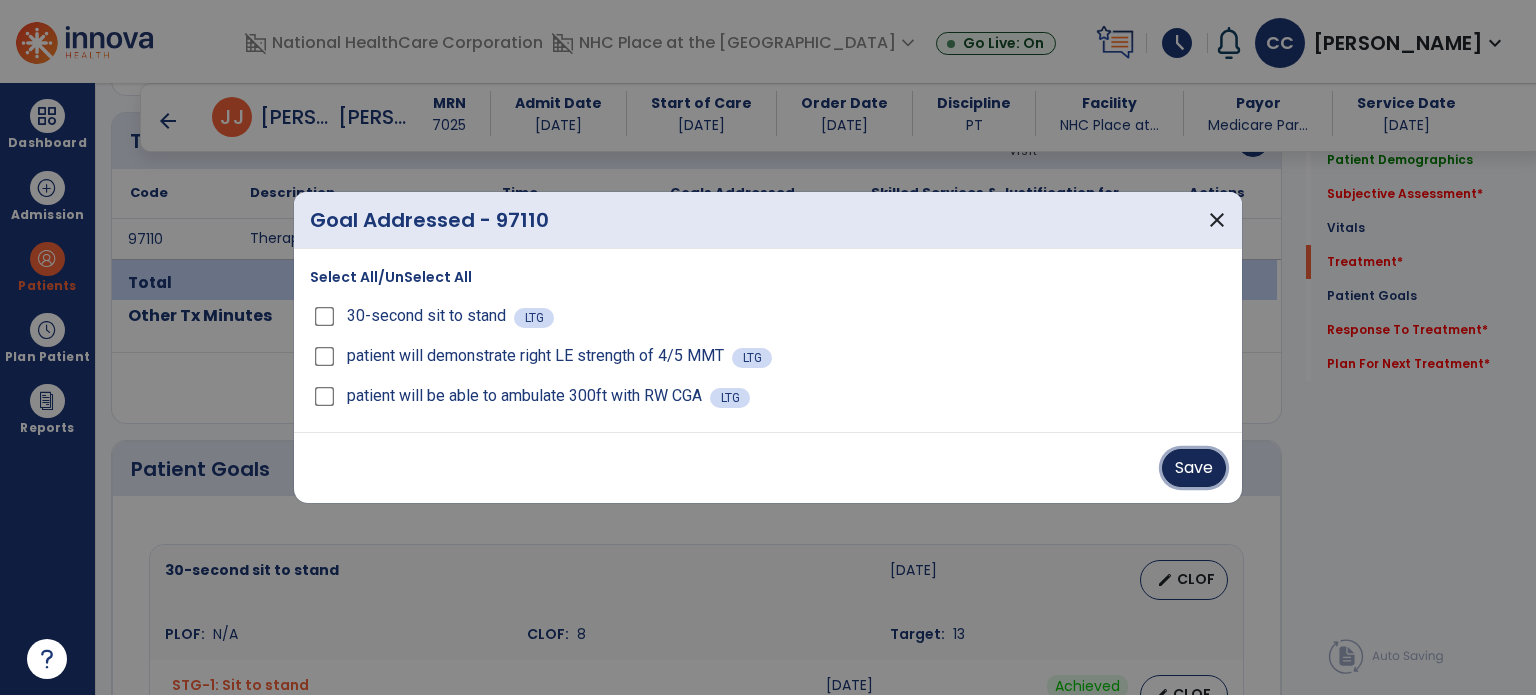 click on "Save" at bounding box center [1194, 468] 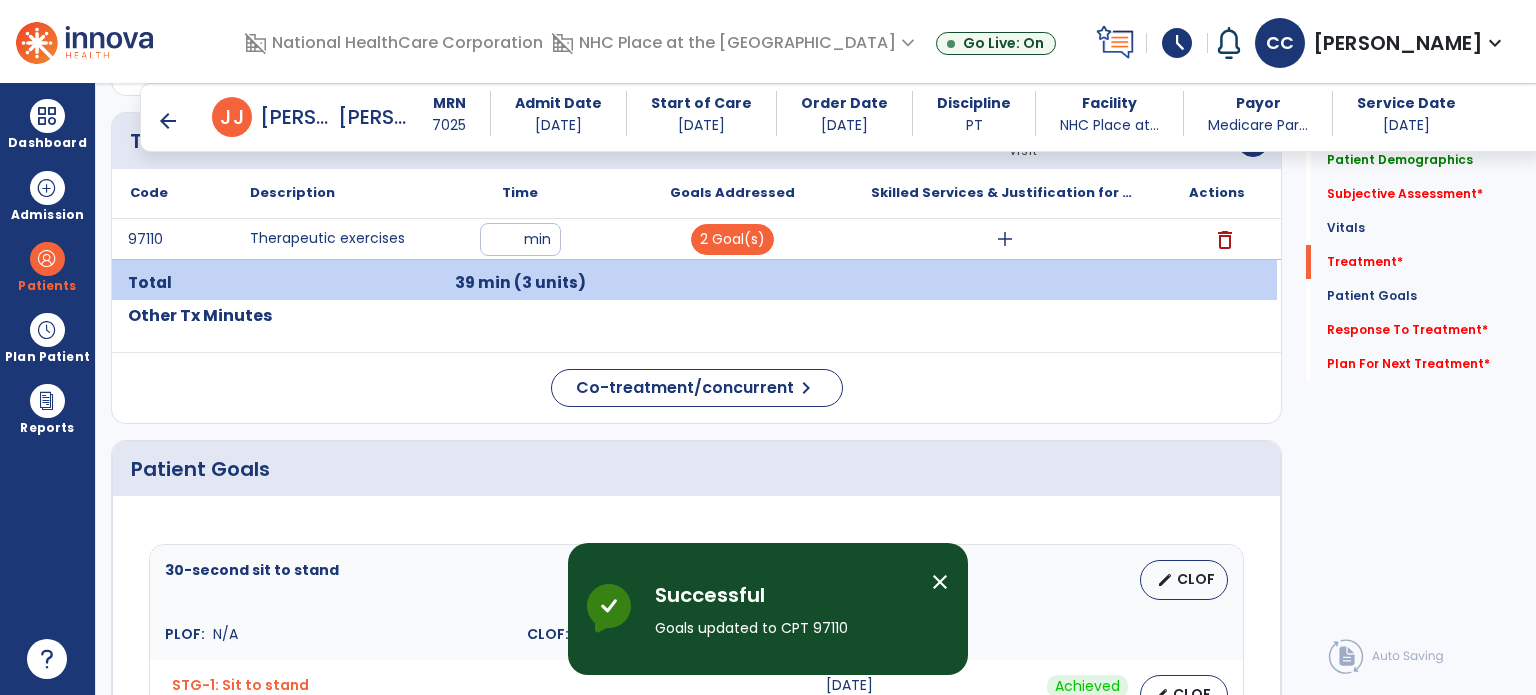 click on "add" at bounding box center [1005, 239] 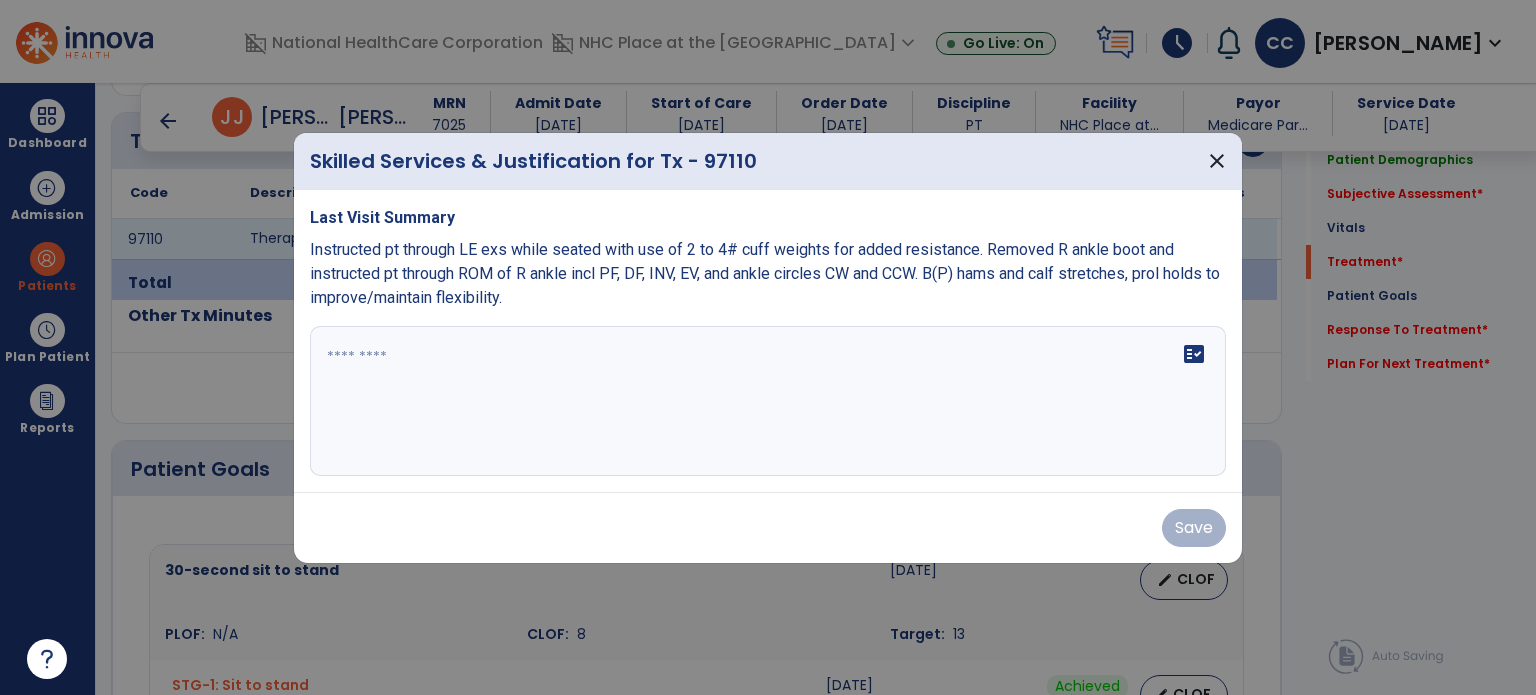 click on "fact_check" at bounding box center (768, 401) 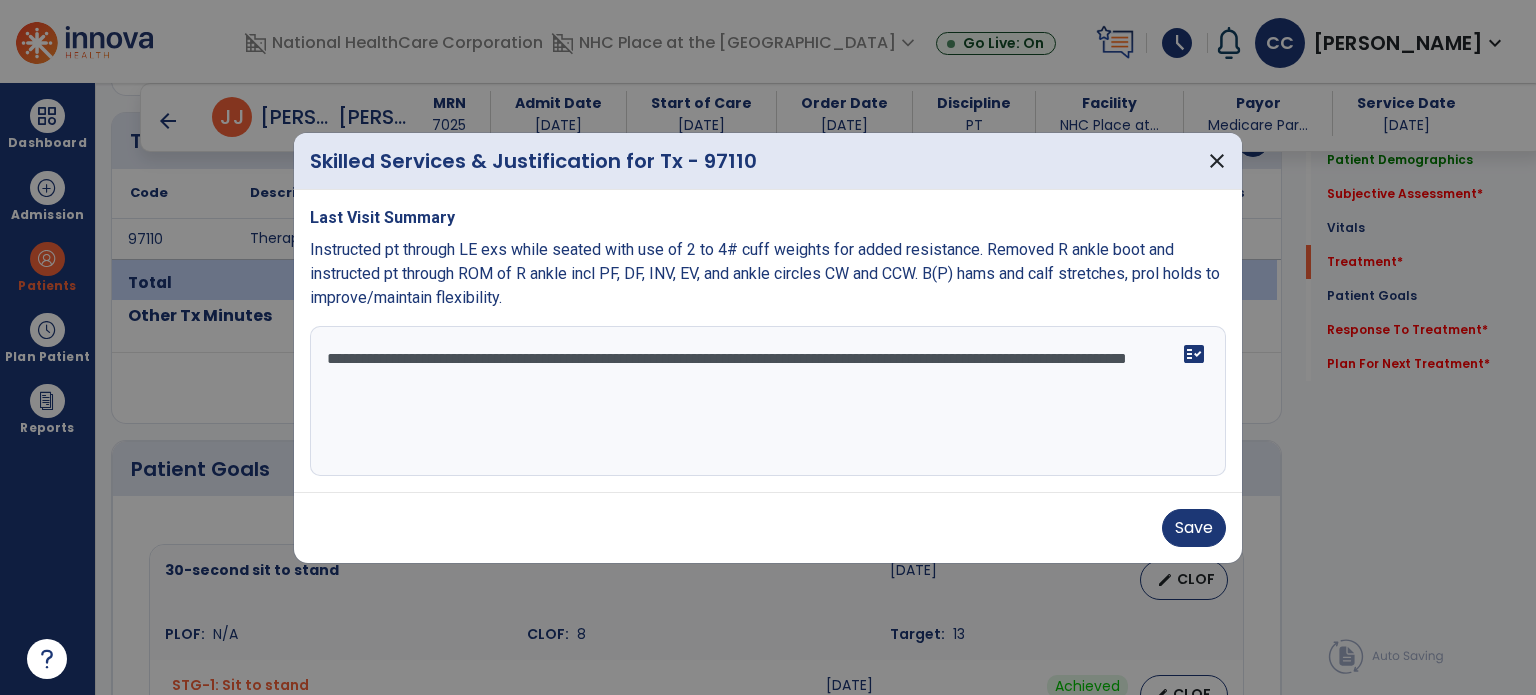 click on "**********" at bounding box center (768, 401) 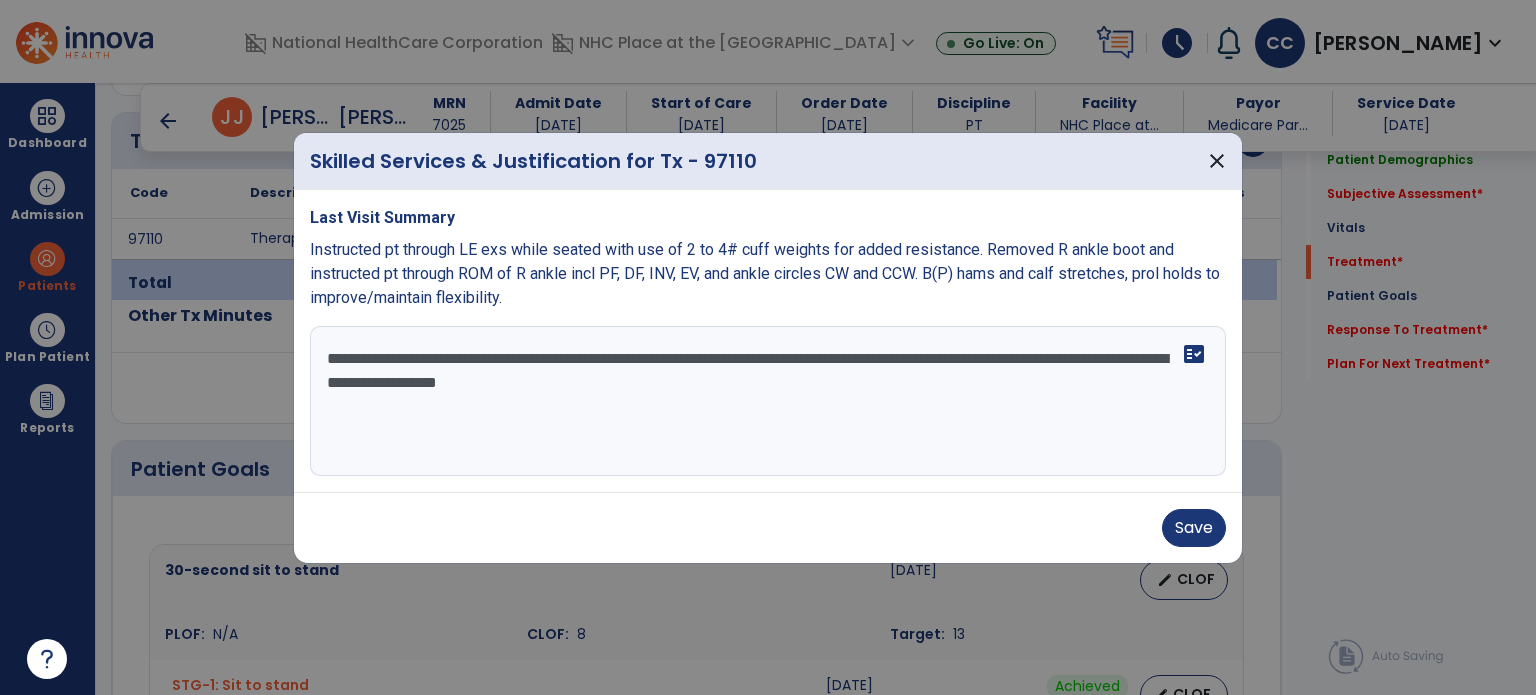 click on "**********" at bounding box center (768, 401) 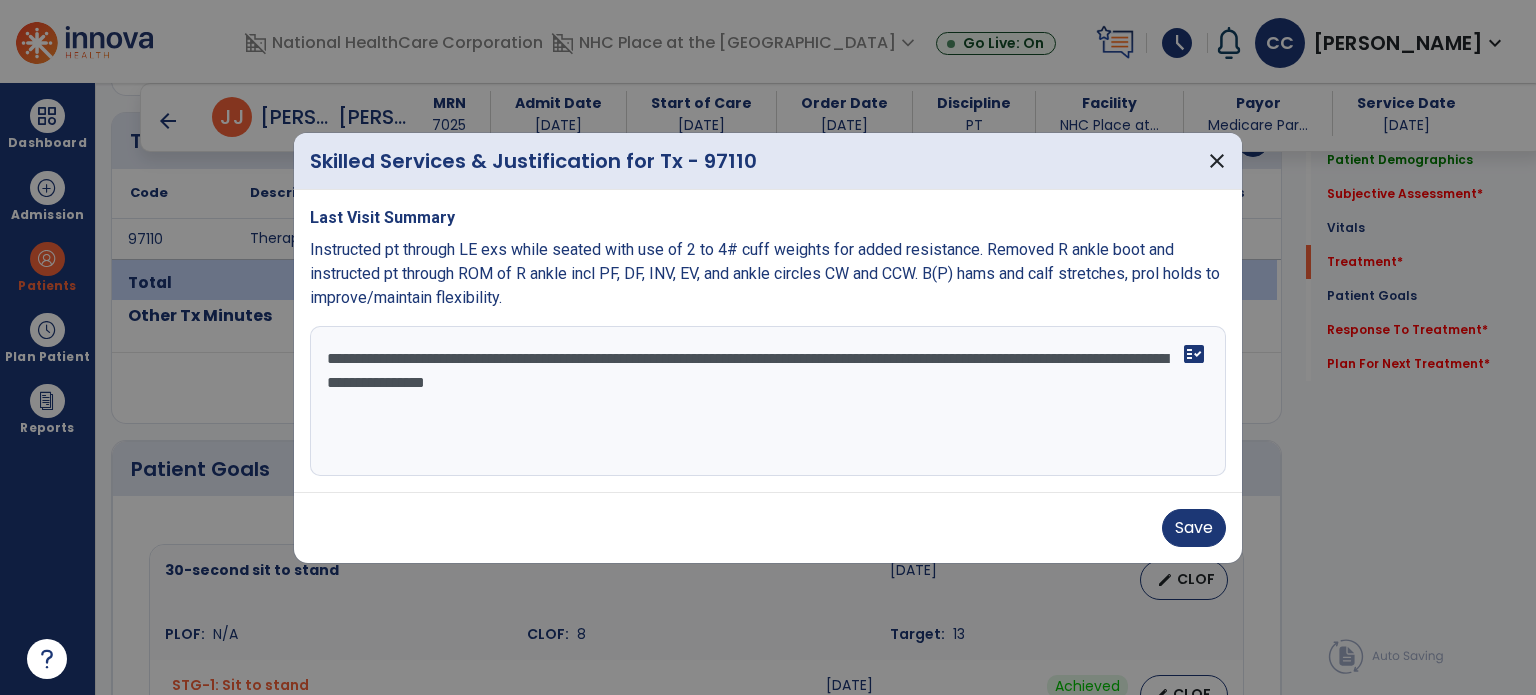 click on "**********" at bounding box center (768, 401) 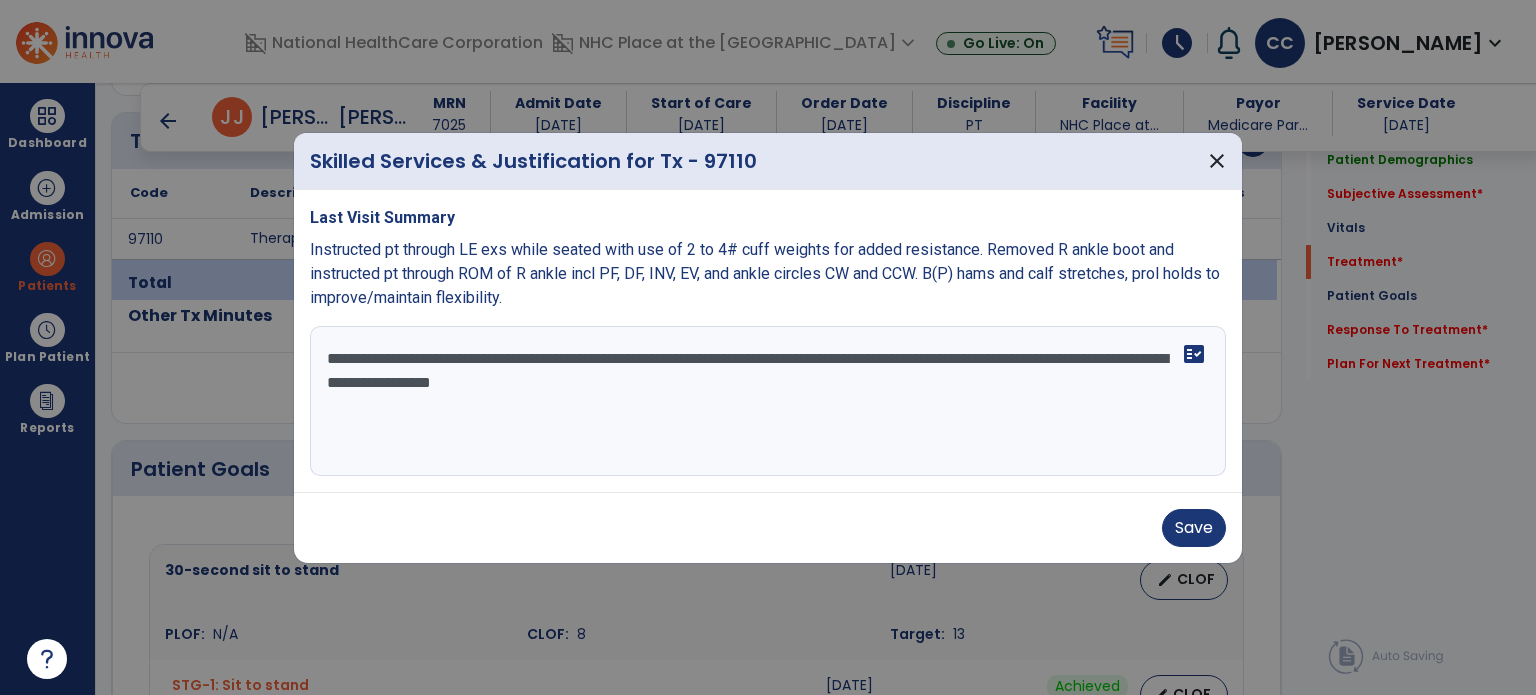 click on "**********" at bounding box center (768, 401) 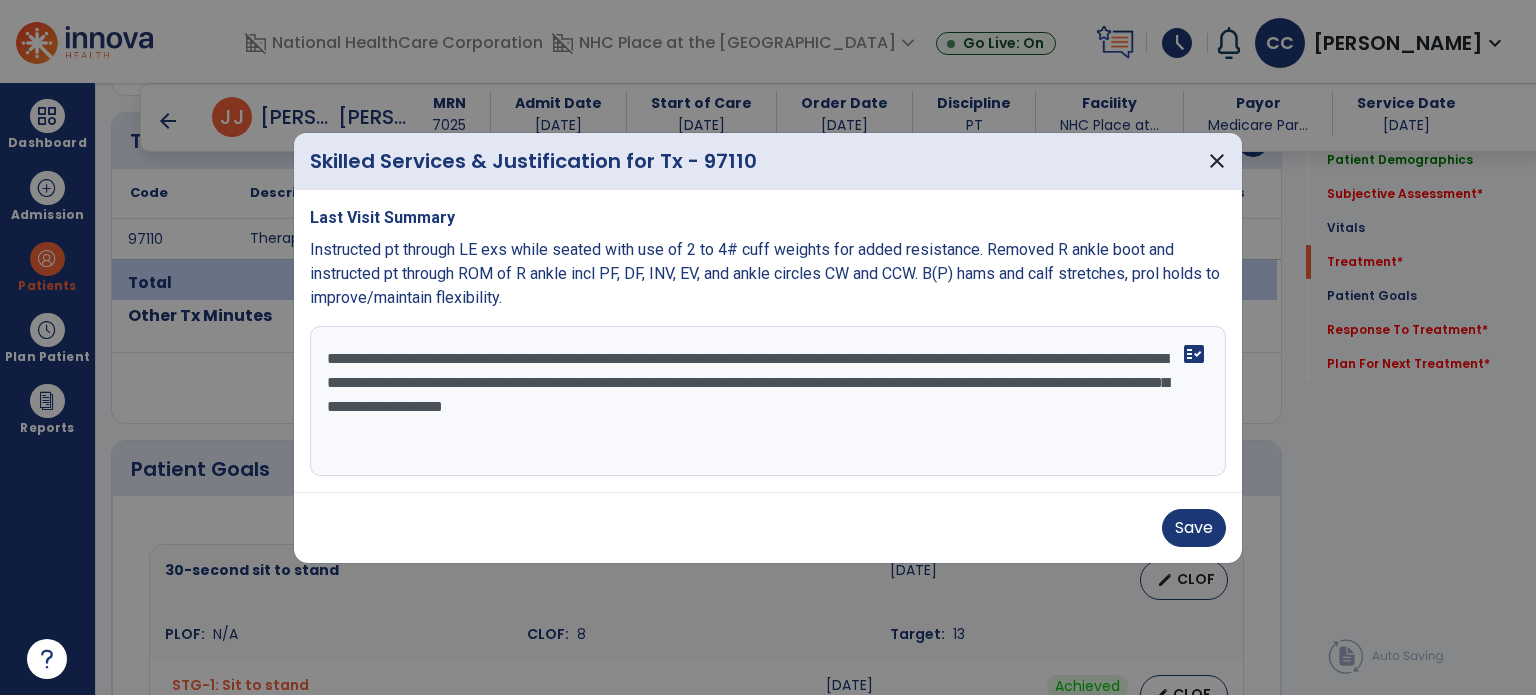 type on "**********" 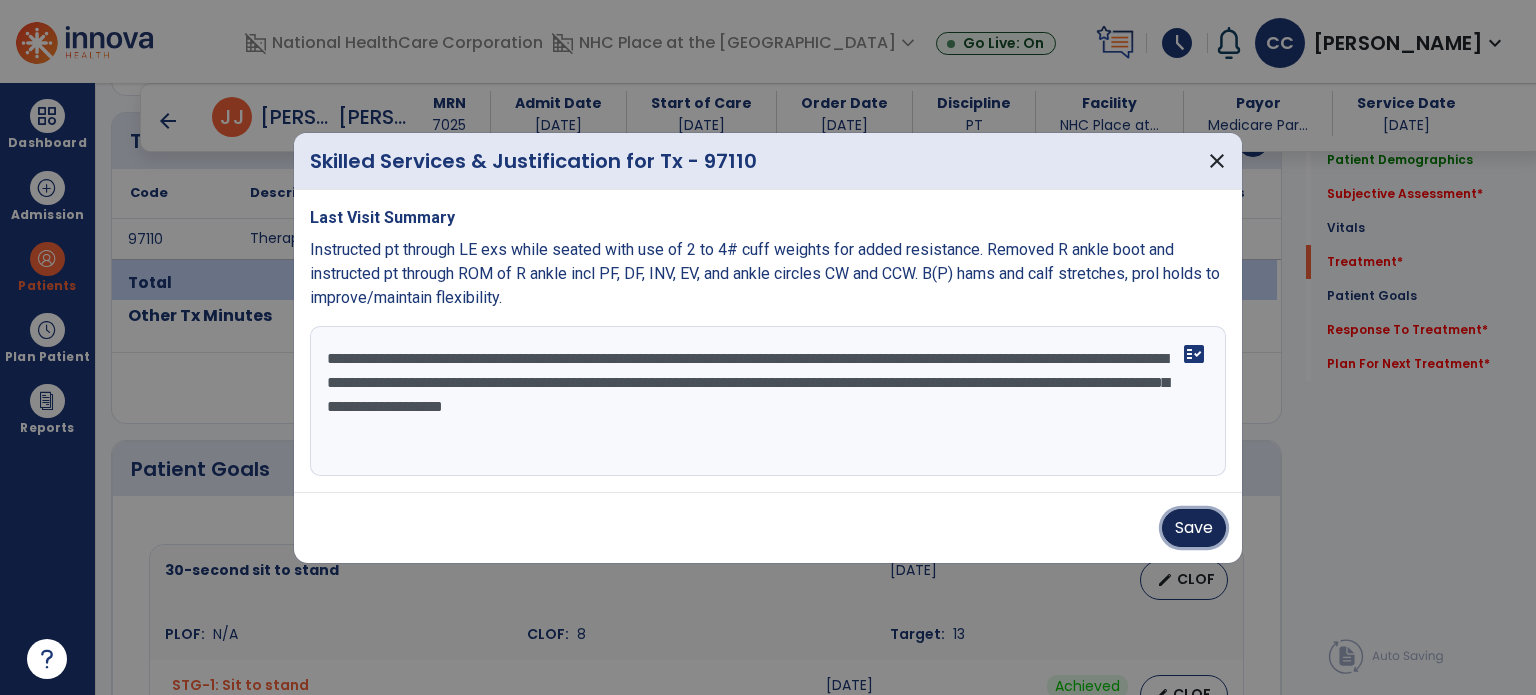 click on "Save" at bounding box center [1194, 528] 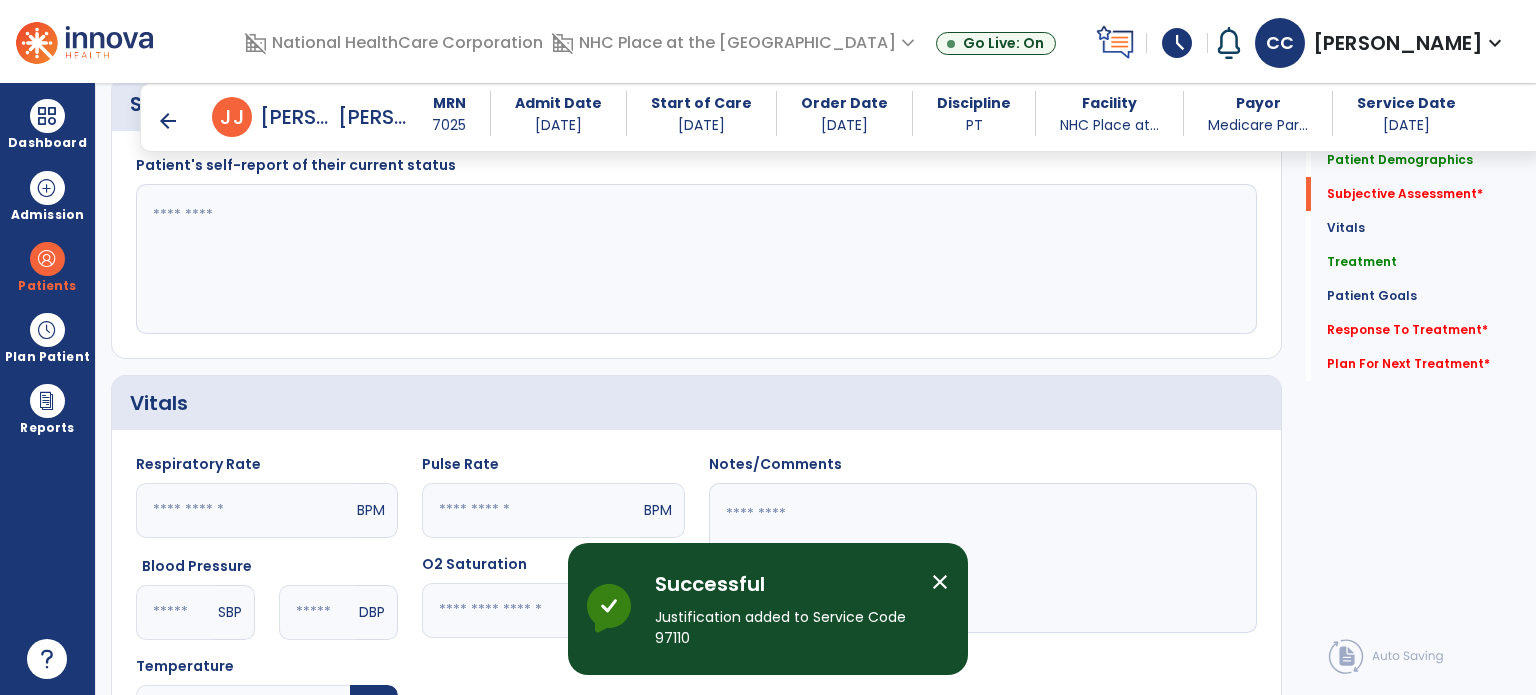 scroll, scrollTop: 488, scrollLeft: 0, axis: vertical 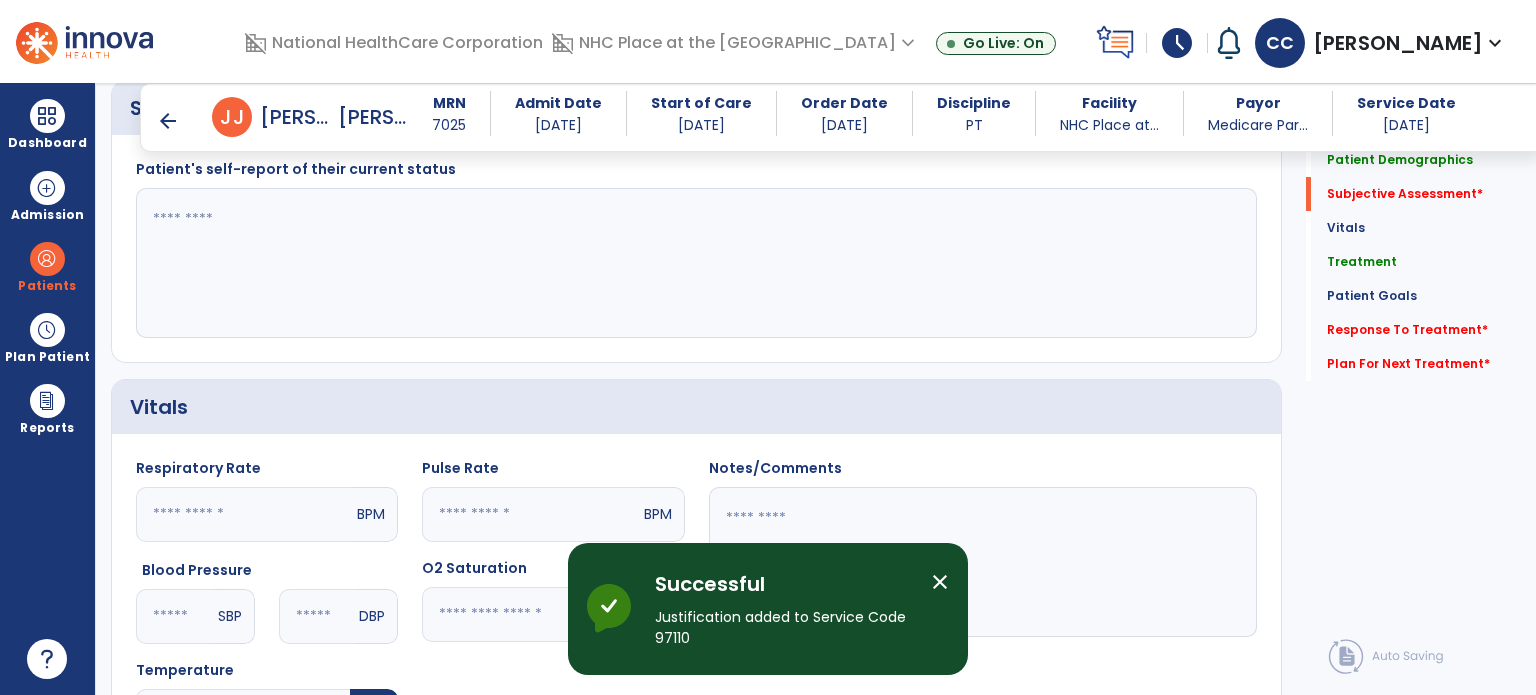 click 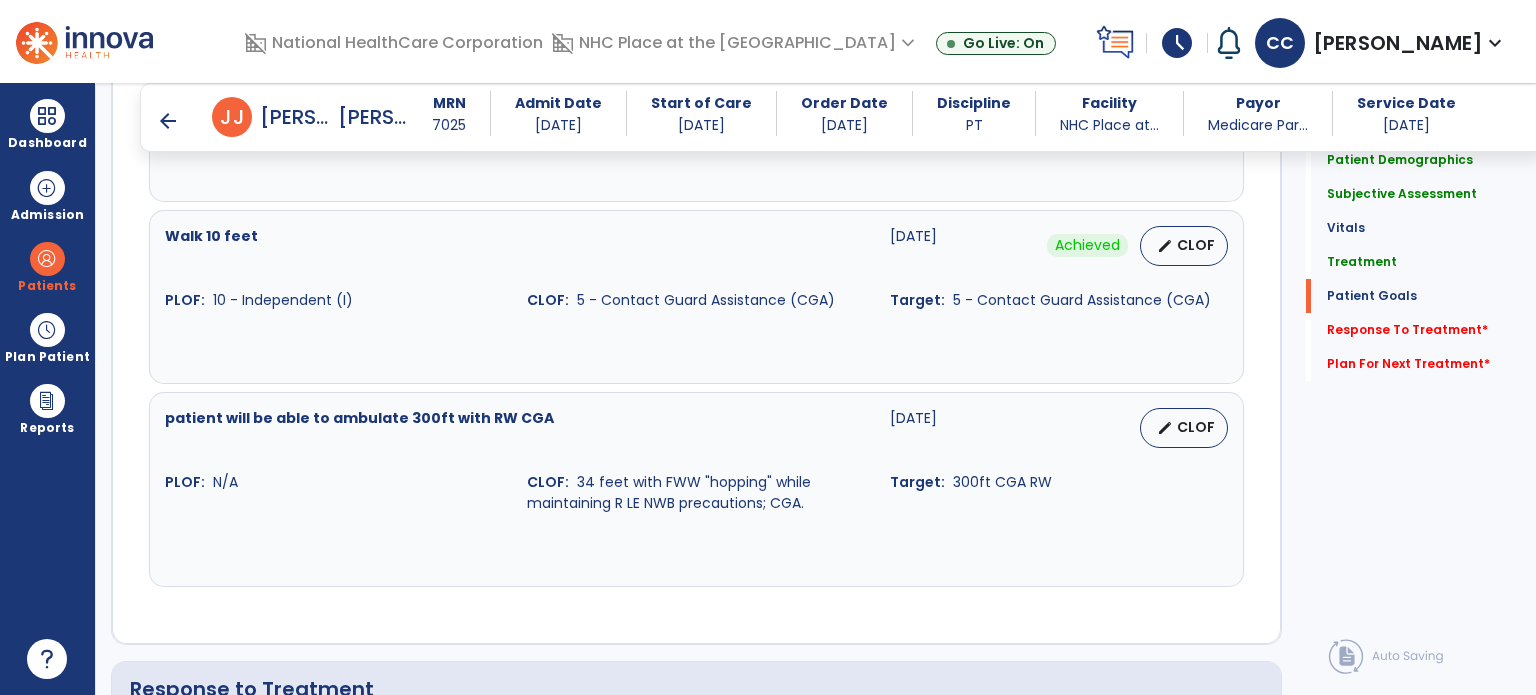 scroll, scrollTop: 2660, scrollLeft: 0, axis: vertical 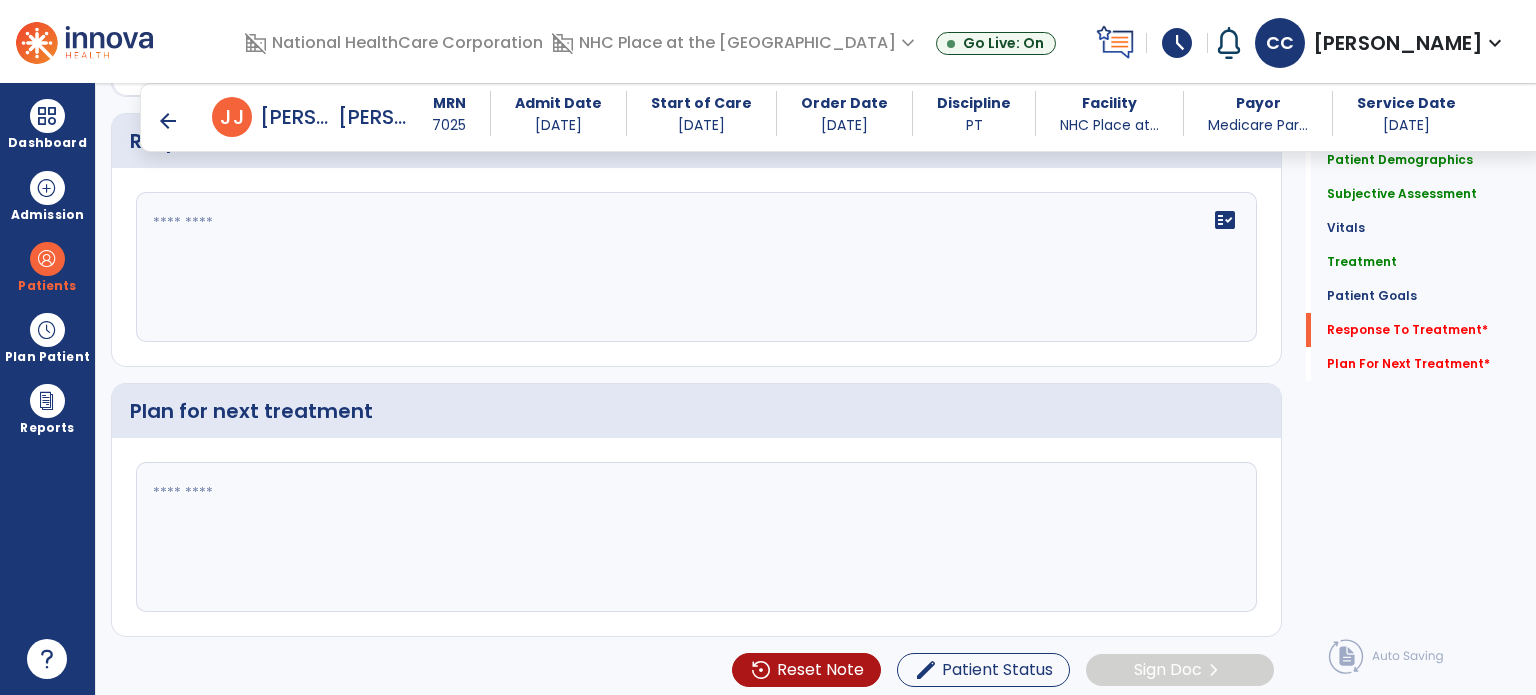 type on "**********" 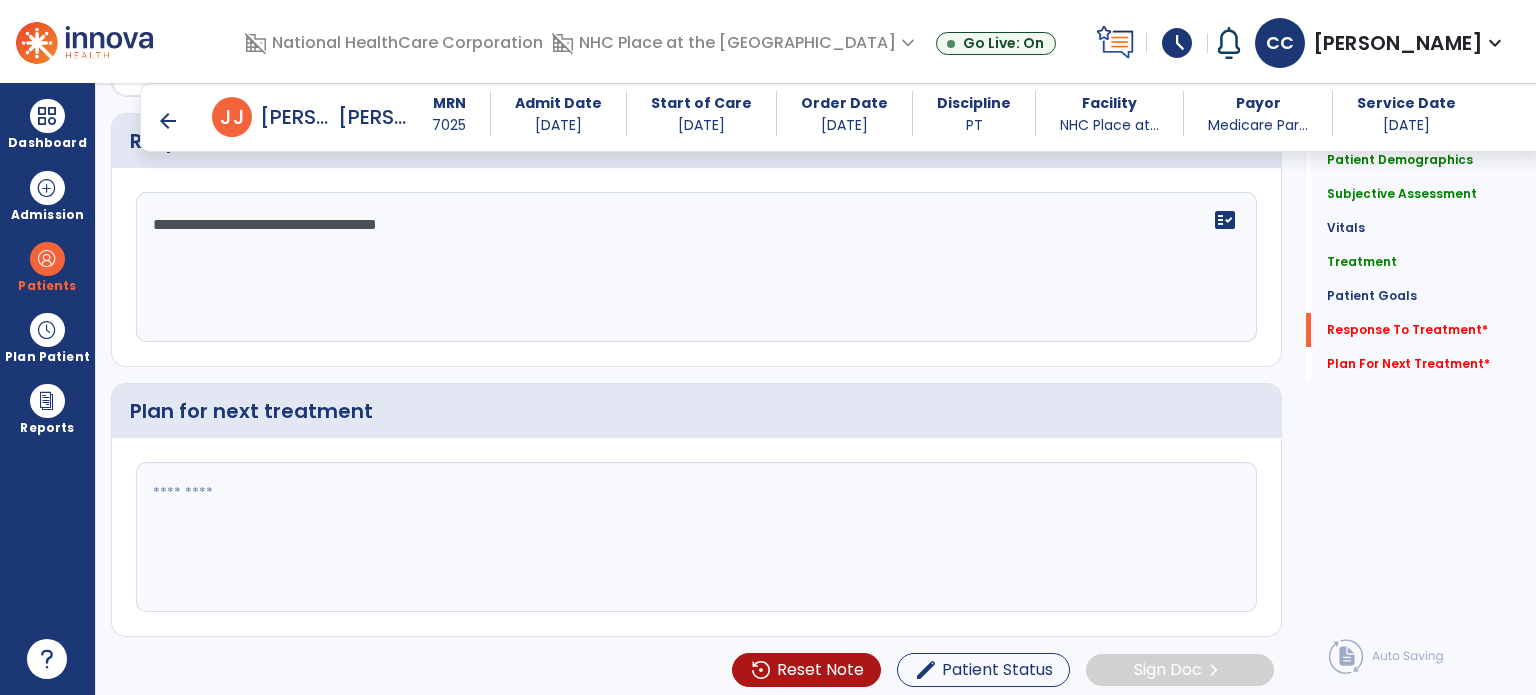 type on "**********" 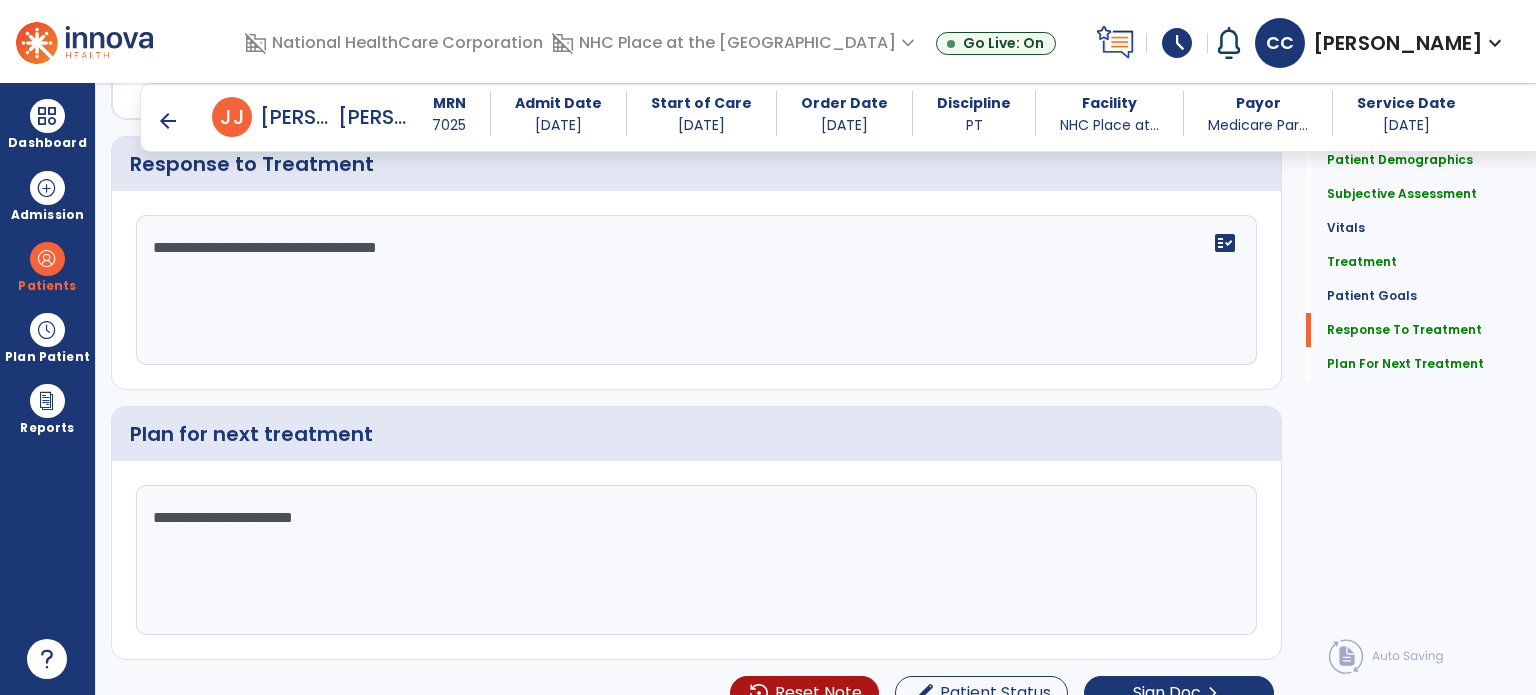 scroll, scrollTop: 2660, scrollLeft: 0, axis: vertical 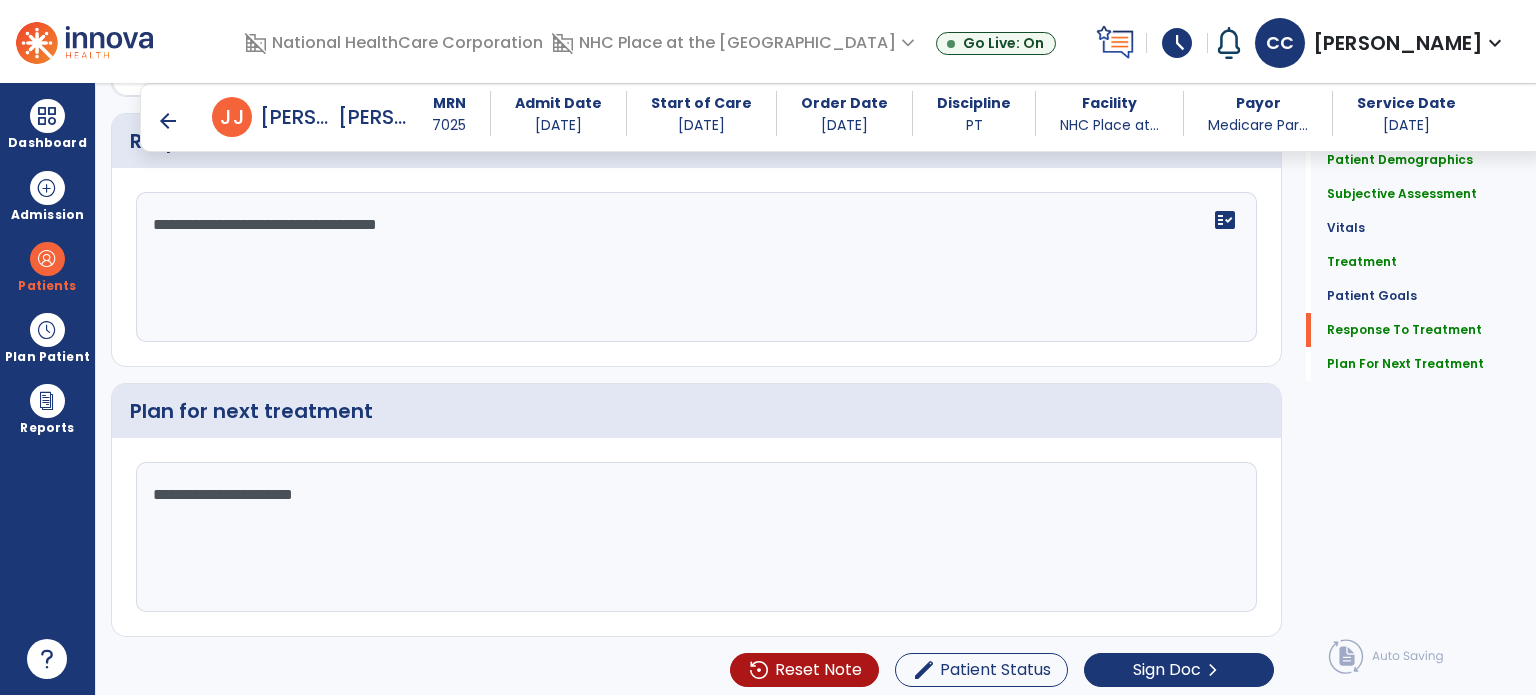type on "**********" 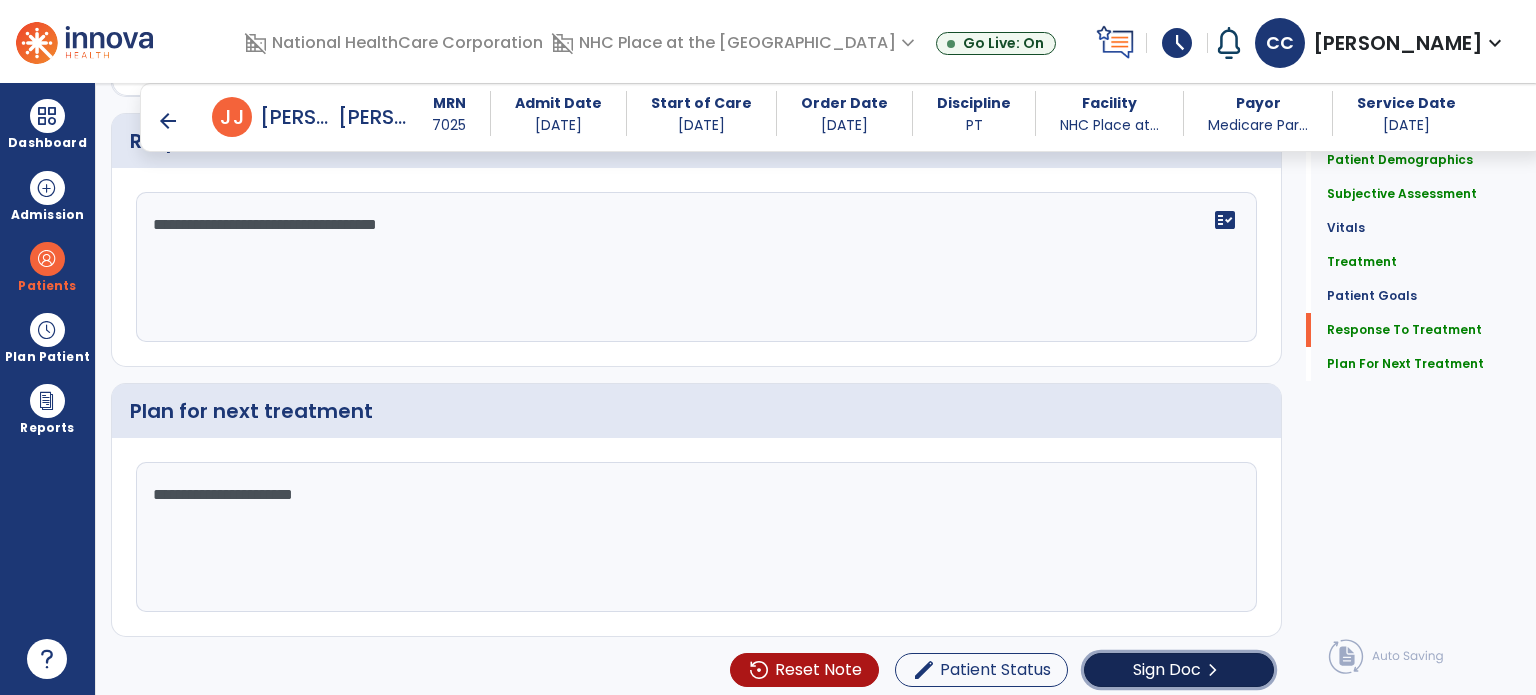 click on "Sign Doc" 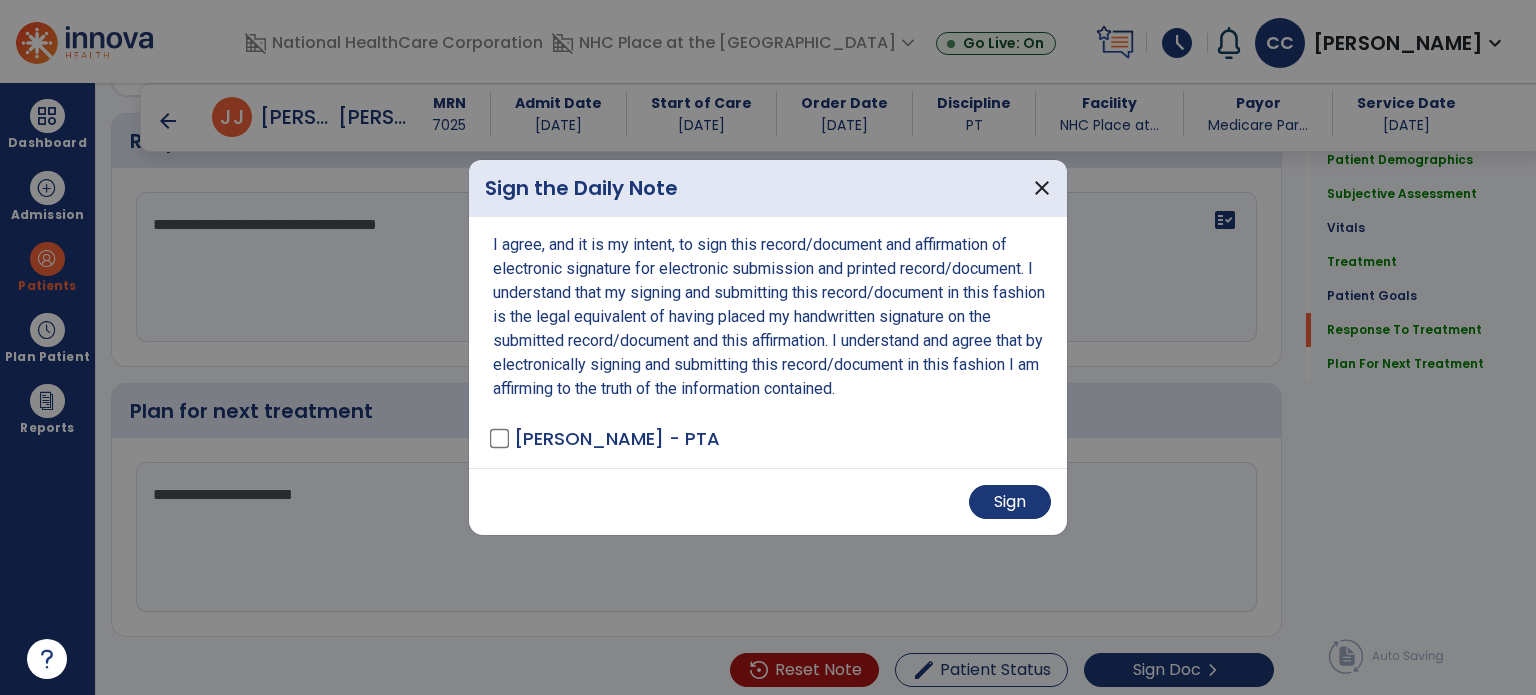 click on "Sign" at bounding box center (1010, 502) 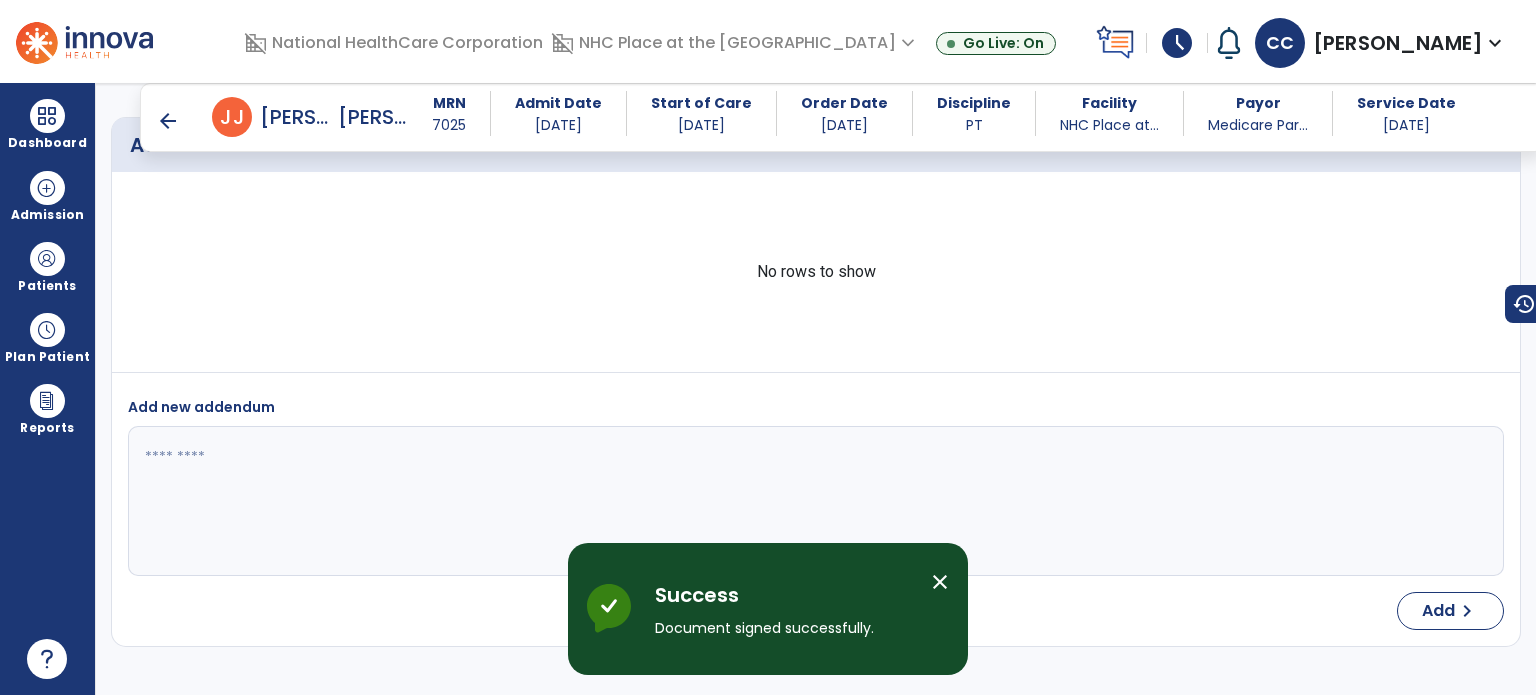 scroll, scrollTop: 3548, scrollLeft: 0, axis: vertical 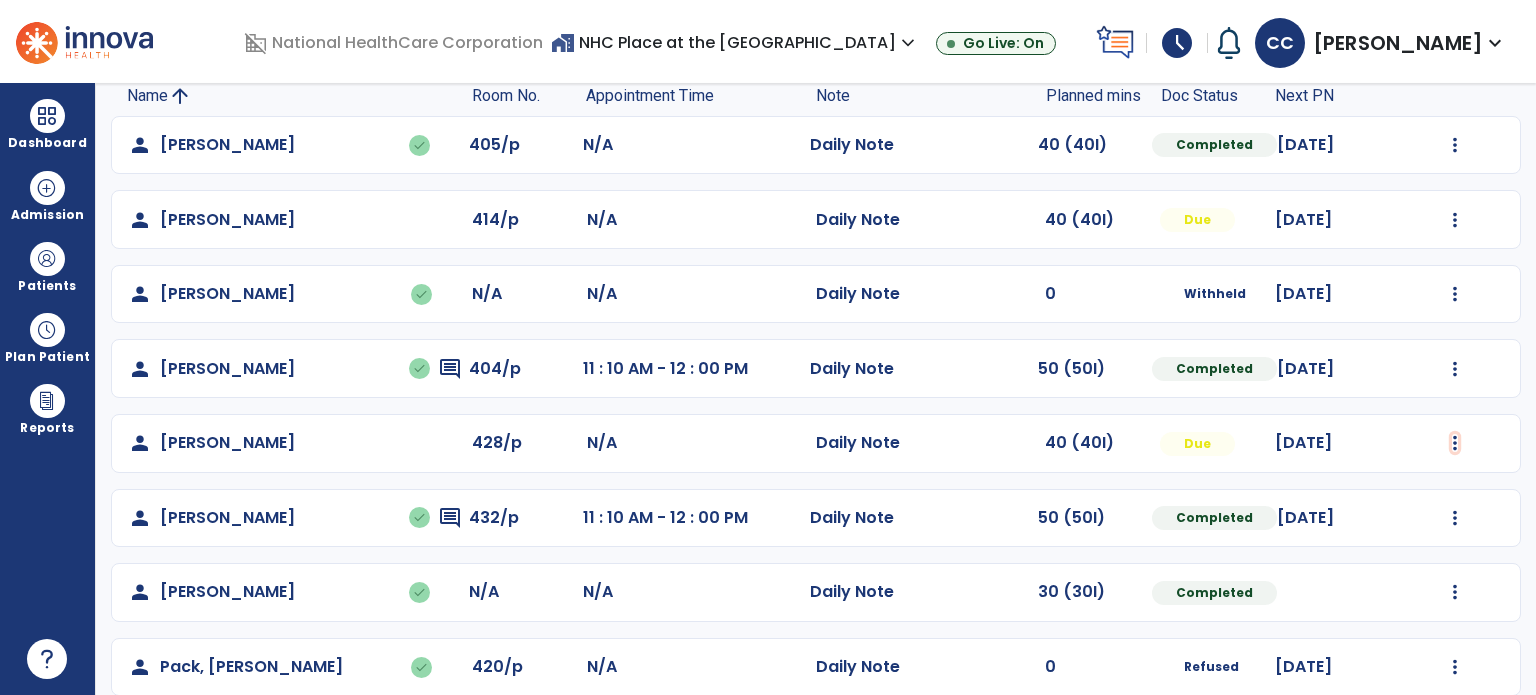click at bounding box center (1455, 145) 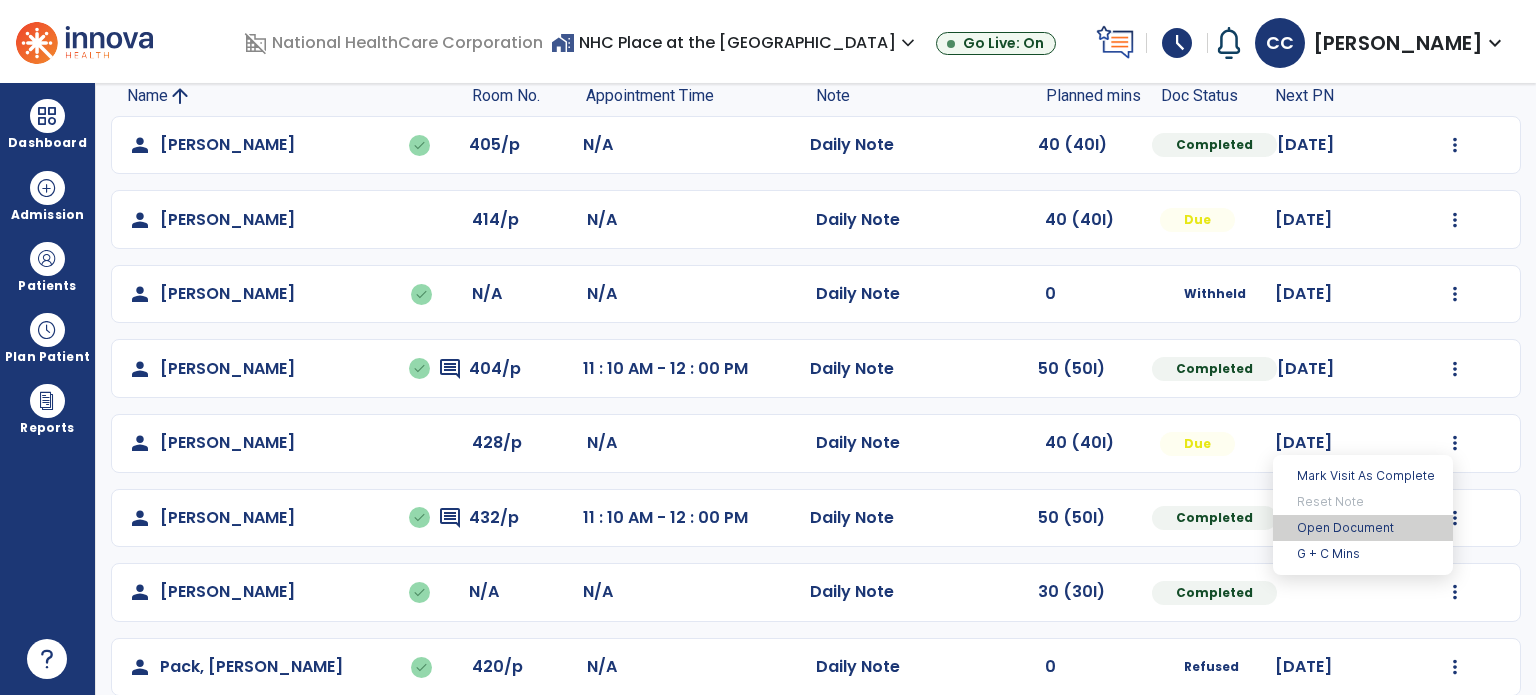click on "Open Document" at bounding box center (1363, 528) 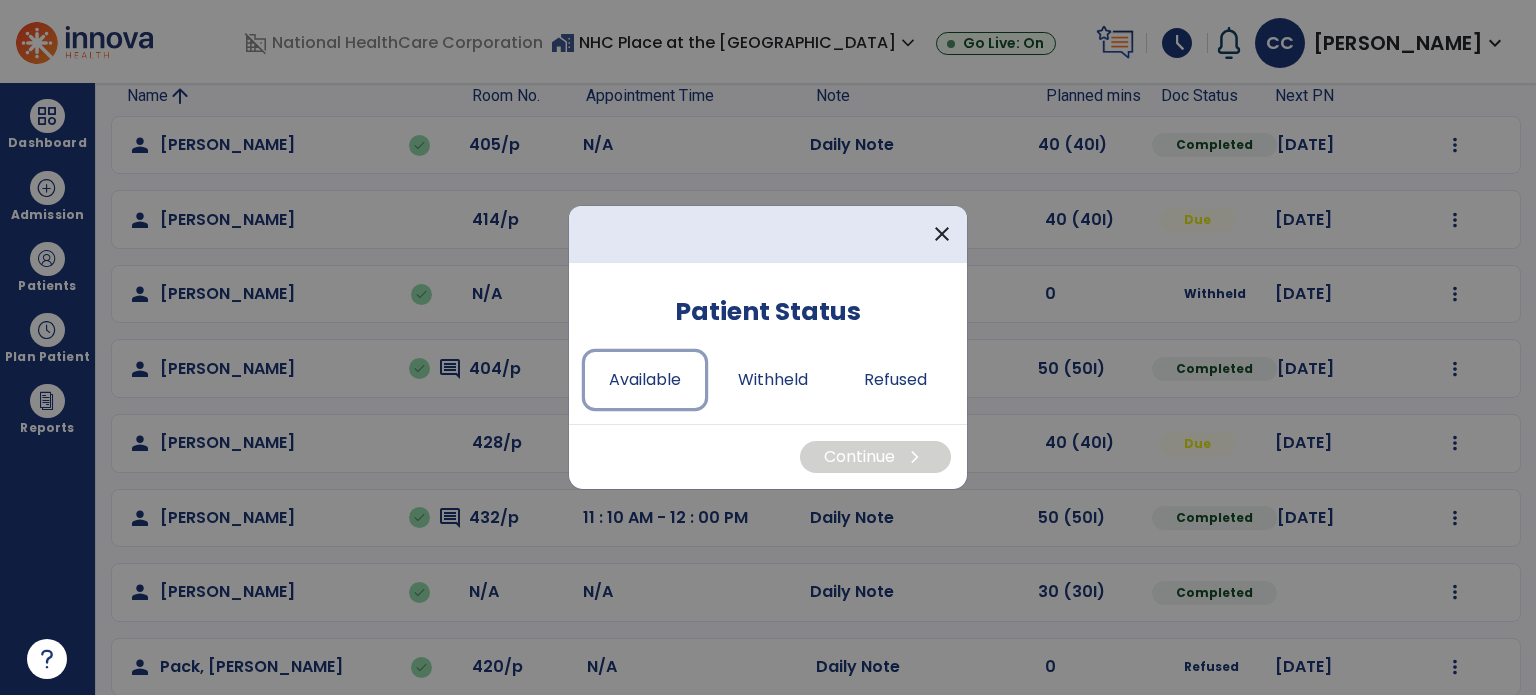click on "Available" at bounding box center (645, 380) 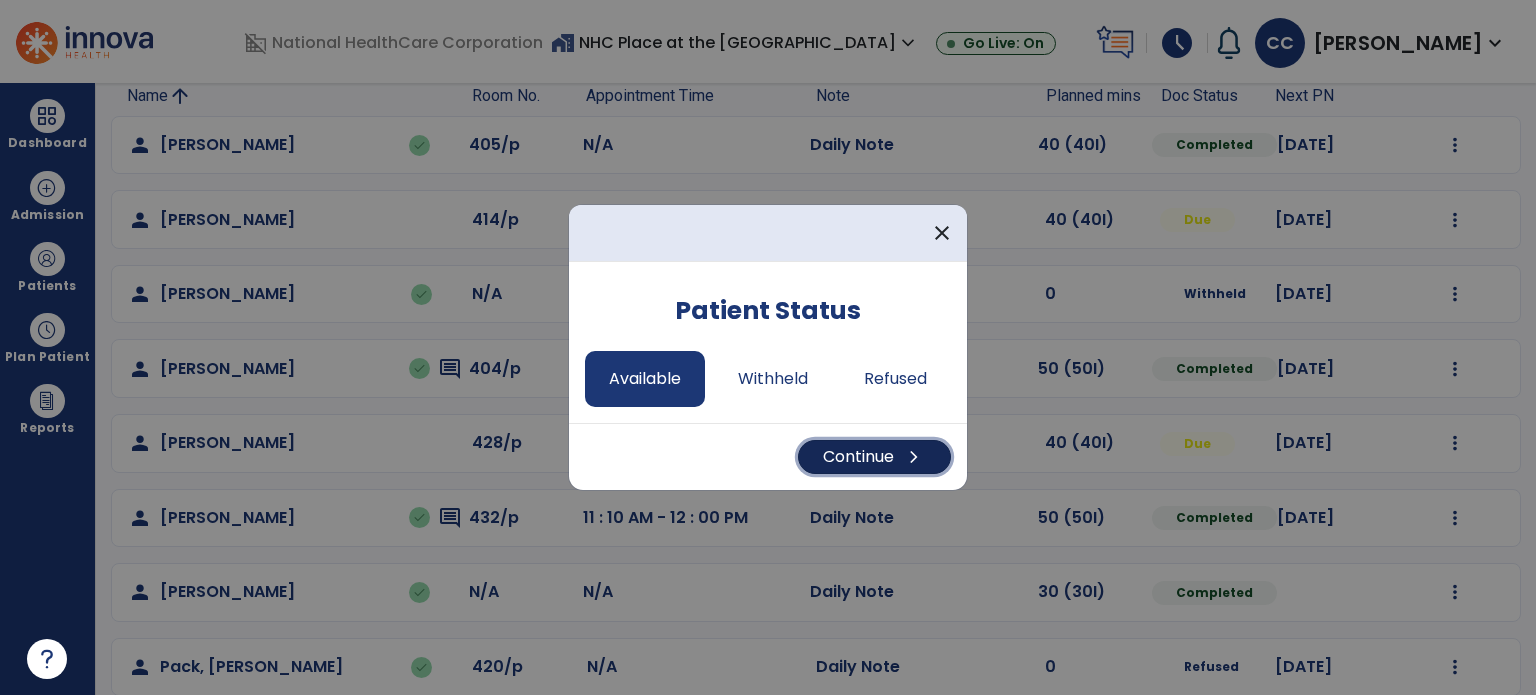 click on "Continue   chevron_right" at bounding box center [874, 457] 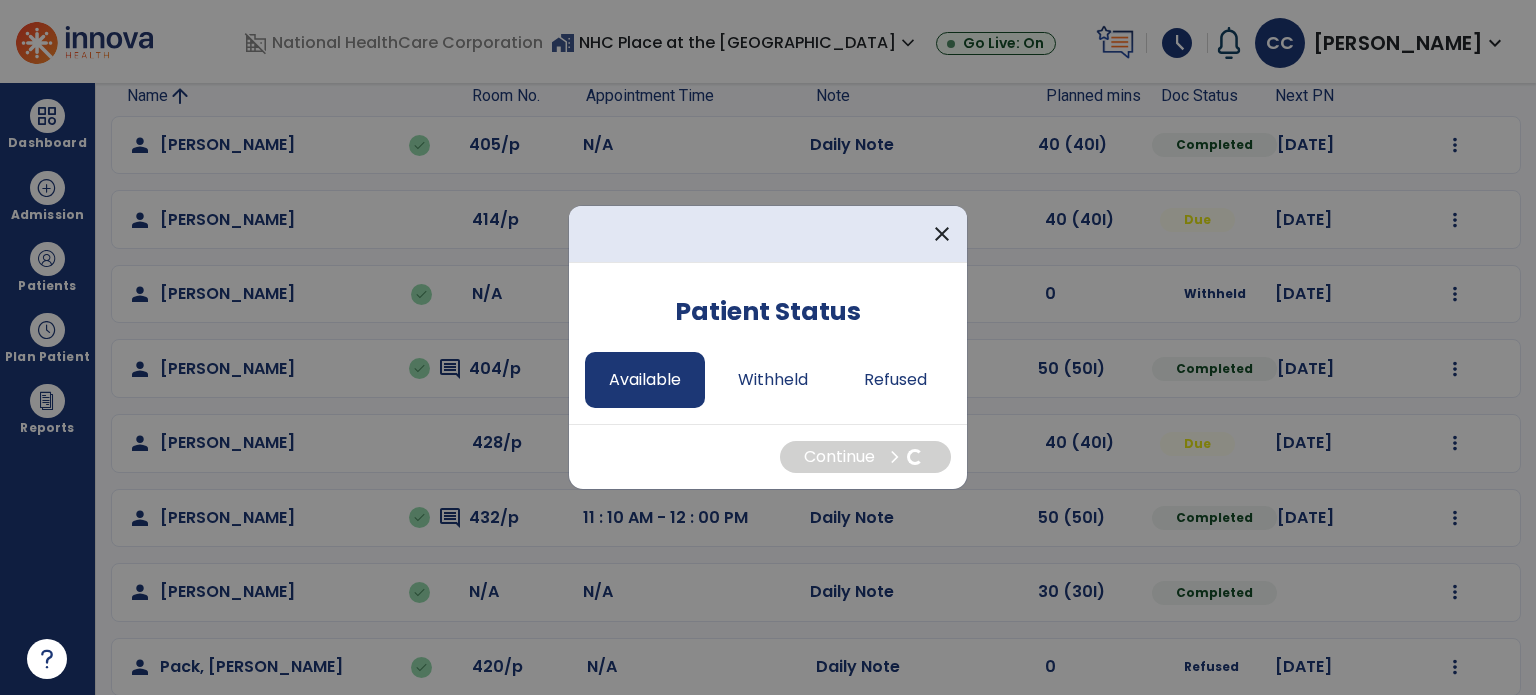 select on "*" 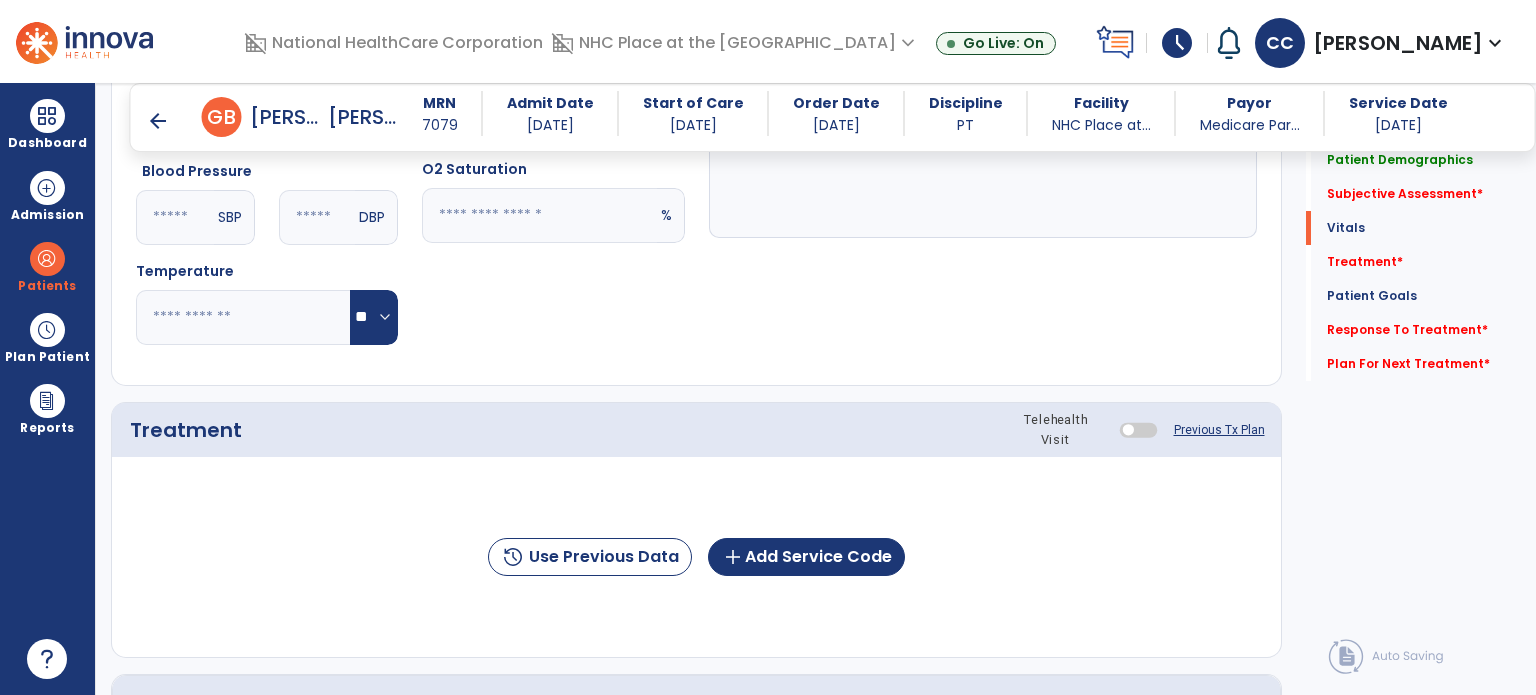 scroll, scrollTop: 864, scrollLeft: 0, axis: vertical 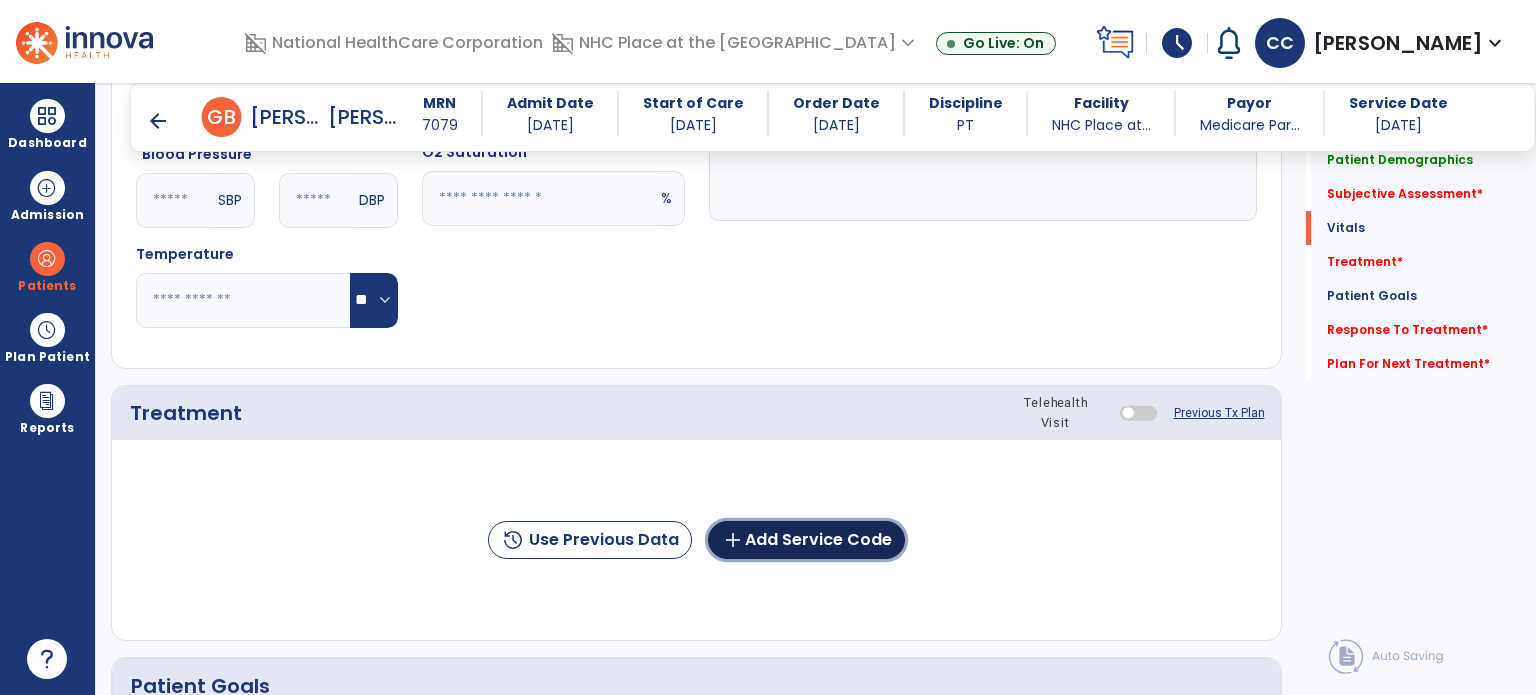 click on "add  Add Service Code" 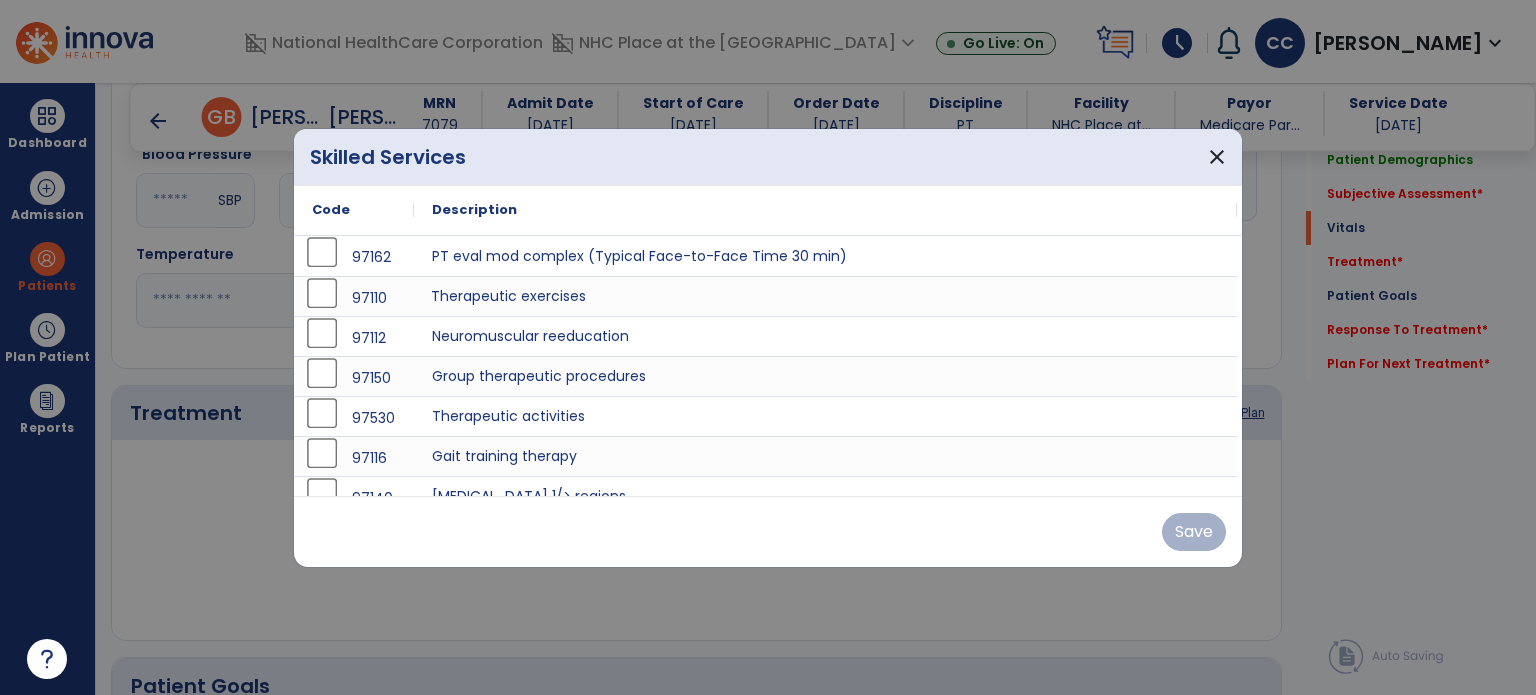 click on "Therapeutic exercises" at bounding box center (825, 296) 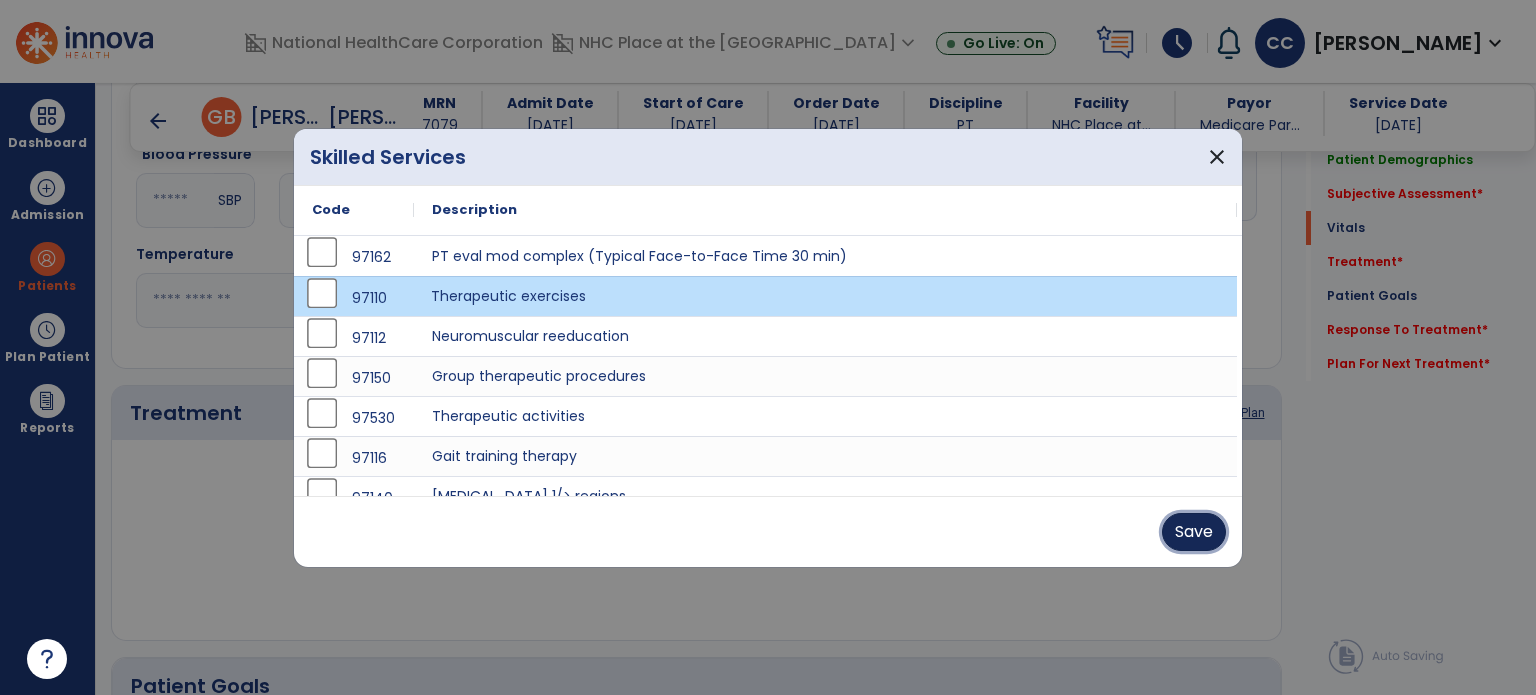 click on "Save" at bounding box center [1194, 532] 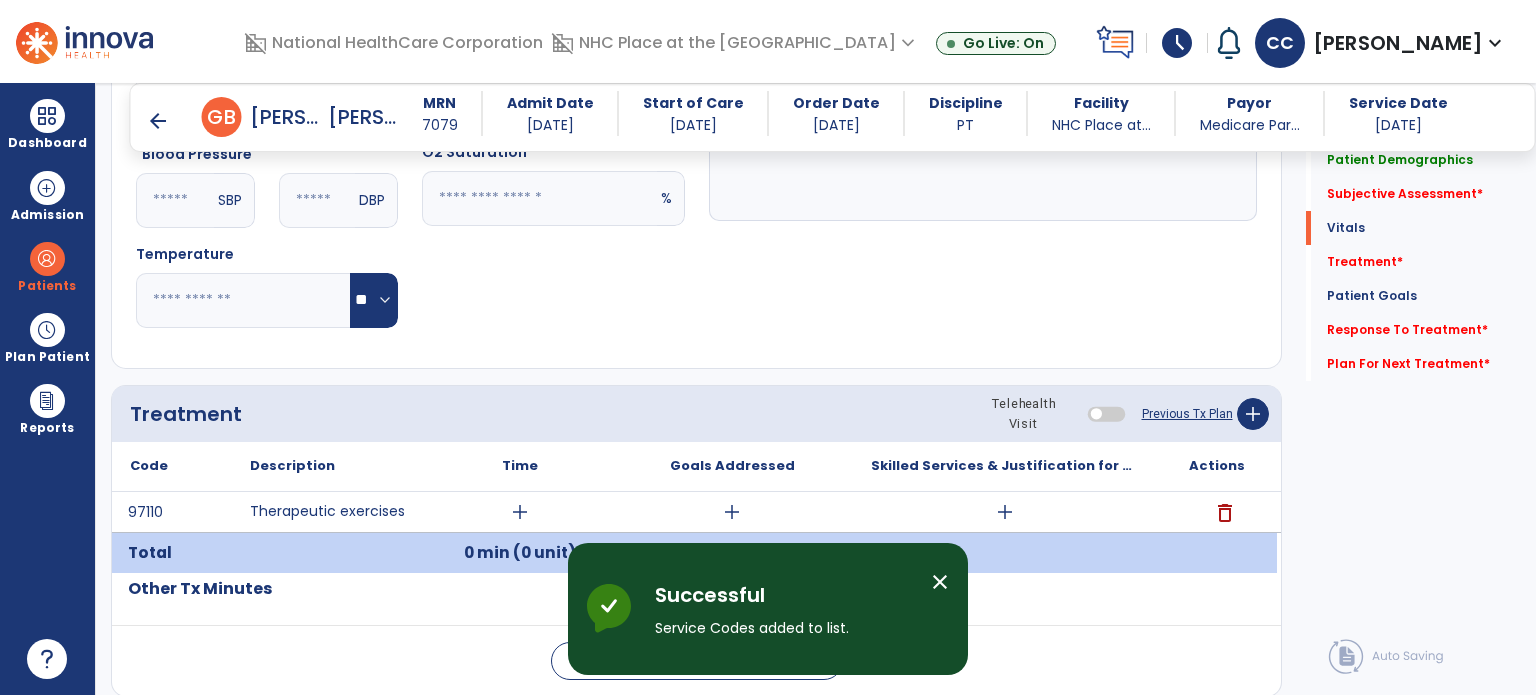 click on "add" at bounding box center [520, 512] 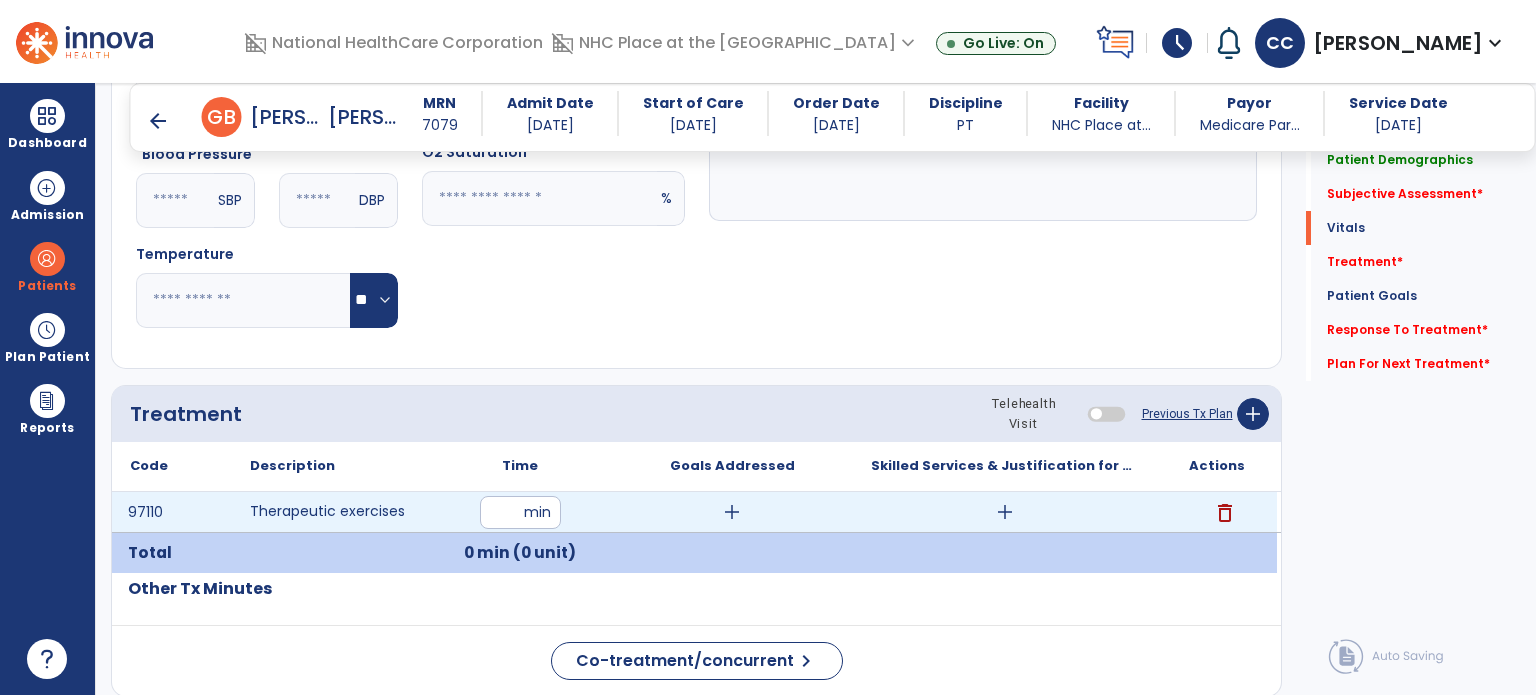 type on "**" 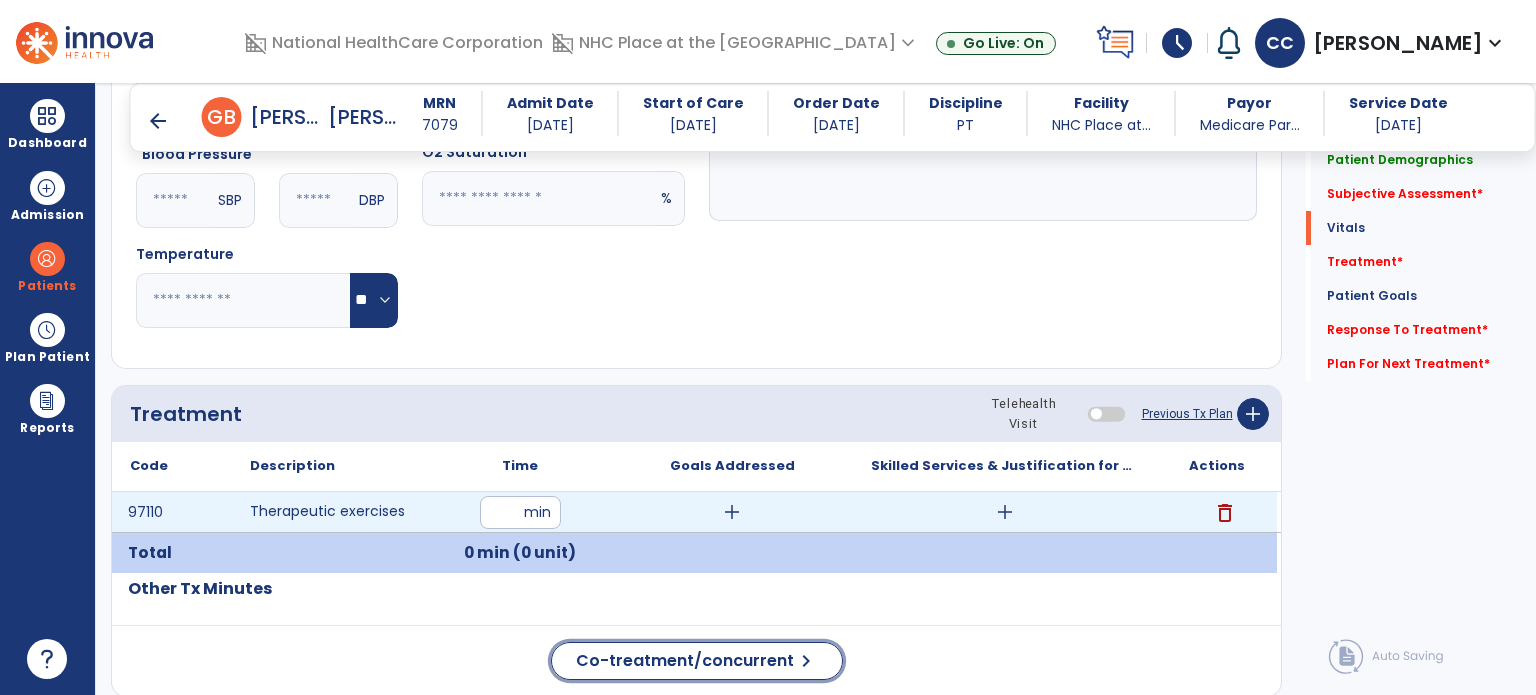 click on "Co-treatment/concurrent  chevron_right" 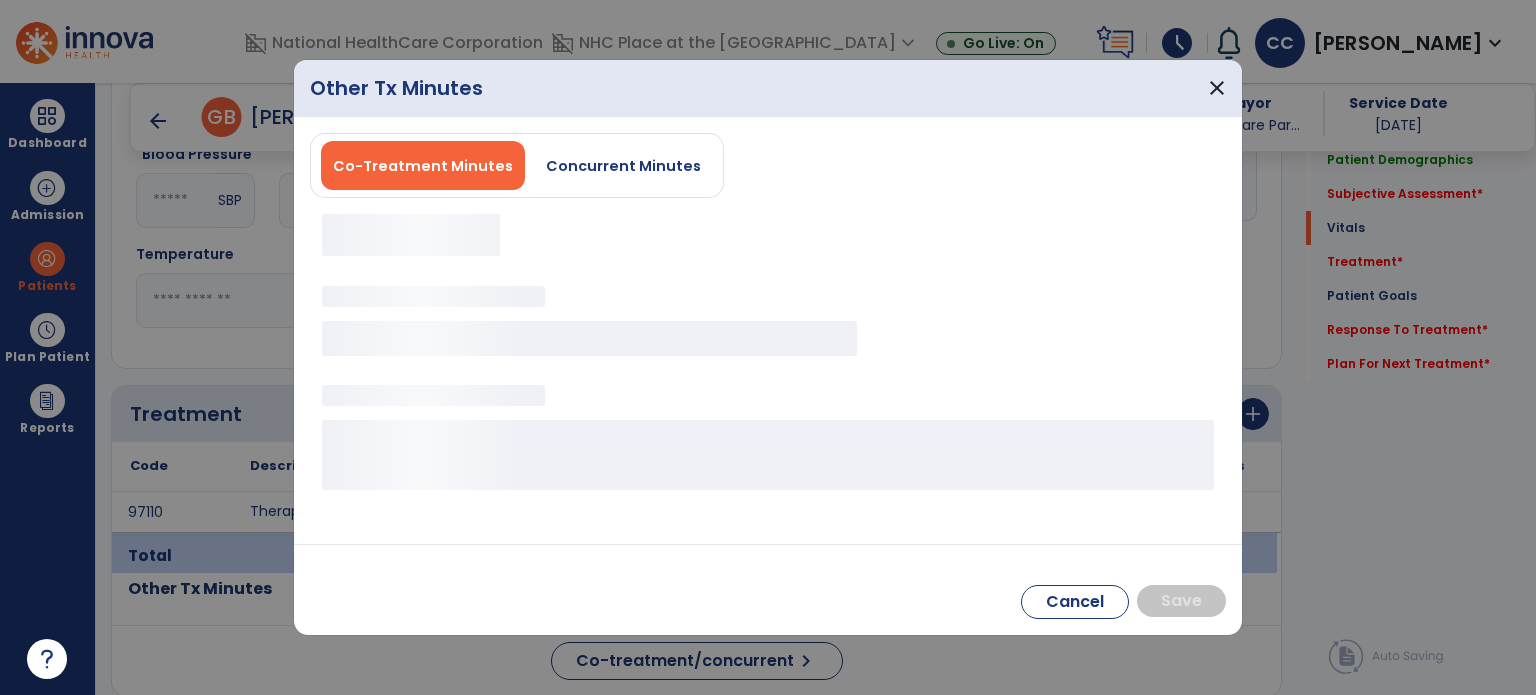 click on "Concurrent Minutes" at bounding box center [623, 166] 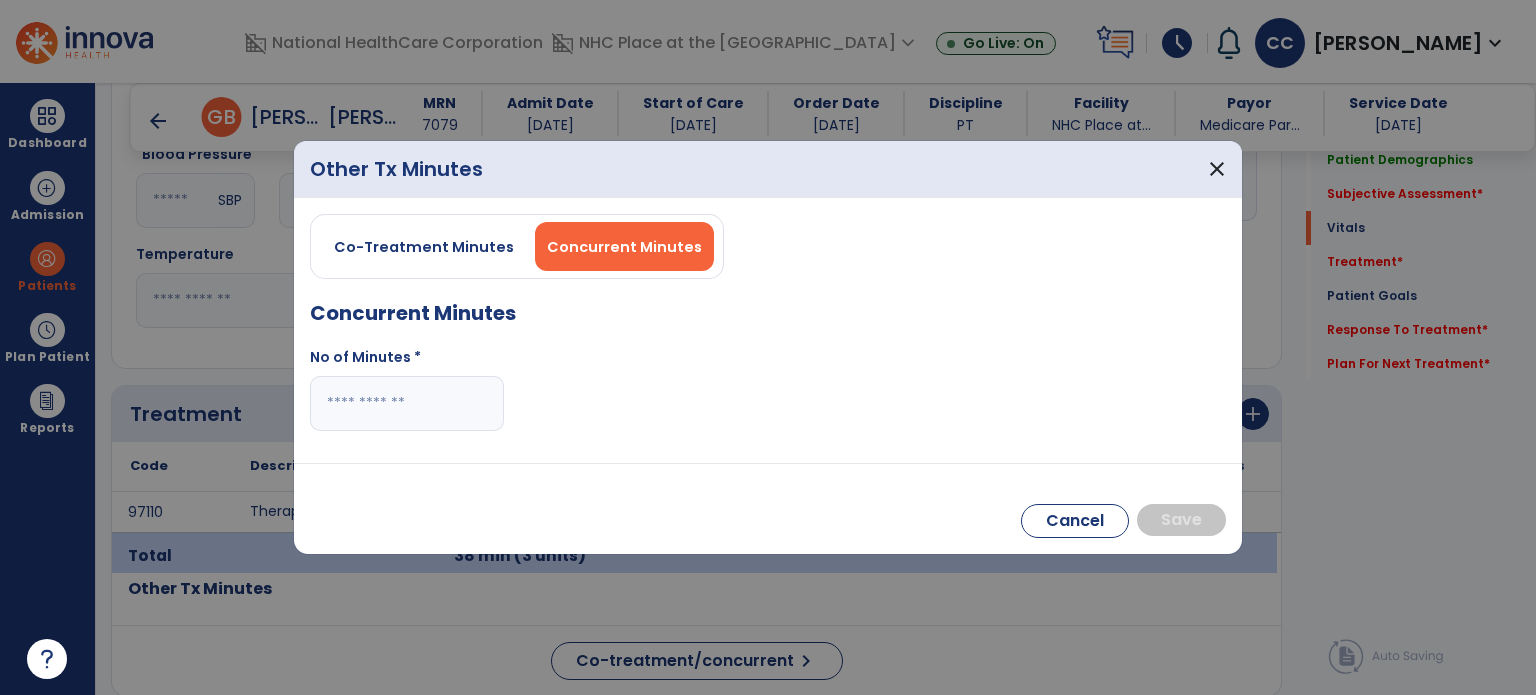 click at bounding box center [407, 403] 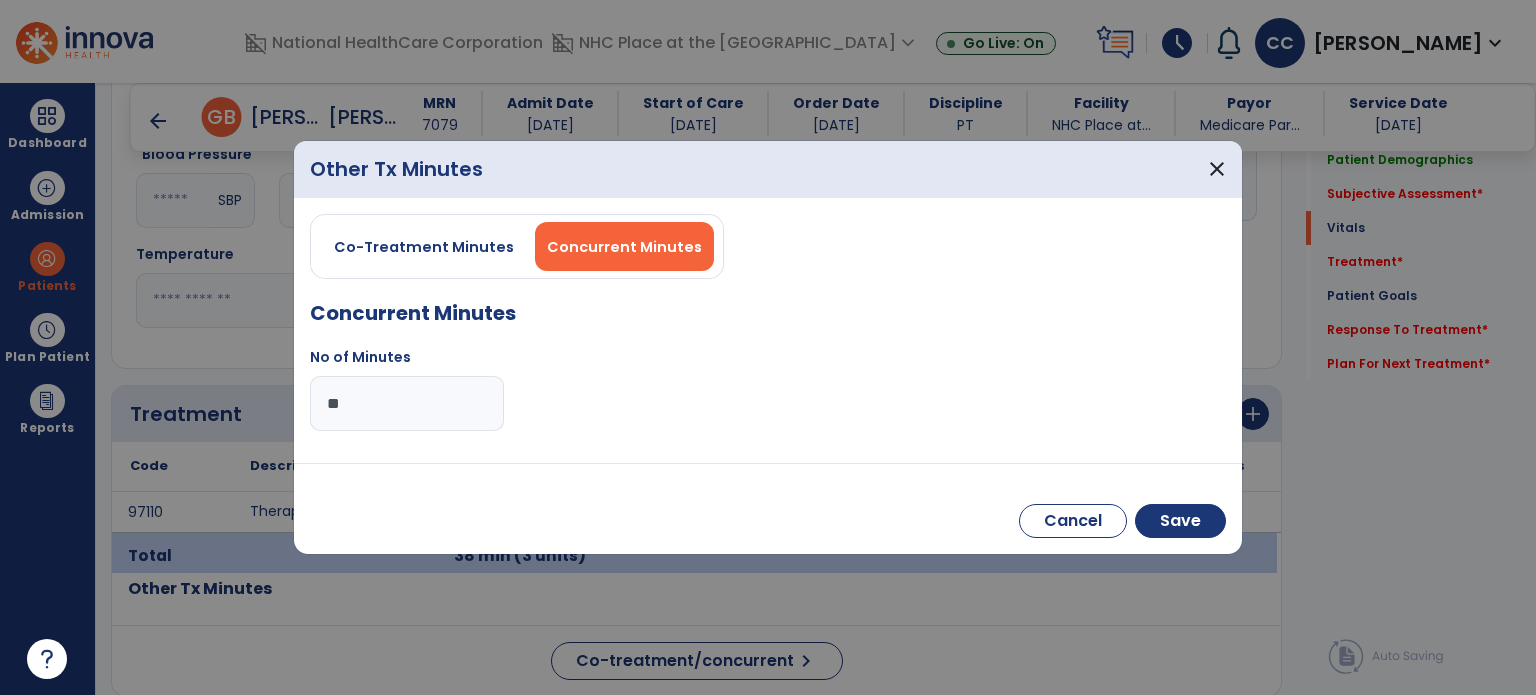type on "**" 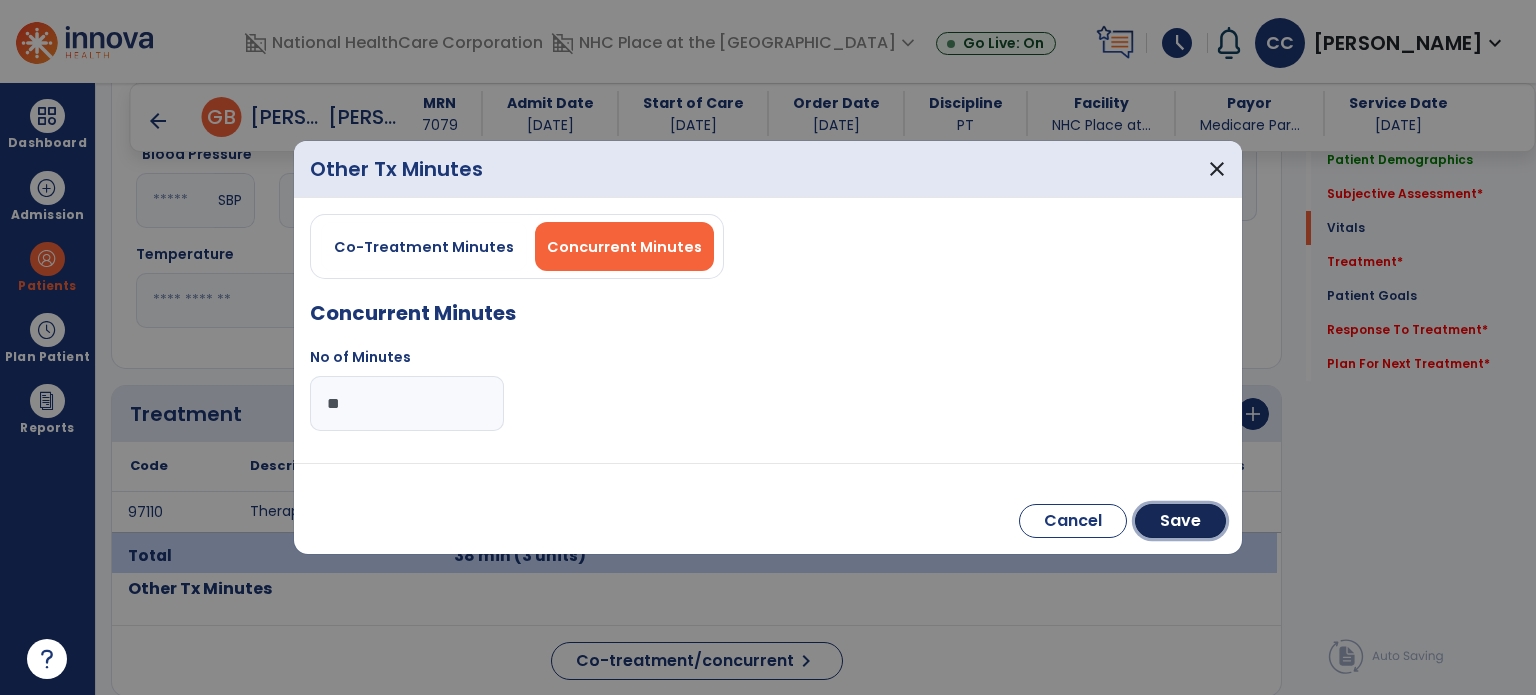 click on "Save" at bounding box center [1180, 521] 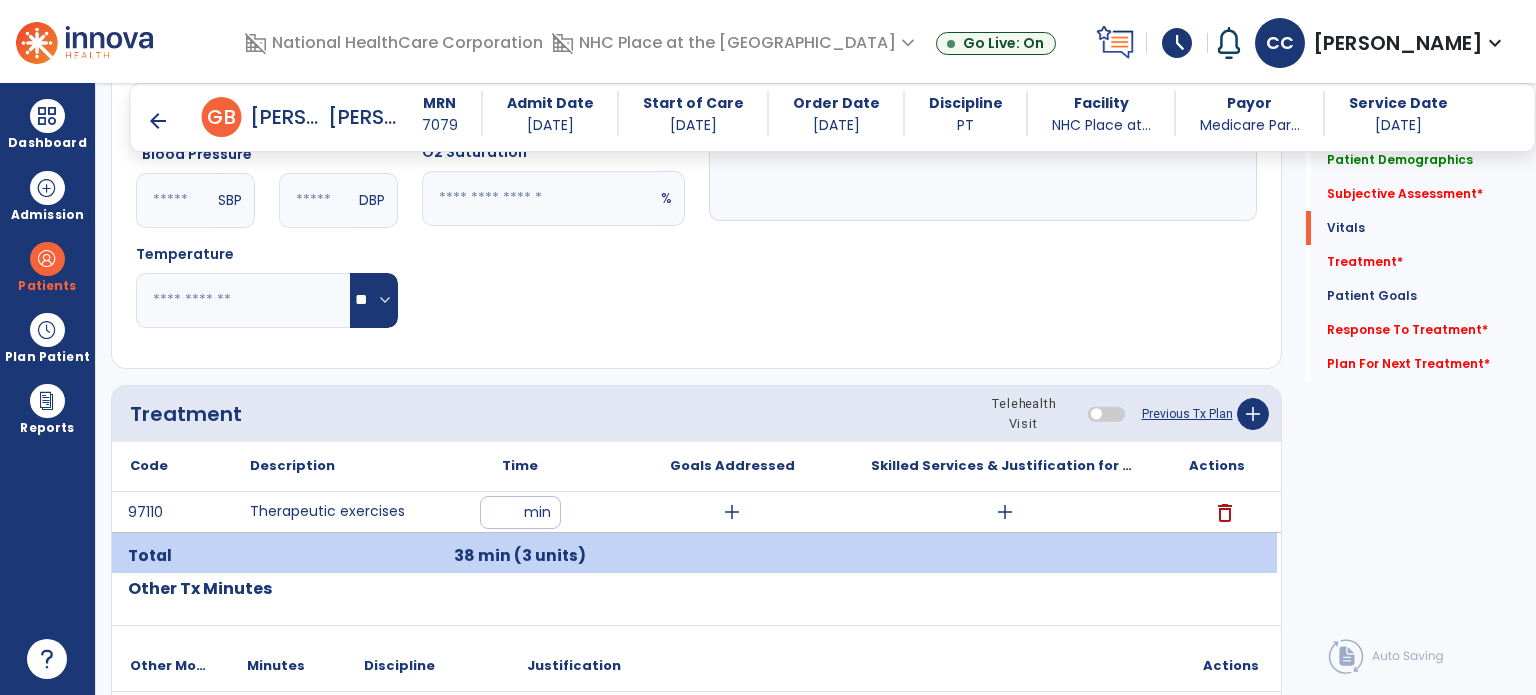 click on "add" at bounding box center [732, 512] 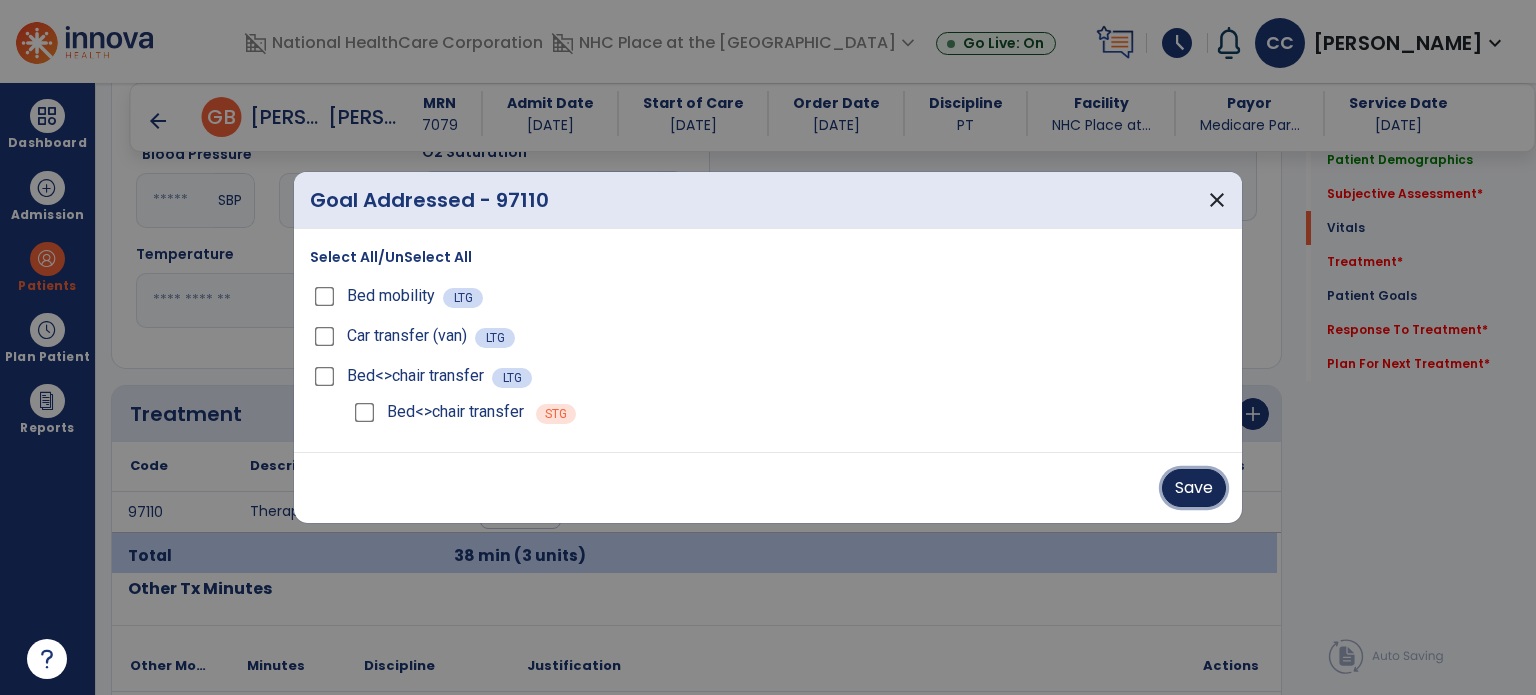 click on "Save" at bounding box center (1194, 488) 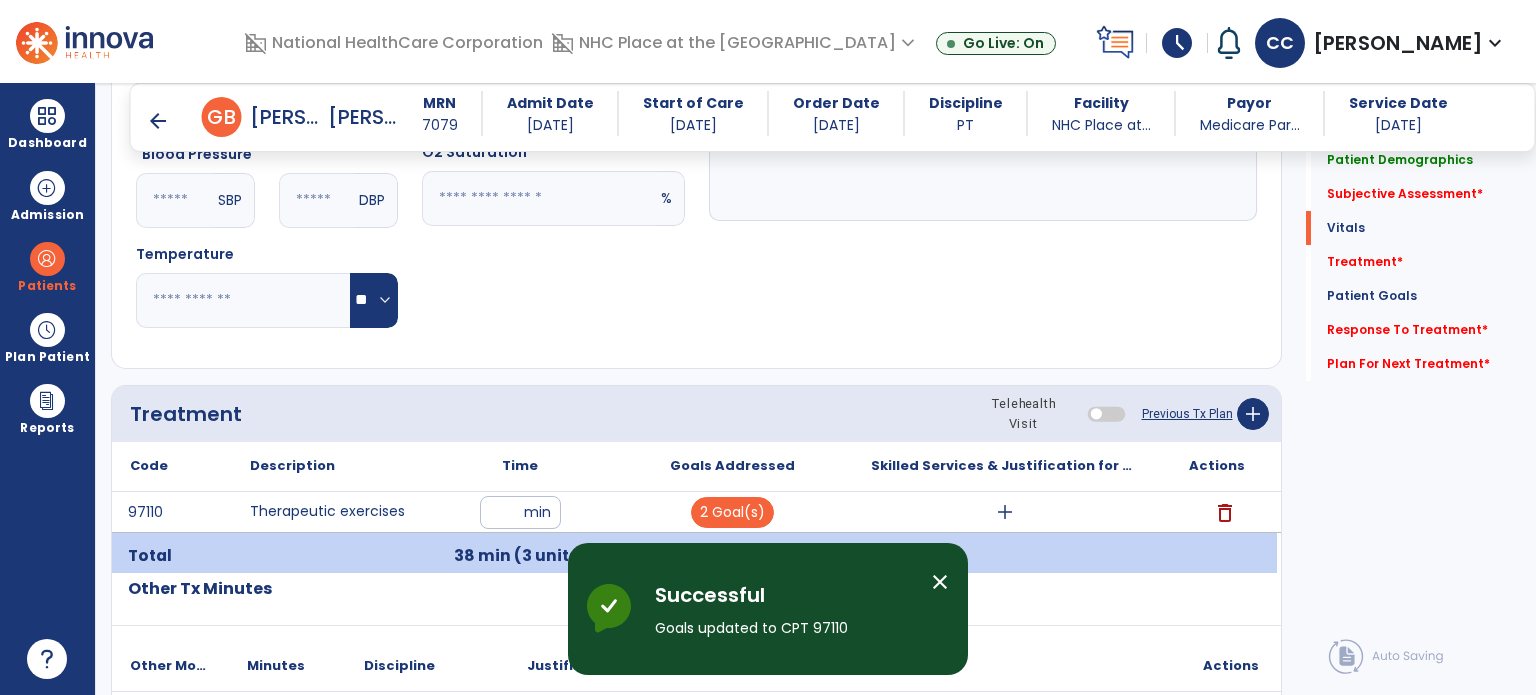 click on "add" at bounding box center [1005, 512] 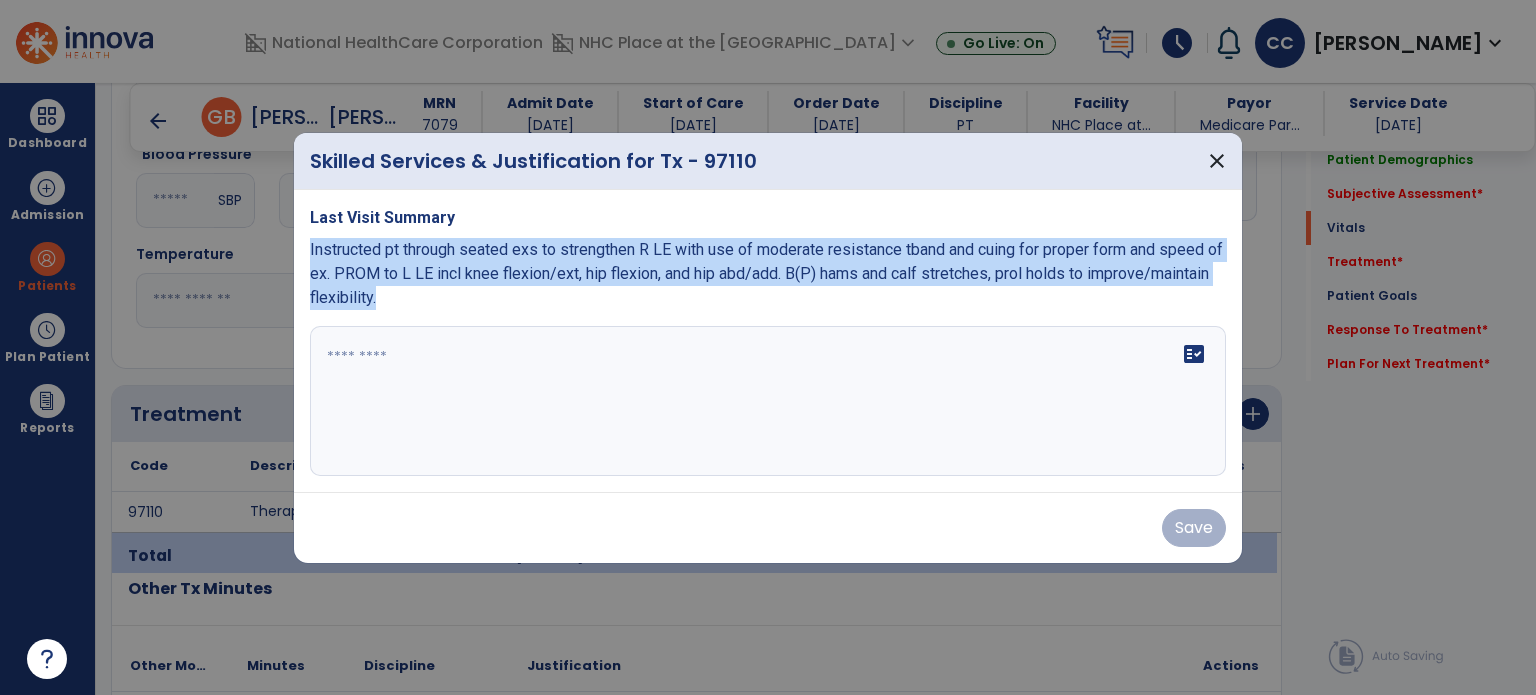 drag, startPoint x: 504, startPoint y: 297, endPoint x: 309, endPoint y: 252, distance: 200.12495 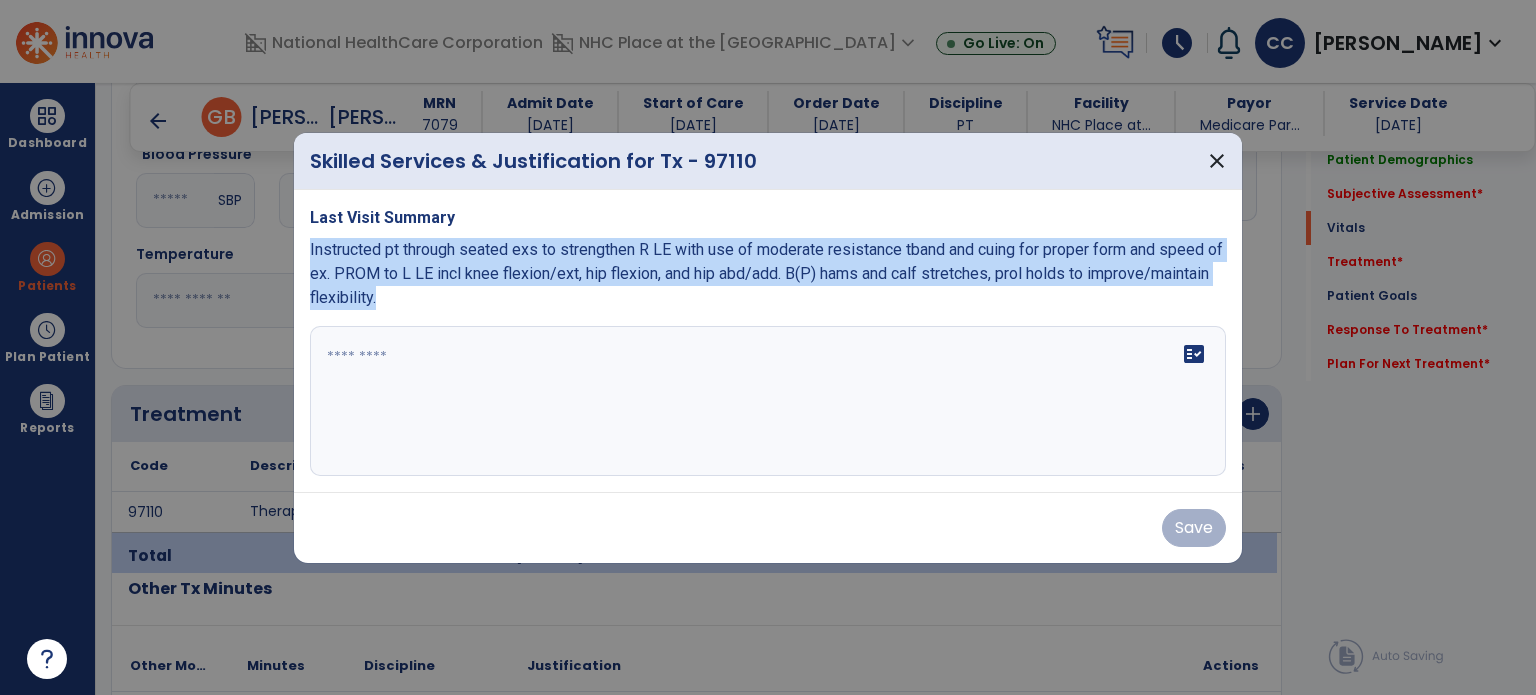 click on "Instructed pt through seated exs to strengthen R LE with use of moderate resistance tband and cuing for proper form and speed of ex. PROM to L LE incl knee flexion/ext, hip flexion, and hip abd/add. B(P) hams and calf stretches, prol holds to improve/maintain flexibility." at bounding box center [766, 273] 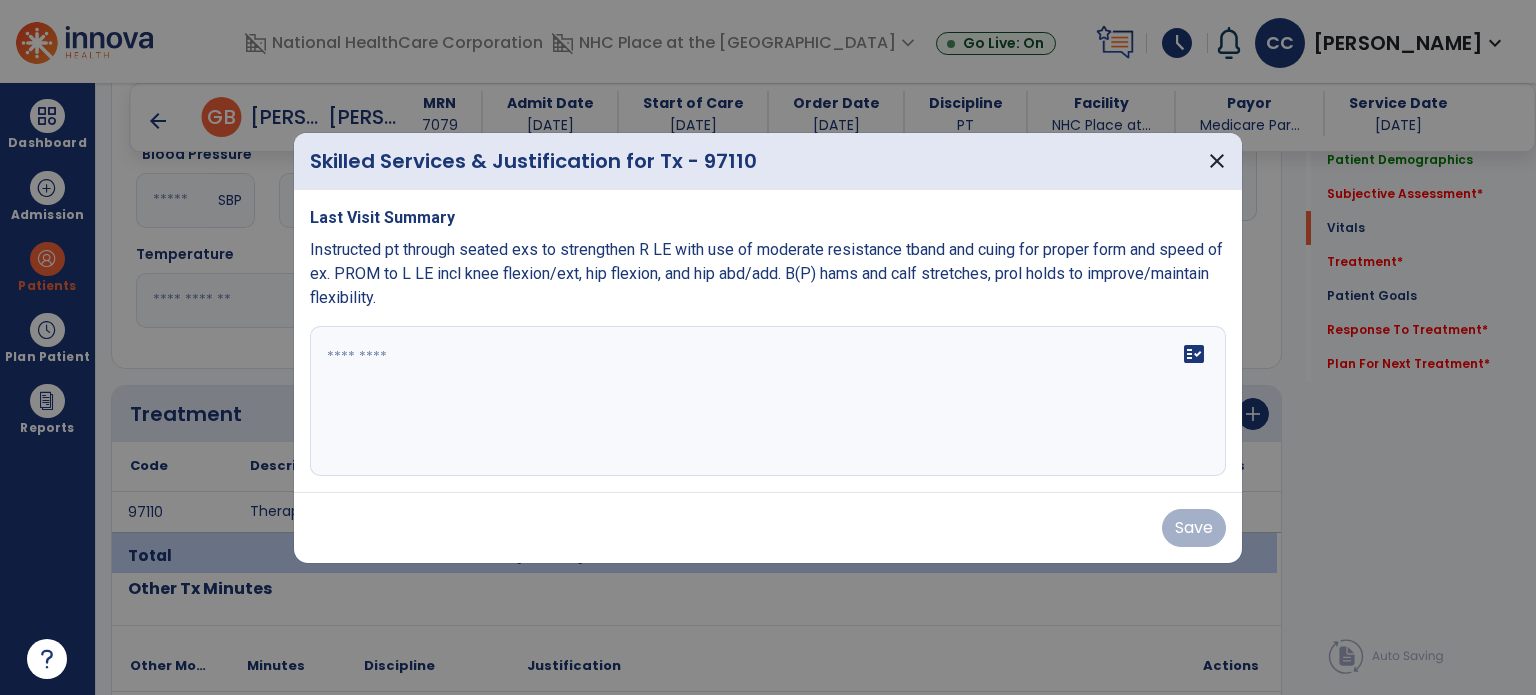 click on "Instructed pt through seated exs to strengthen R LE with use of moderate resistance tband and cuing for proper form and speed of ex. PROM to L LE incl knee flexion/ext, hip flexion, and hip abd/add. B(P) hams and calf stretches, prol holds to improve/maintain flexibility." at bounding box center (766, 273) 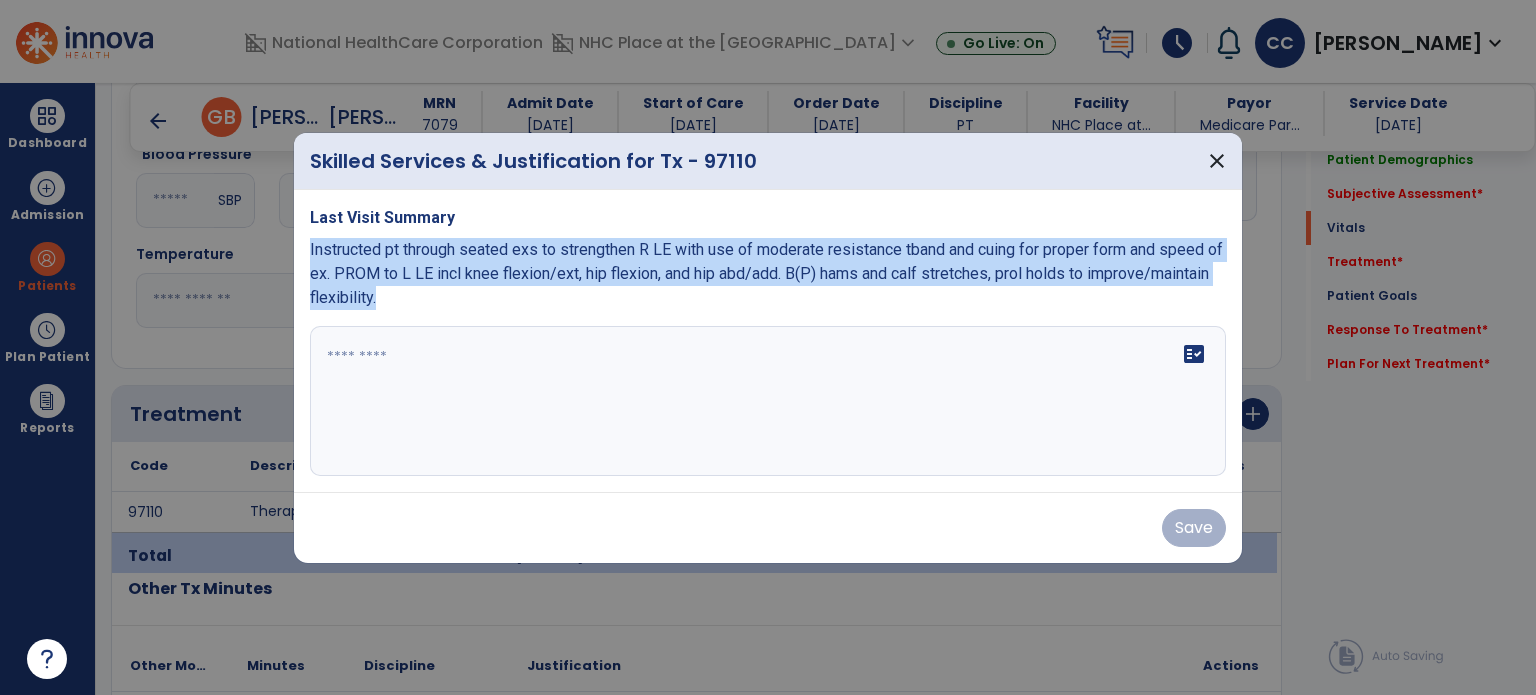 drag, startPoint x: 309, startPoint y: 250, endPoint x: 546, endPoint y: 286, distance: 239.71858 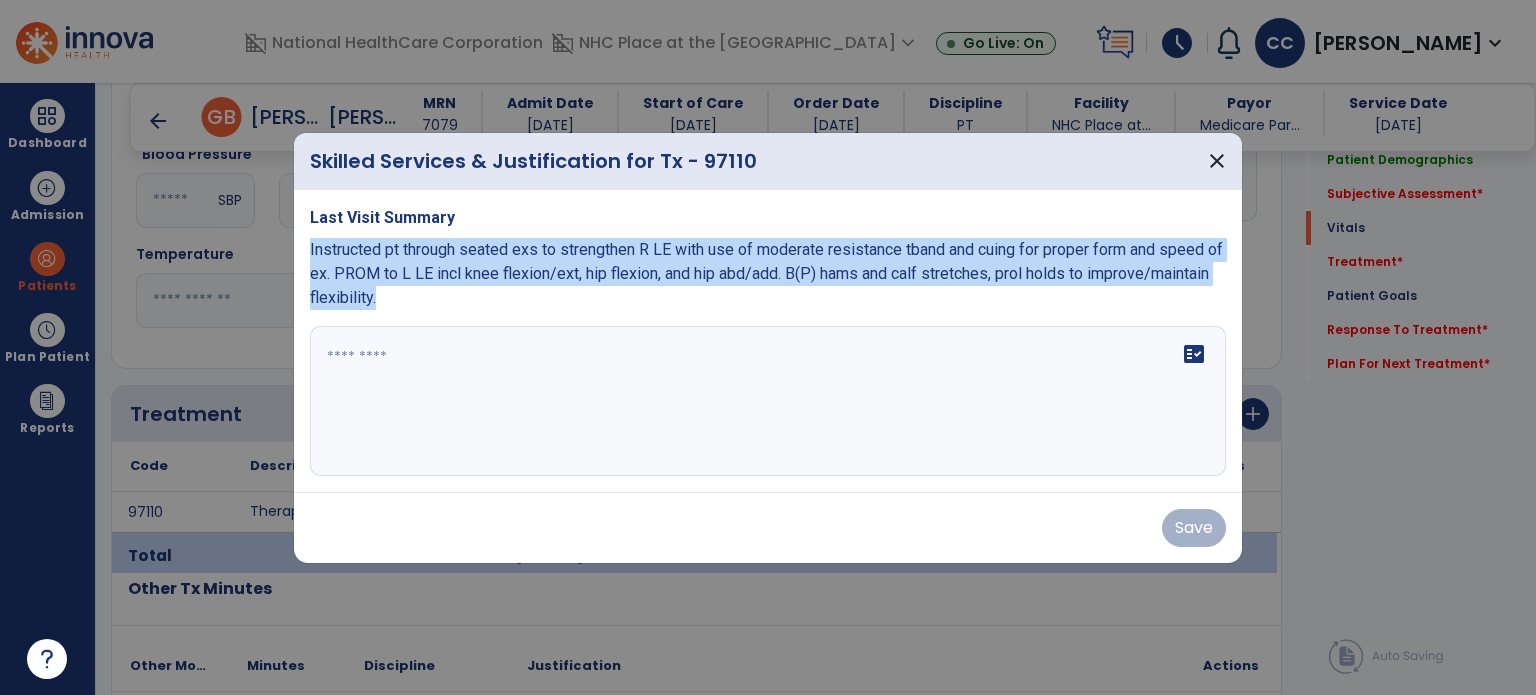 click on "Instructed pt through seated exs to strengthen R LE with use of moderate resistance tband and cuing for proper form and speed of ex. PROM to L LE incl knee flexion/ext, hip flexion, and hip abd/add. B(P) hams and calf stretches, prol holds to improve/maintain flexibility." at bounding box center [768, 274] 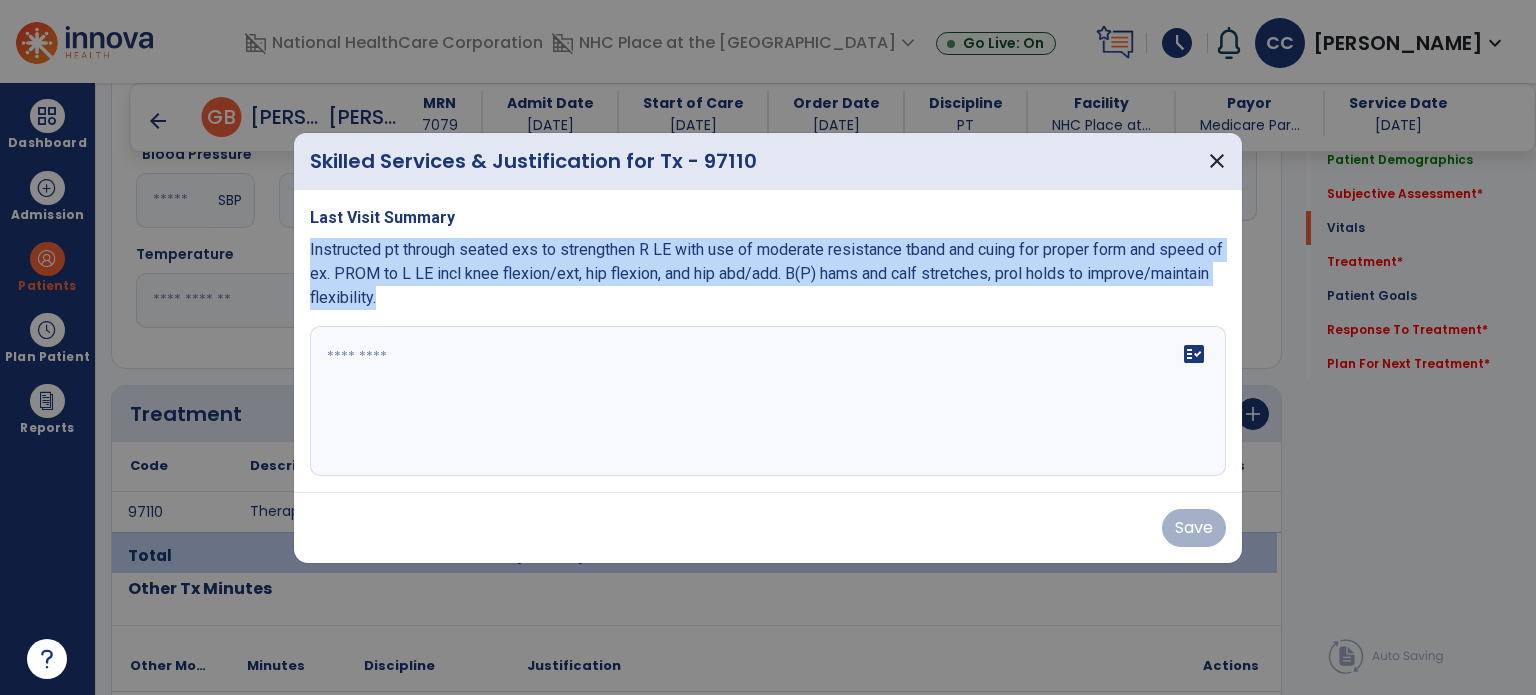 copy on "Instructed pt through seated exs to strengthen R LE with use of moderate resistance tband and cuing for proper form and speed of ex. PROM to L LE incl knee flexion/ext, hip flexion, and hip abd/add. B(P) hams and calf stretches, prol holds to improve/maintain flexibility." 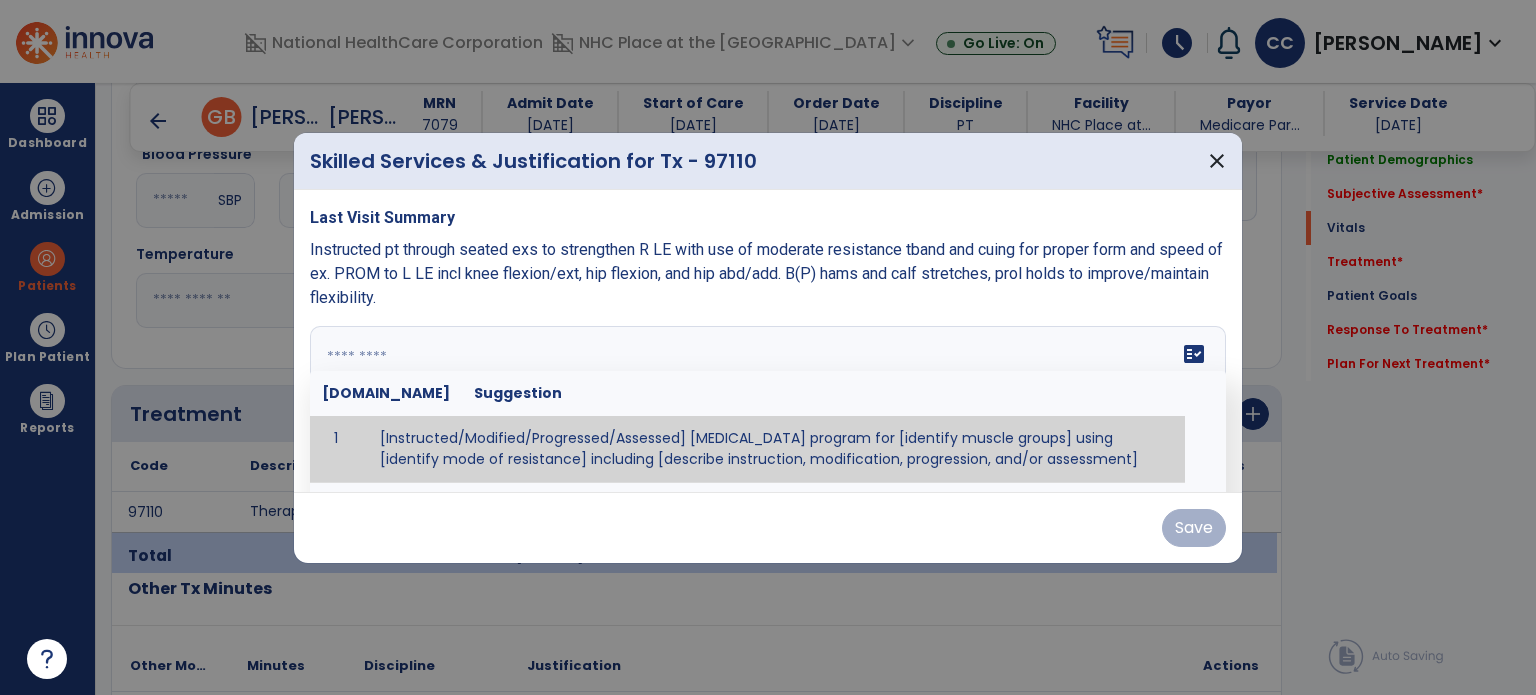 click at bounding box center [768, 401] 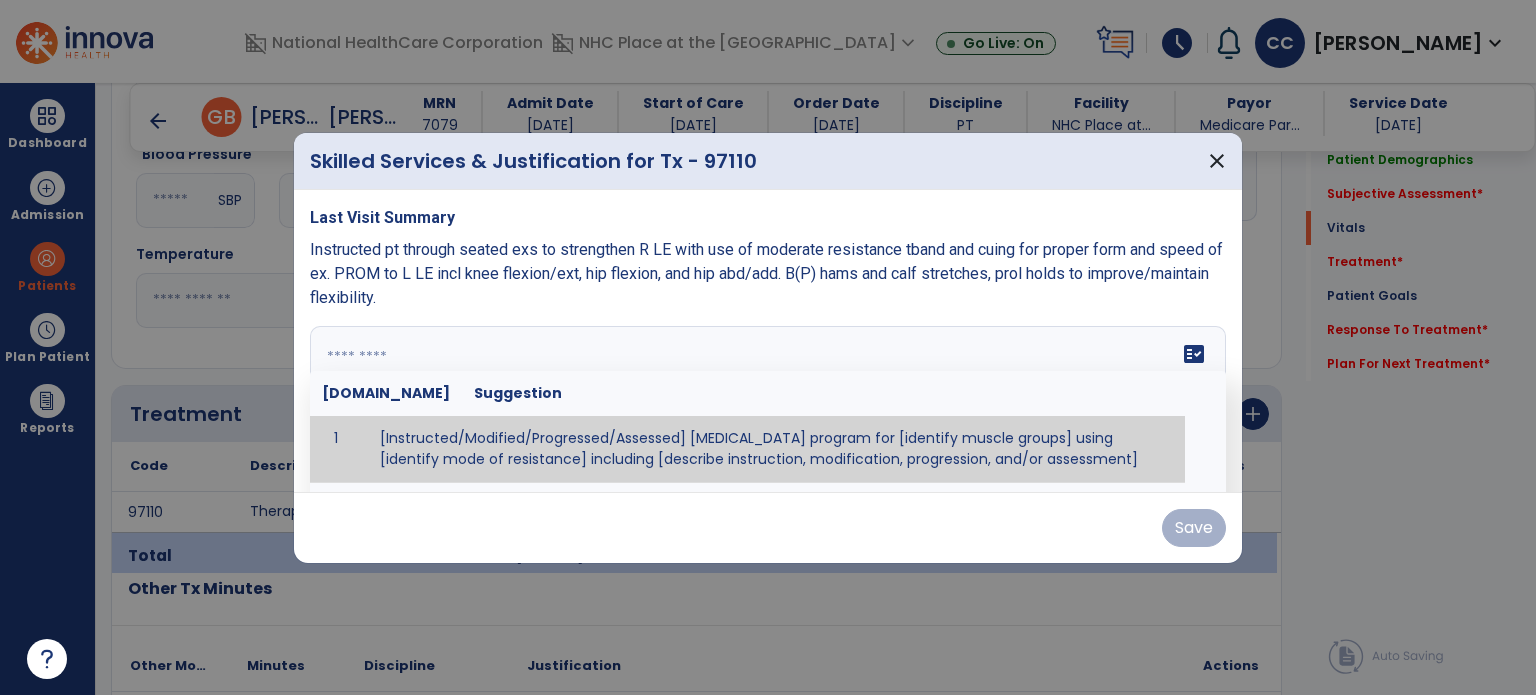 paste on "**********" 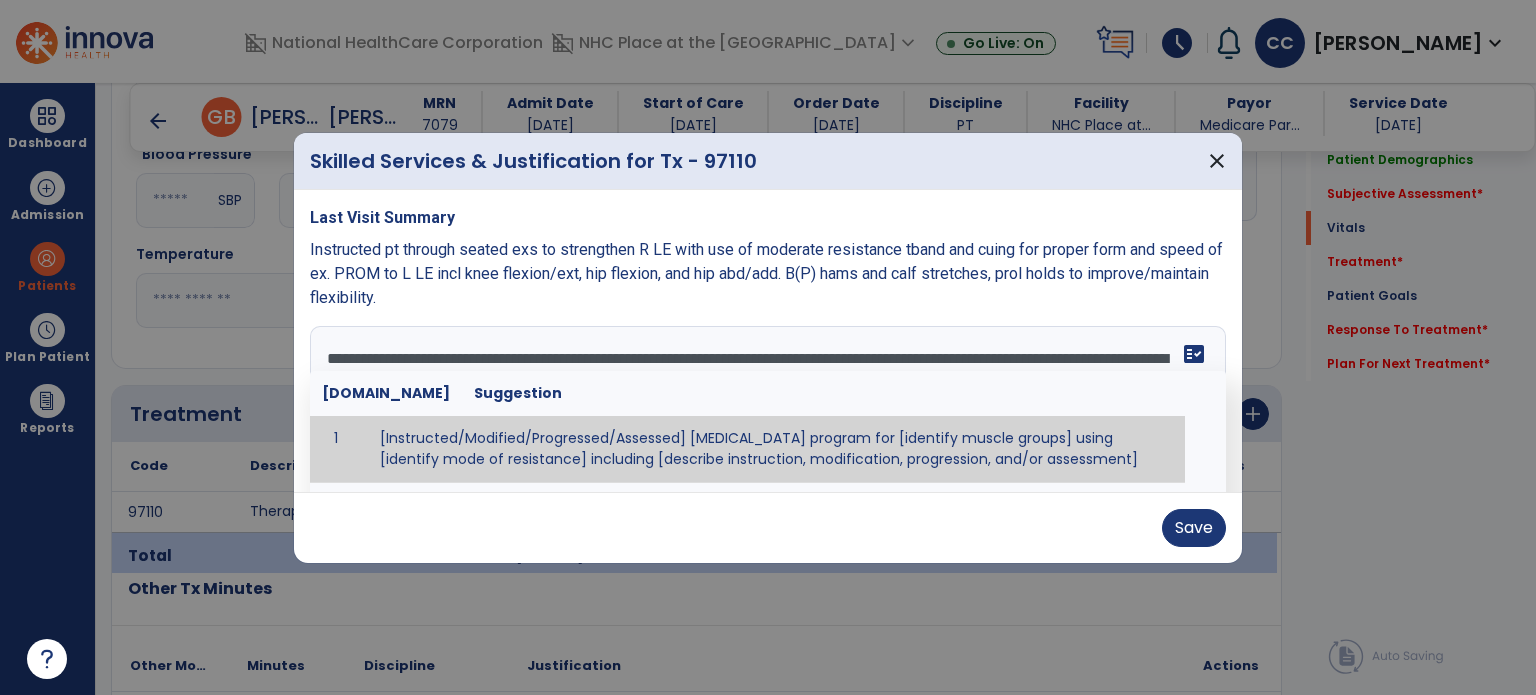 drag, startPoint x: 832, startPoint y: 360, endPoint x: 827, endPoint y: 373, distance: 13.928389 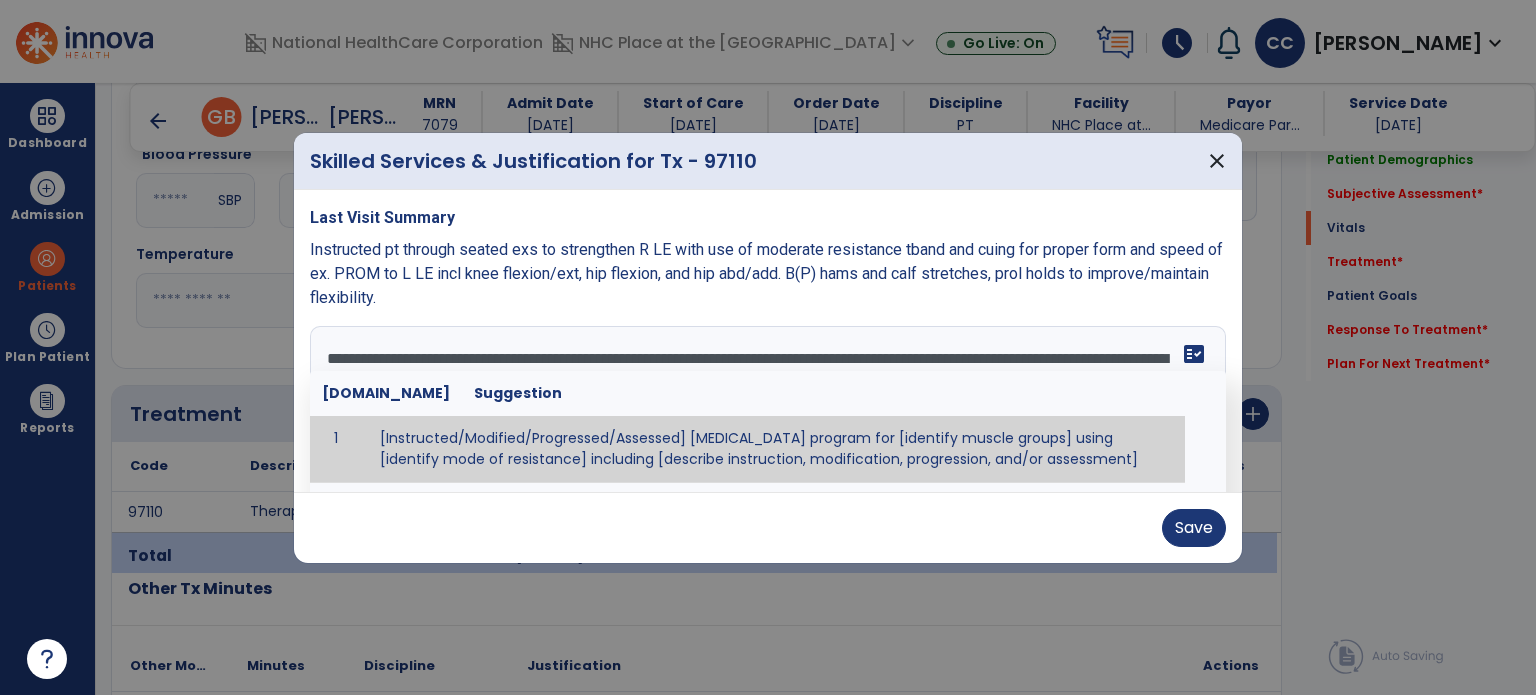 click on "**********" at bounding box center (768, 401) 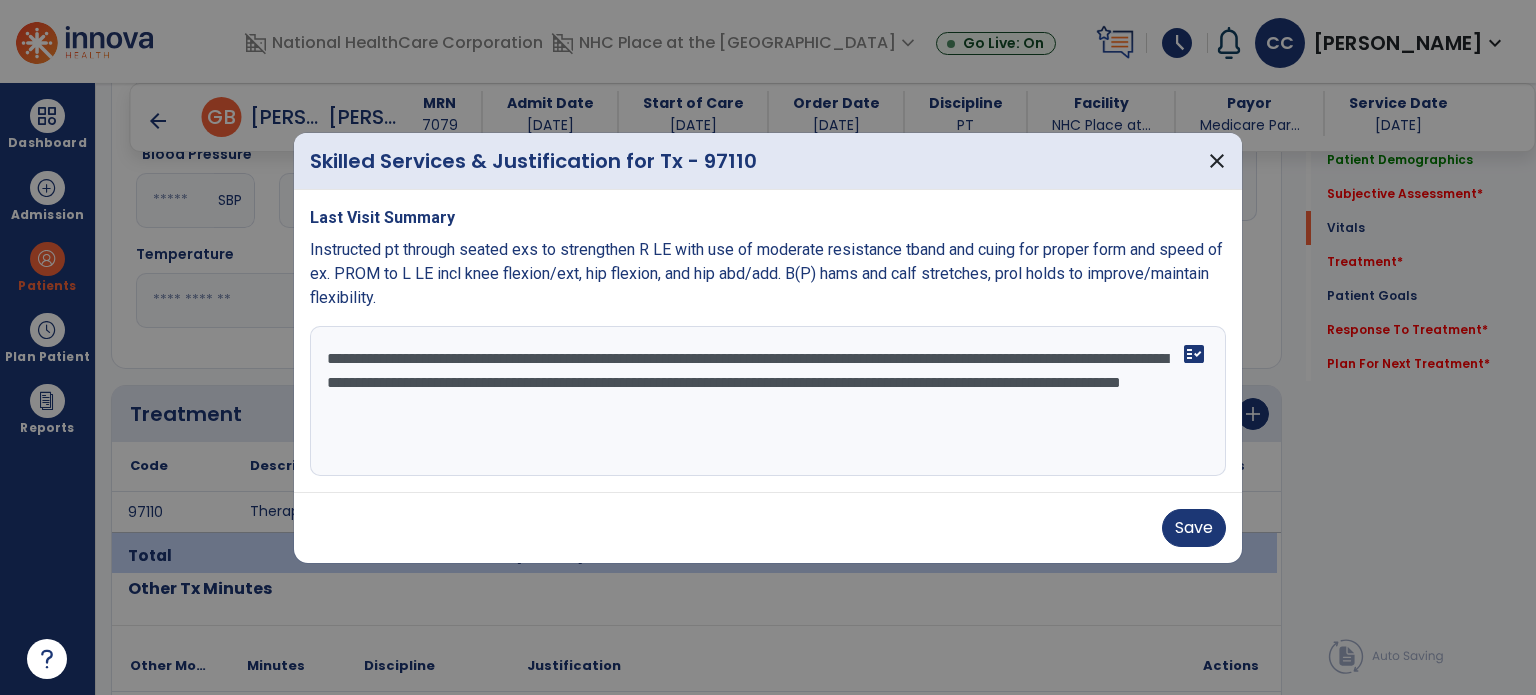 click on "**********" at bounding box center (768, 401) 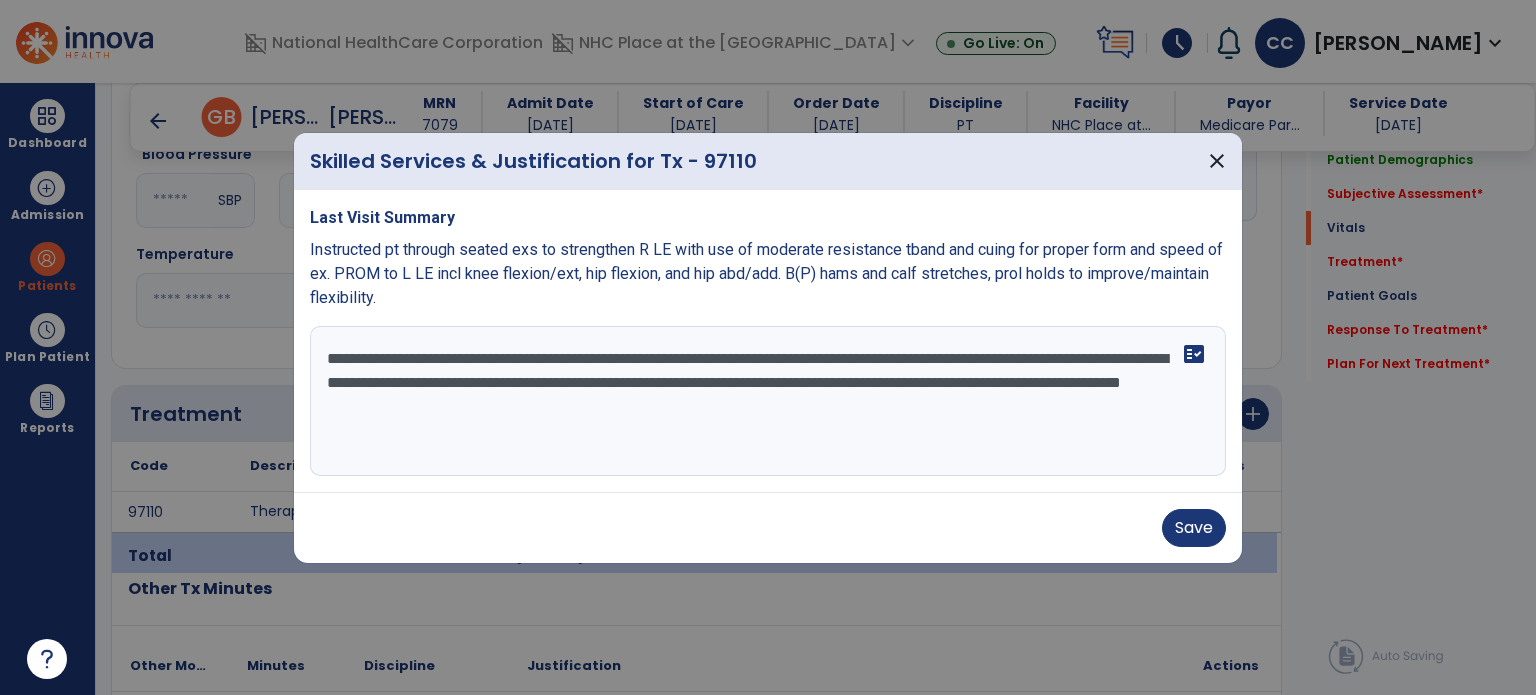 click on "**********" at bounding box center [768, 401] 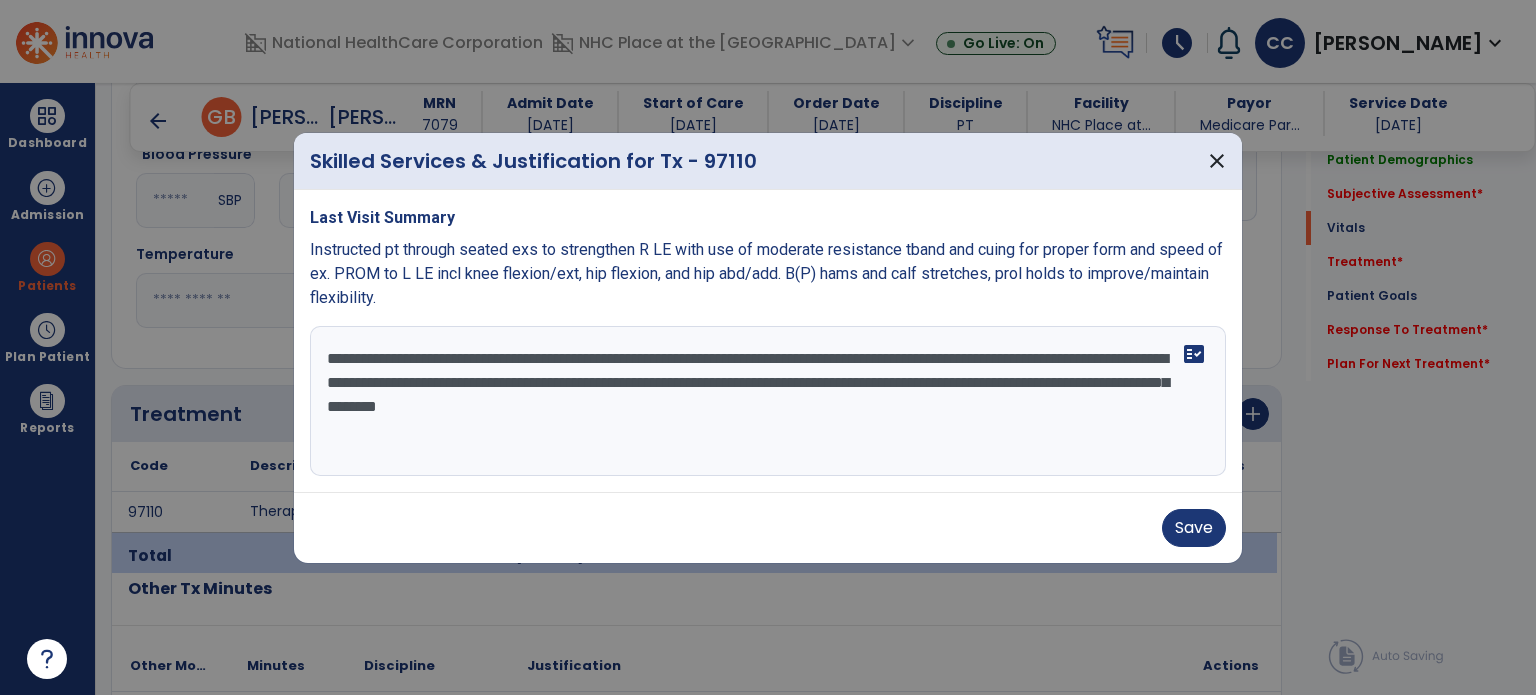 click on "**********" at bounding box center [768, 401] 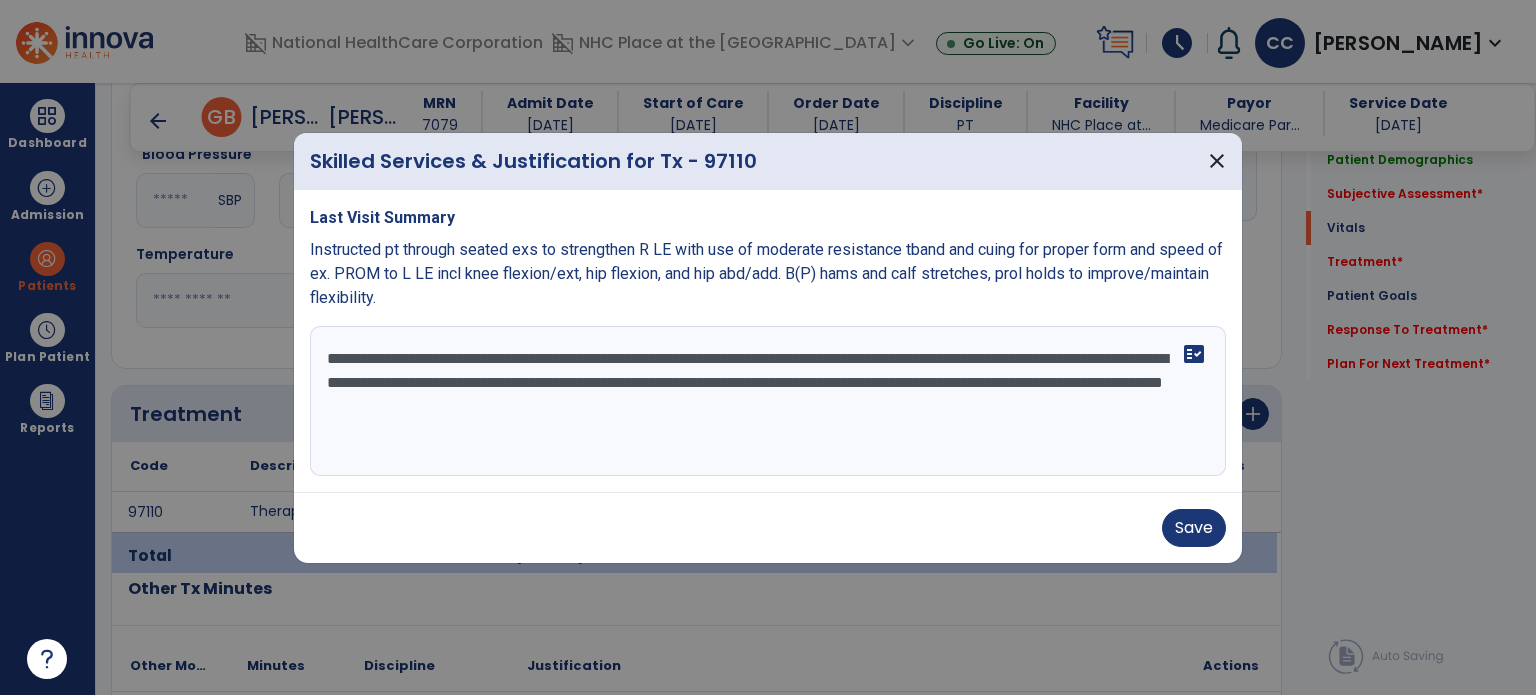 click on "**********" at bounding box center (768, 401) 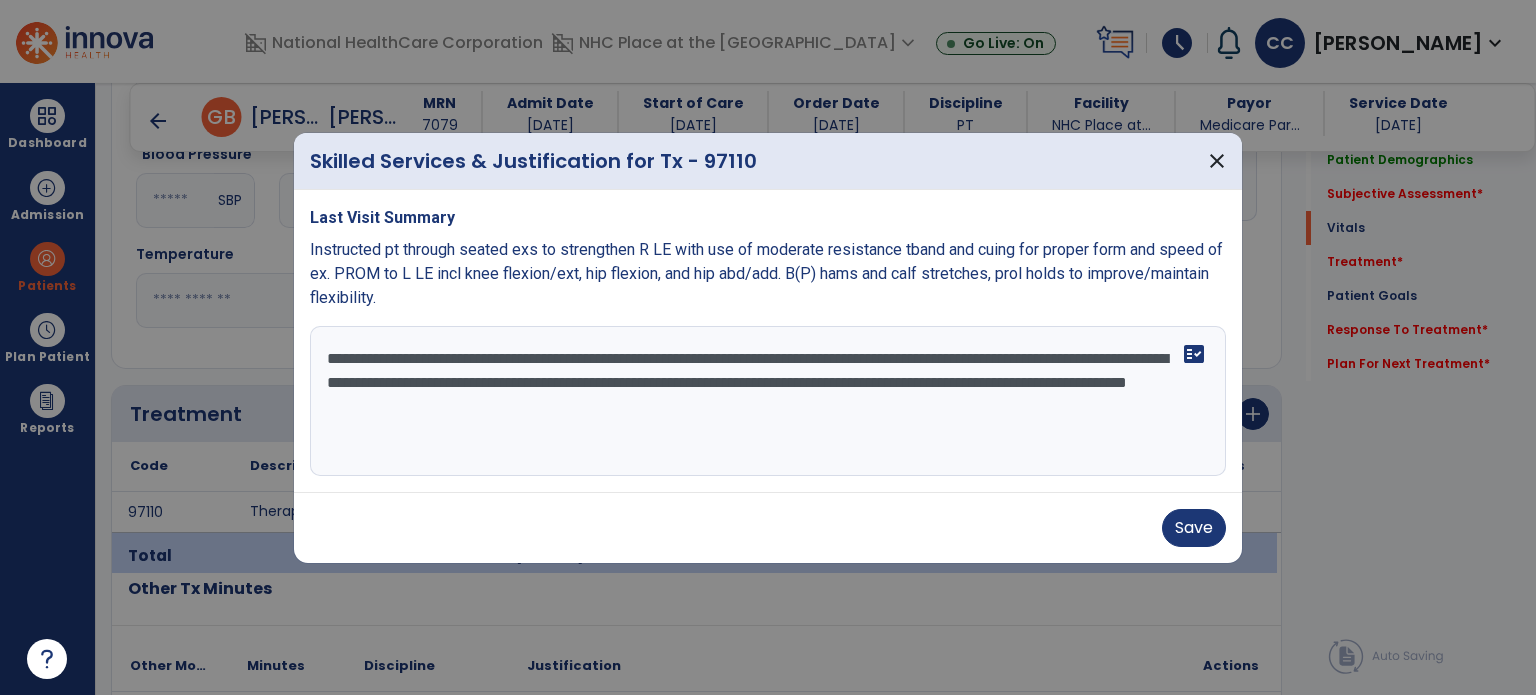 click on "**********" at bounding box center [768, 401] 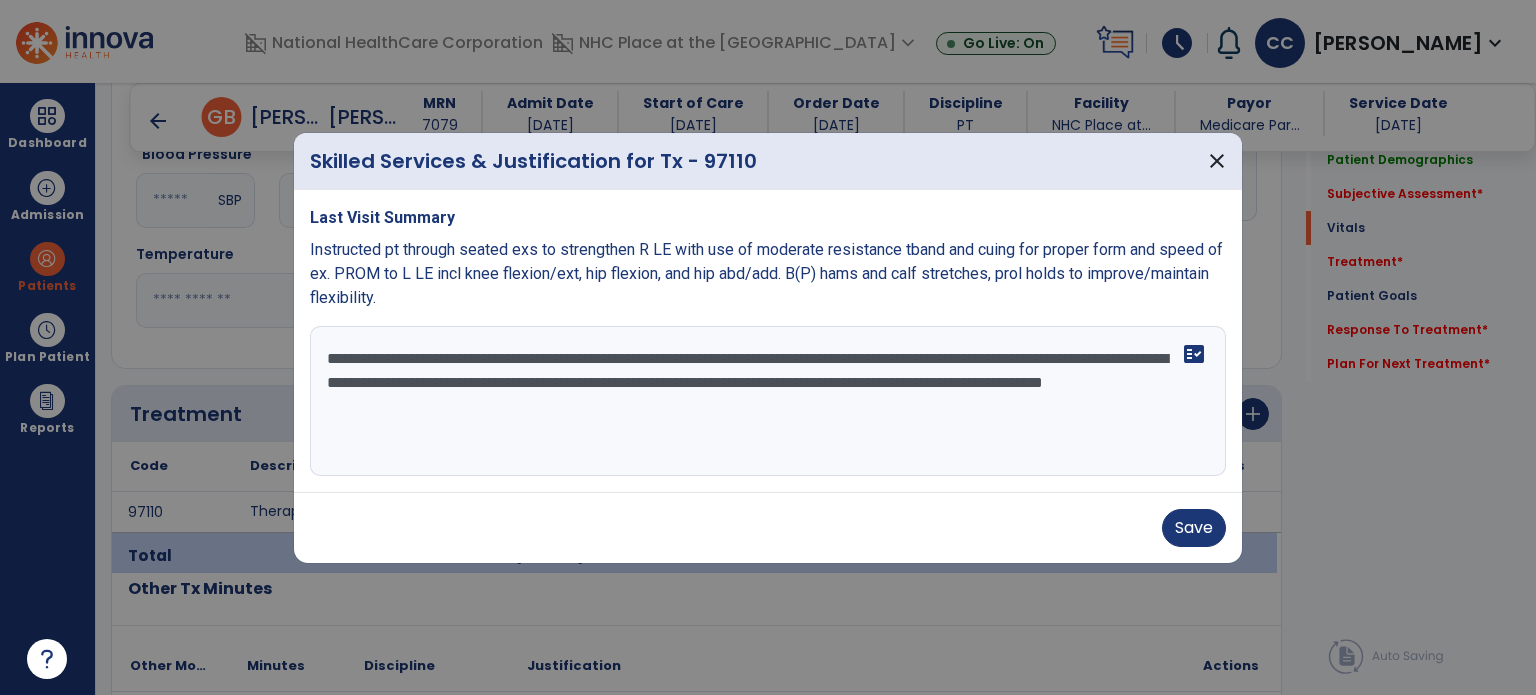 type on "**********" 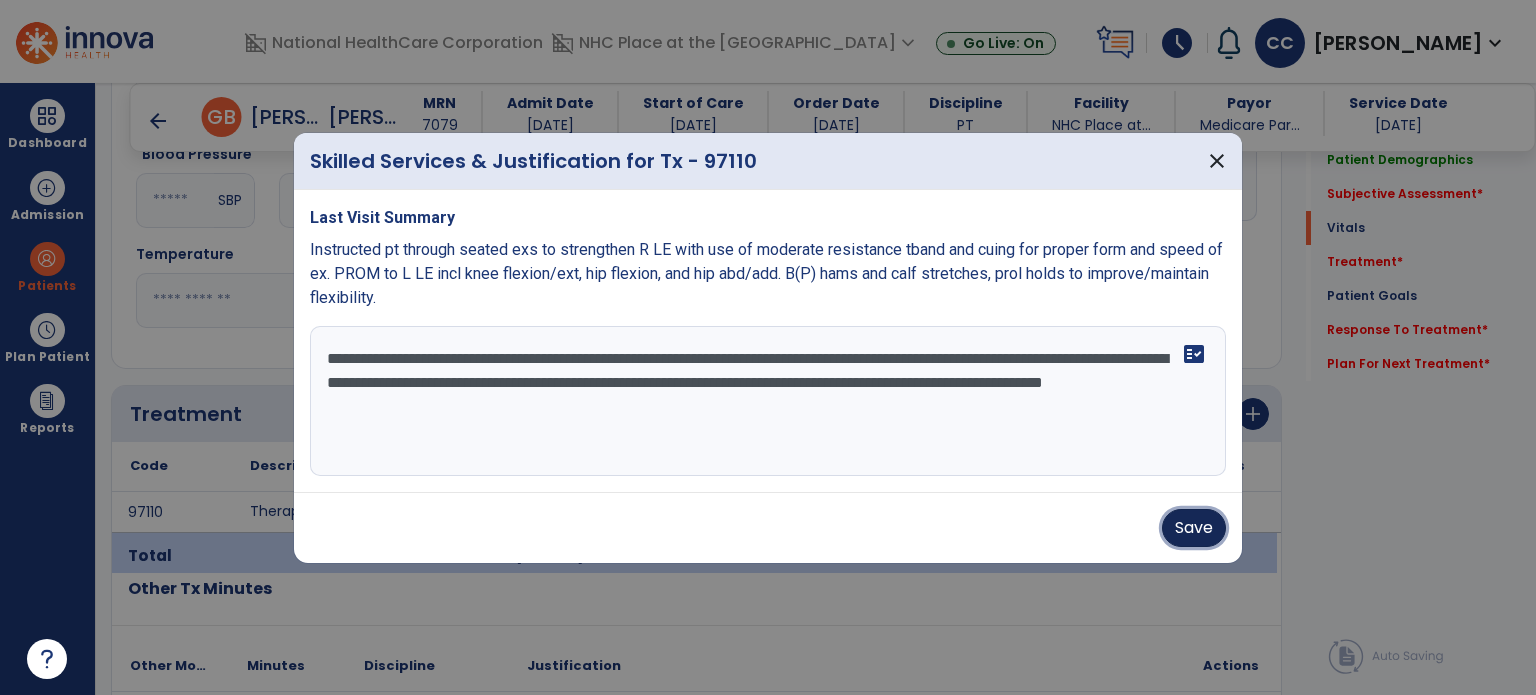 click on "Save" at bounding box center (1194, 528) 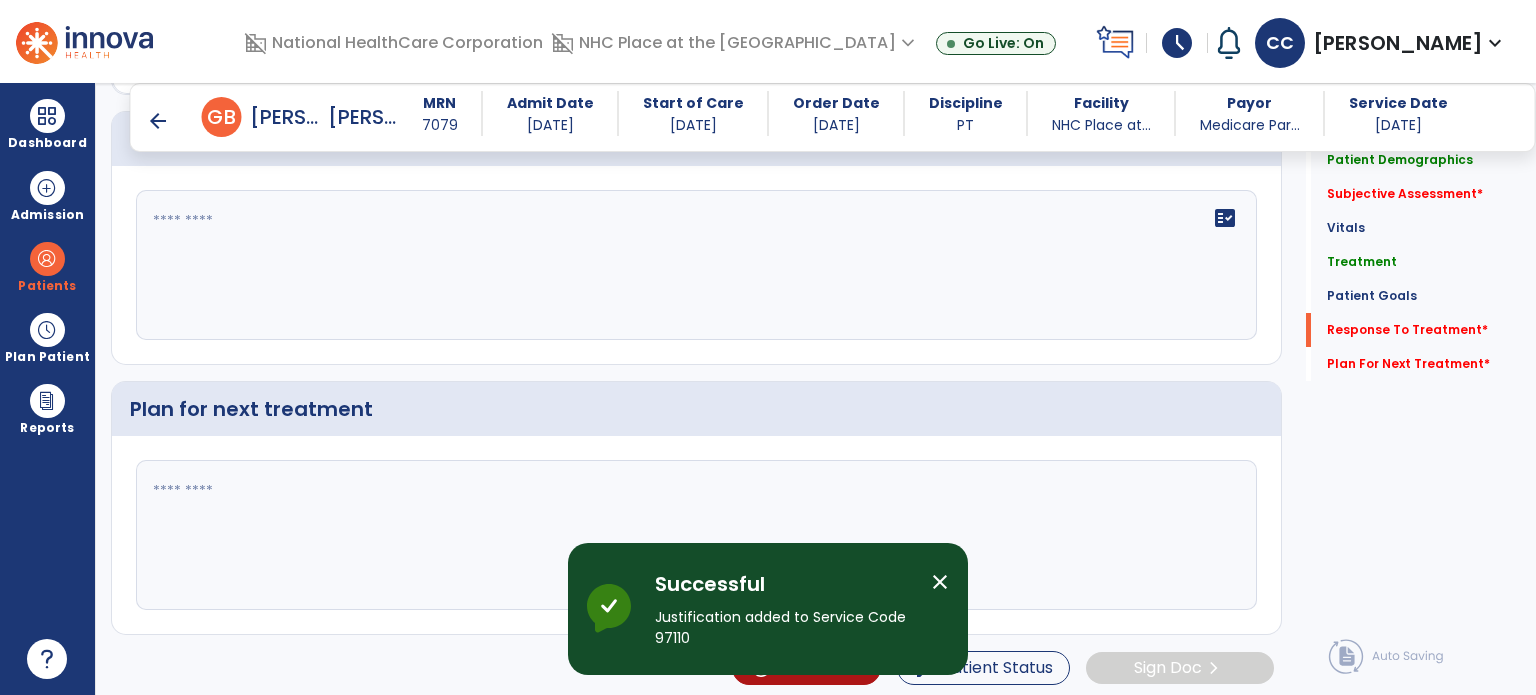 scroll, scrollTop: 2388, scrollLeft: 0, axis: vertical 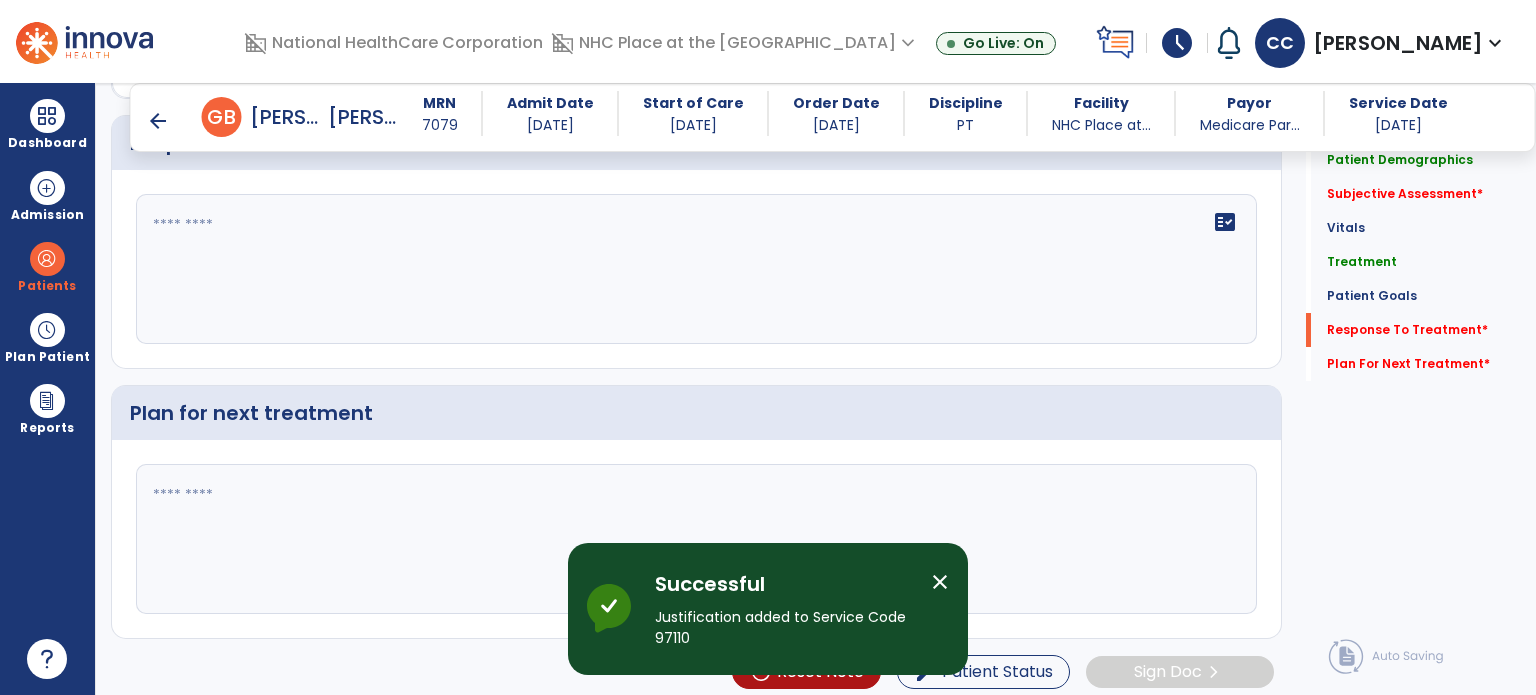 click on "fact_check" 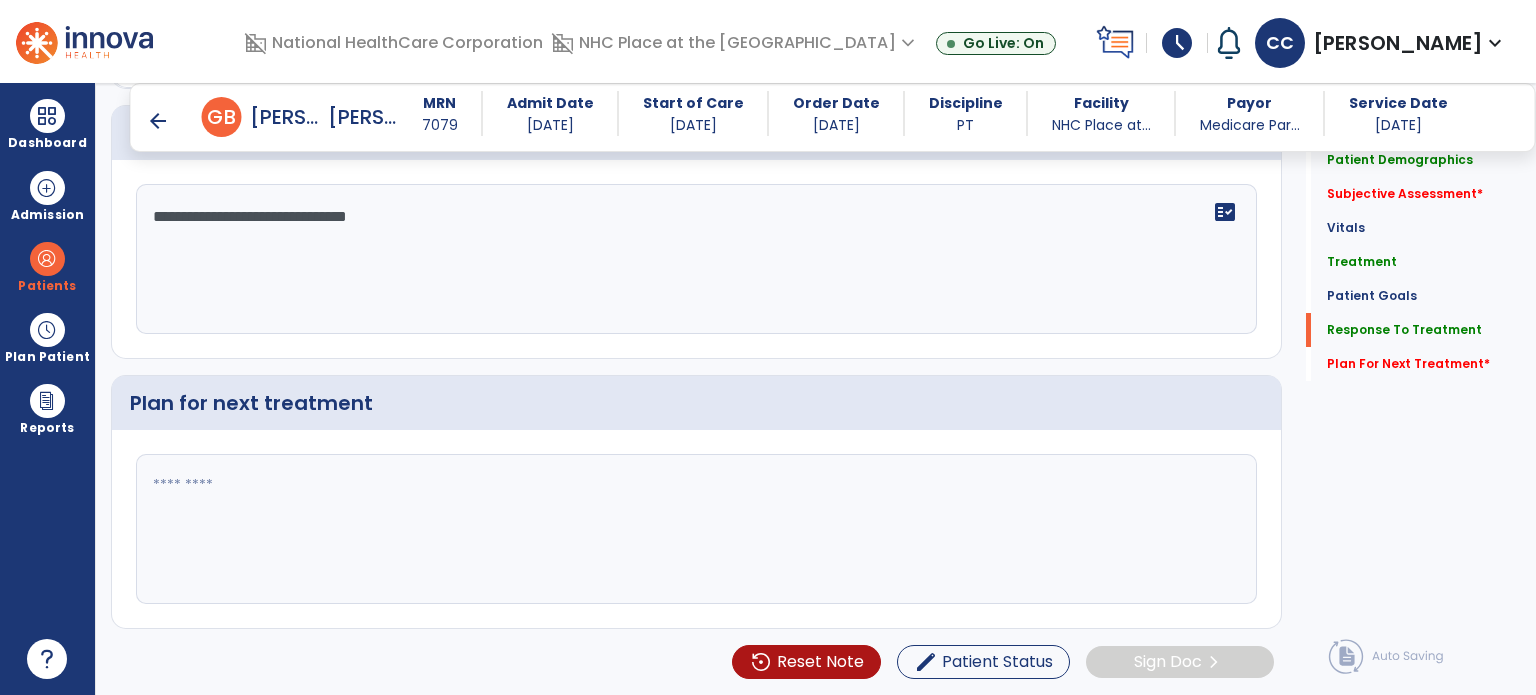 scroll, scrollTop: 2388, scrollLeft: 0, axis: vertical 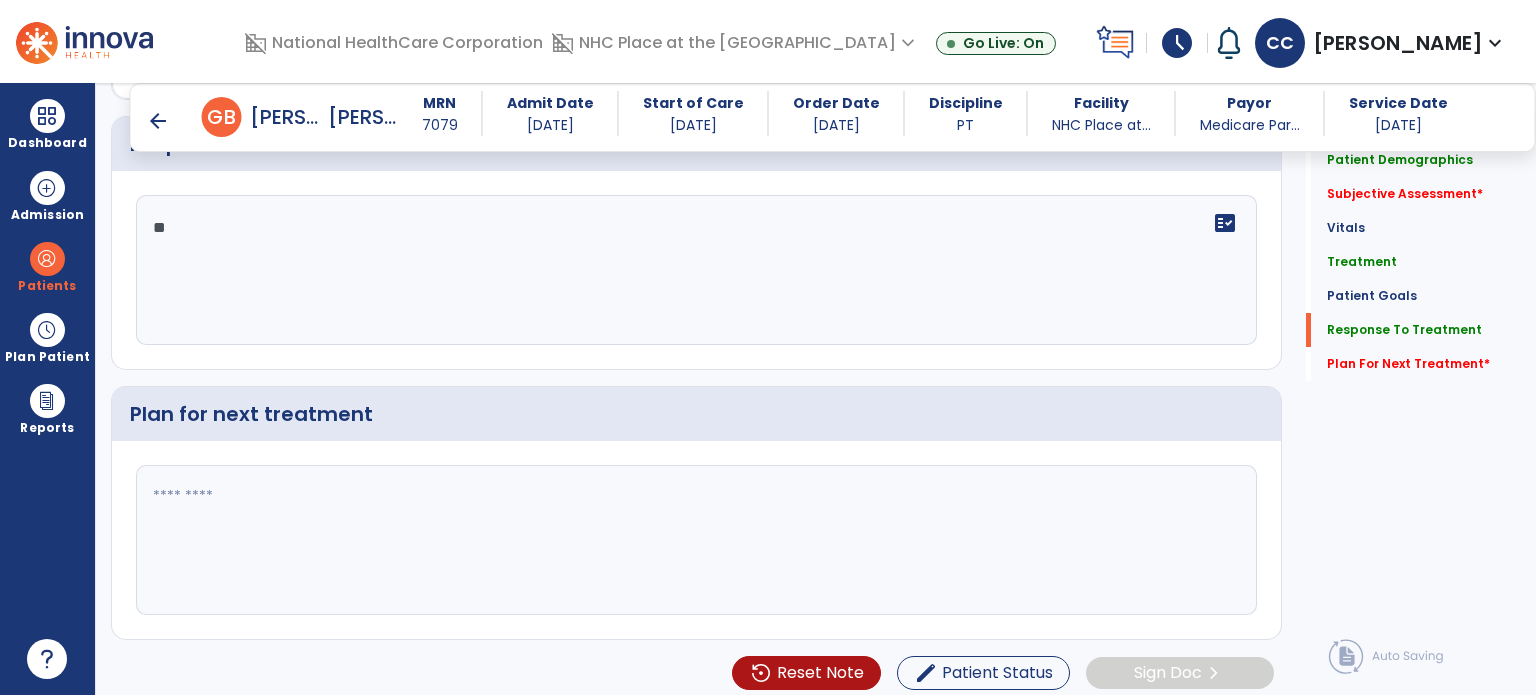 type on "*" 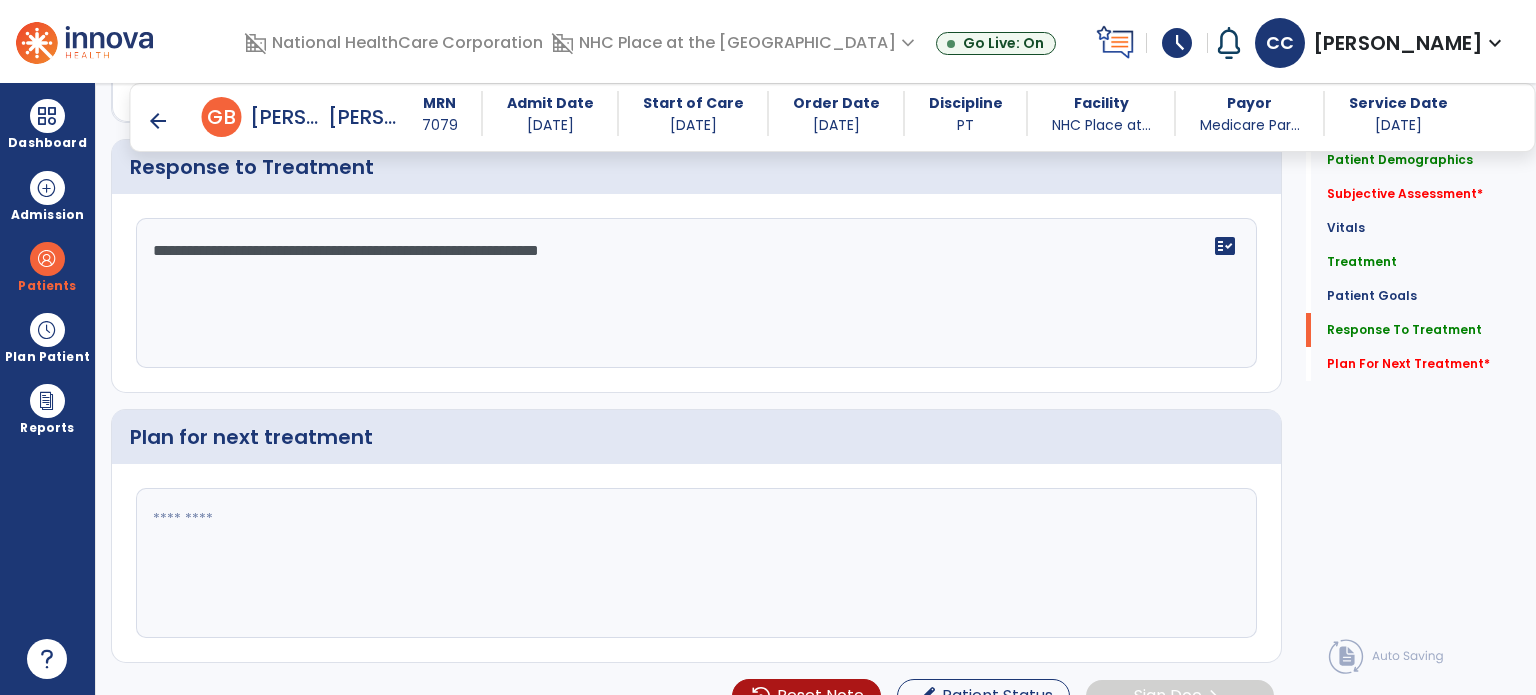 scroll, scrollTop: 2388, scrollLeft: 0, axis: vertical 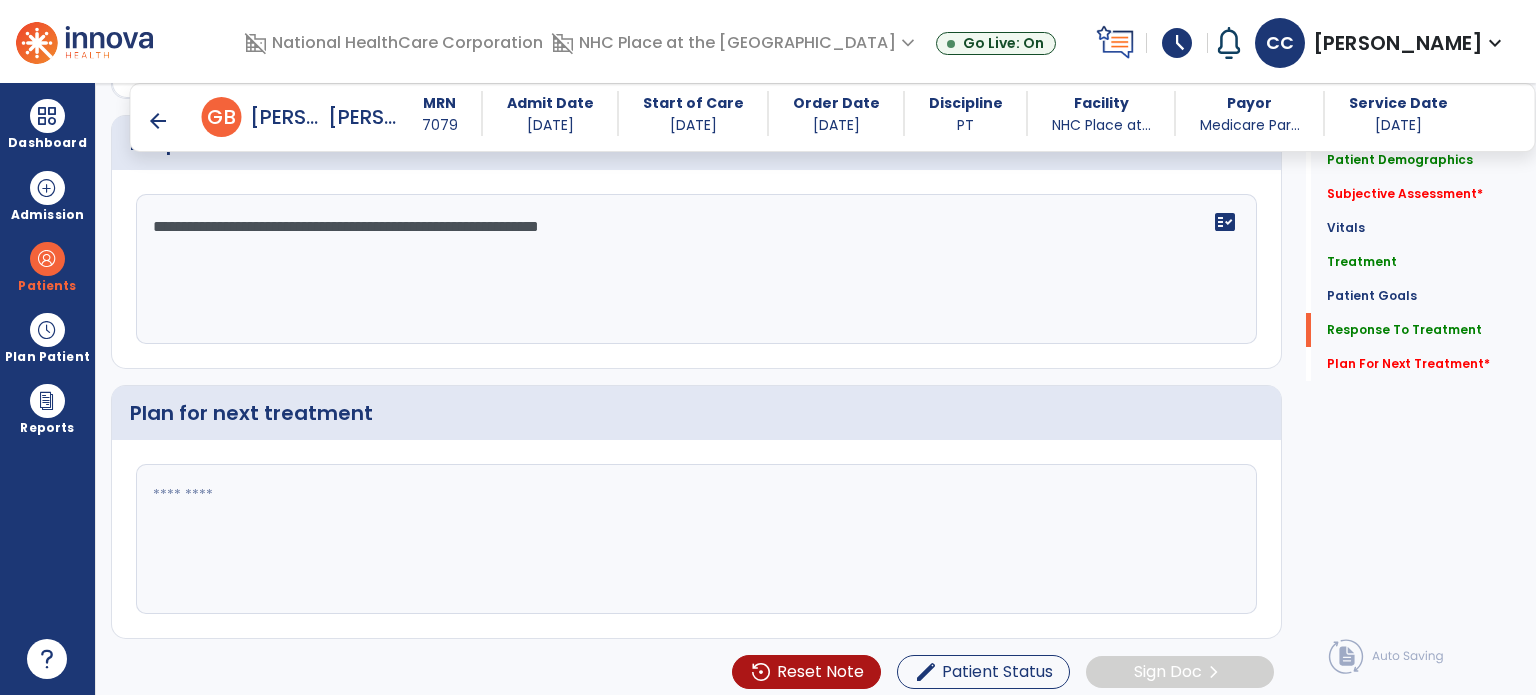 type on "**********" 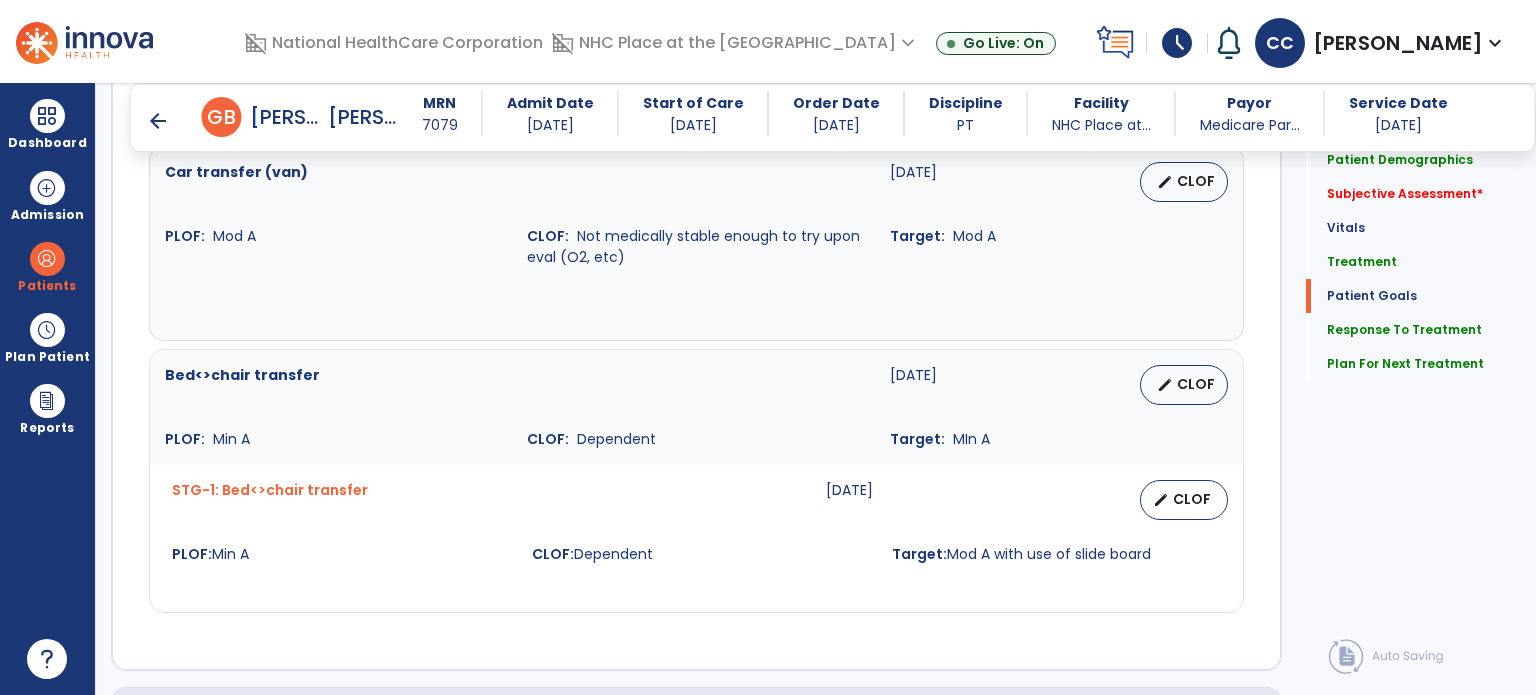 scroll, scrollTop: 1808, scrollLeft: 0, axis: vertical 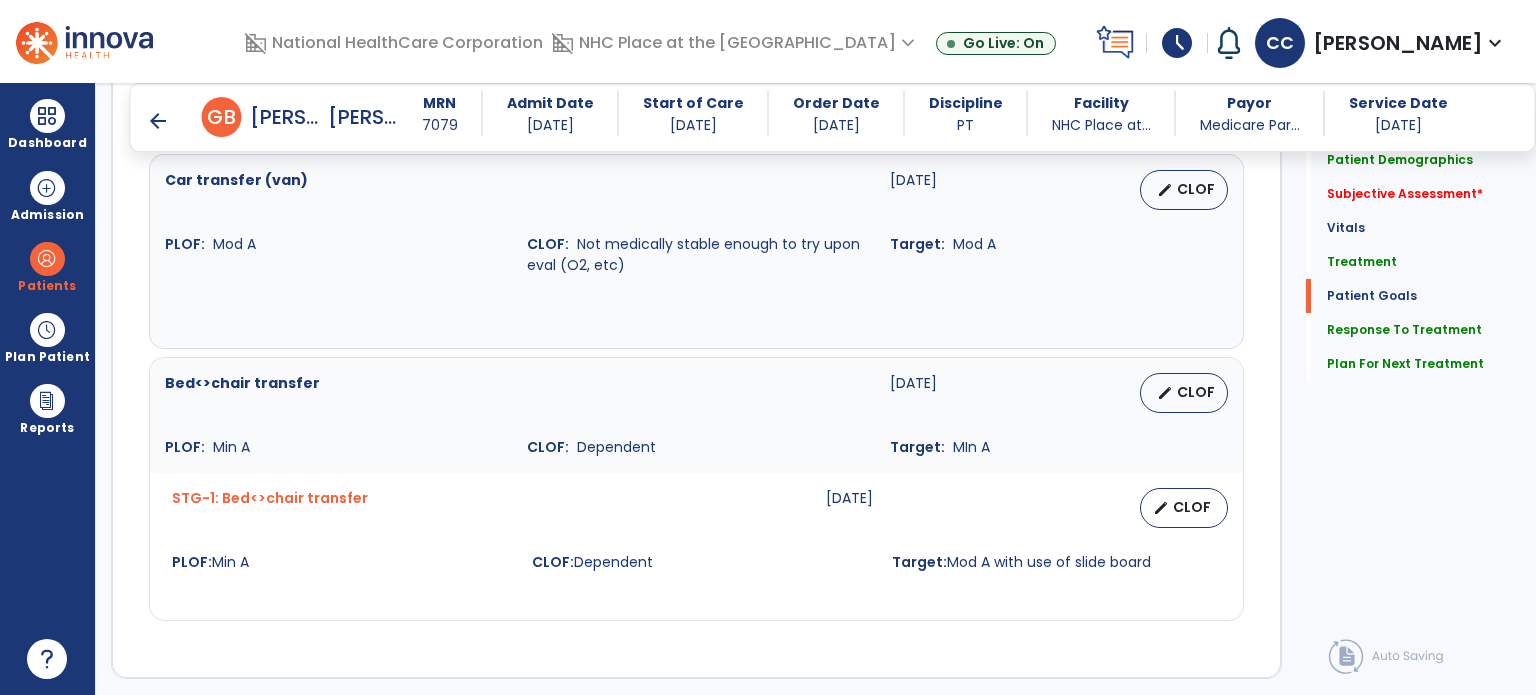 type on "**********" 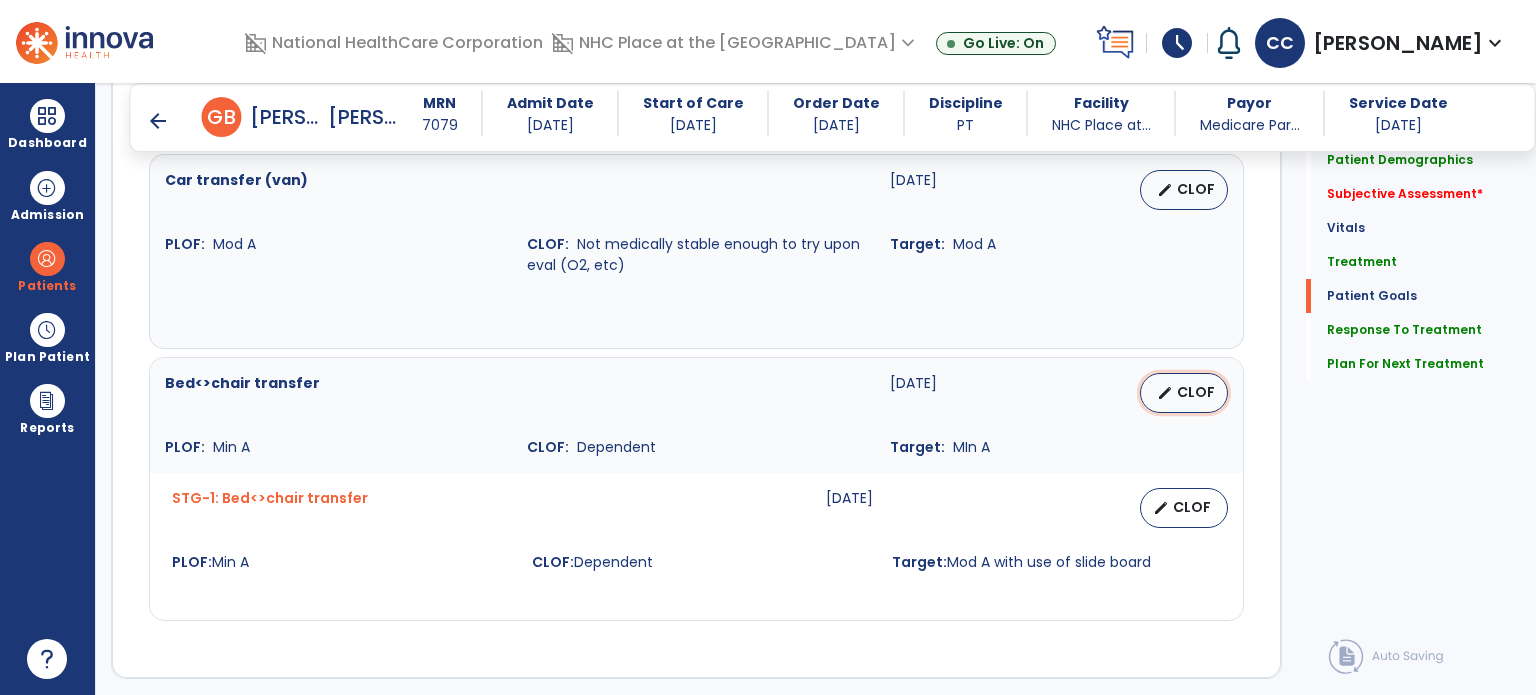 click on "edit   CLOF" at bounding box center [1184, 393] 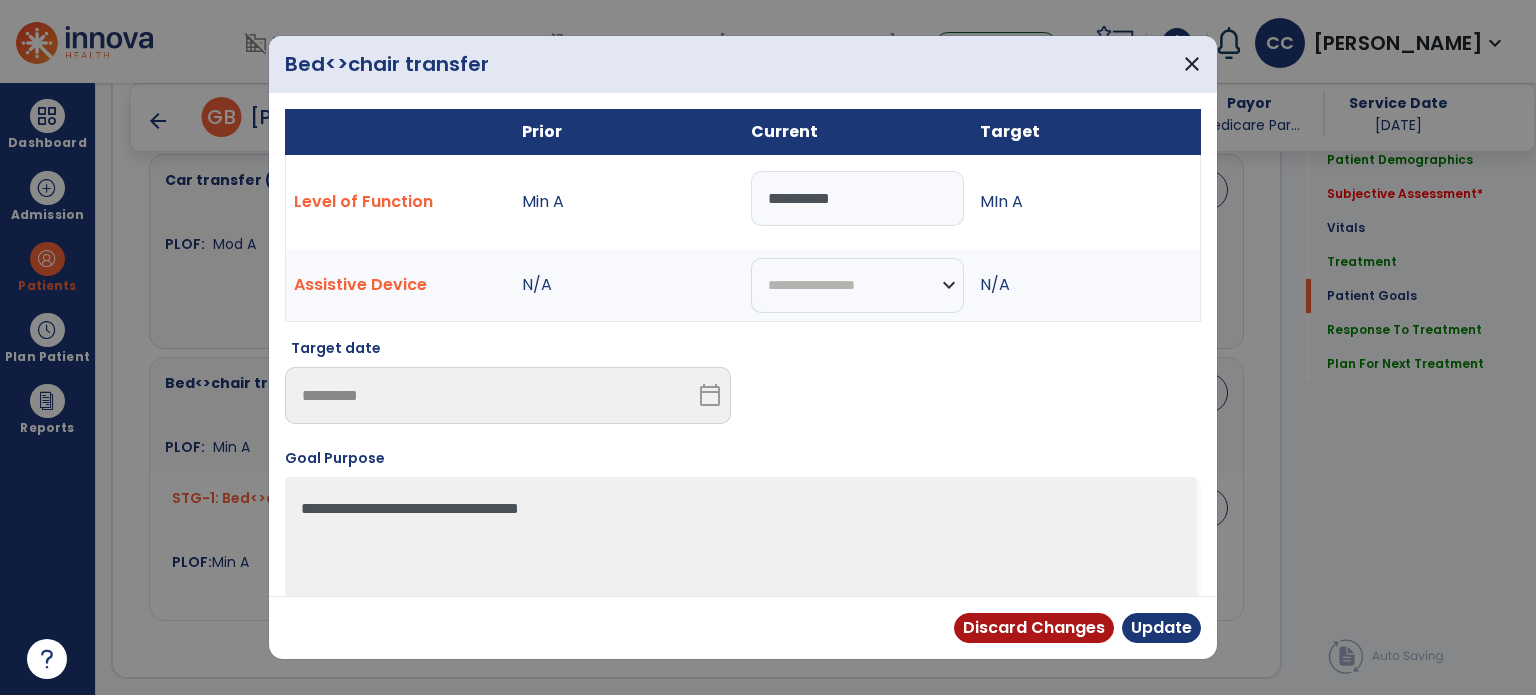 click on "*********" at bounding box center [857, 198] 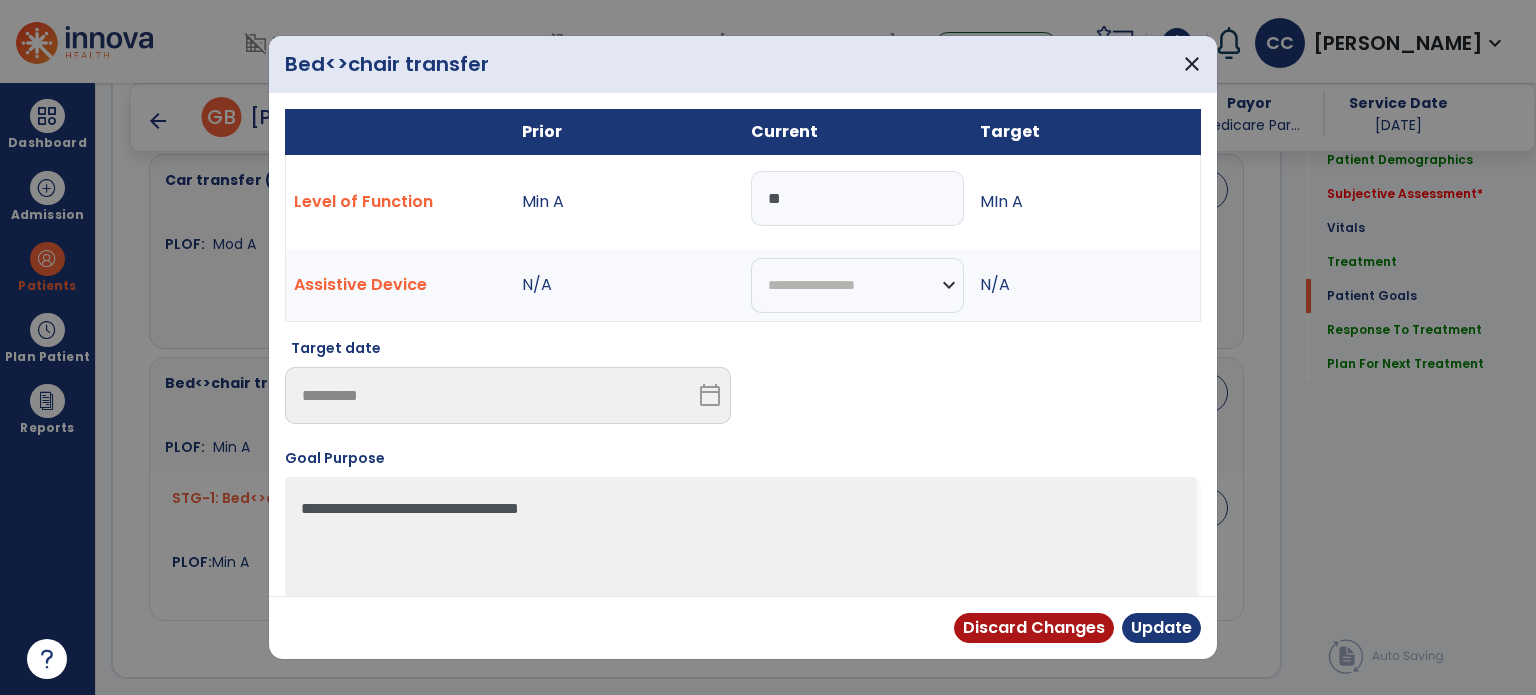 type on "*" 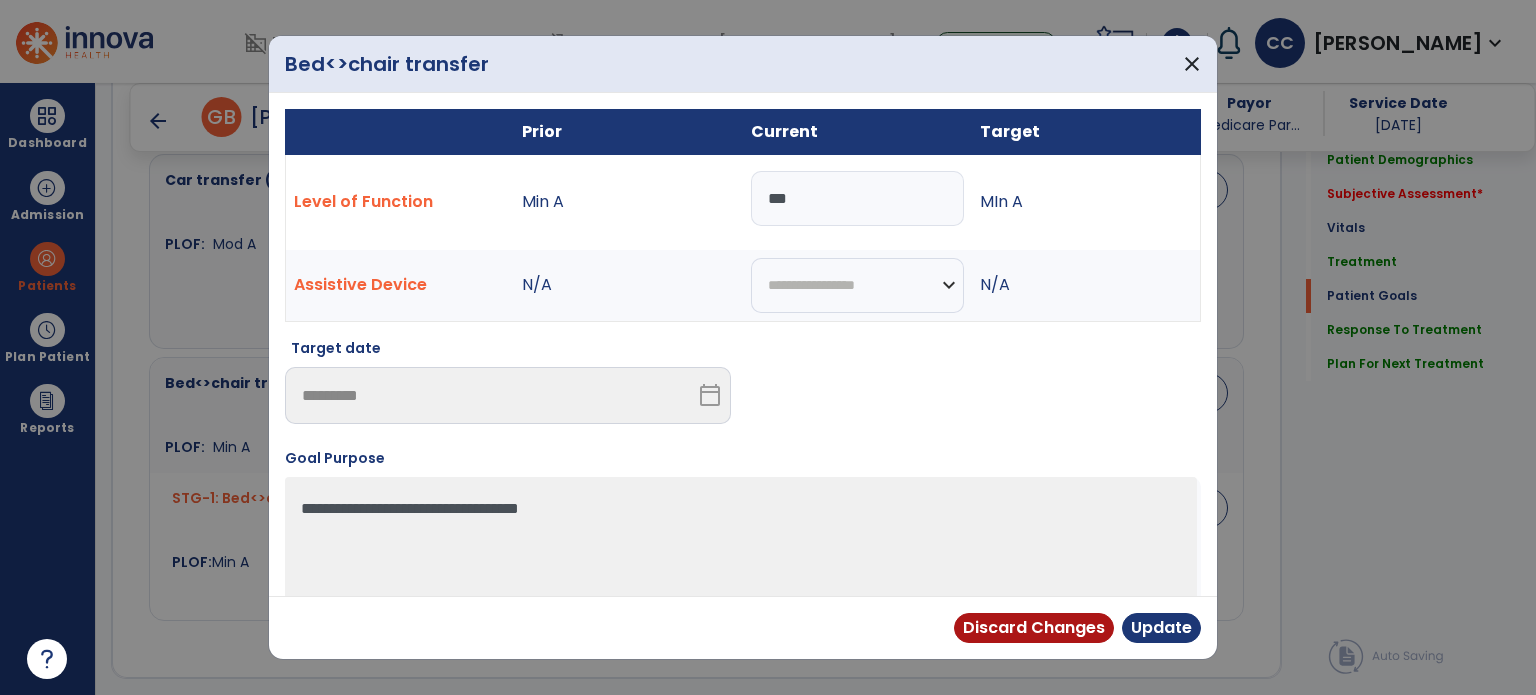 type on "***" 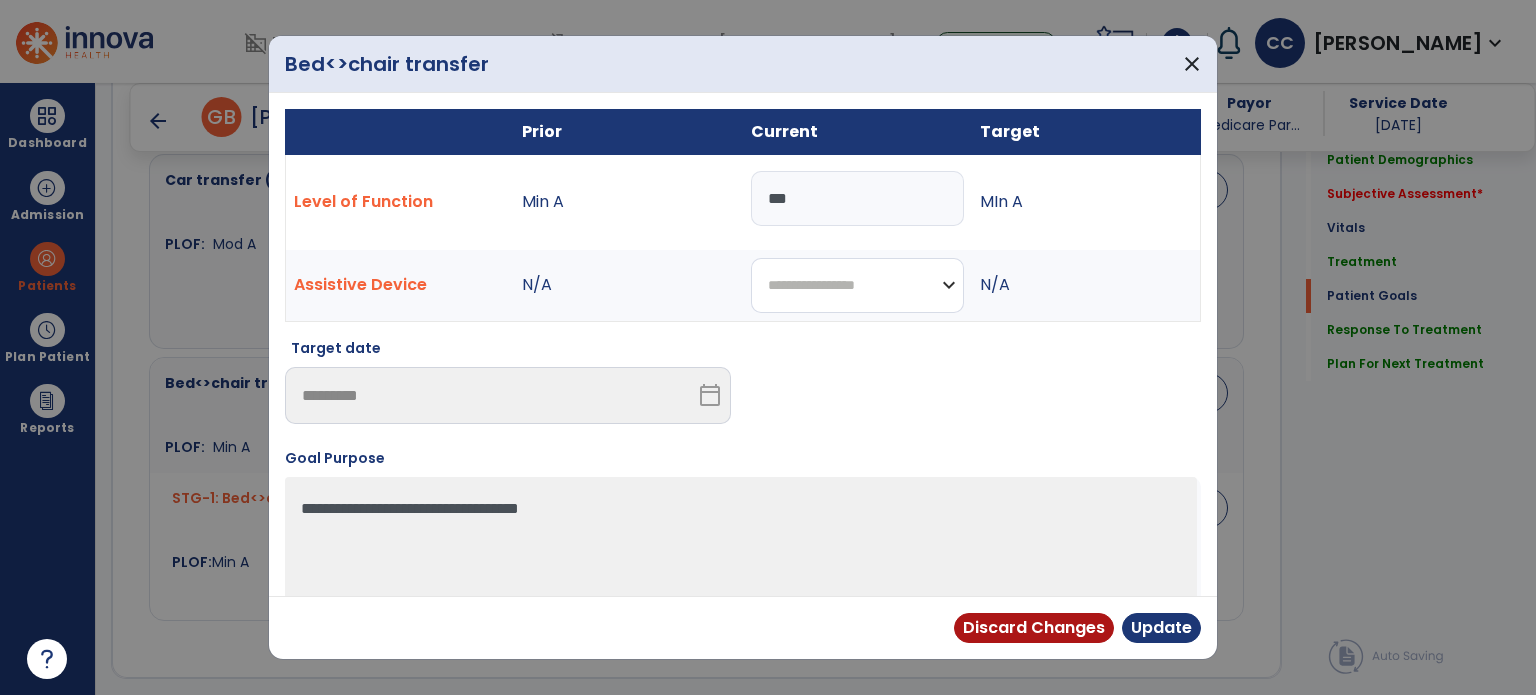 click on "**********" at bounding box center [857, 285] 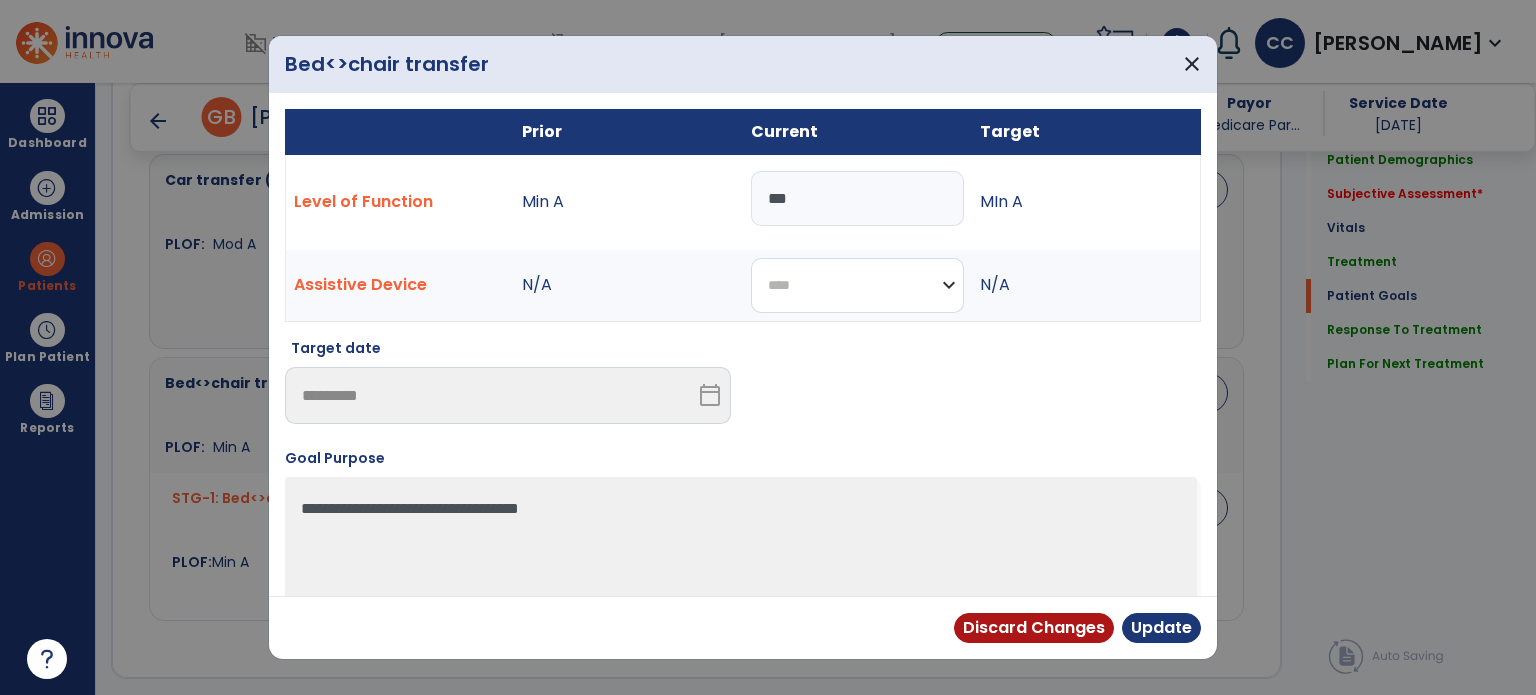 click on "**********" at bounding box center [857, 285] 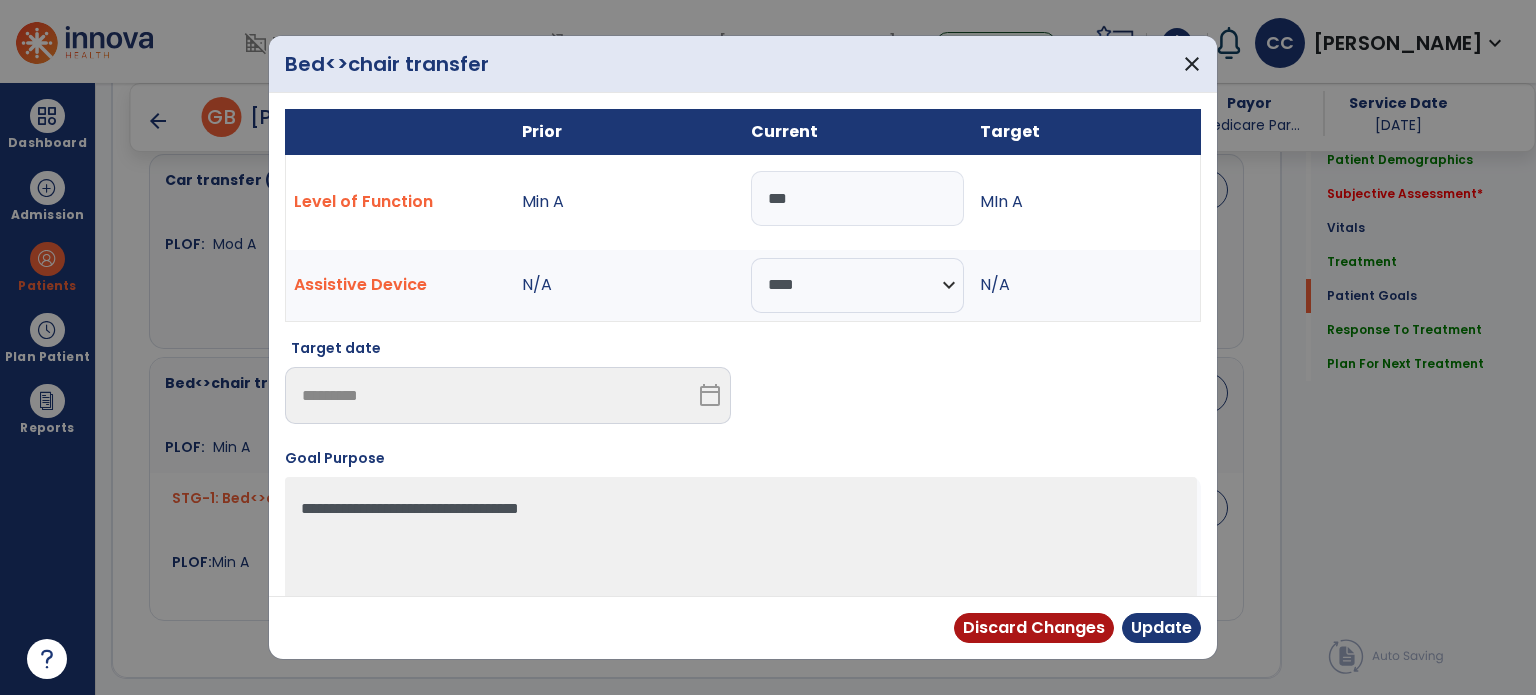 click on "***" at bounding box center (857, 198) 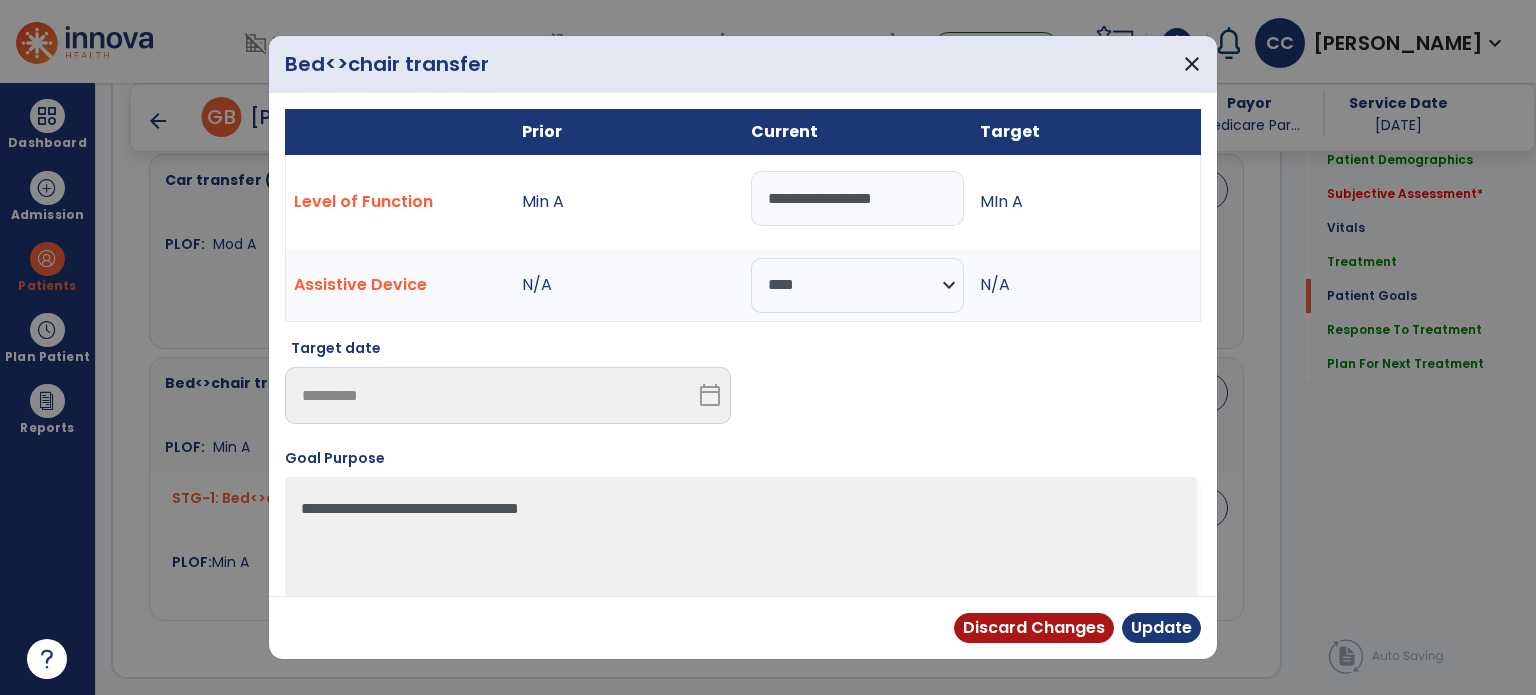 type on "**********" 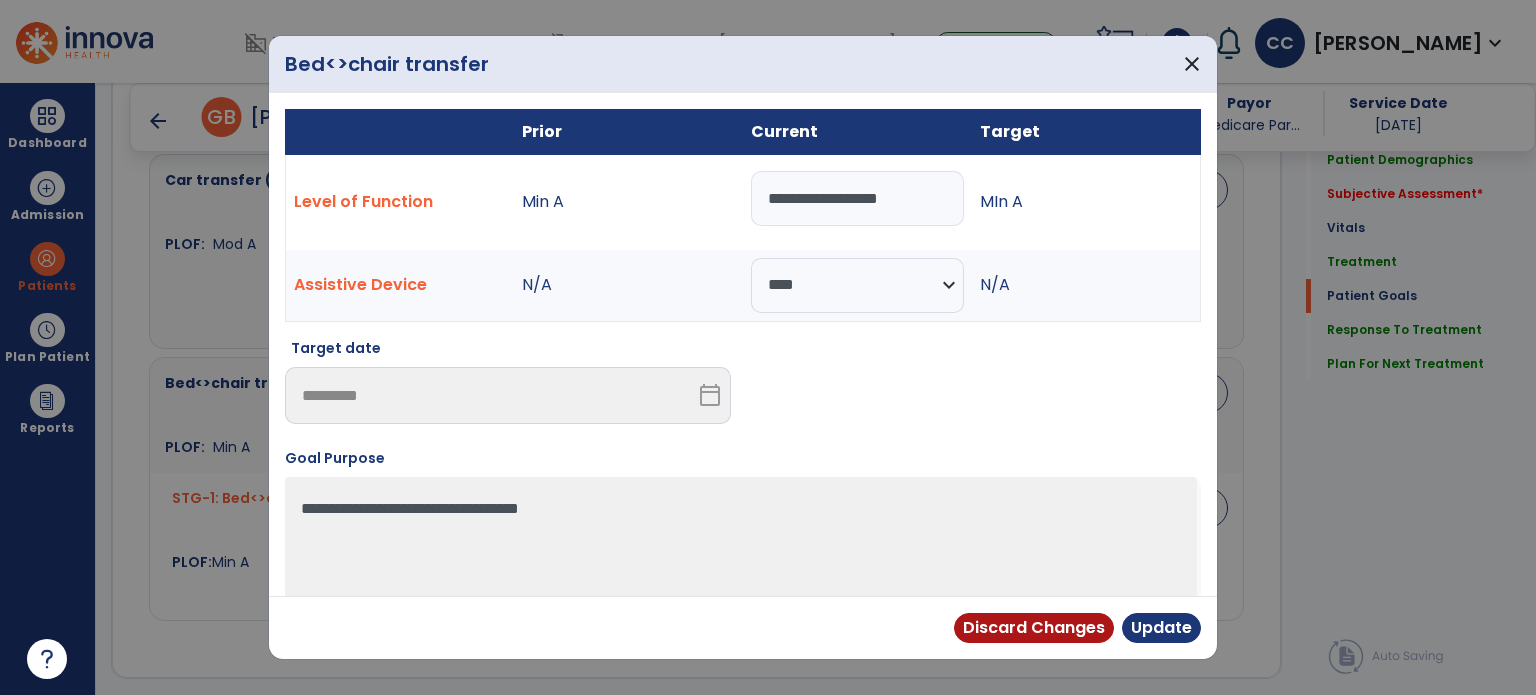 click on "Update" at bounding box center (1161, 628) 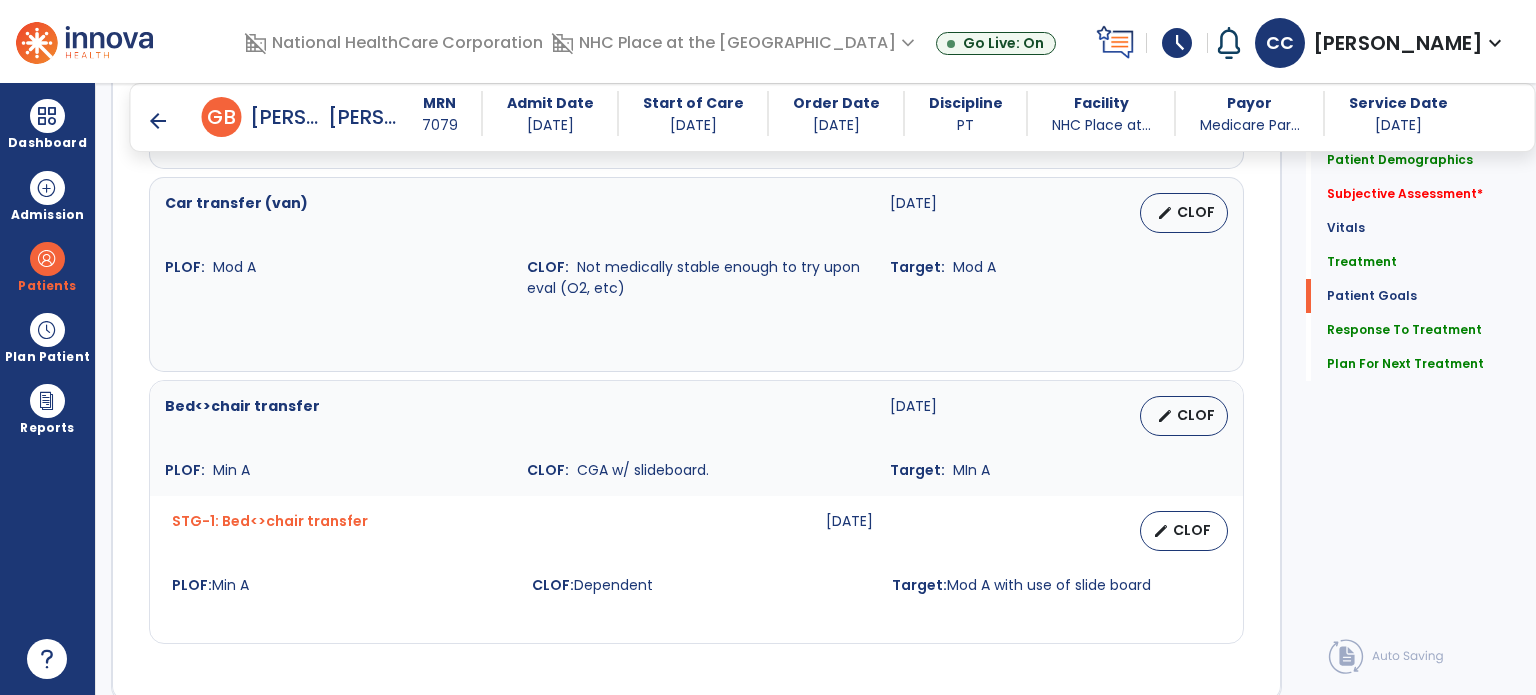 scroll, scrollTop: 1808, scrollLeft: 0, axis: vertical 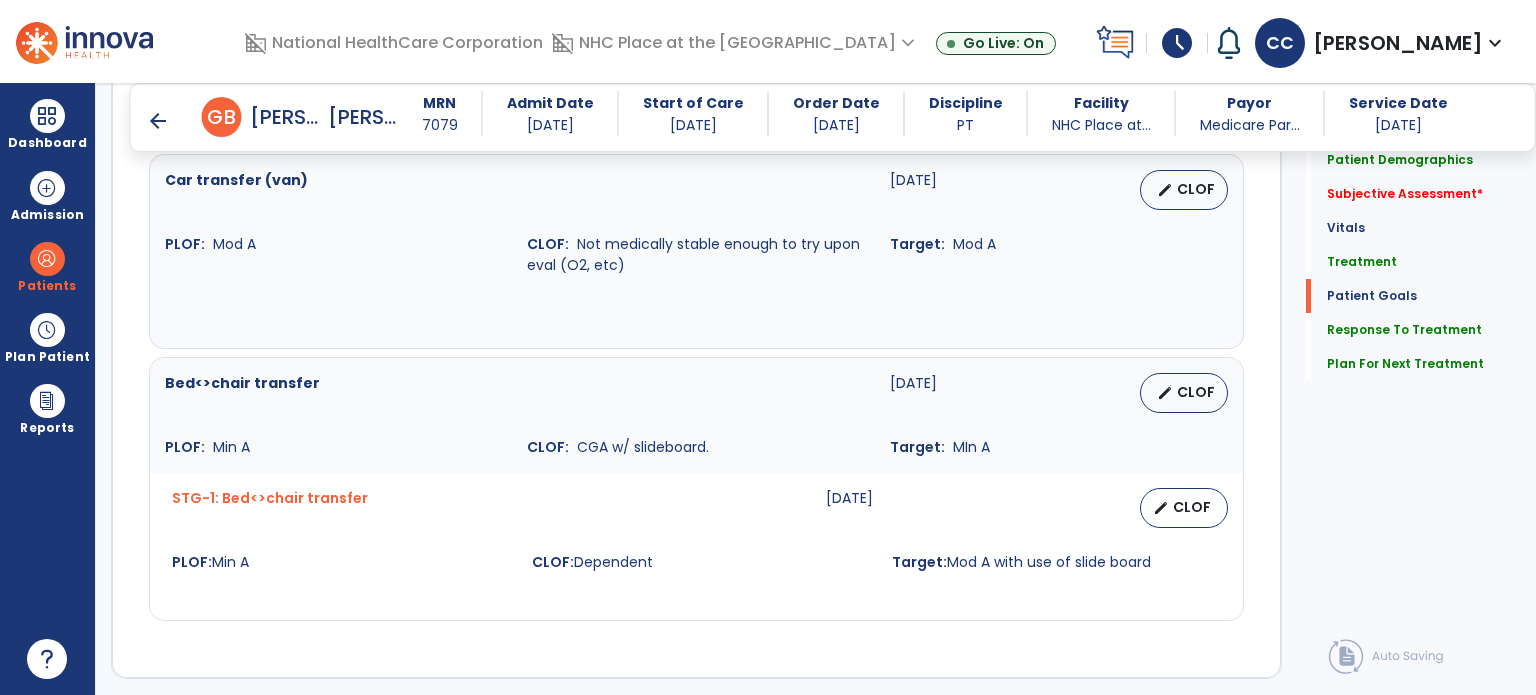 click on "CLOF" at bounding box center [1192, 507] 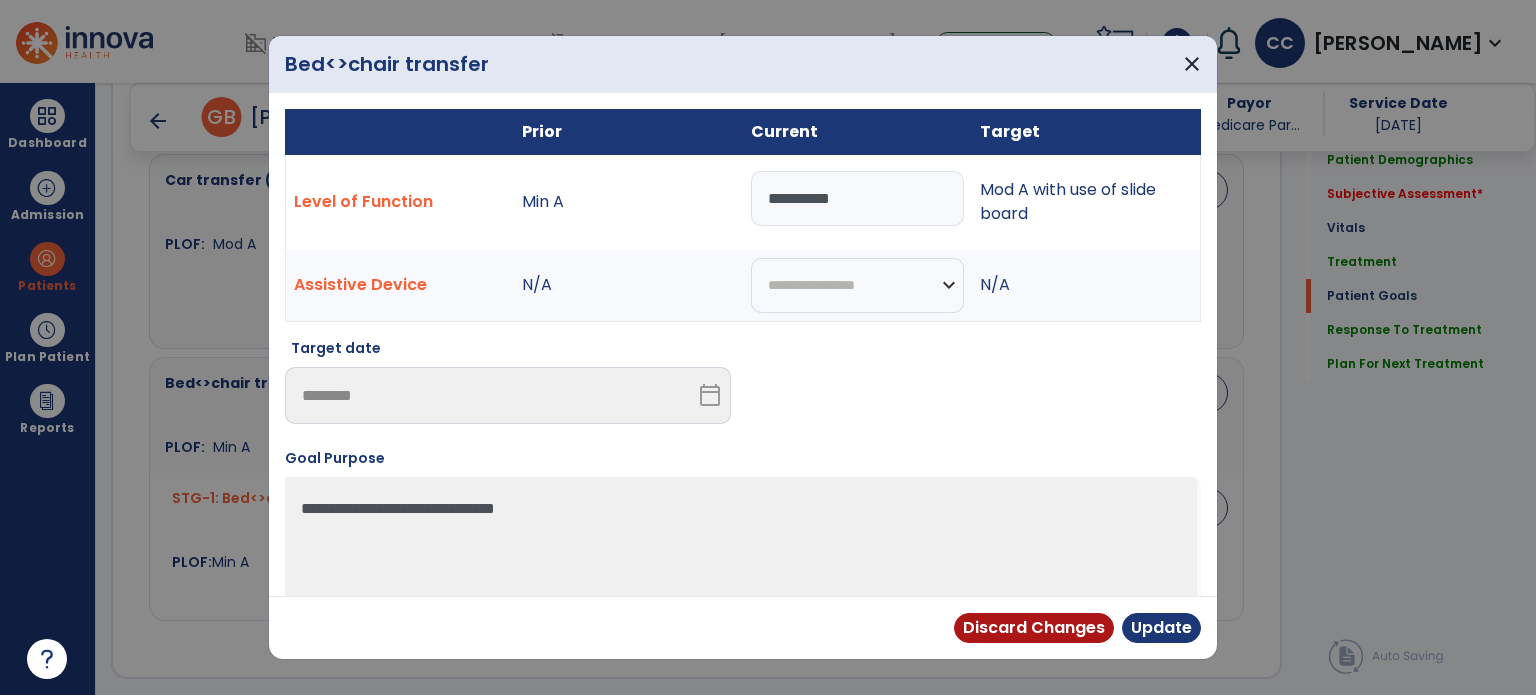 click on "*********" at bounding box center [857, 198] 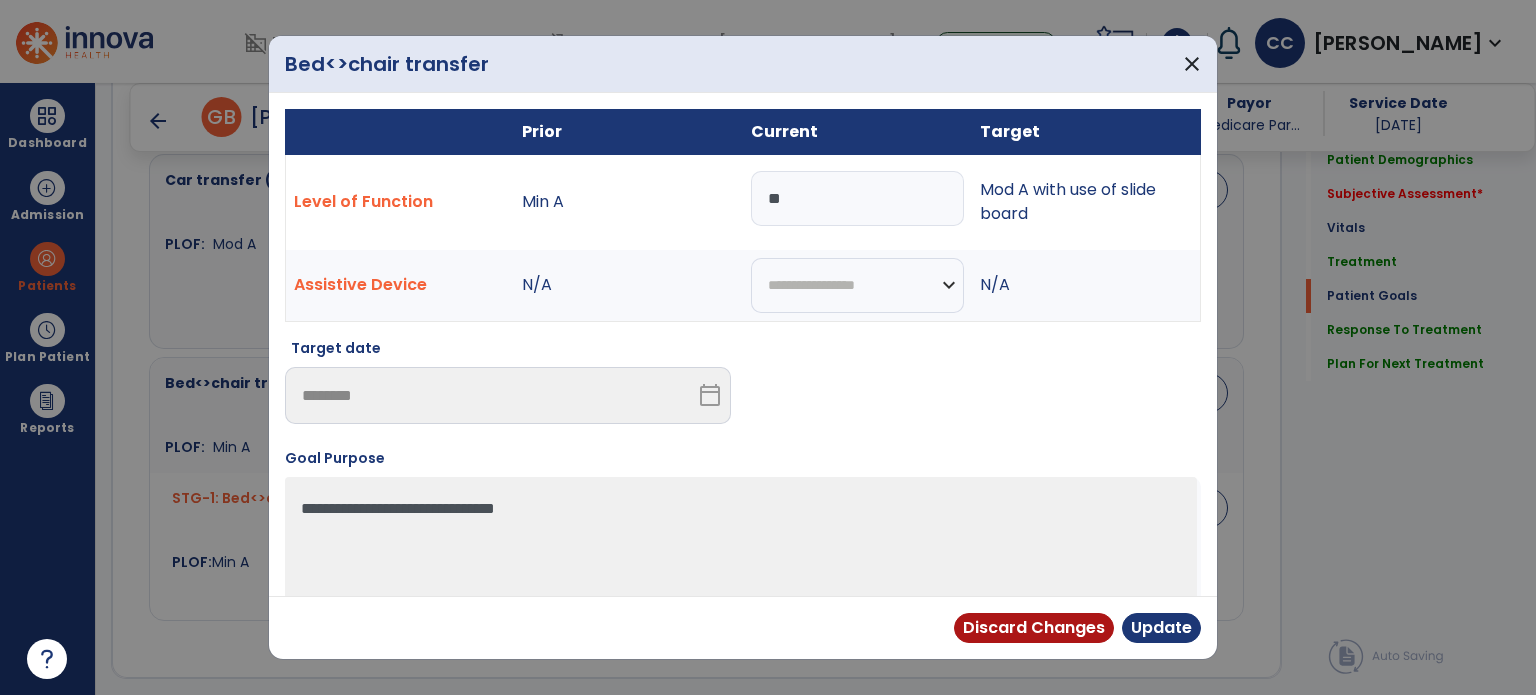 type on "*" 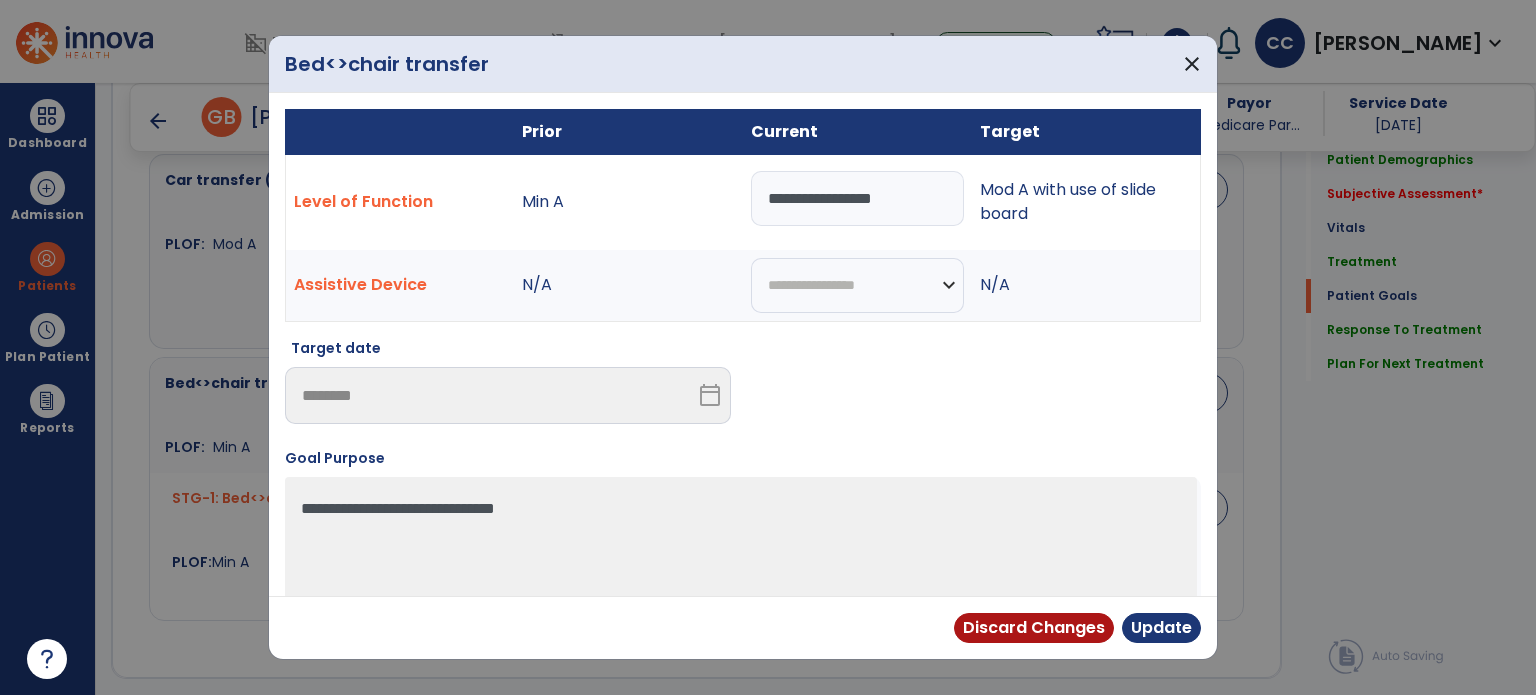 type on "**********" 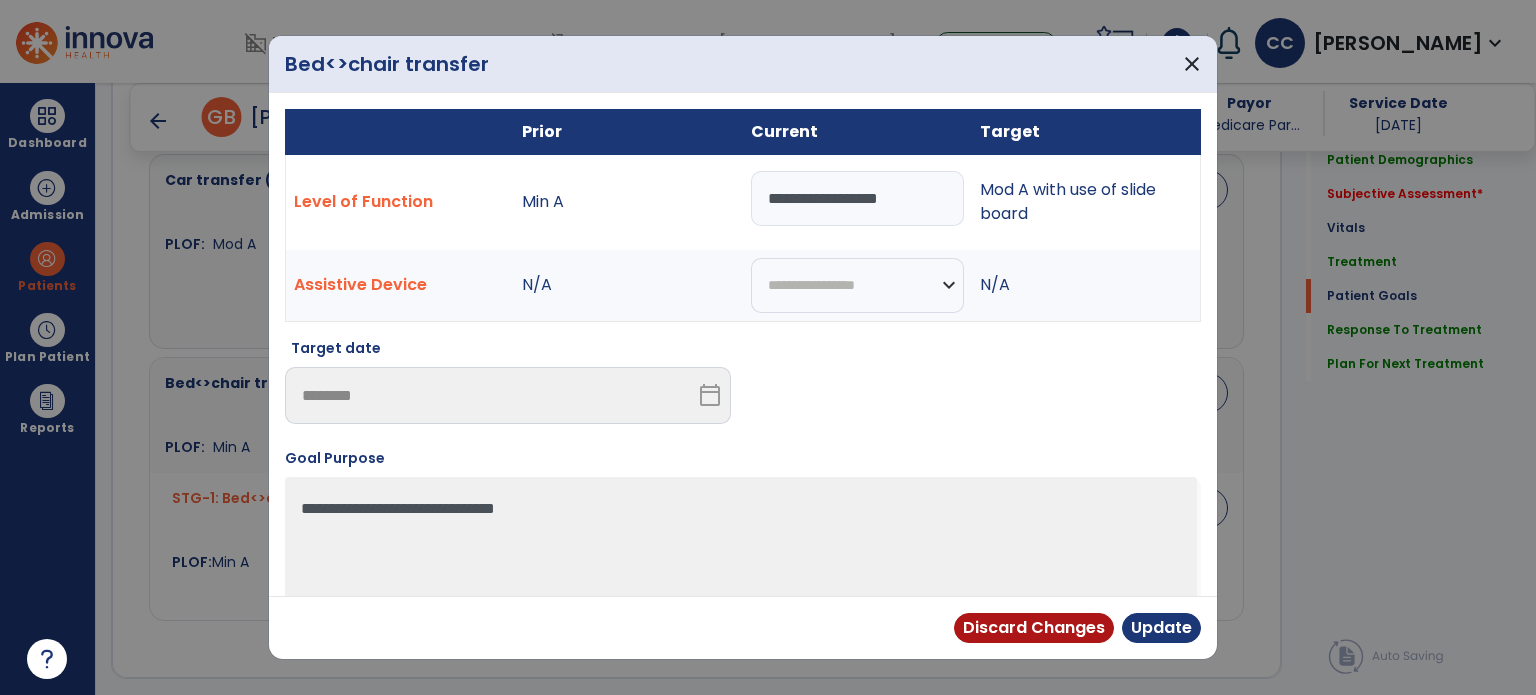 click on "Update" at bounding box center (1161, 628) 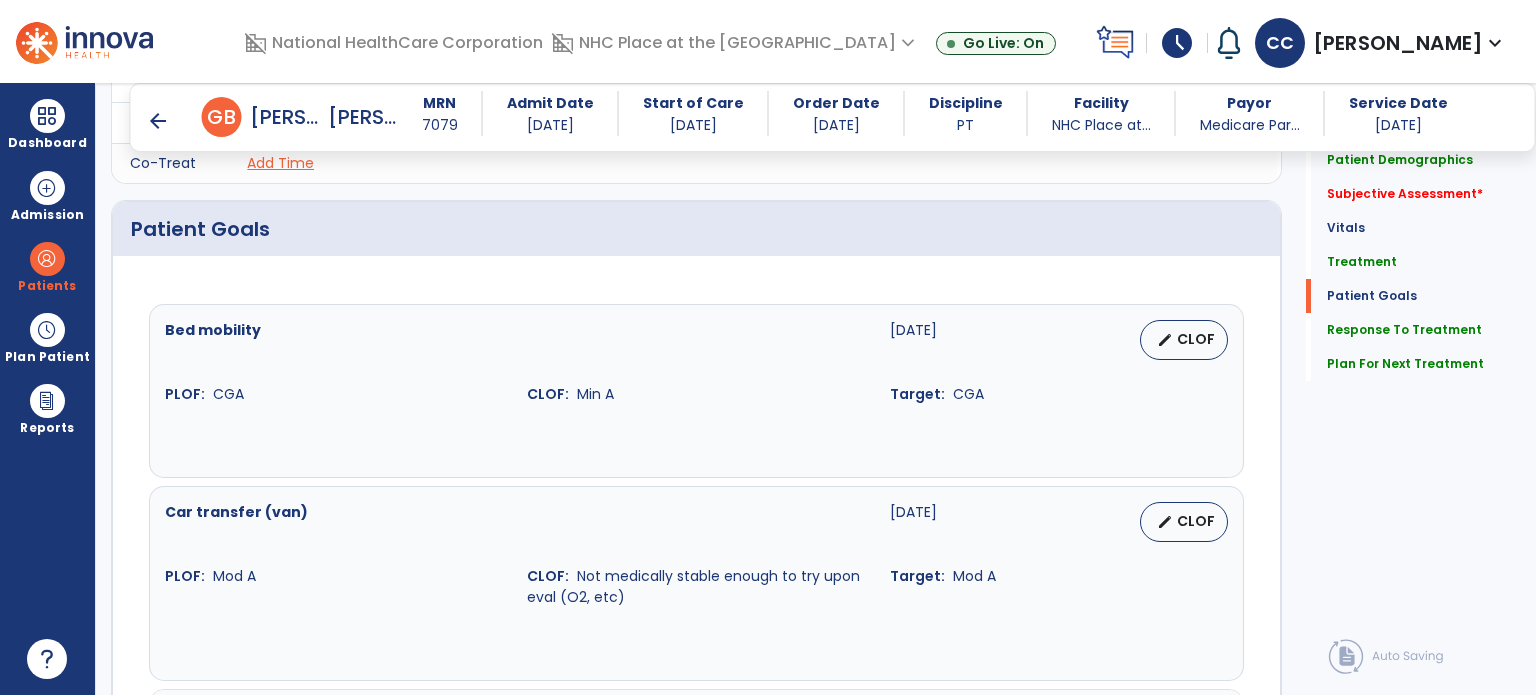 scroll, scrollTop: 1470, scrollLeft: 0, axis: vertical 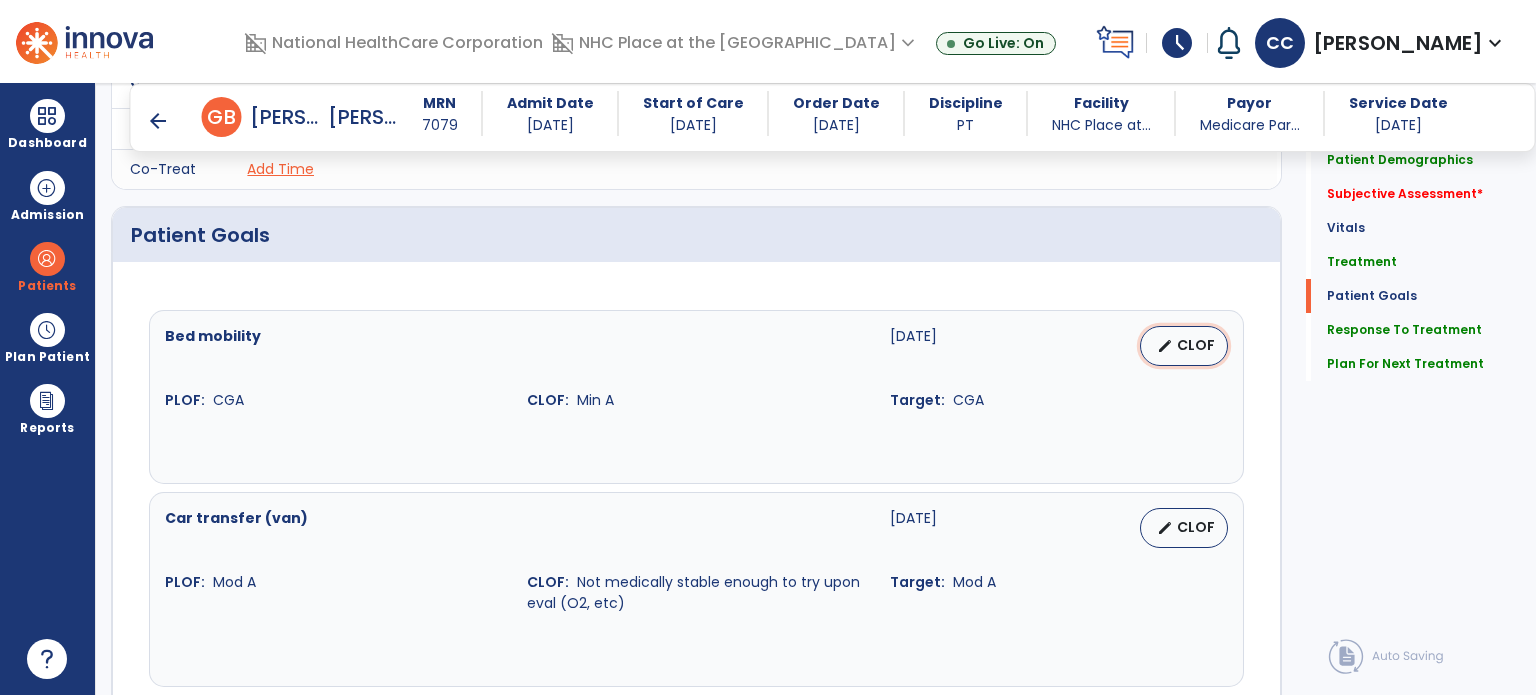 click on "edit   CLOF" at bounding box center [1184, 346] 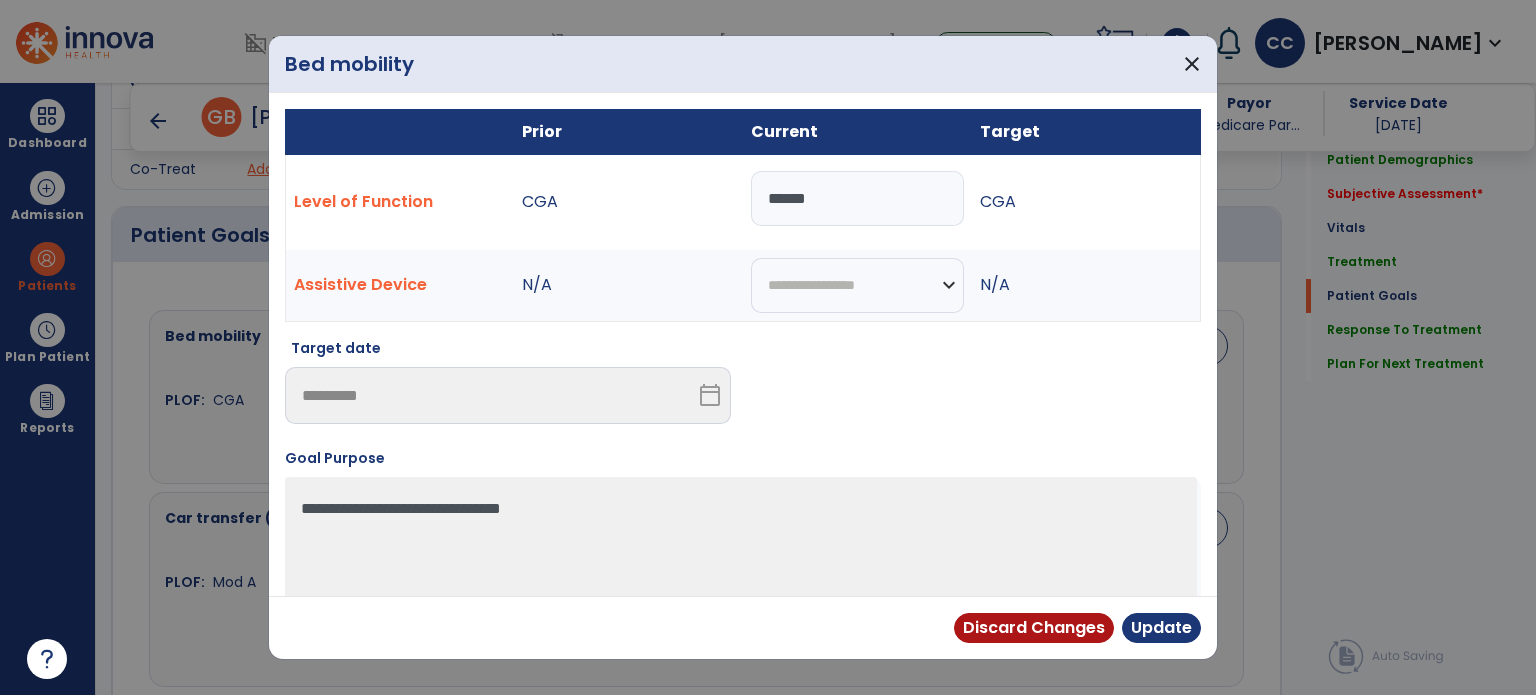 click on "*****" at bounding box center [857, 198] 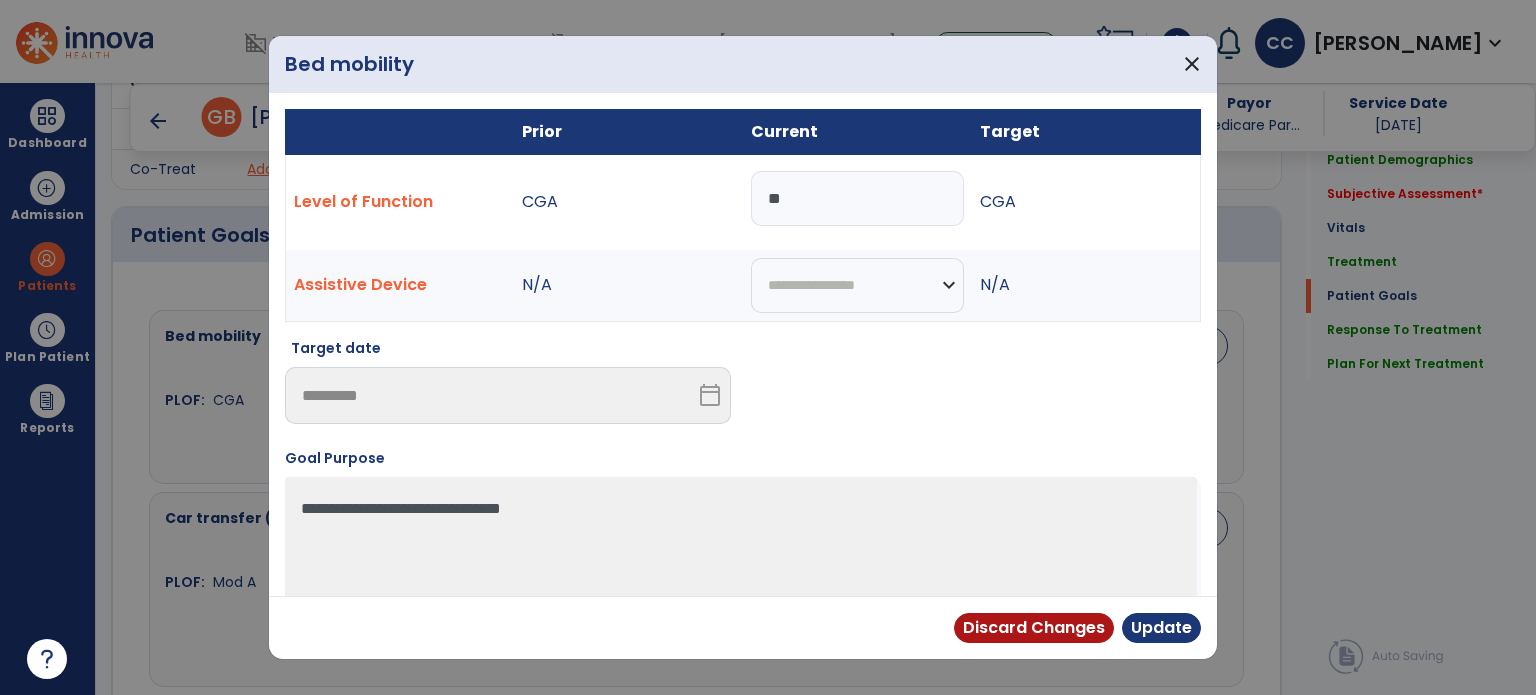 type on "*" 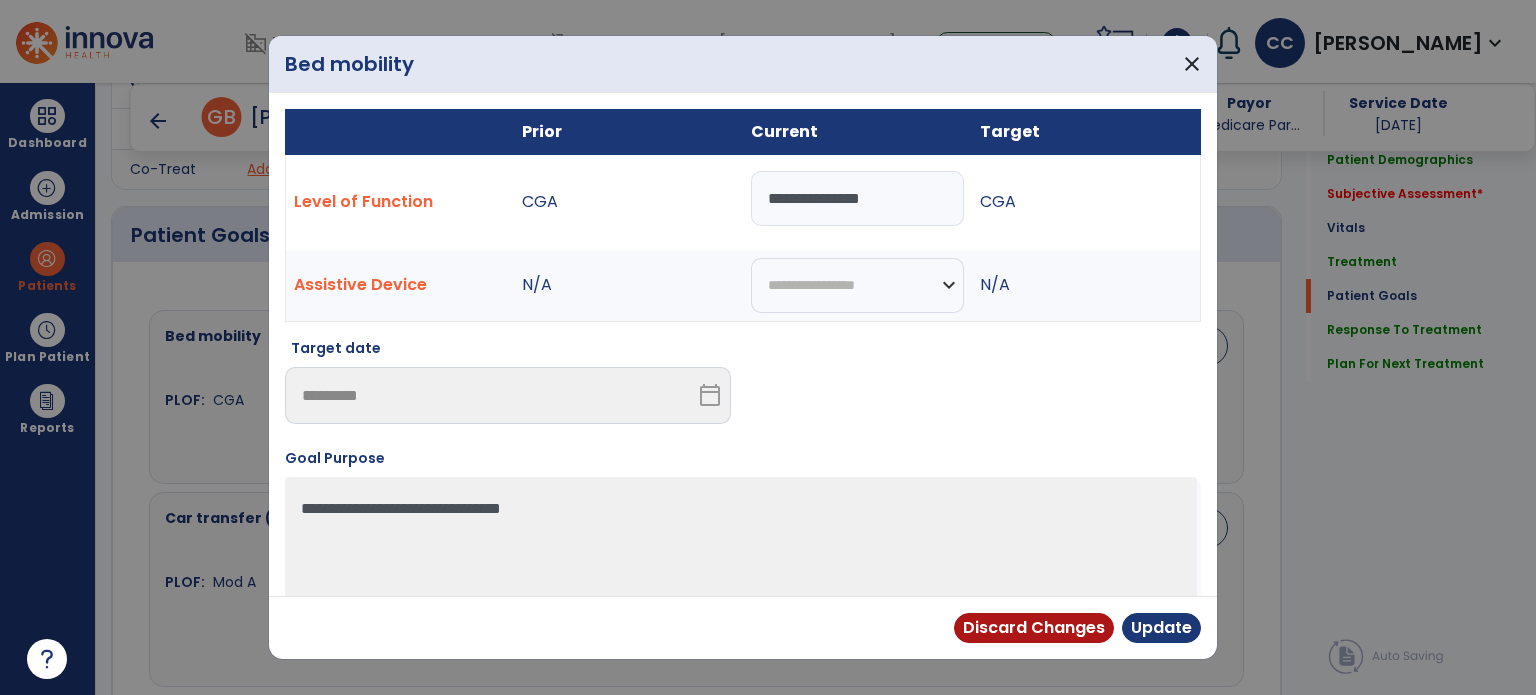 type on "**********" 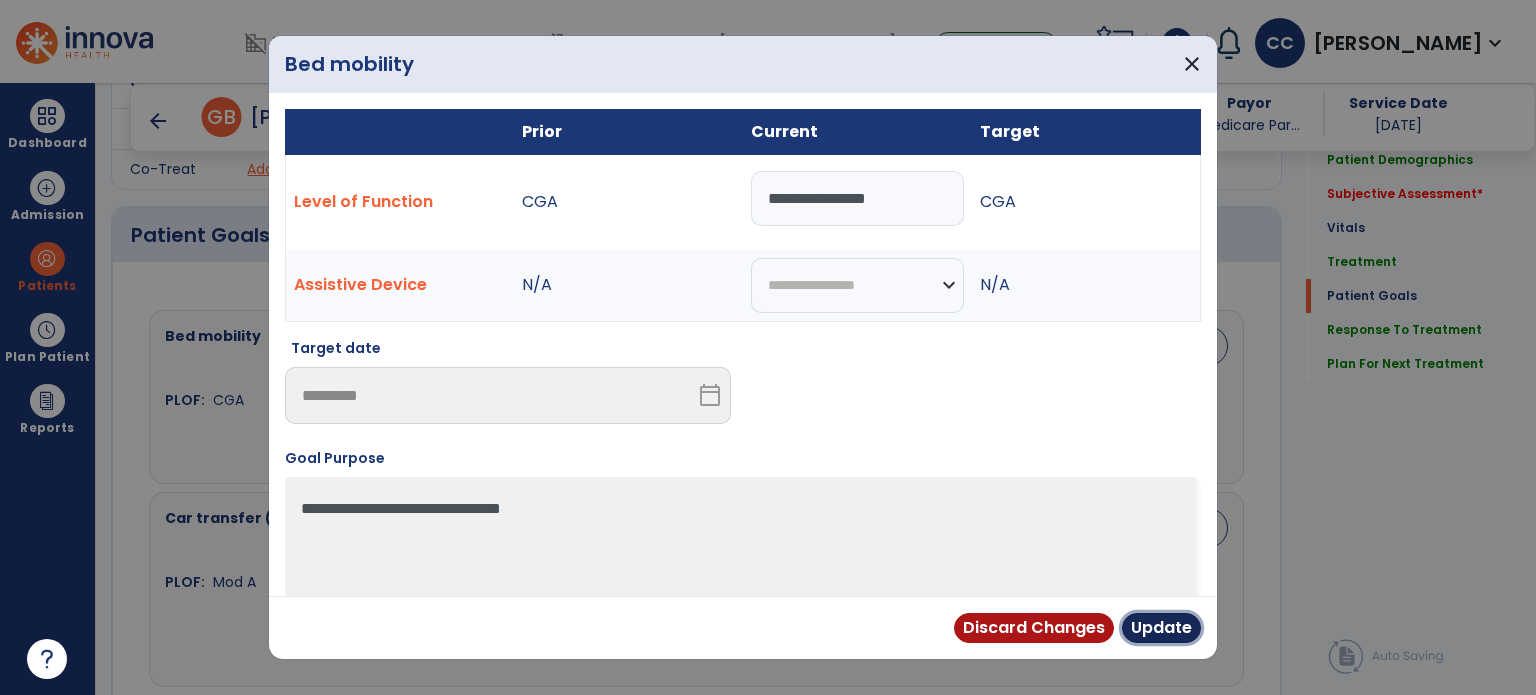 click on "Update" at bounding box center (1161, 628) 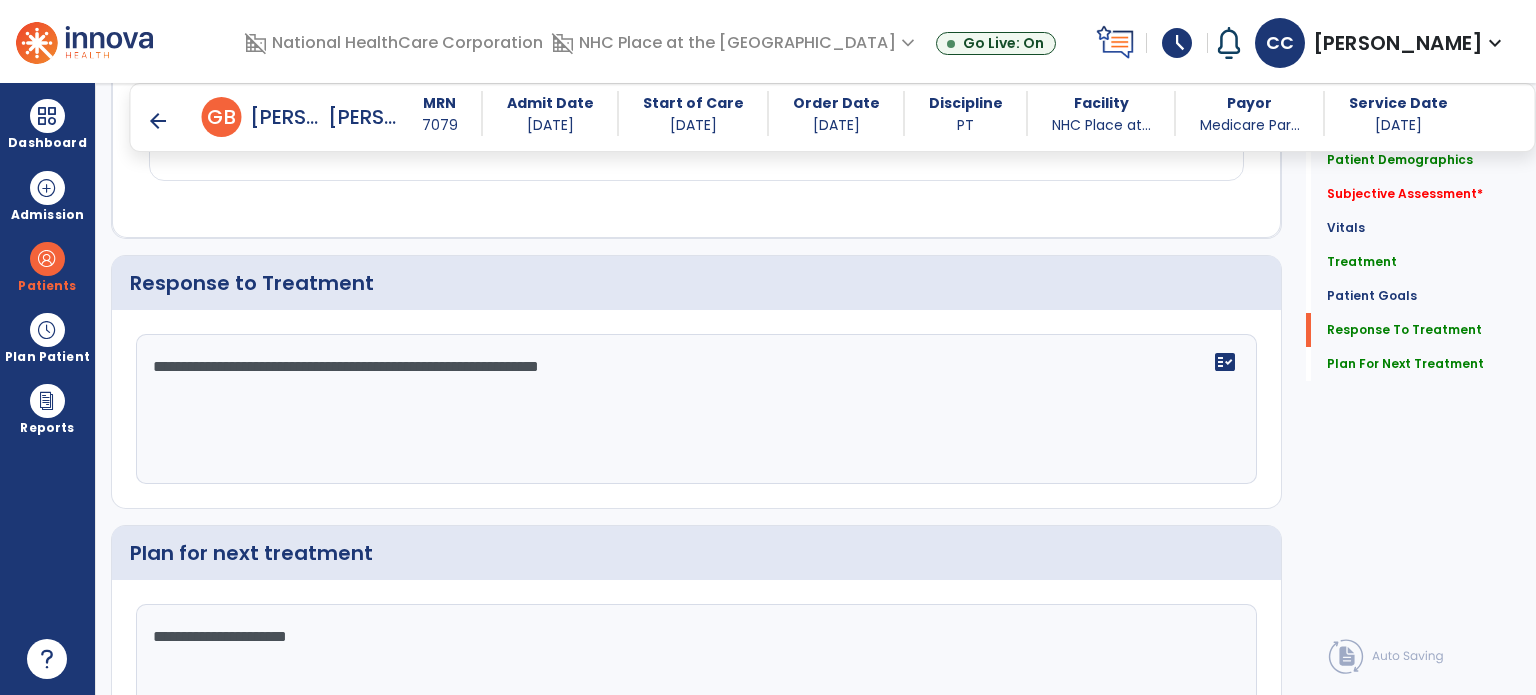 scroll, scrollTop: 2257, scrollLeft: 0, axis: vertical 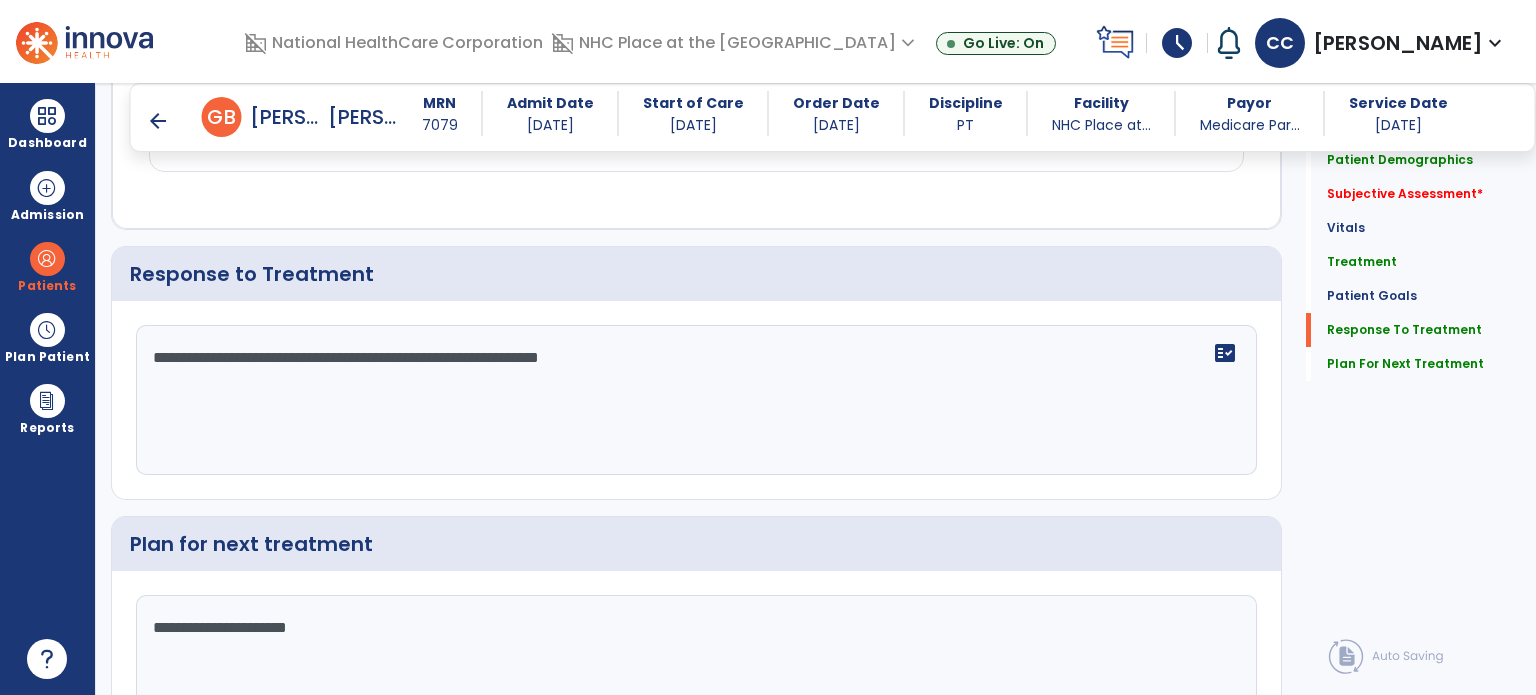click on "**********" 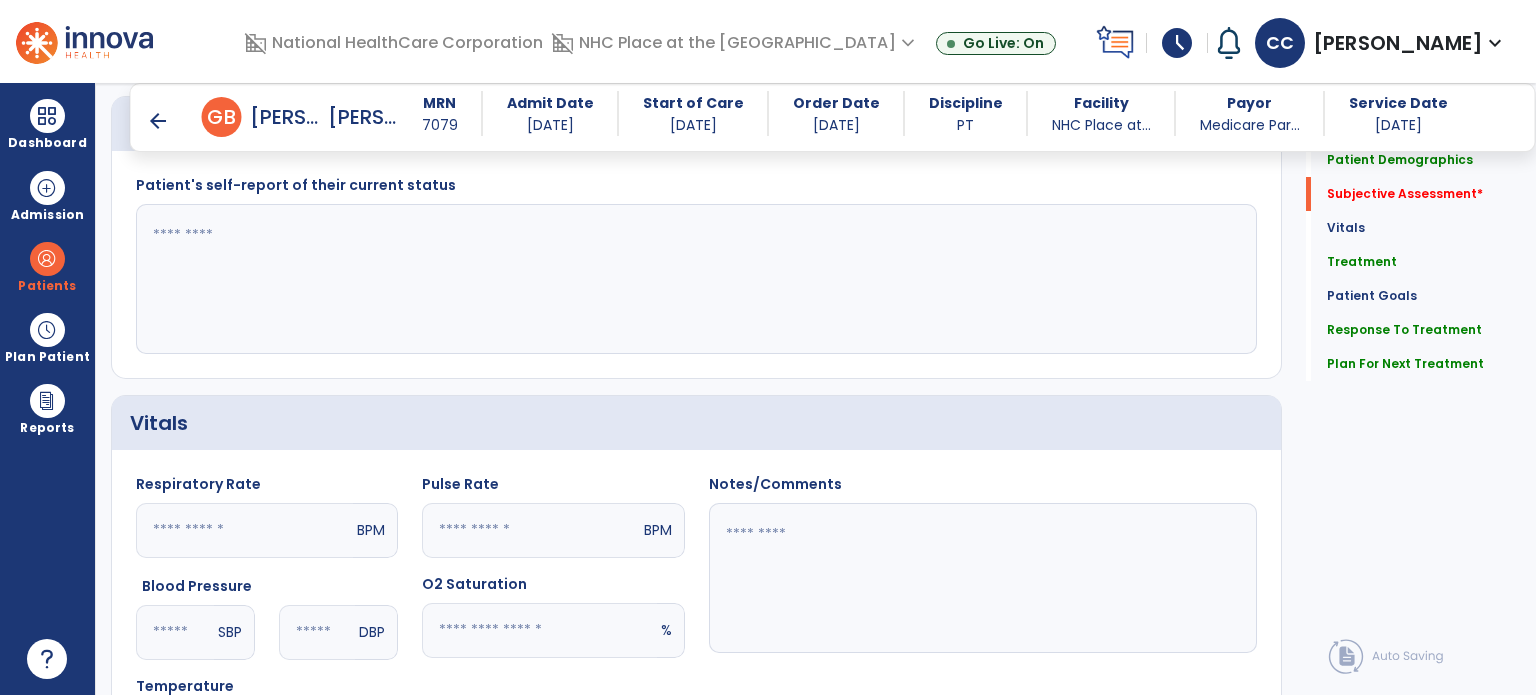 scroll, scrollTop: 434, scrollLeft: 0, axis: vertical 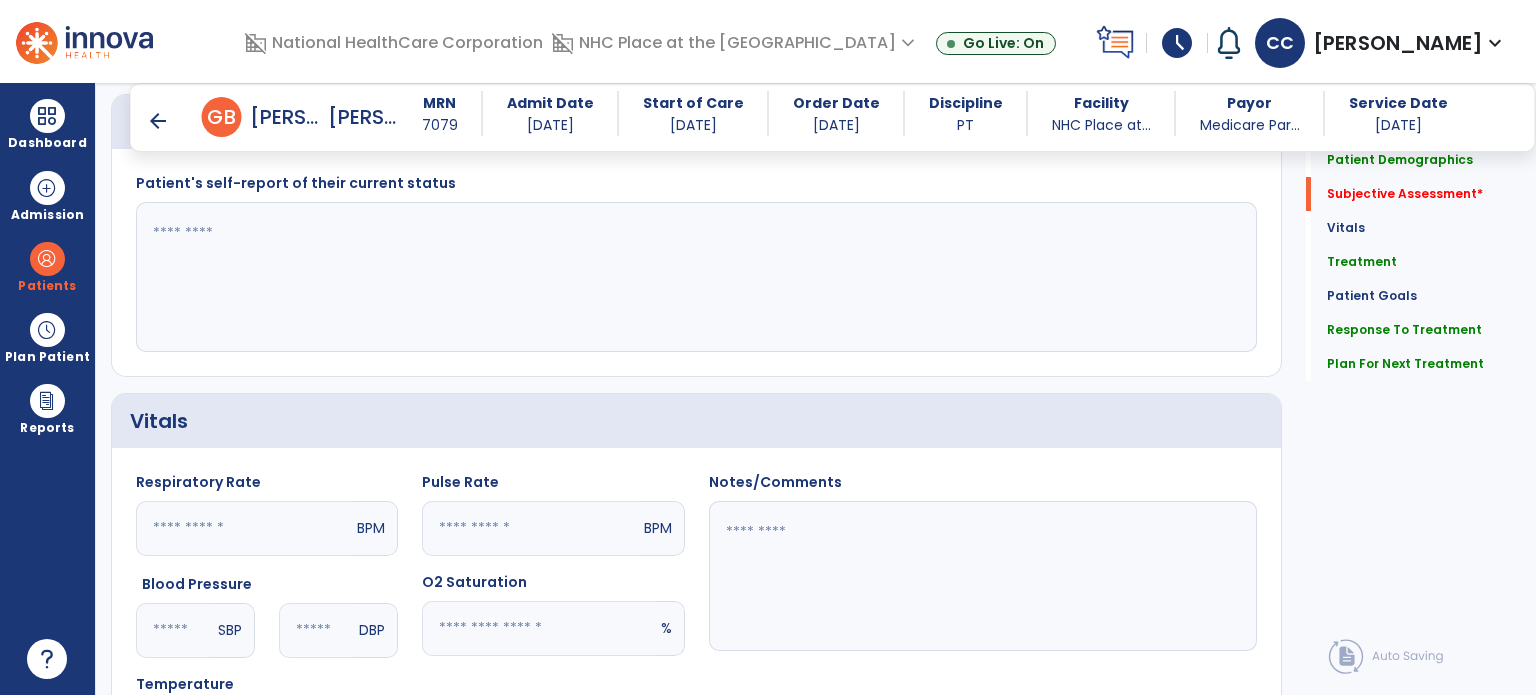 type on "**********" 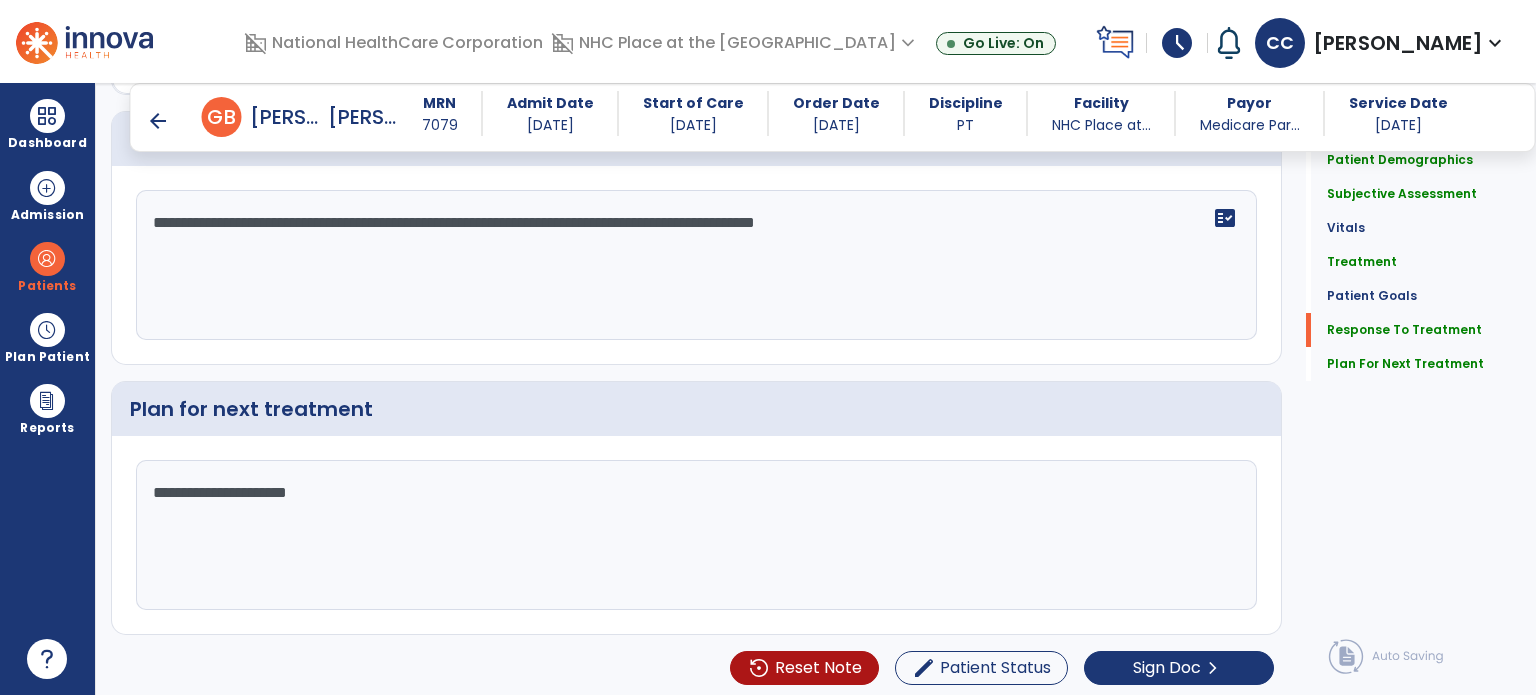scroll, scrollTop: 2392, scrollLeft: 0, axis: vertical 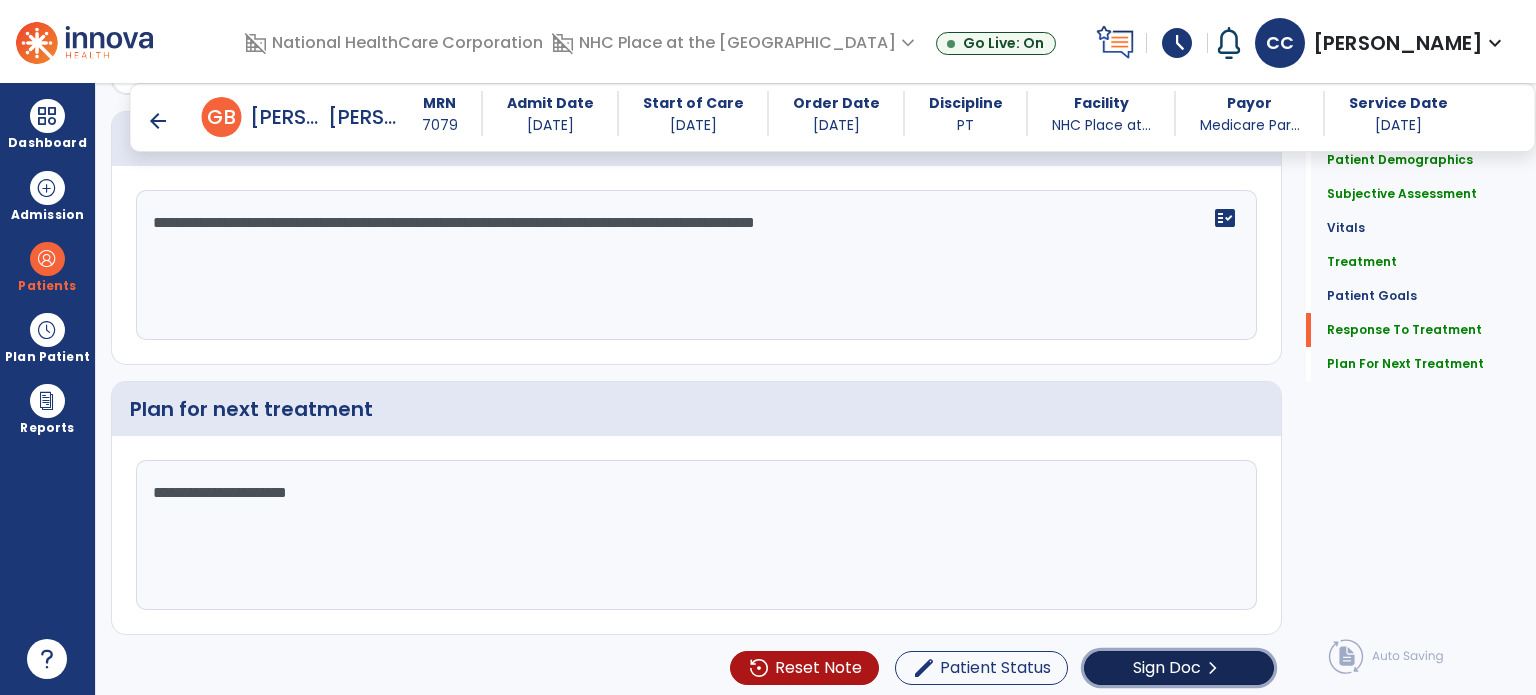 click on "Sign Doc" 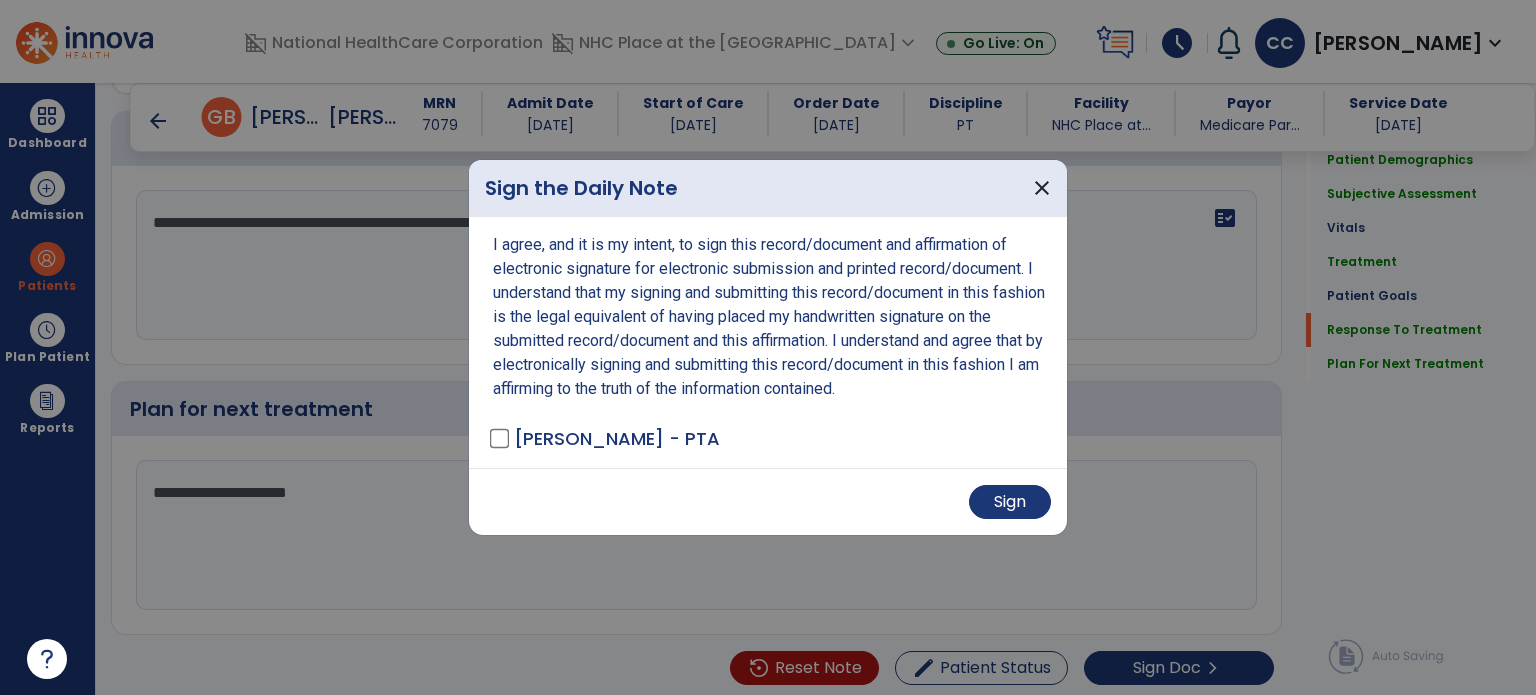 click on "Sign" at bounding box center (1010, 502) 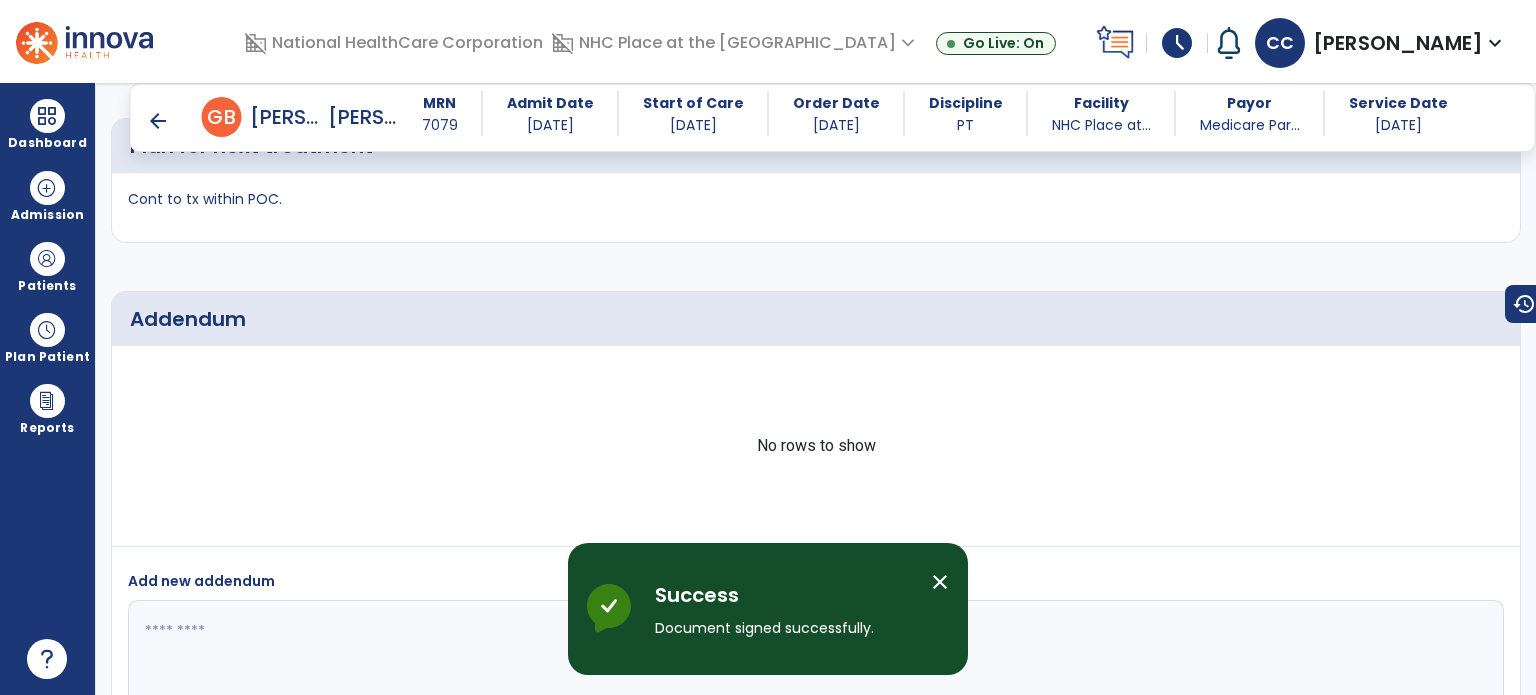 scroll, scrollTop: 2918, scrollLeft: 0, axis: vertical 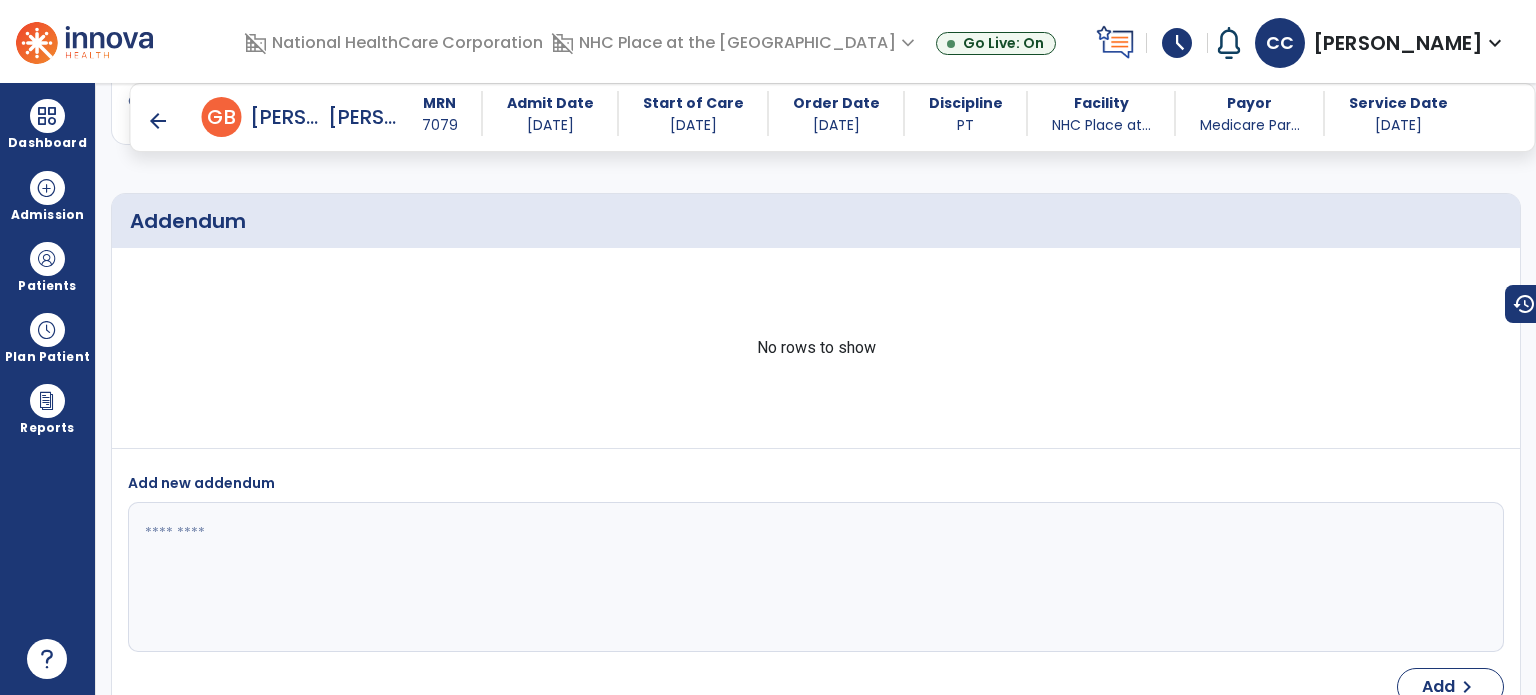 click on "arrow_back" at bounding box center (158, 121) 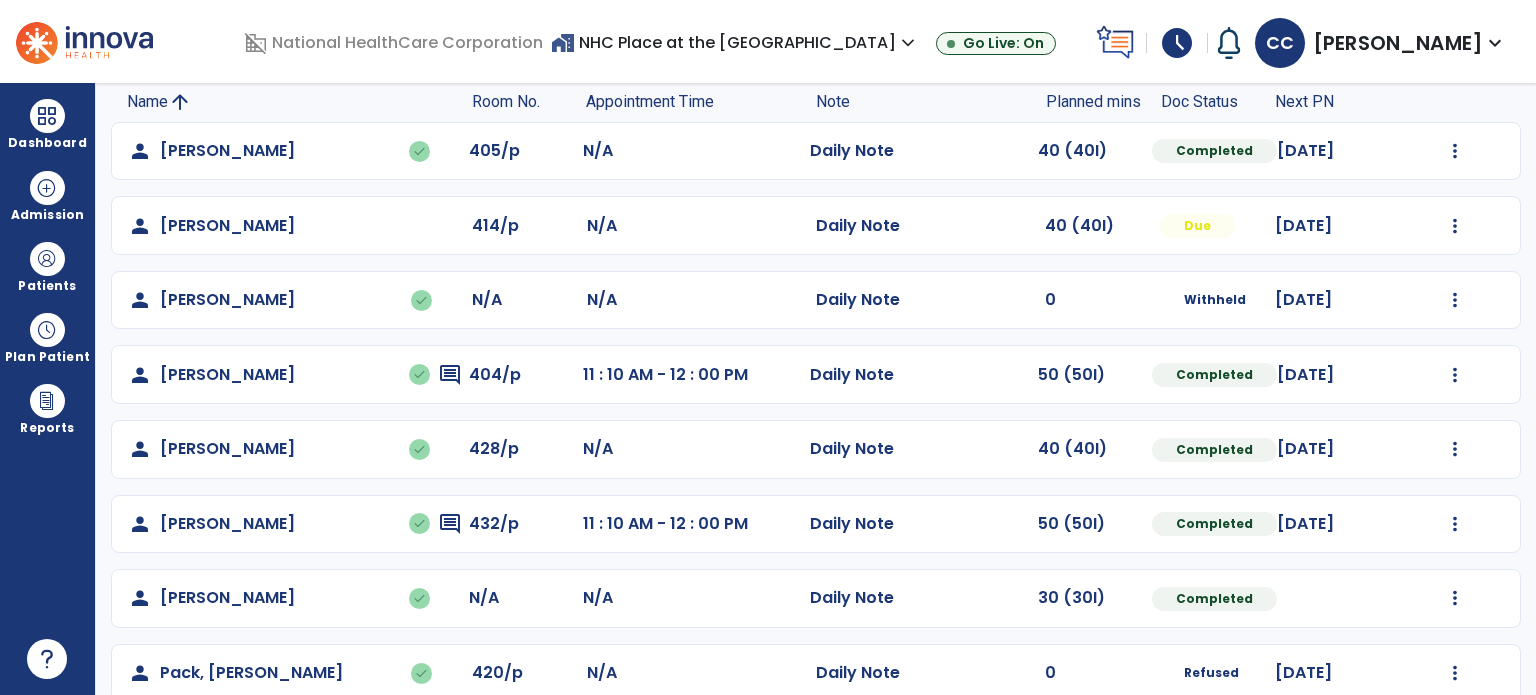 scroll, scrollTop: 0, scrollLeft: 0, axis: both 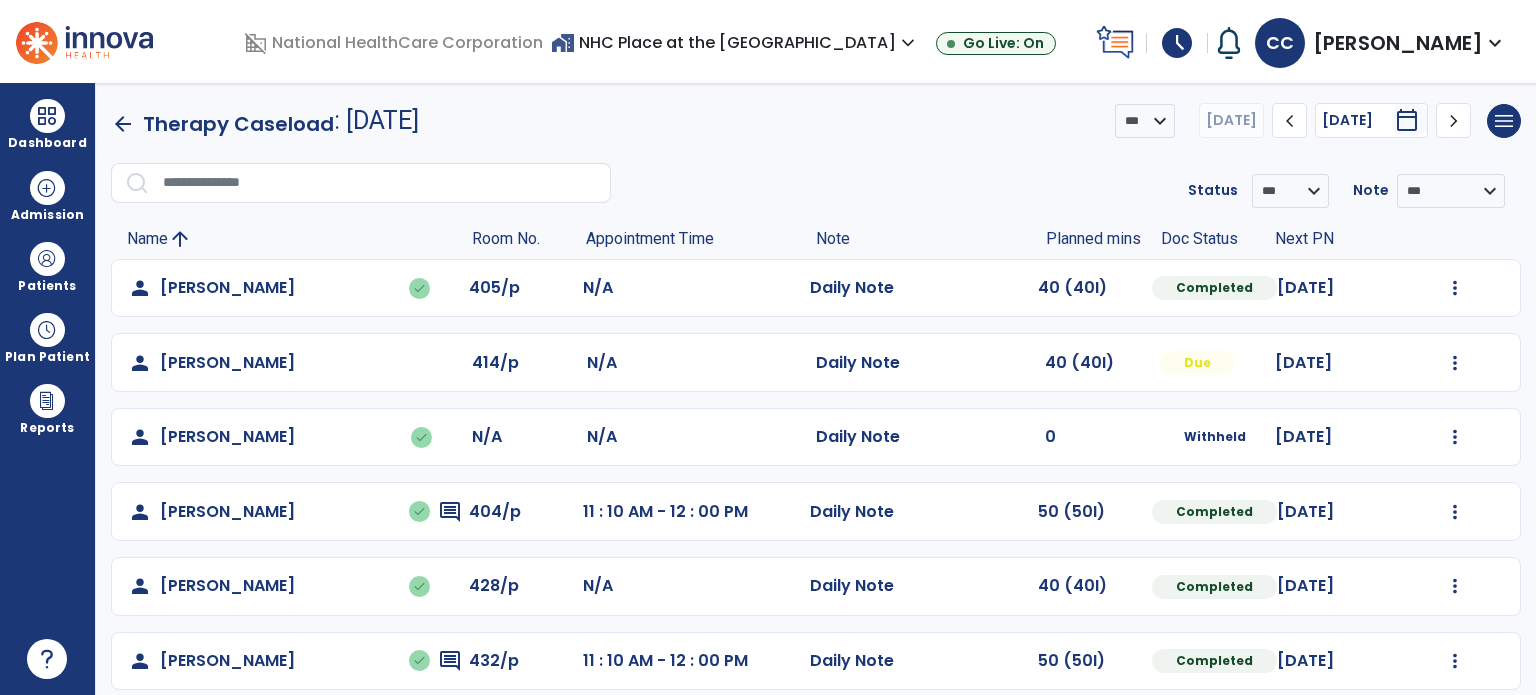 click at bounding box center (1455, 288) 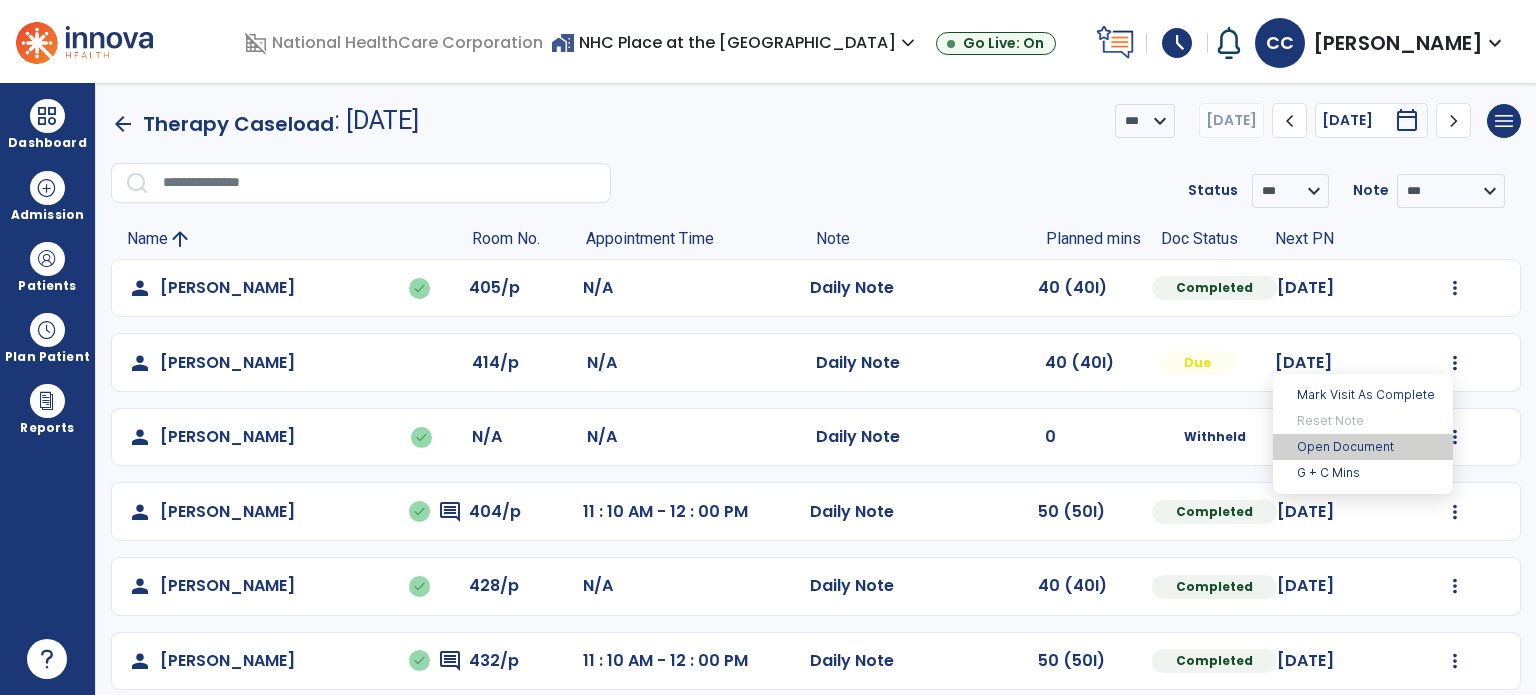 click on "Open Document" at bounding box center [1363, 447] 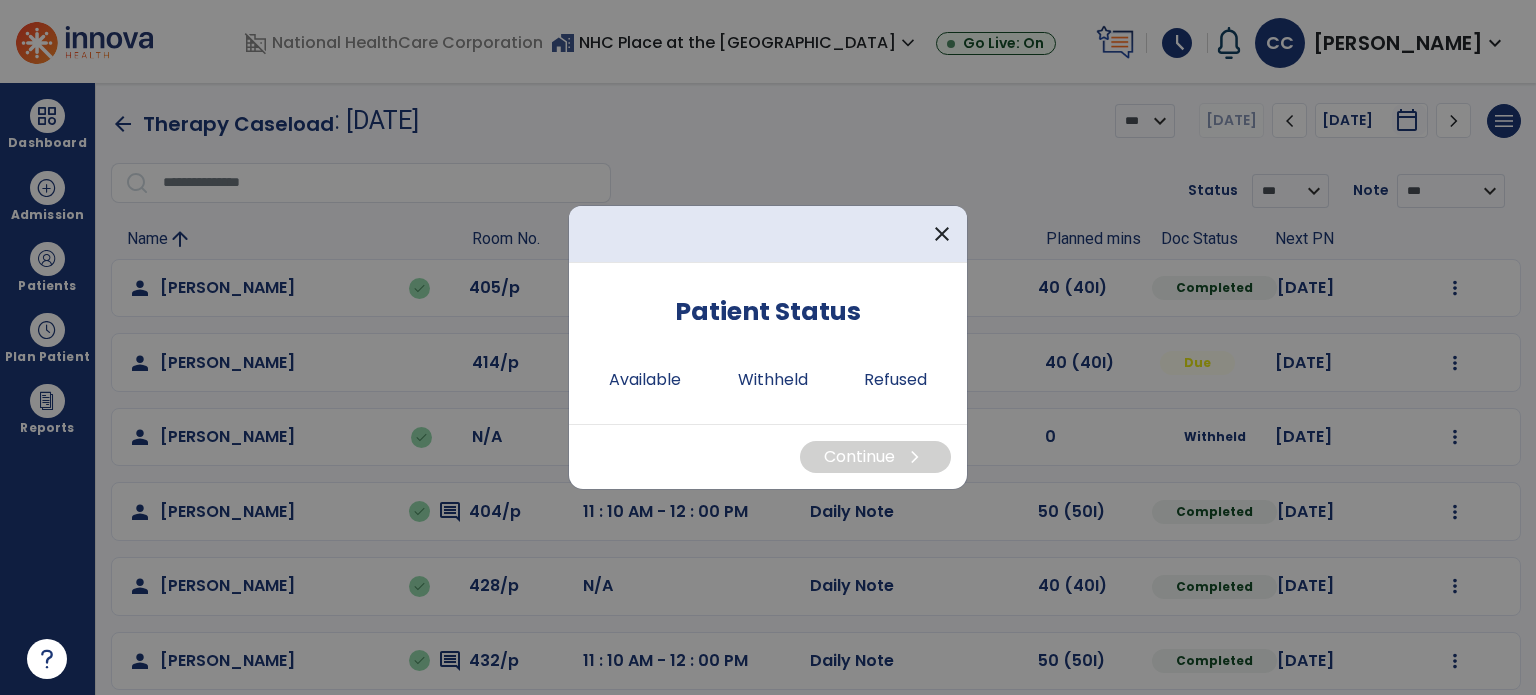 click on "close" at bounding box center [942, 234] 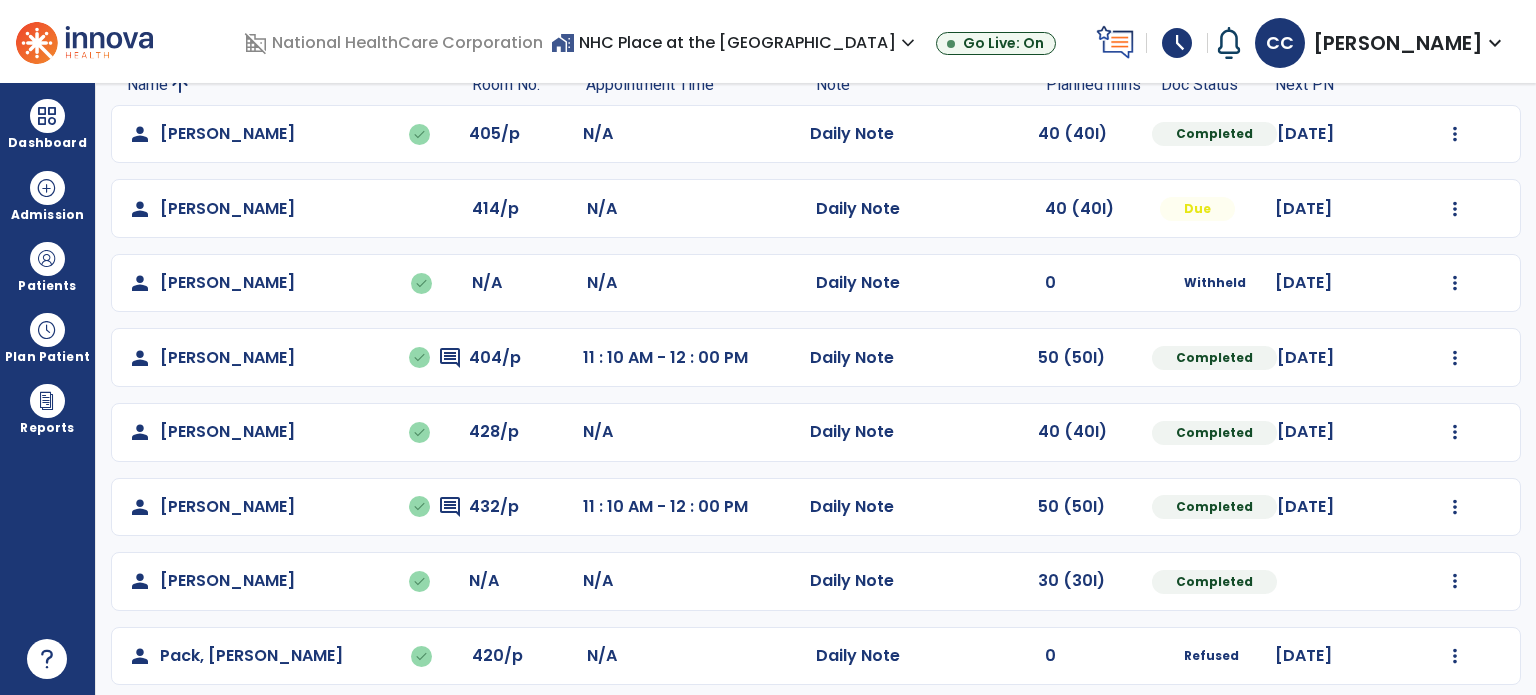 scroll, scrollTop: 319, scrollLeft: 0, axis: vertical 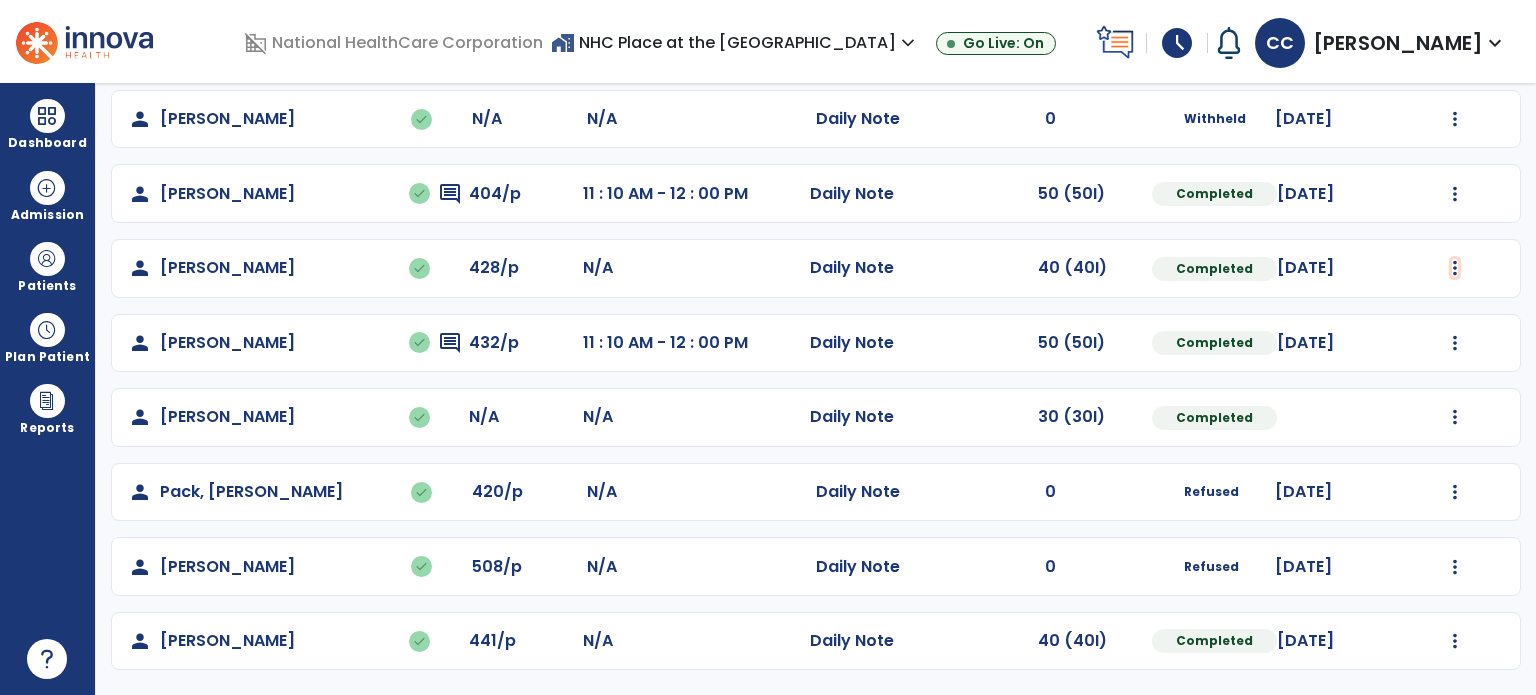 click at bounding box center (1455, -30) 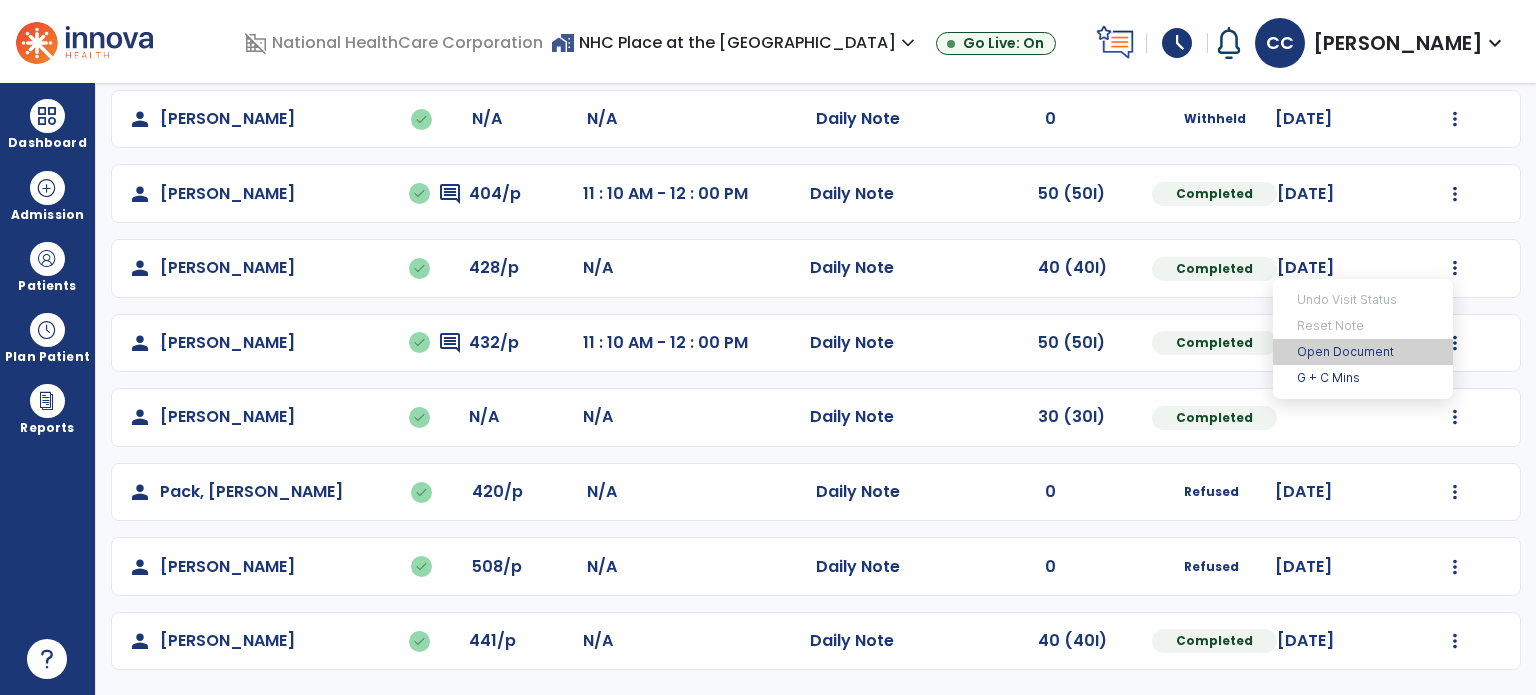 click on "Open Document" at bounding box center [1363, 352] 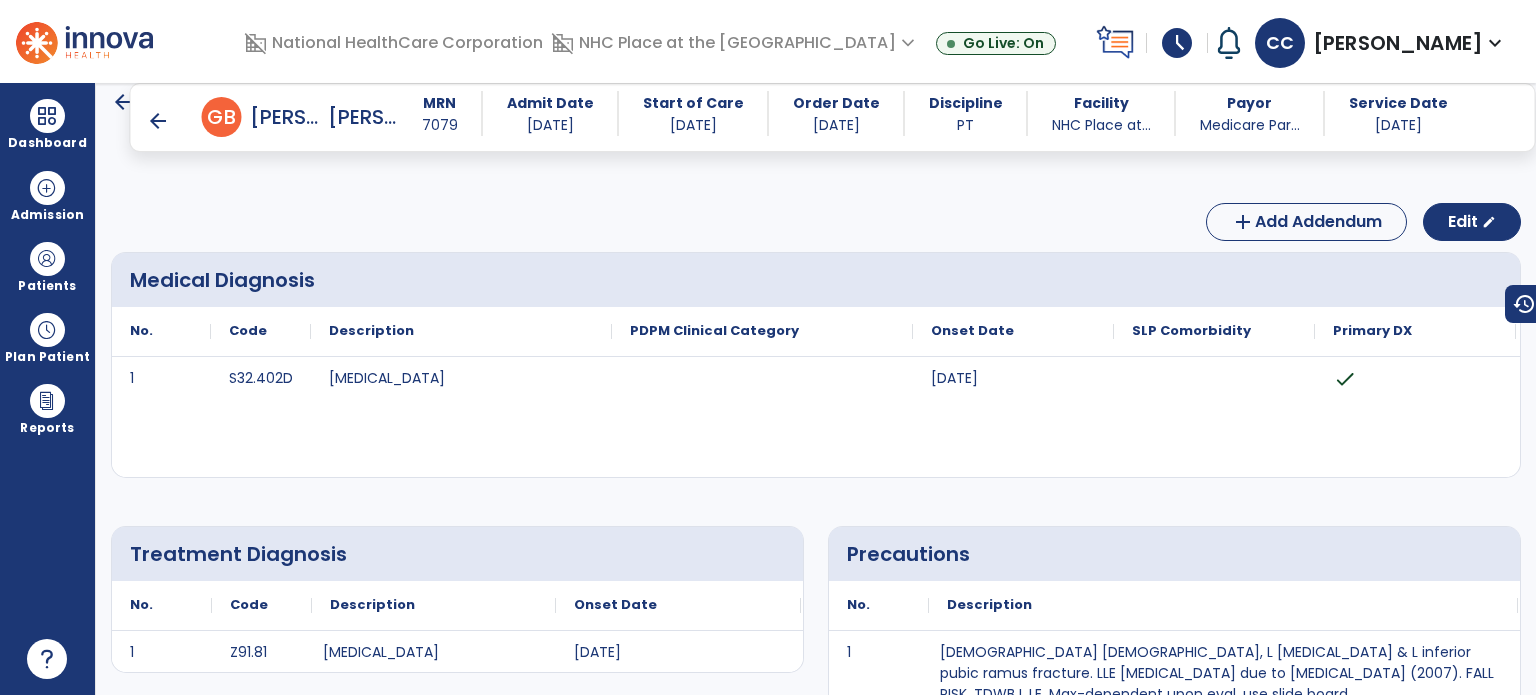 scroll, scrollTop: 0, scrollLeft: 0, axis: both 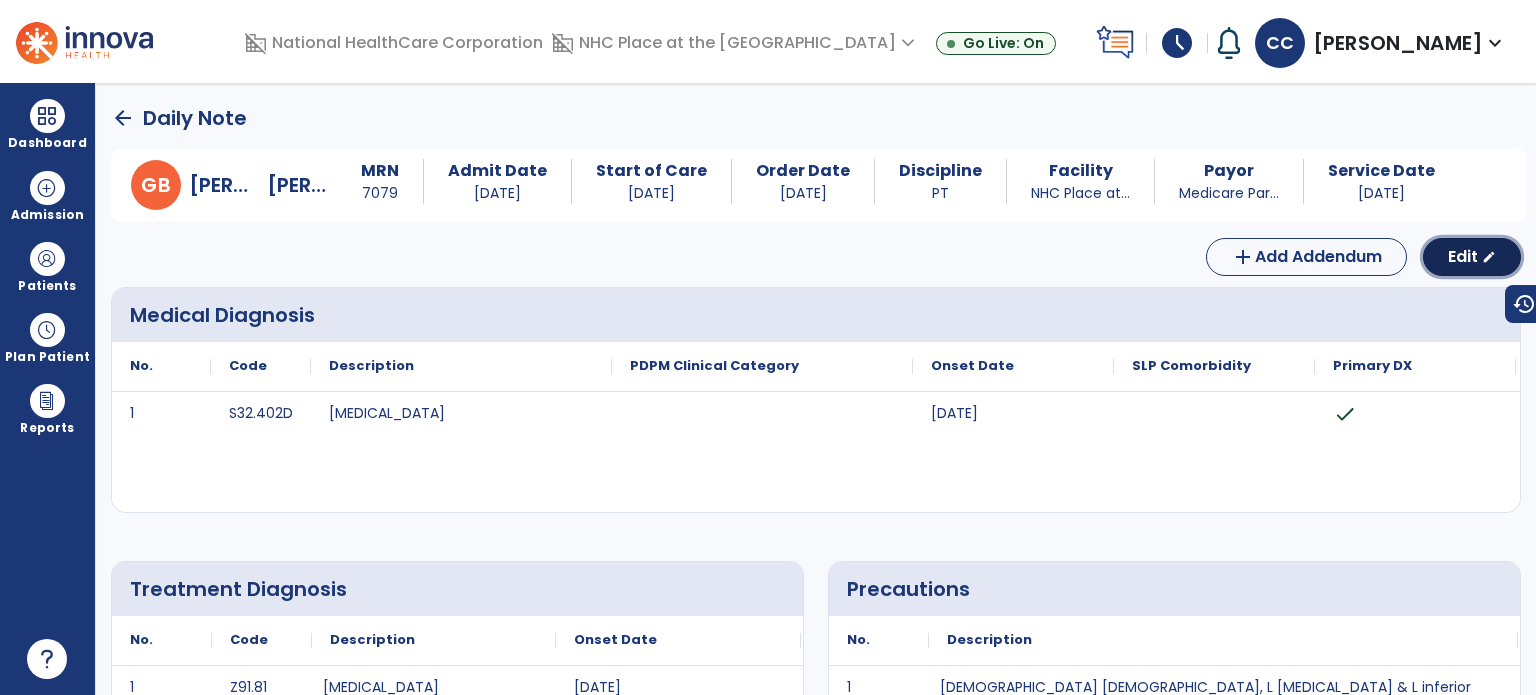 click on "Edit" 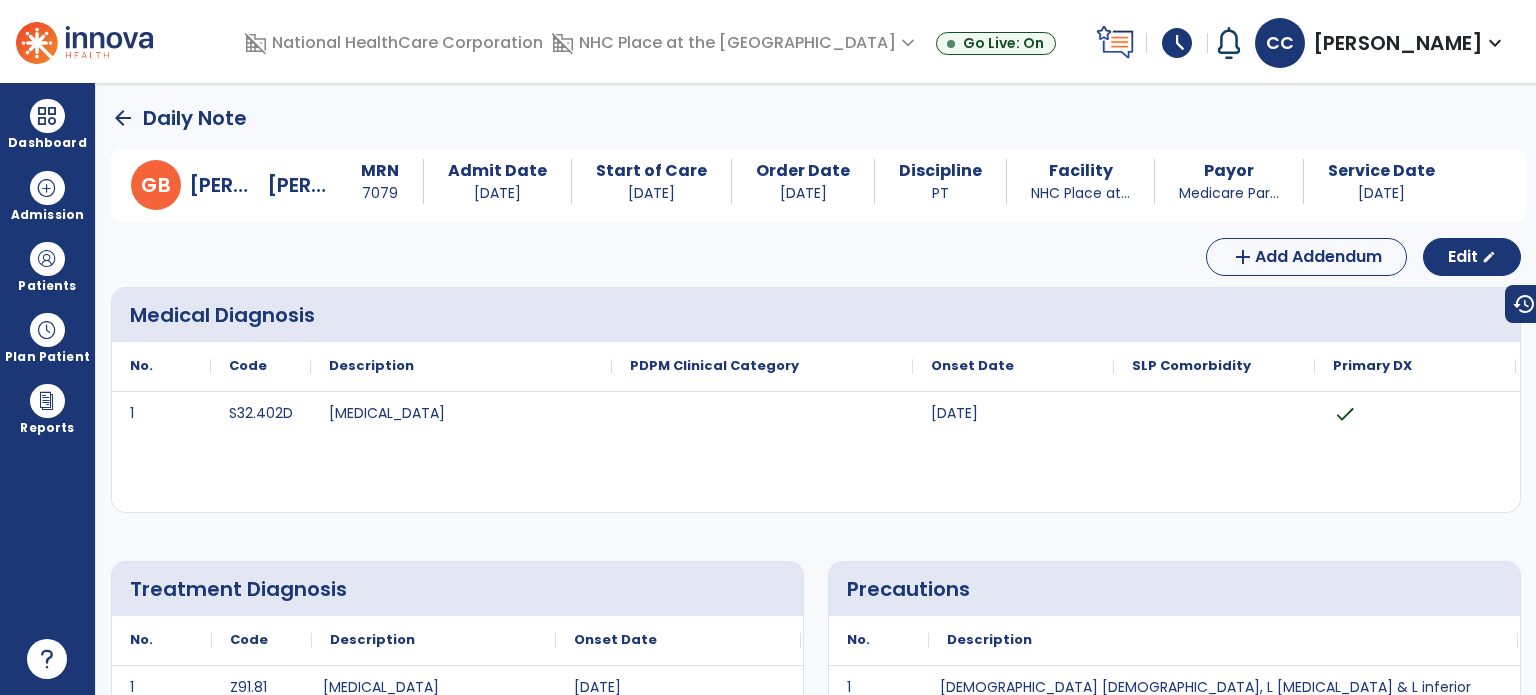 select on "*" 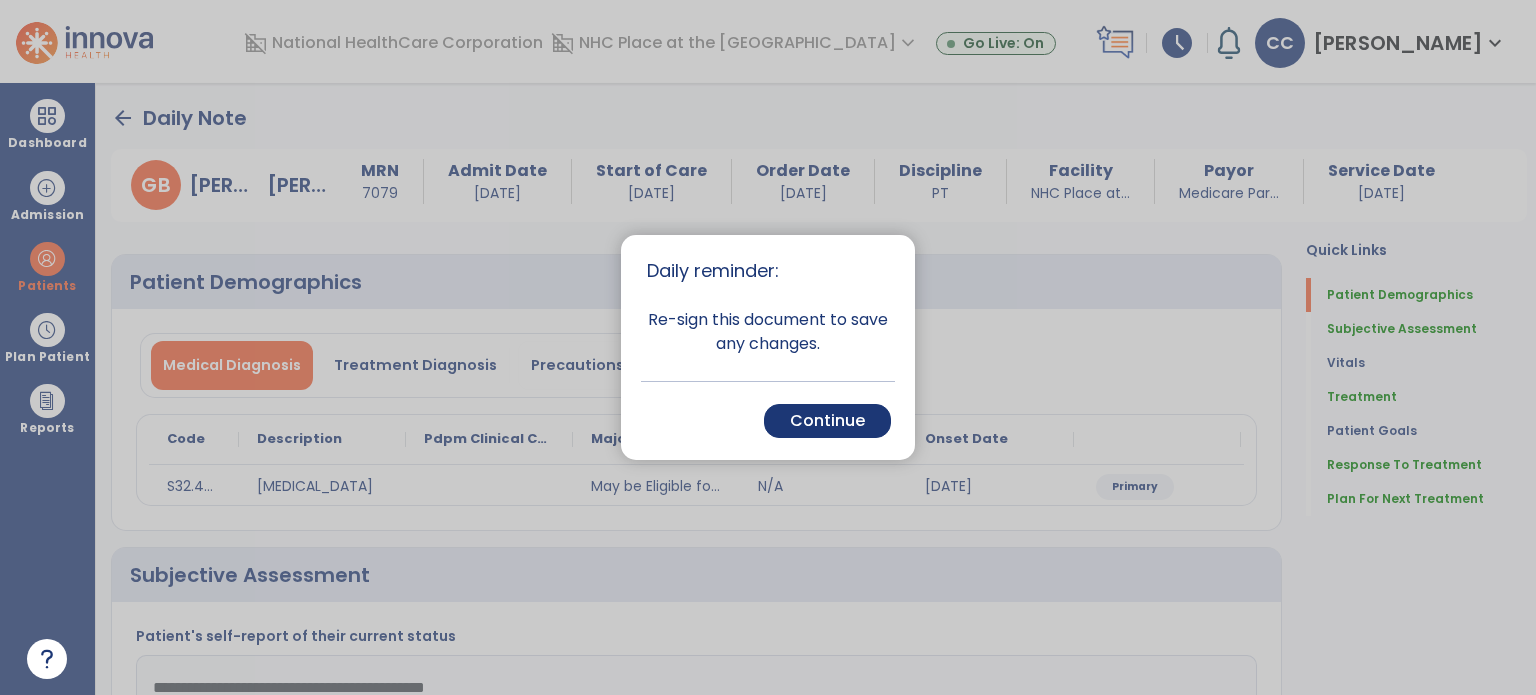 click on "Continue" at bounding box center [827, 421] 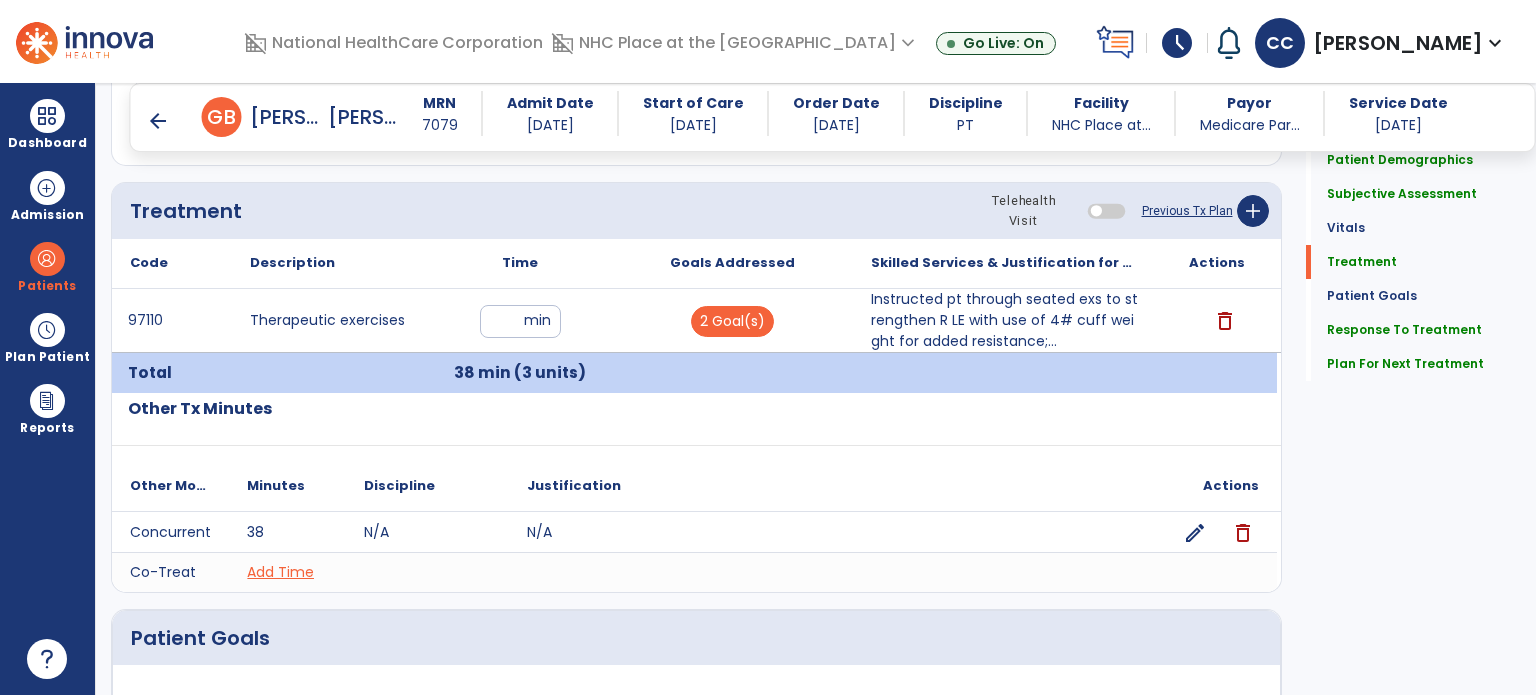 scroll, scrollTop: 1072, scrollLeft: 0, axis: vertical 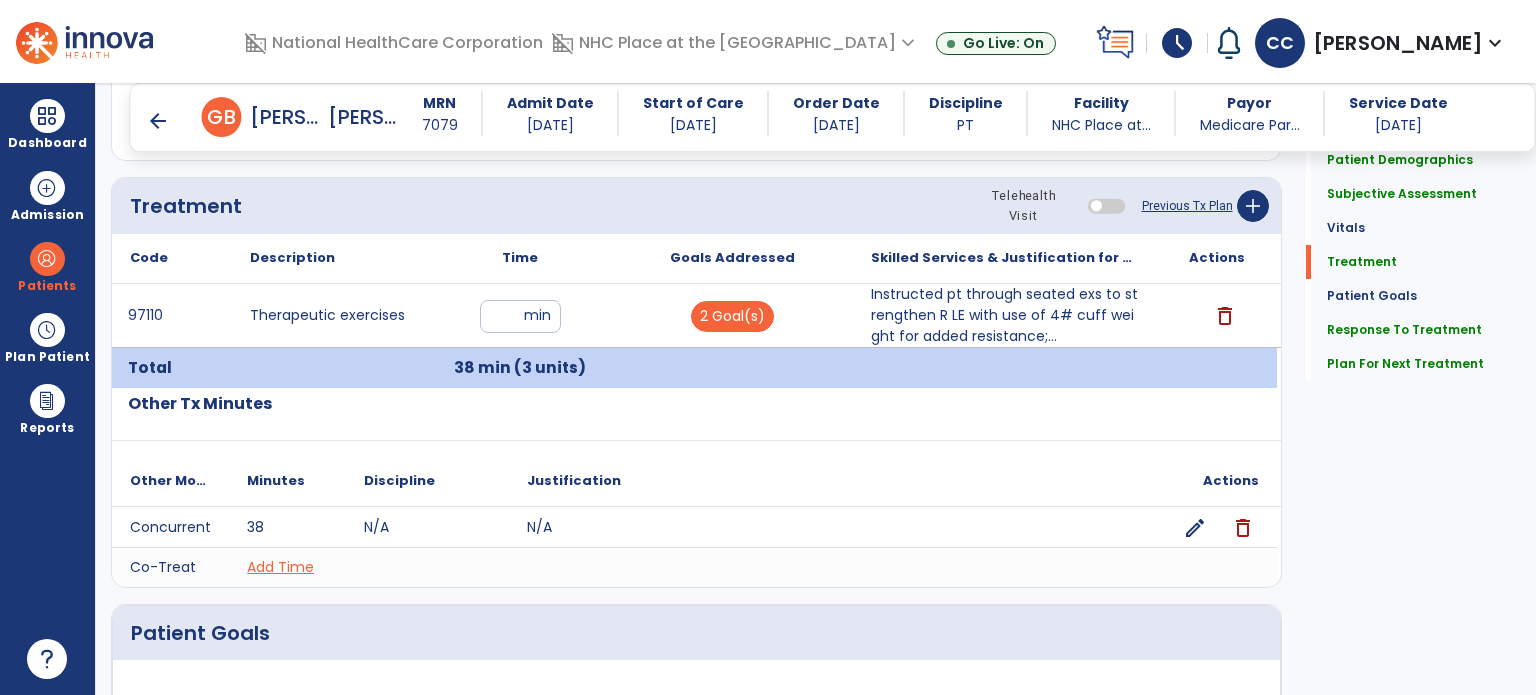click on "add" 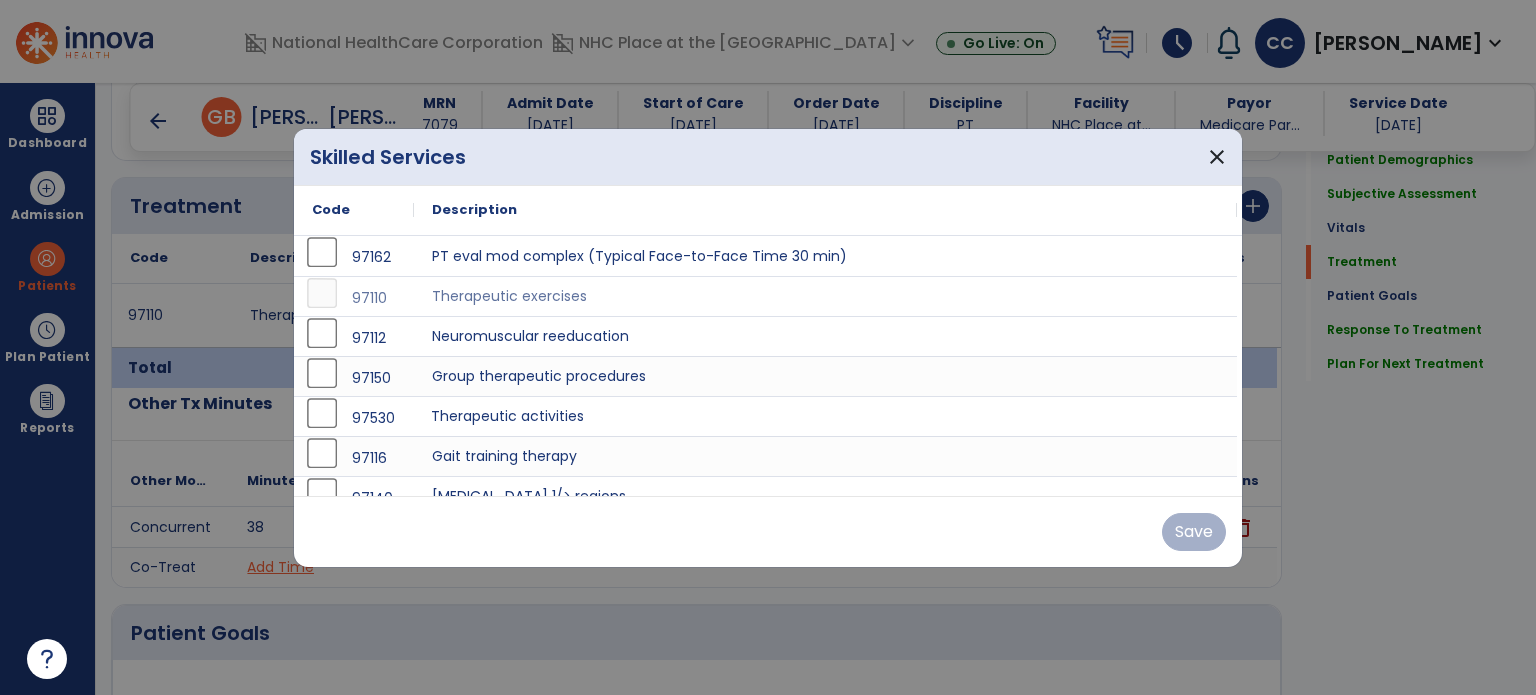 click on "Therapeutic activities" at bounding box center [825, 416] 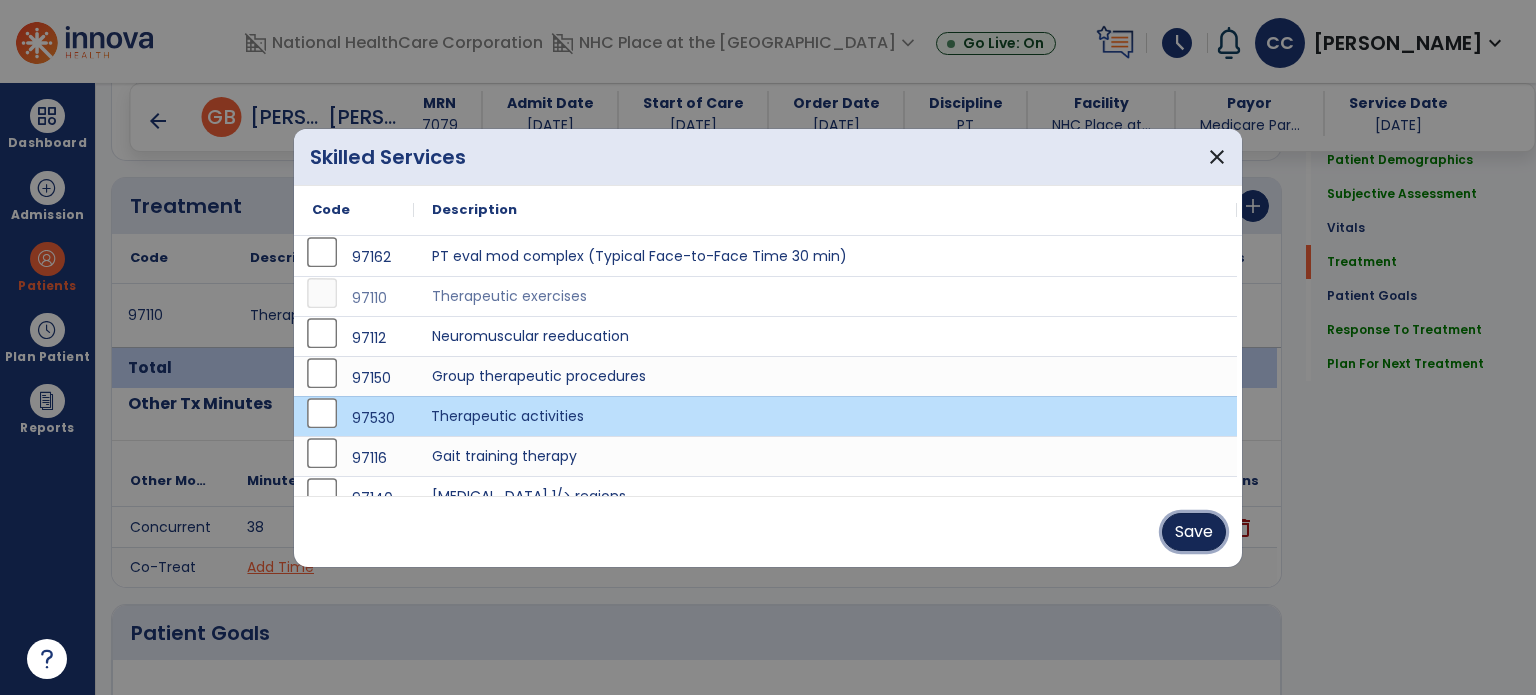 click on "Save" at bounding box center [1194, 532] 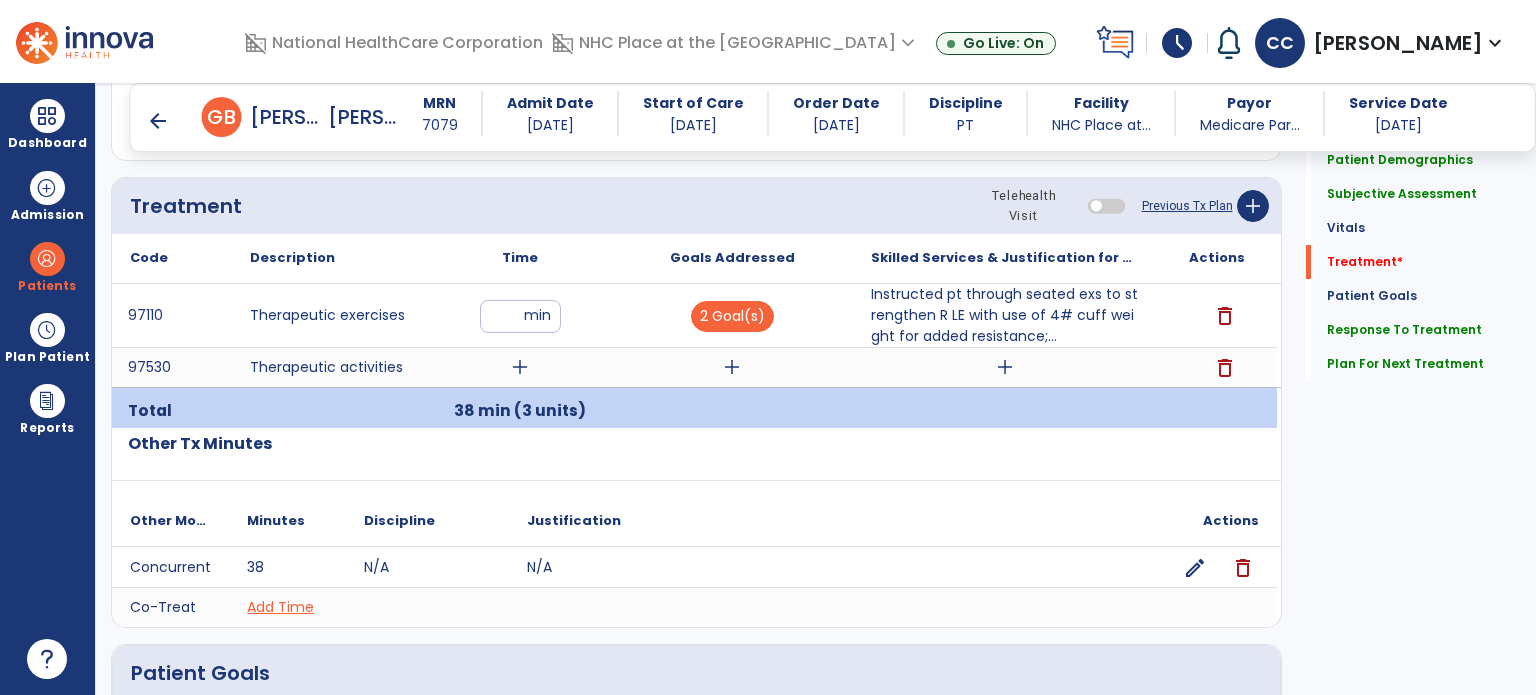 click on "add" at bounding box center (520, 367) 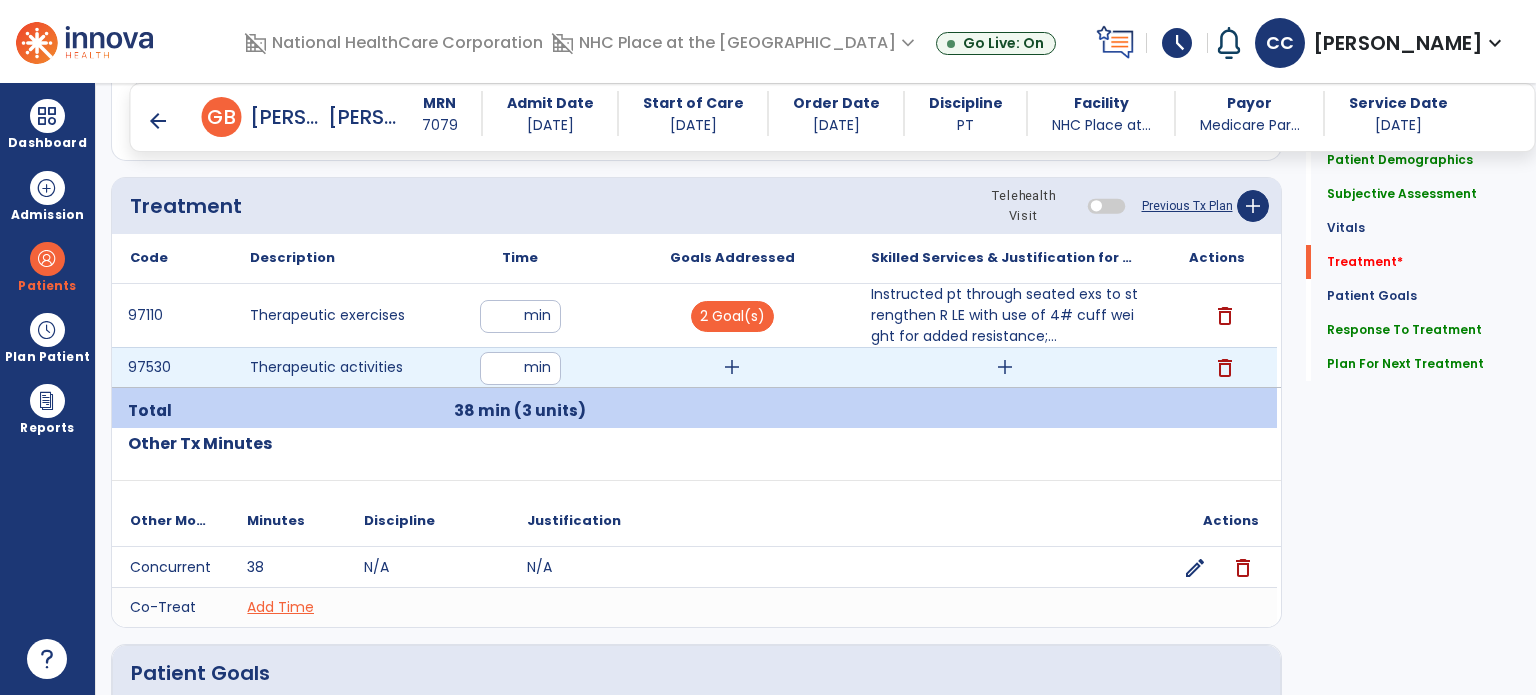 type on "**" 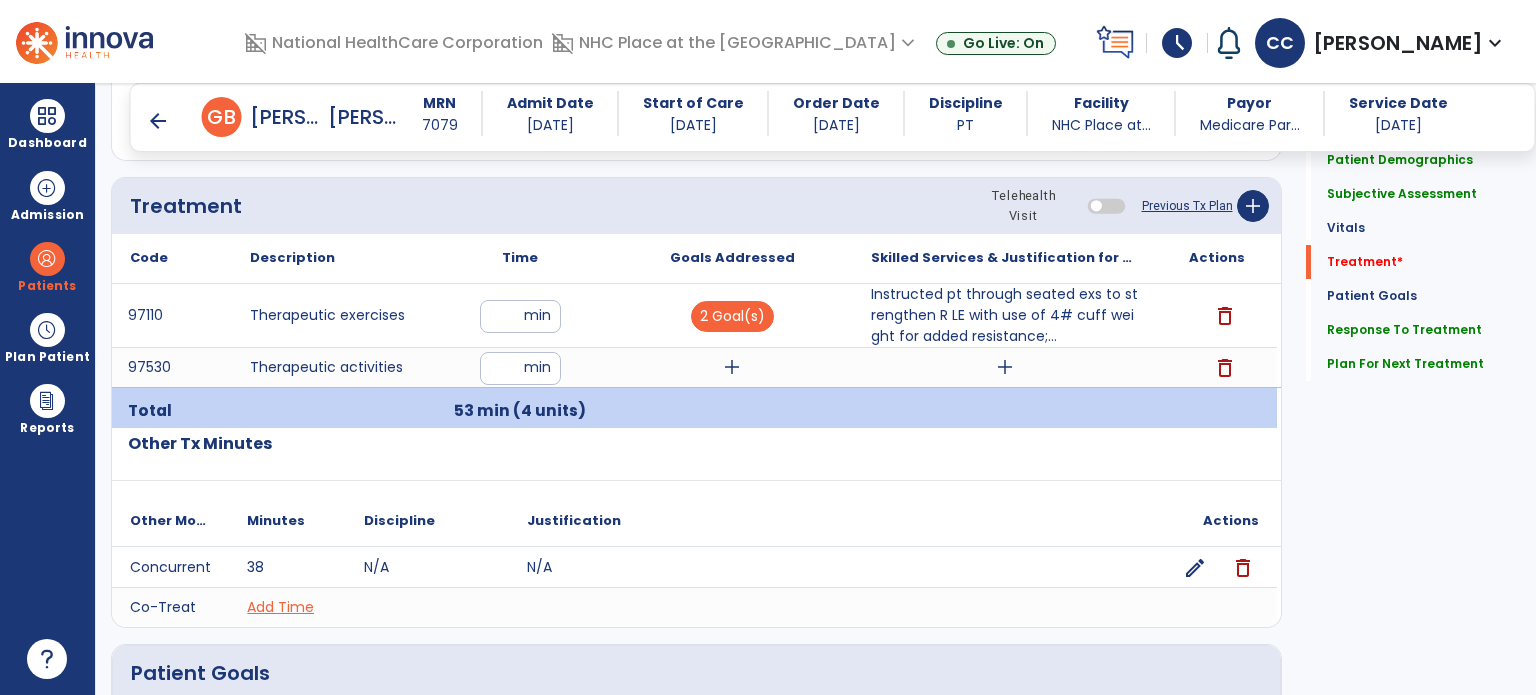 click on "**" at bounding box center (520, 316) 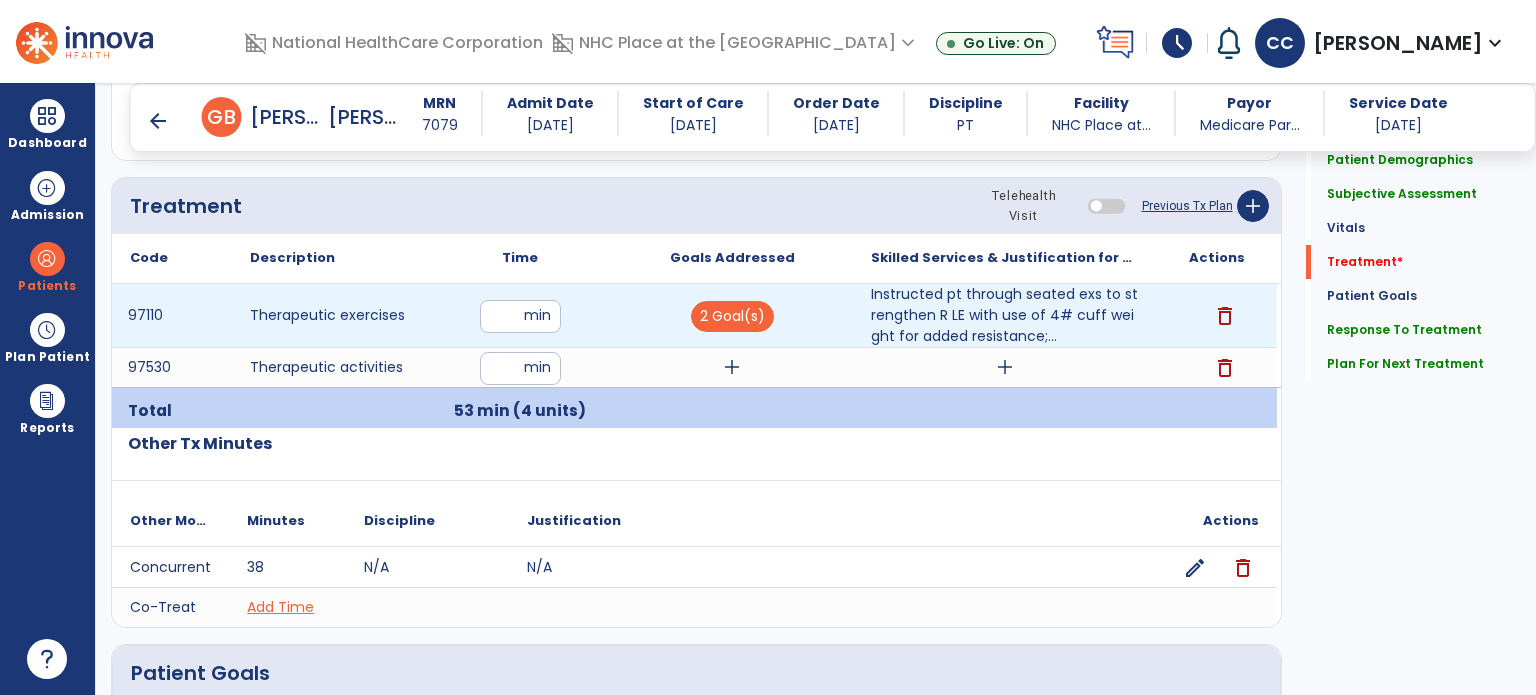 type on "*" 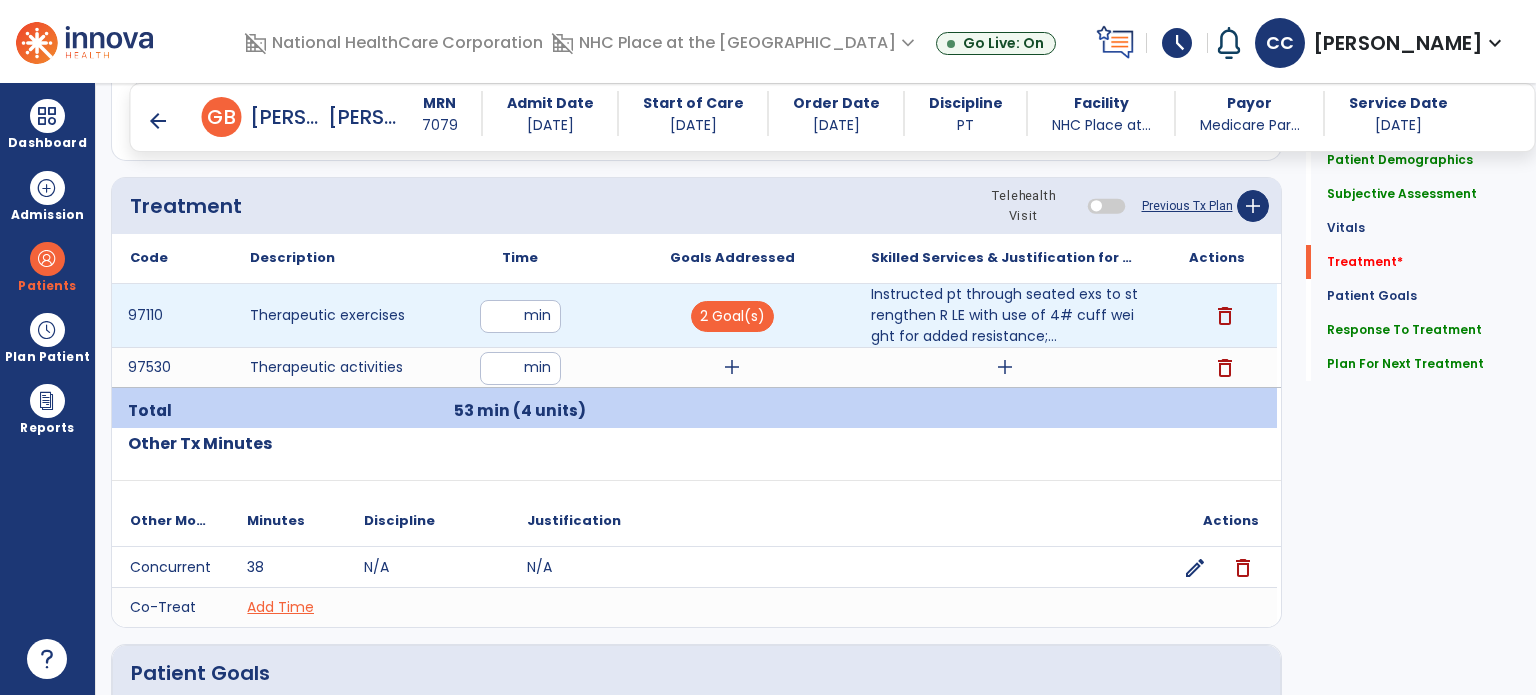 type on "**" 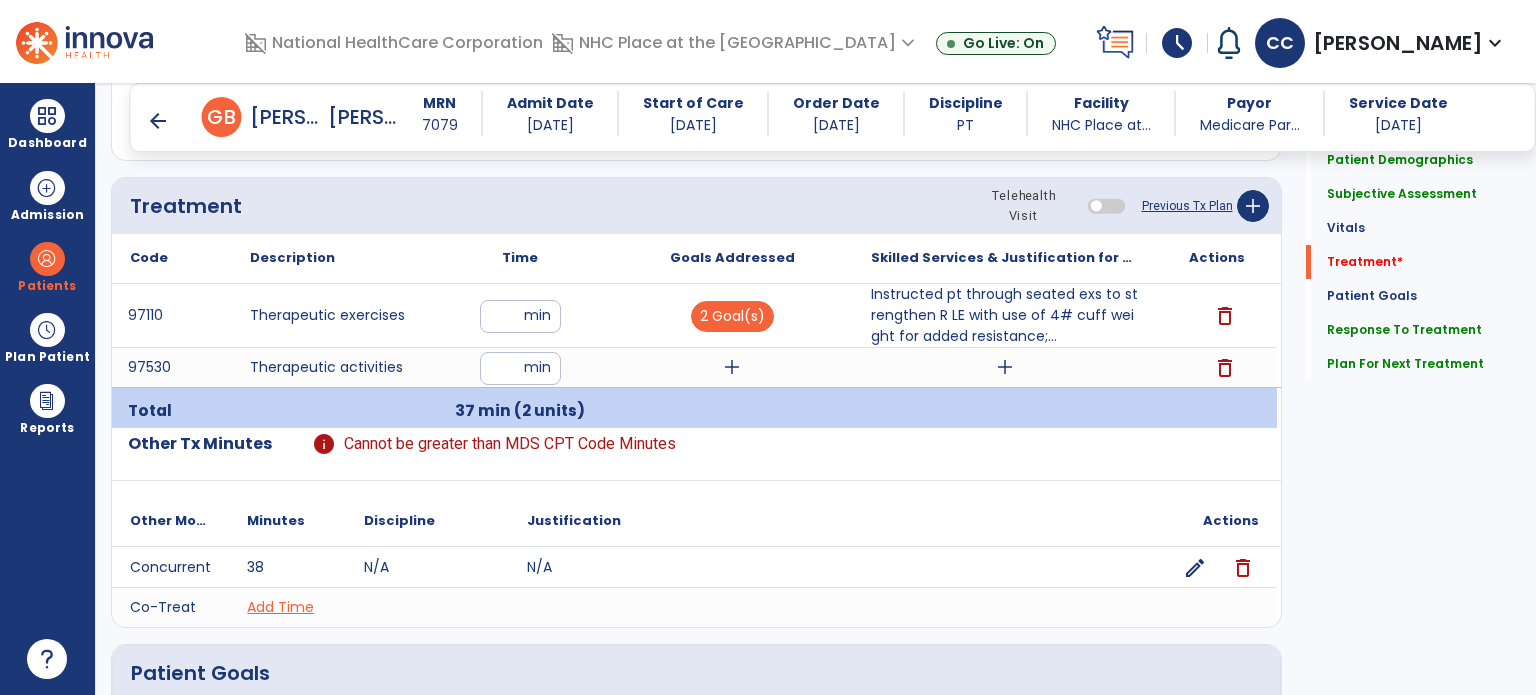click on "**" at bounding box center (520, 316) 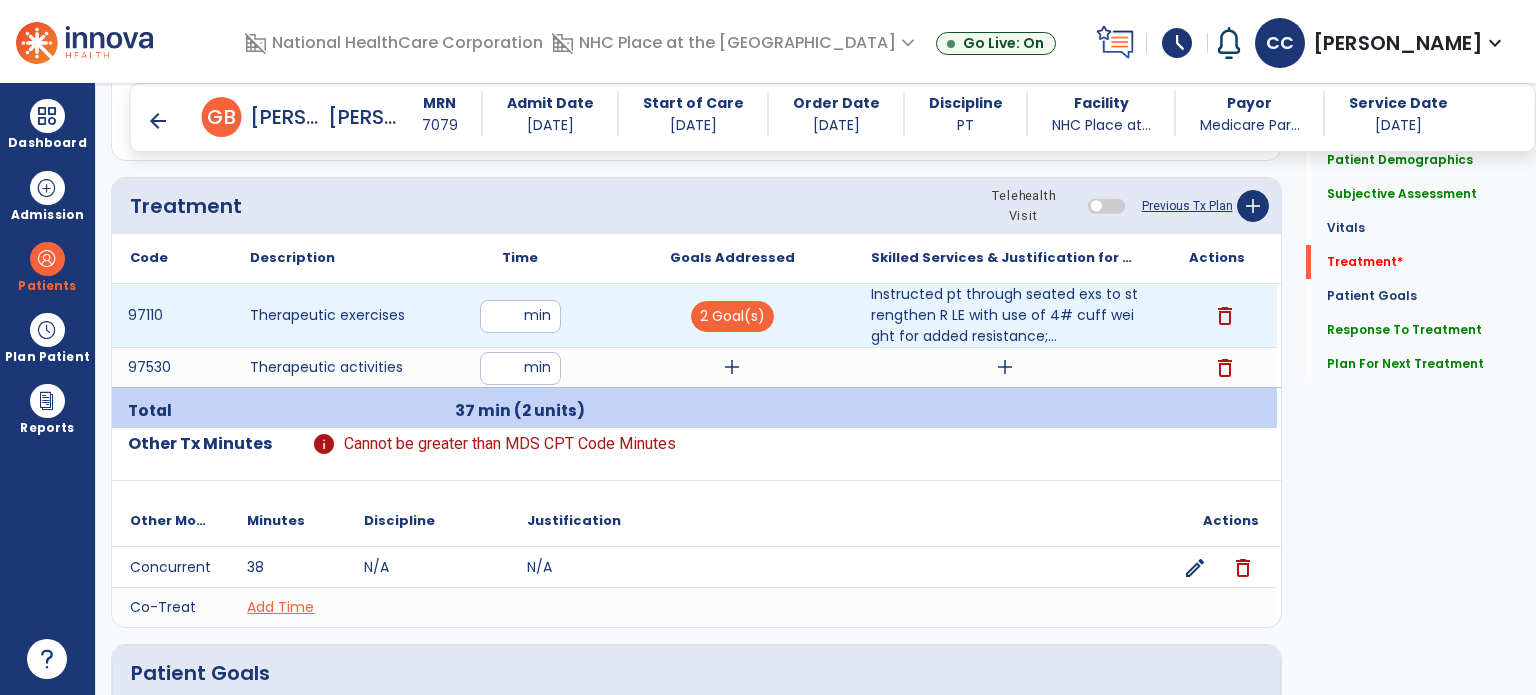 type on "**" 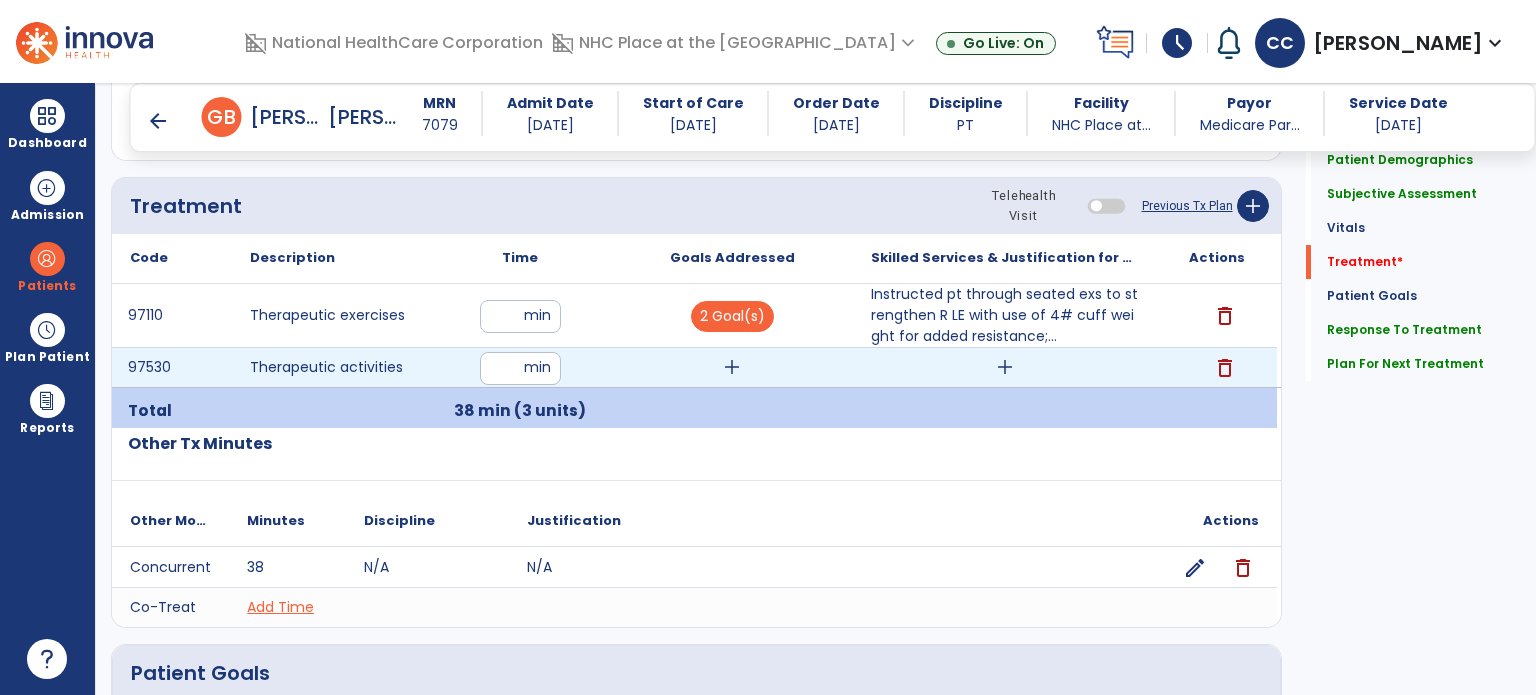 click on "add" at bounding box center [732, 367] 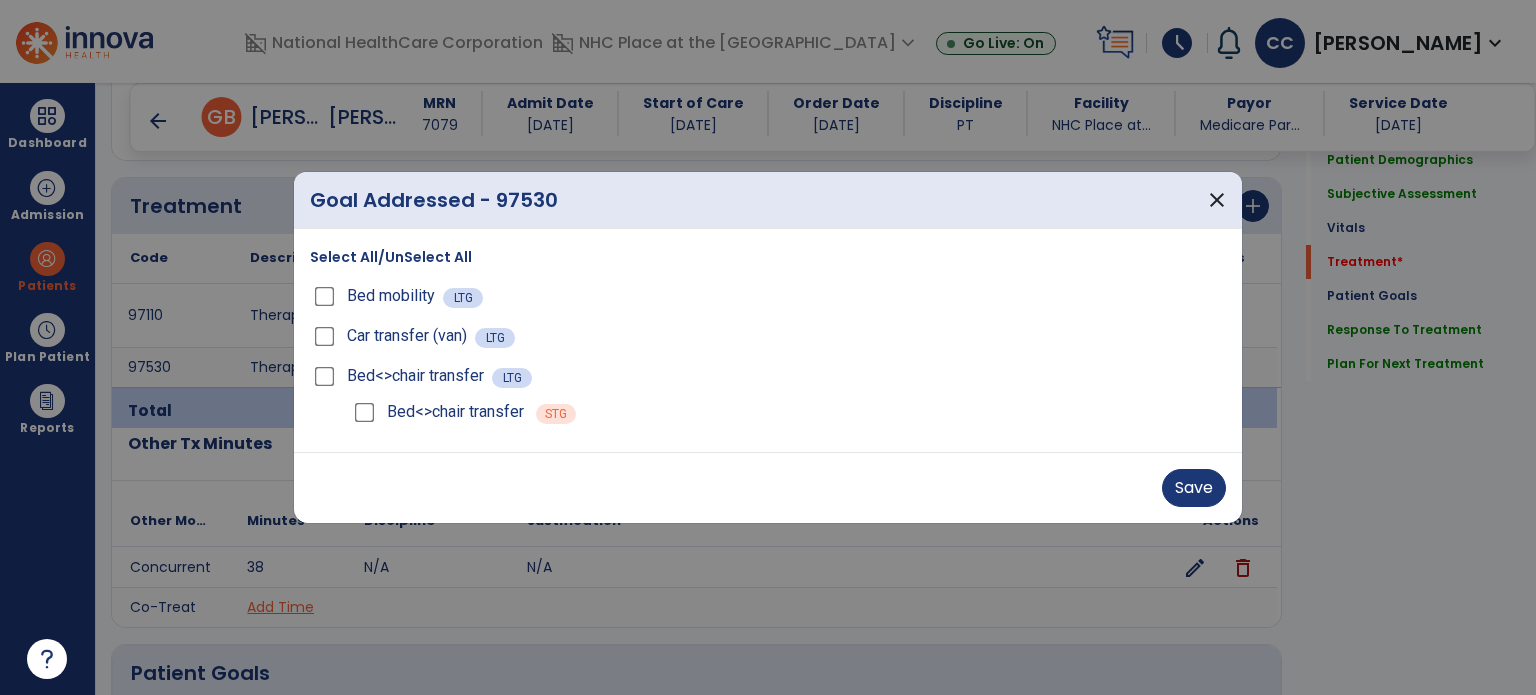click on "Save" at bounding box center (1194, 488) 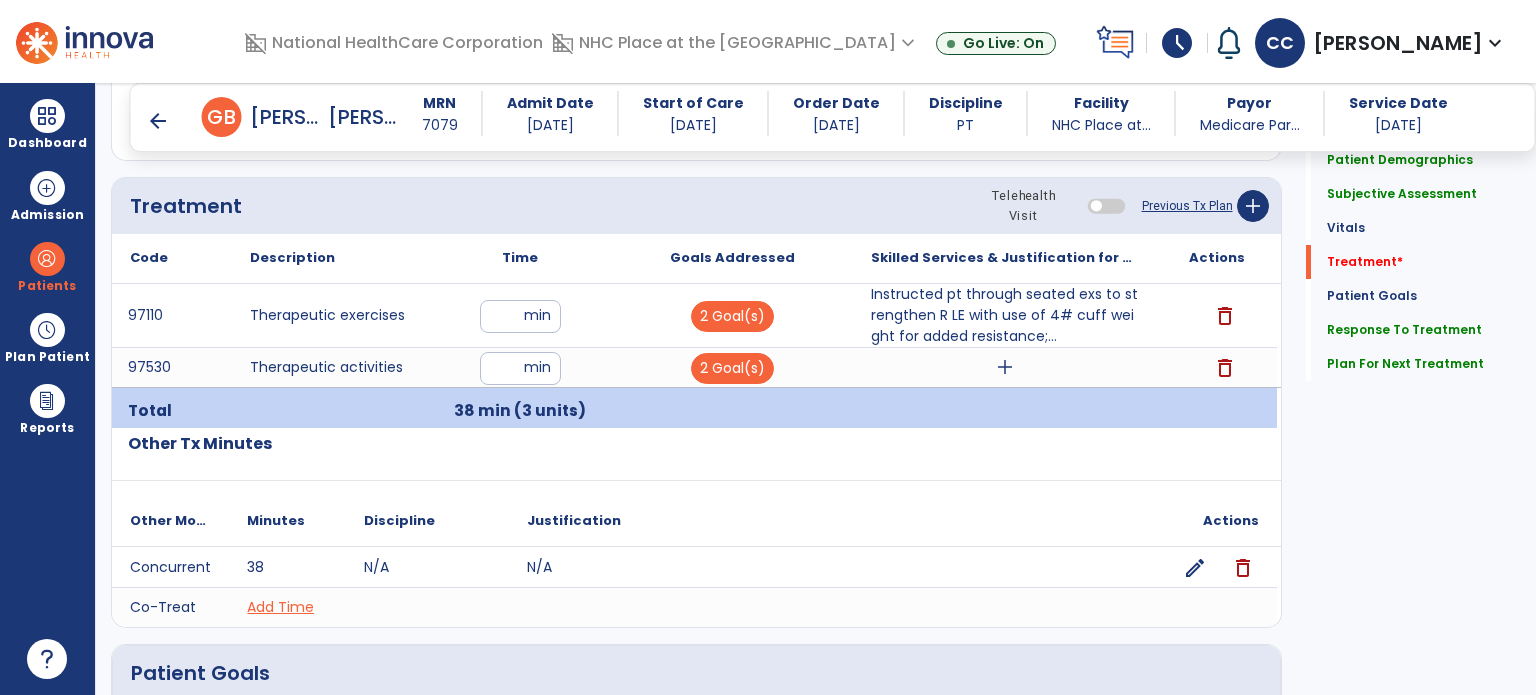 click on "add" at bounding box center [1005, 367] 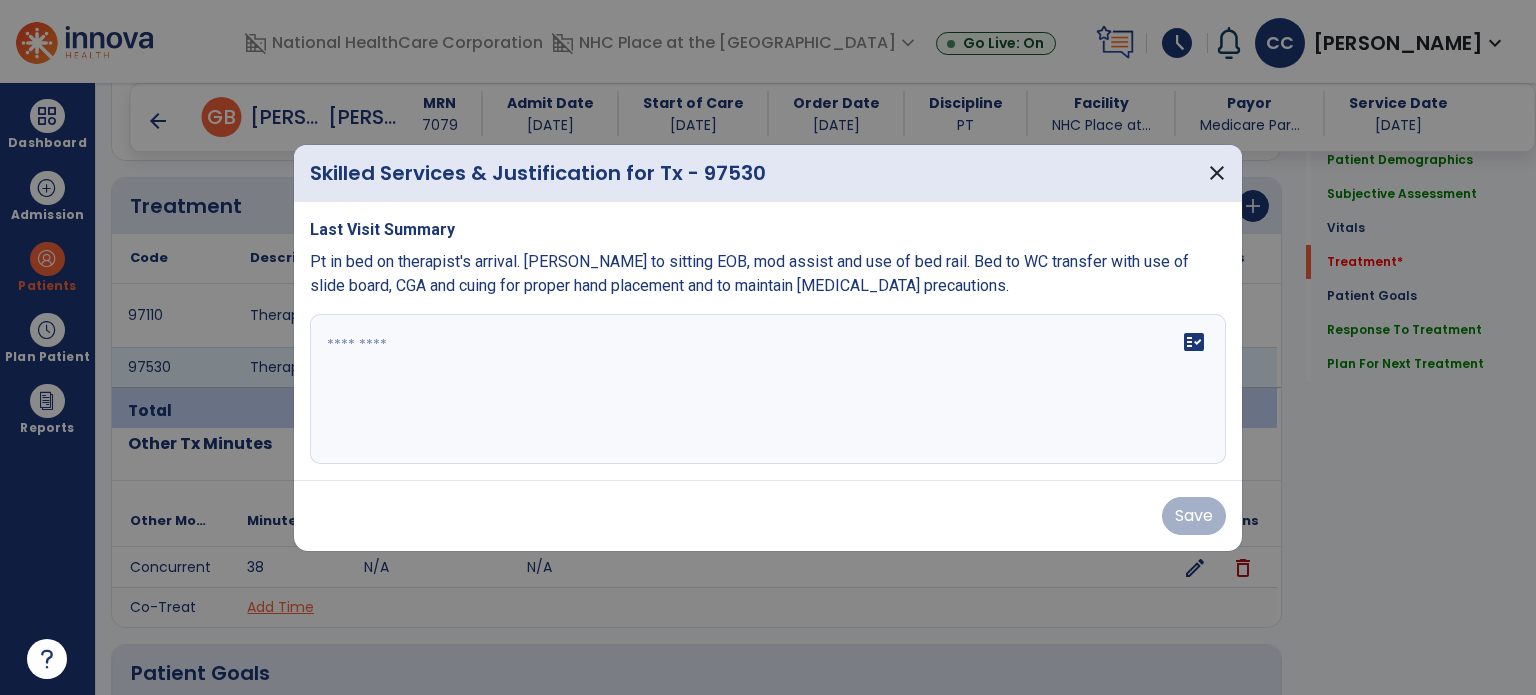 click on "fact_check" at bounding box center (768, 389) 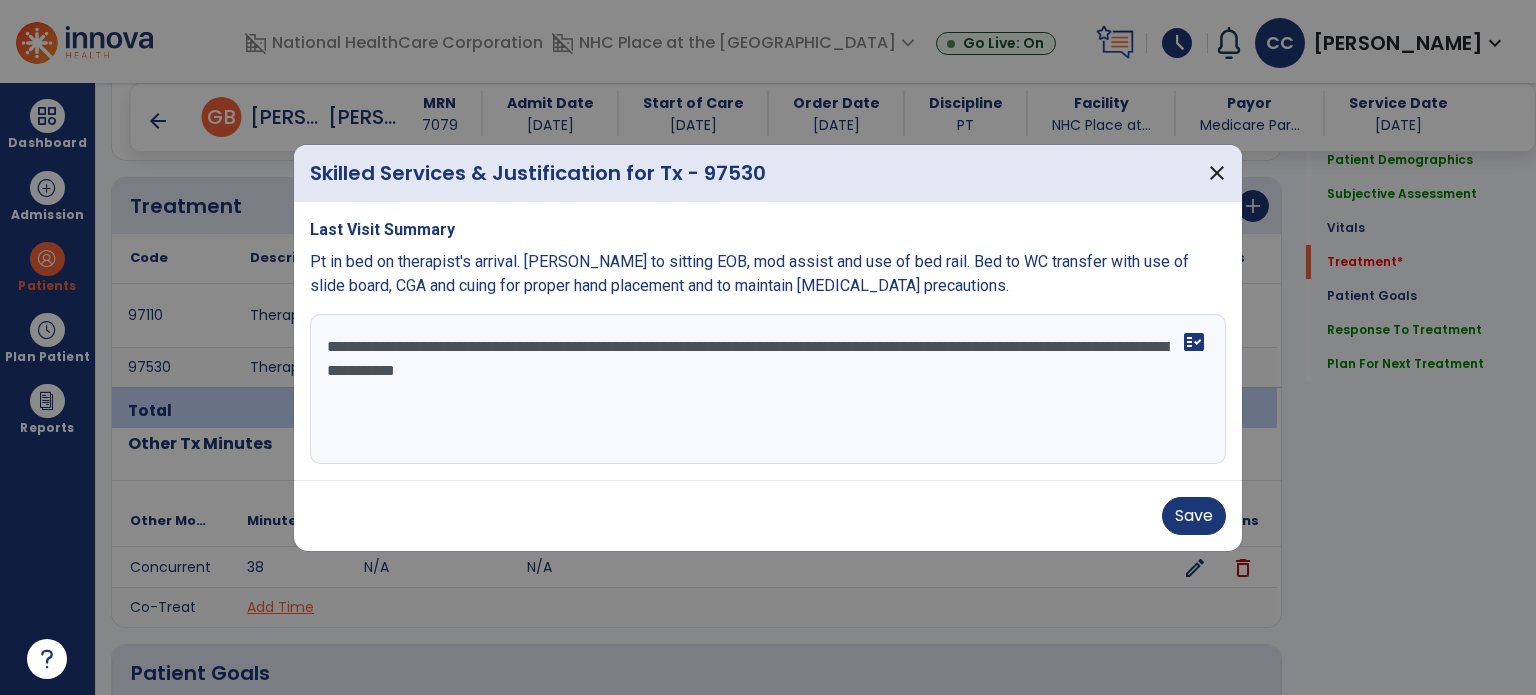 click on "**********" at bounding box center (768, 389) 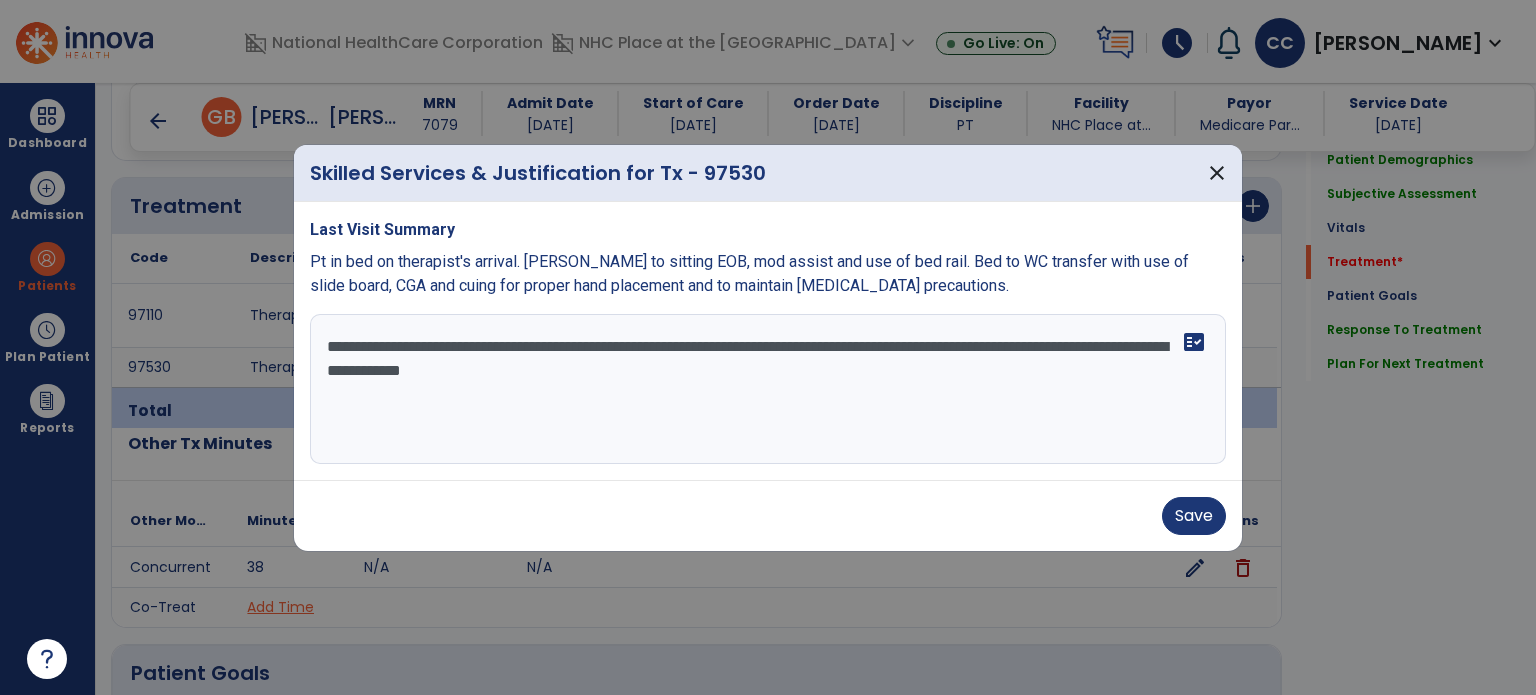 click on "**********" at bounding box center [768, 389] 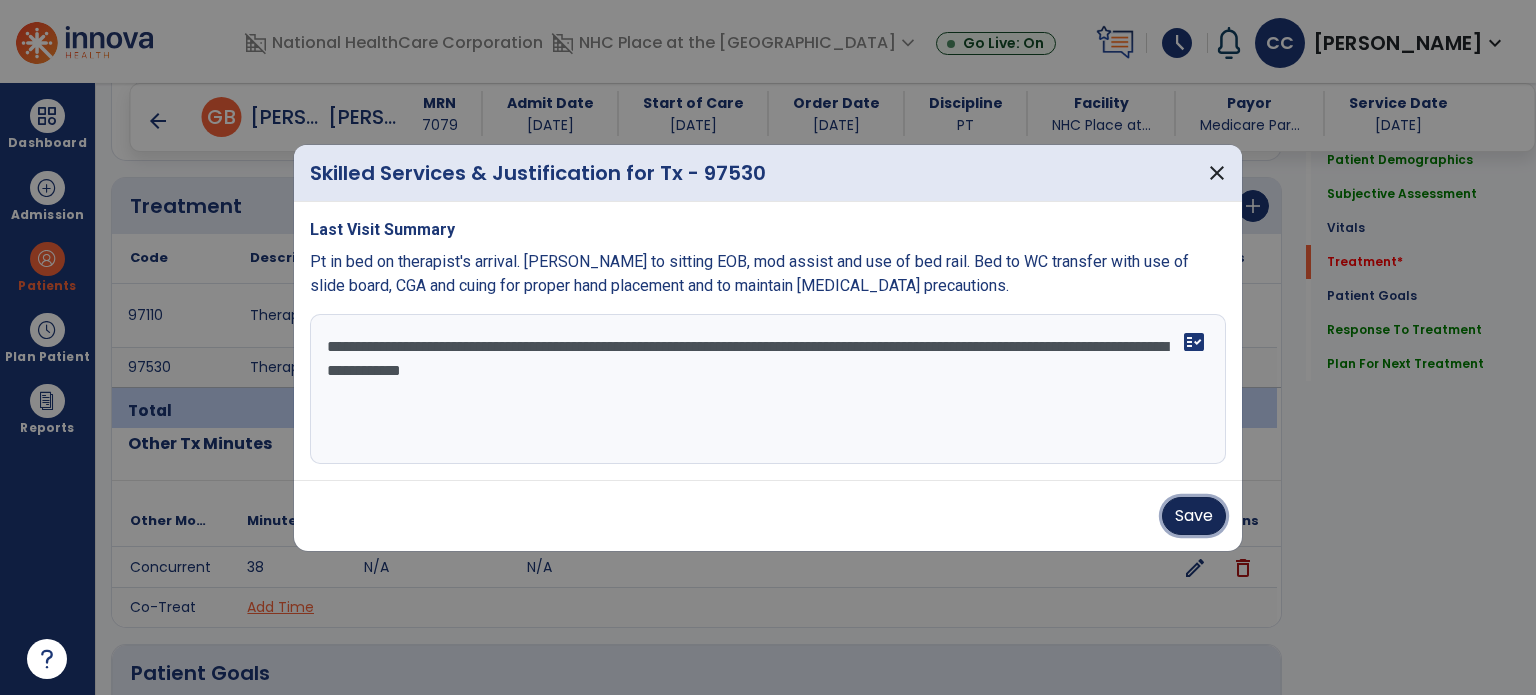 click on "Save" at bounding box center (1194, 516) 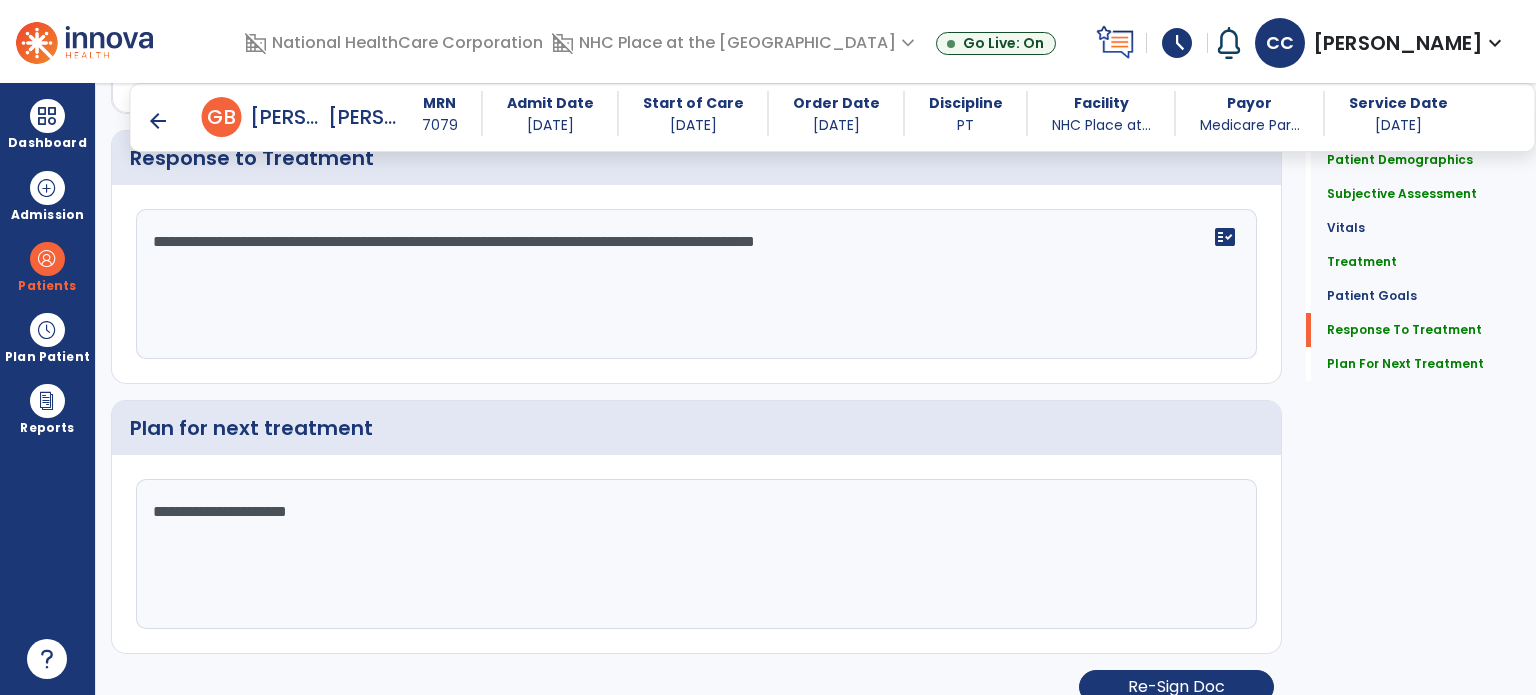 scroll, scrollTop: 2455, scrollLeft: 0, axis: vertical 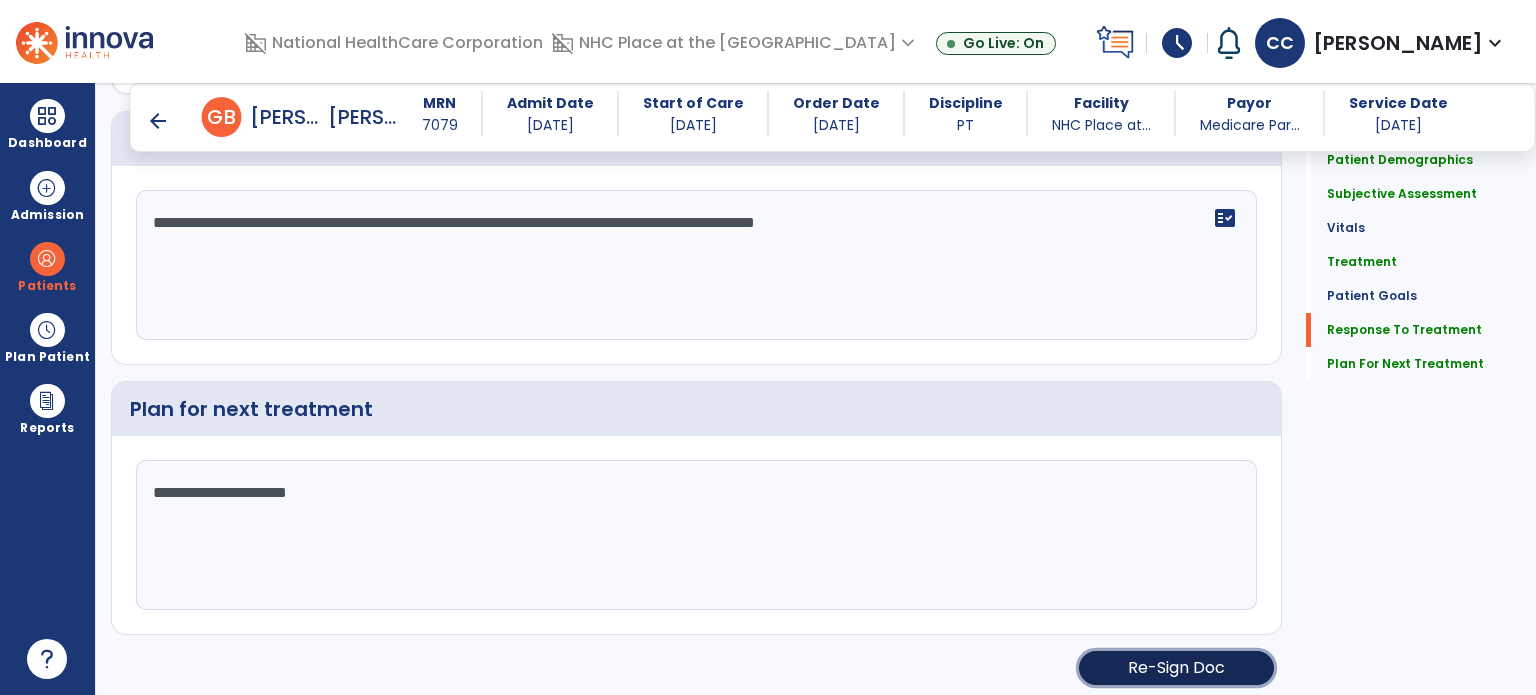 click on "Re-Sign Doc" 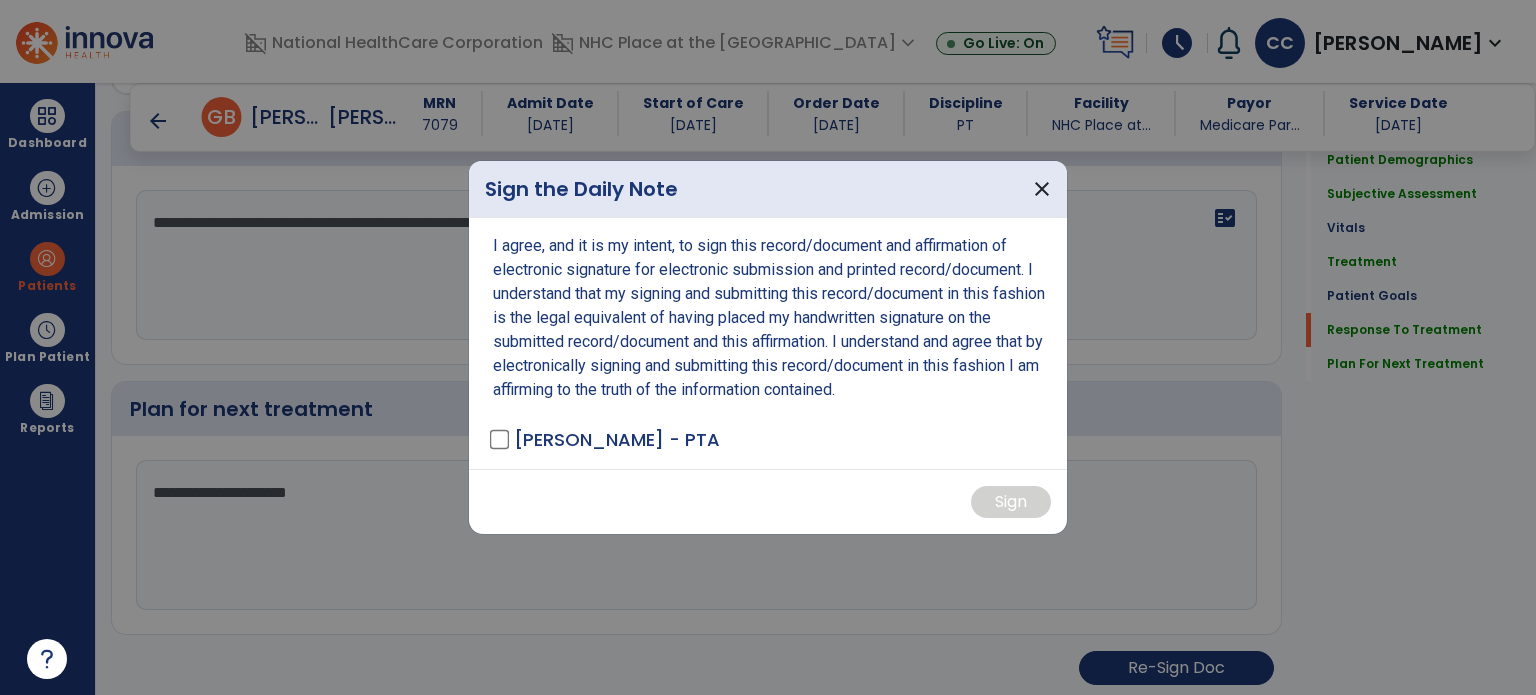 click on "I agree, and it is my intent, to sign this record/document and affirmation of electronic signature for electronic submission and printed record/document. I understand that my signing and submitting this record/document in this fashion is the legal equivalent of having placed my handwritten signature on the submitted record/document and this affirmation. I understand and agree that by electronically signing and submitting this record/document in this fashion I am affirming to the truth of the information contained.  [PERSON_NAME]  - PTA" at bounding box center (768, 343) 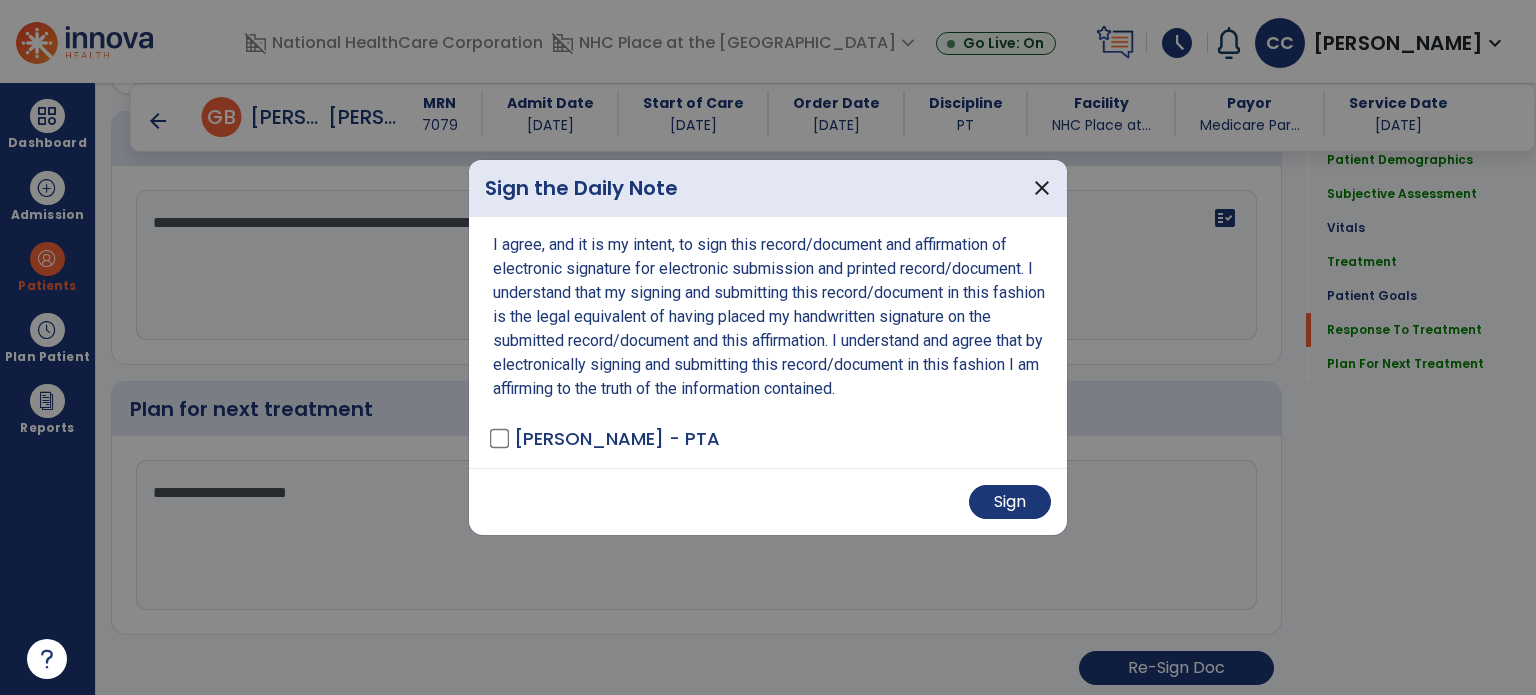 click on "Sign" at bounding box center (1010, 502) 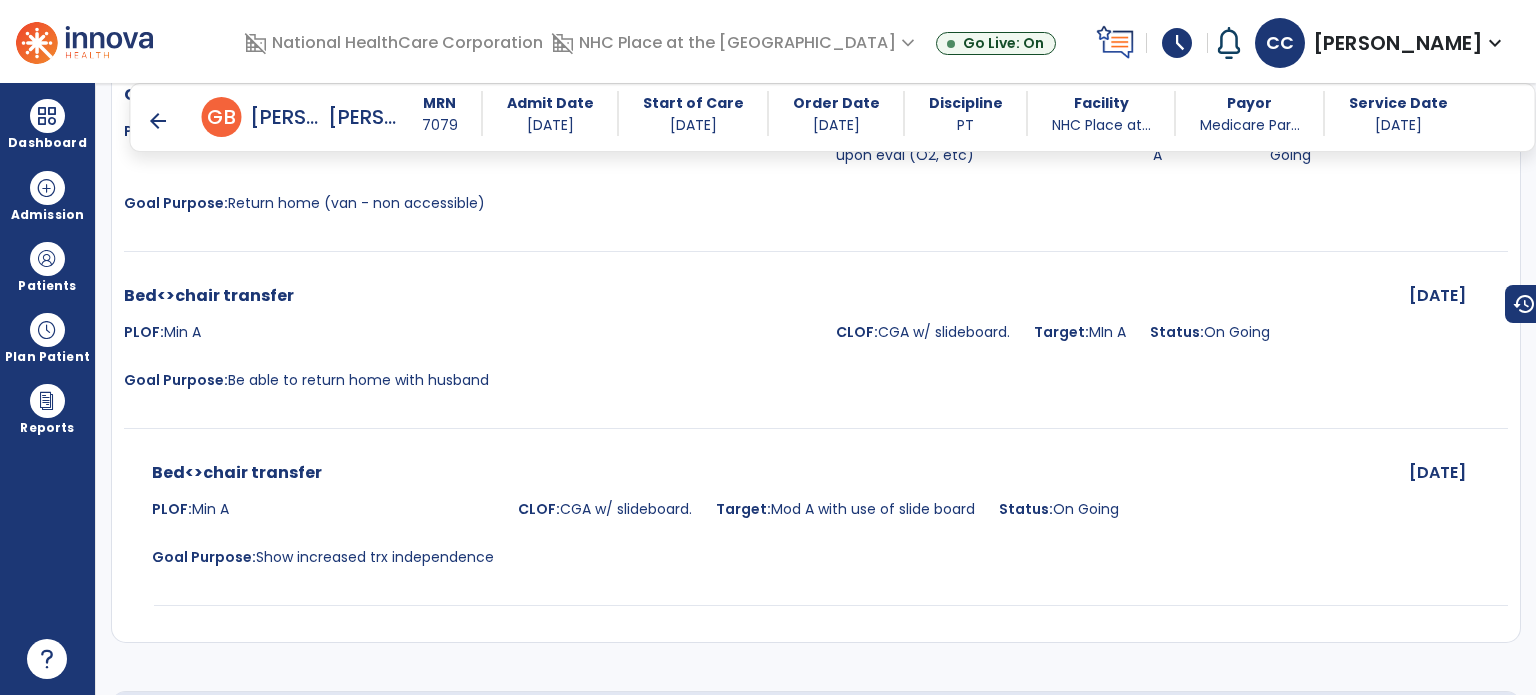scroll, scrollTop: 3055, scrollLeft: 0, axis: vertical 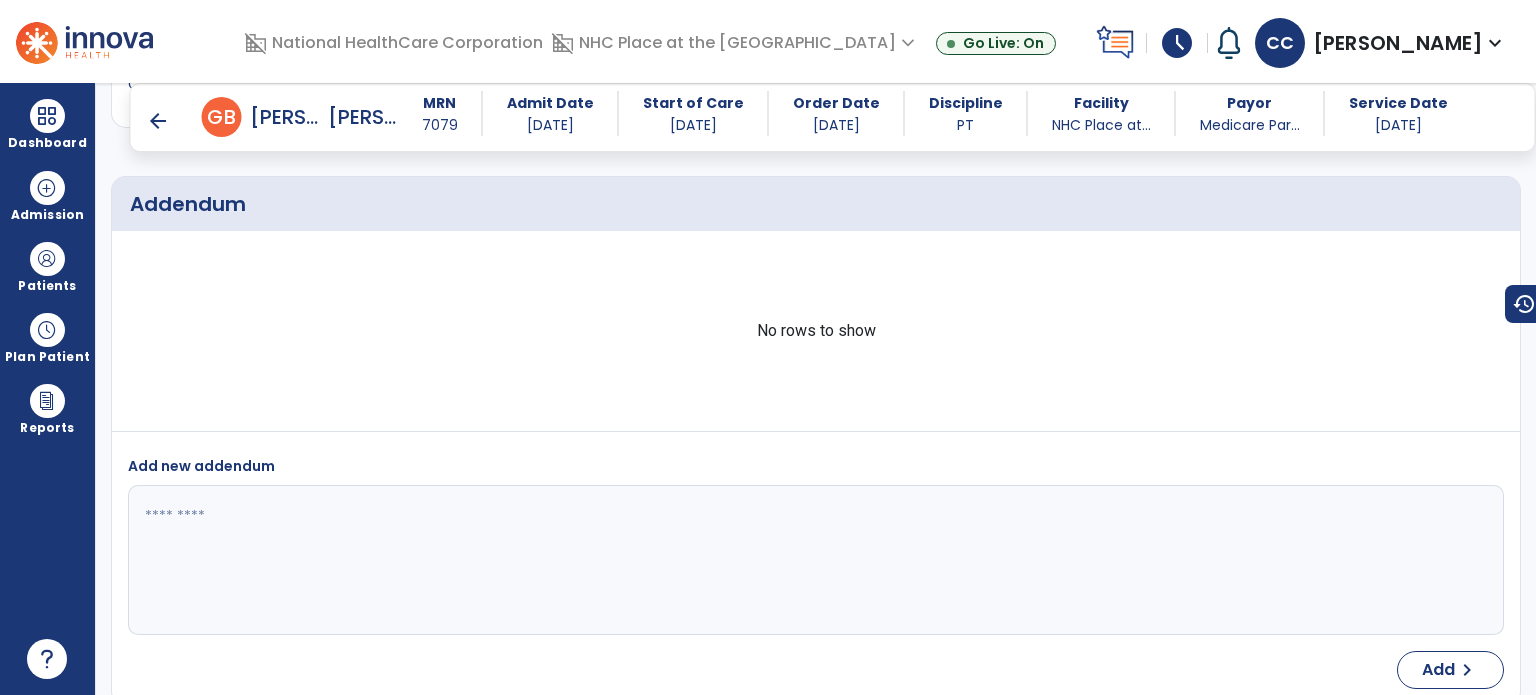 click on "arrow_back" at bounding box center [158, 121] 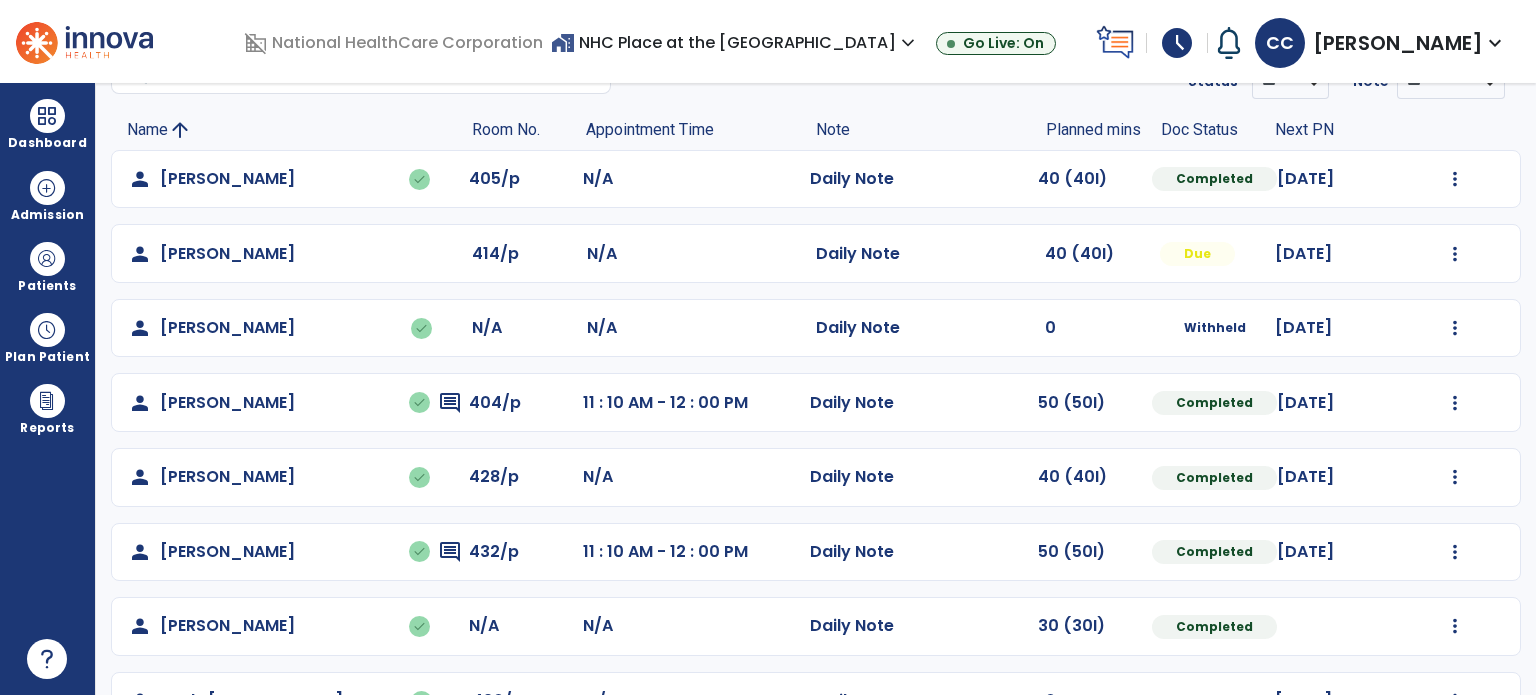 scroll, scrollTop: 0, scrollLeft: 0, axis: both 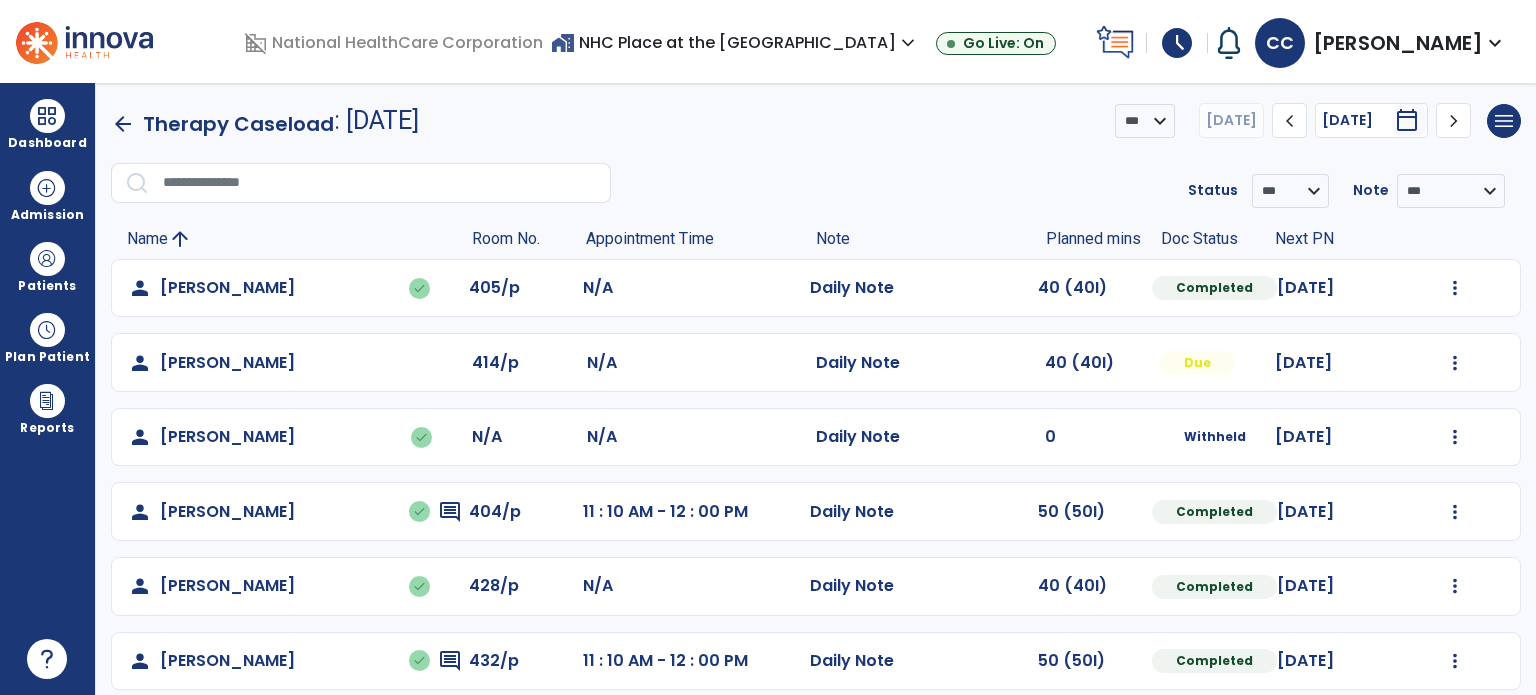 click at bounding box center [1455, 288] 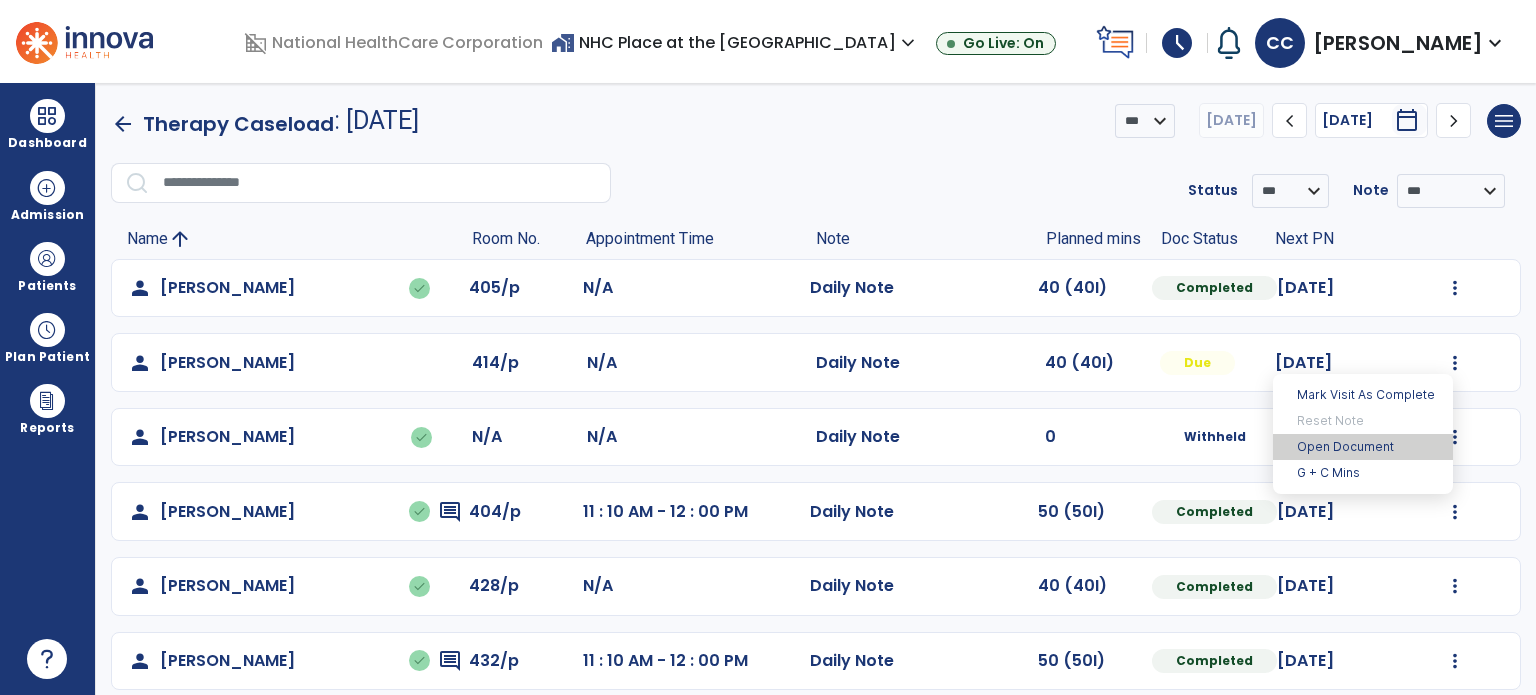 click on "Open Document" at bounding box center (1363, 447) 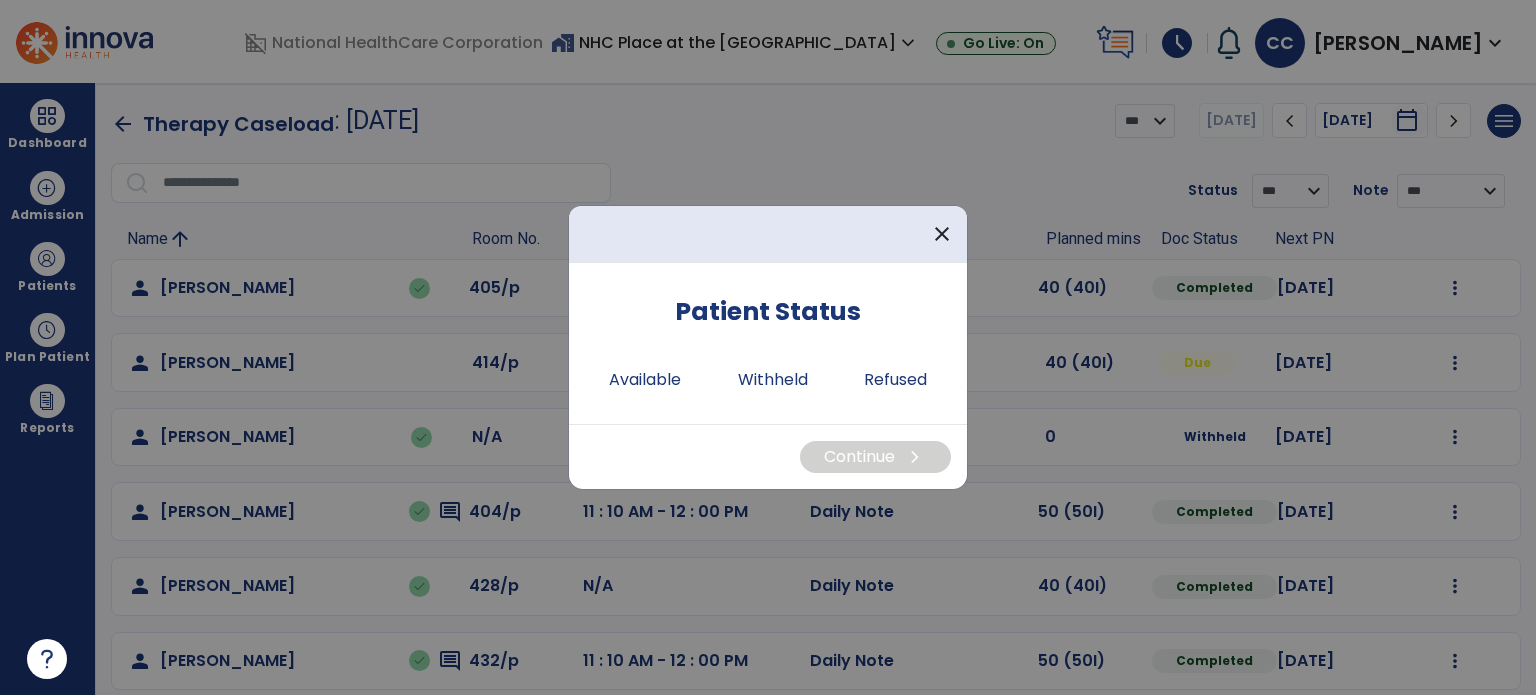 click on "Available" at bounding box center (645, 380) 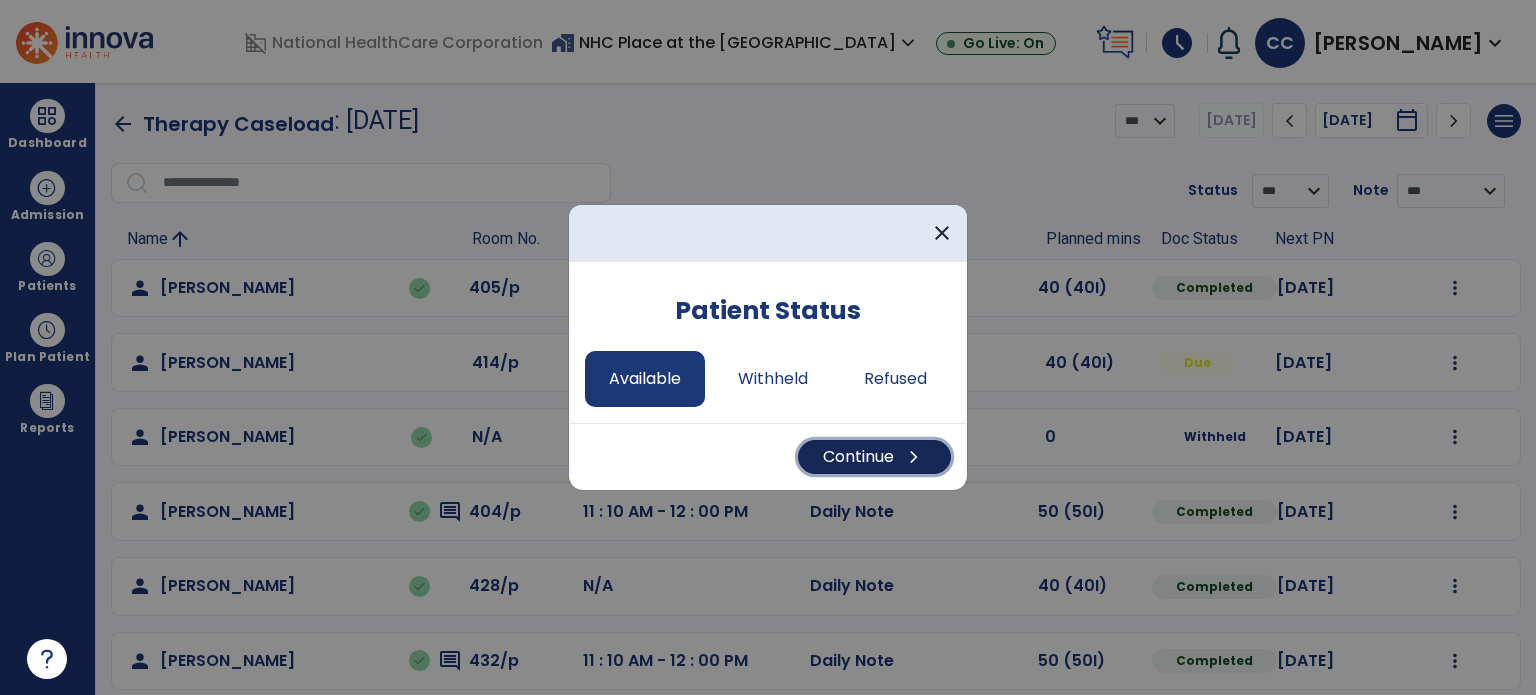click on "Continue   chevron_right" at bounding box center (874, 457) 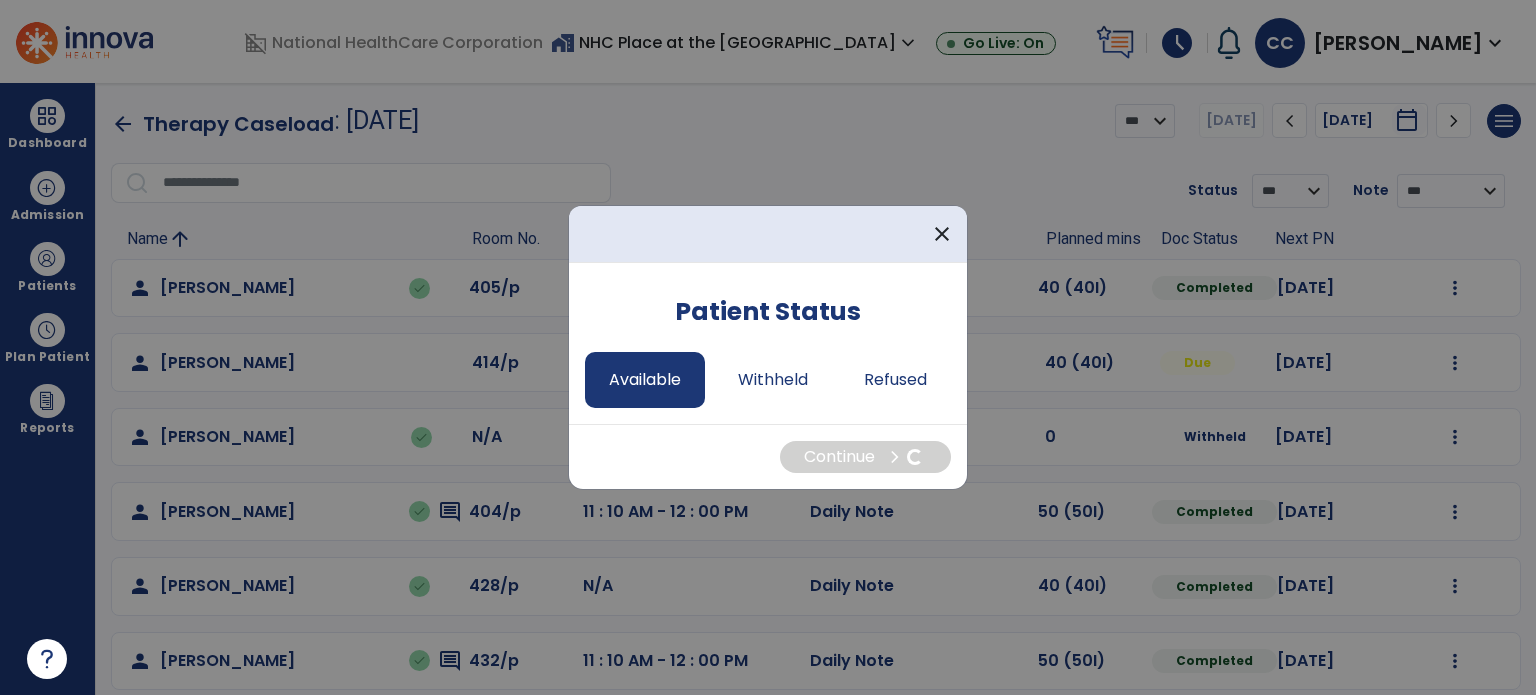 select on "*" 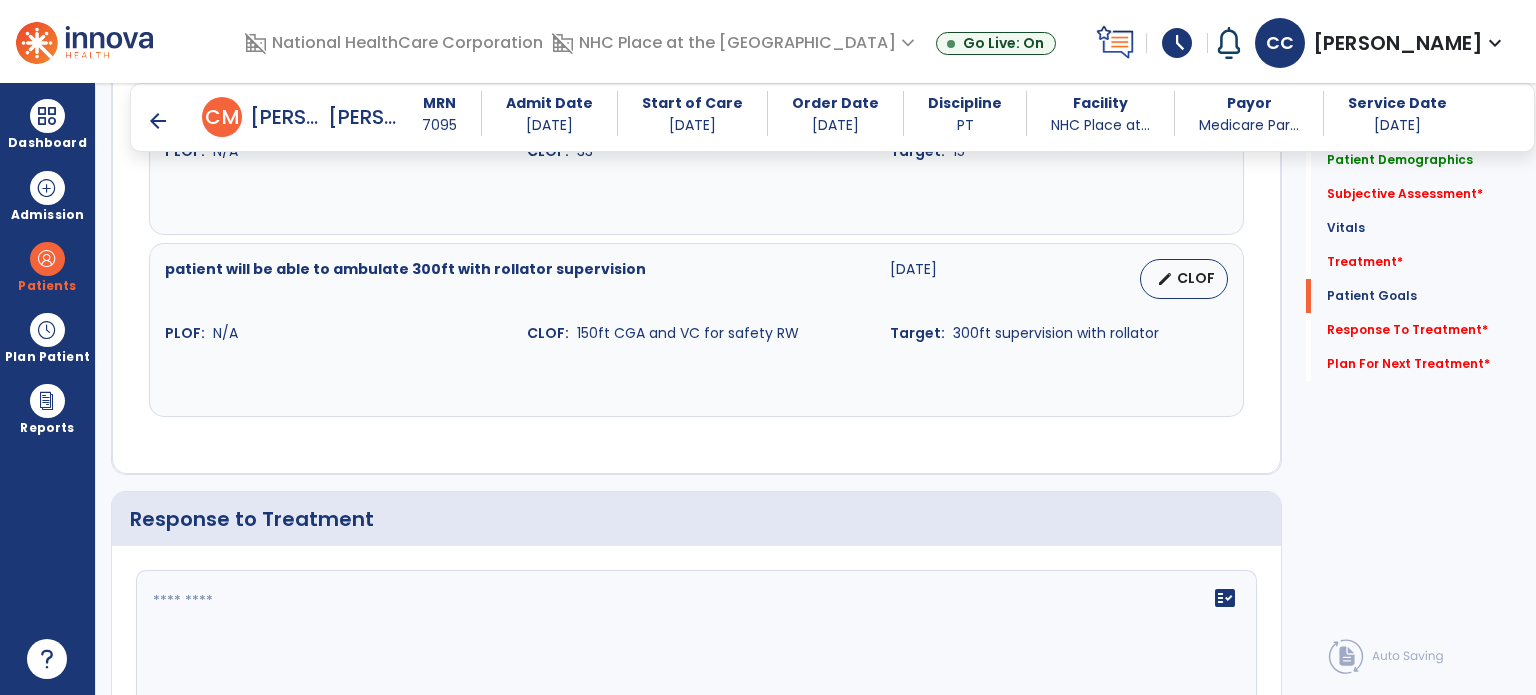 scroll, scrollTop: 2340, scrollLeft: 0, axis: vertical 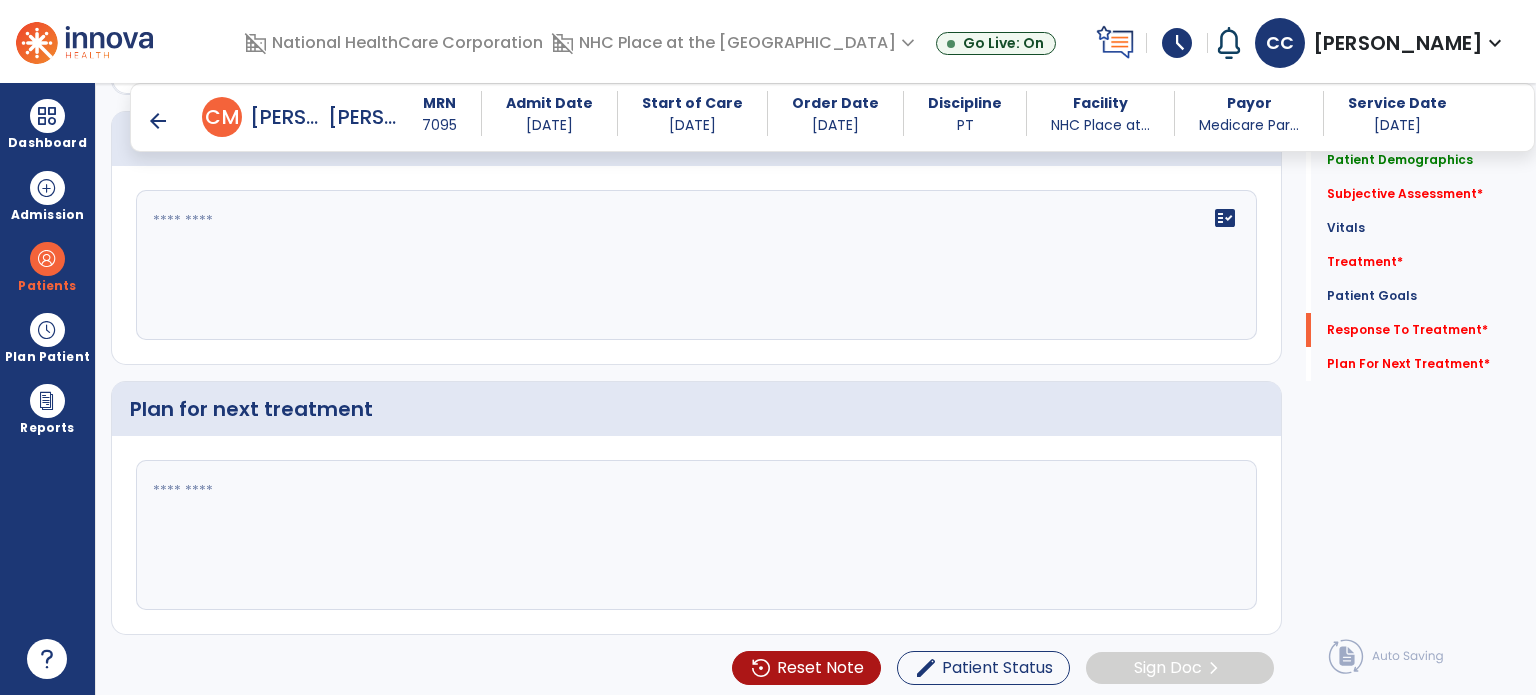 click 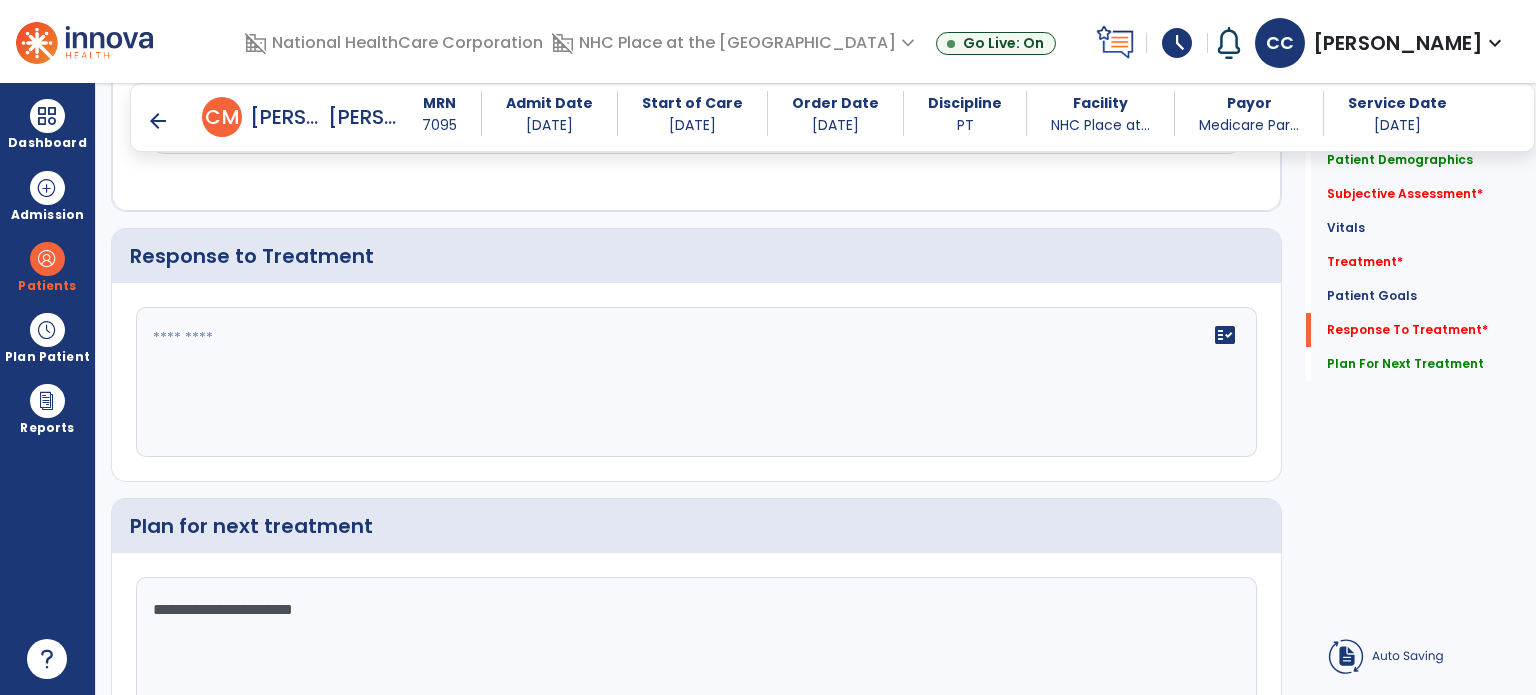 scroll, scrollTop: 2224, scrollLeft: 0, axis: vertical 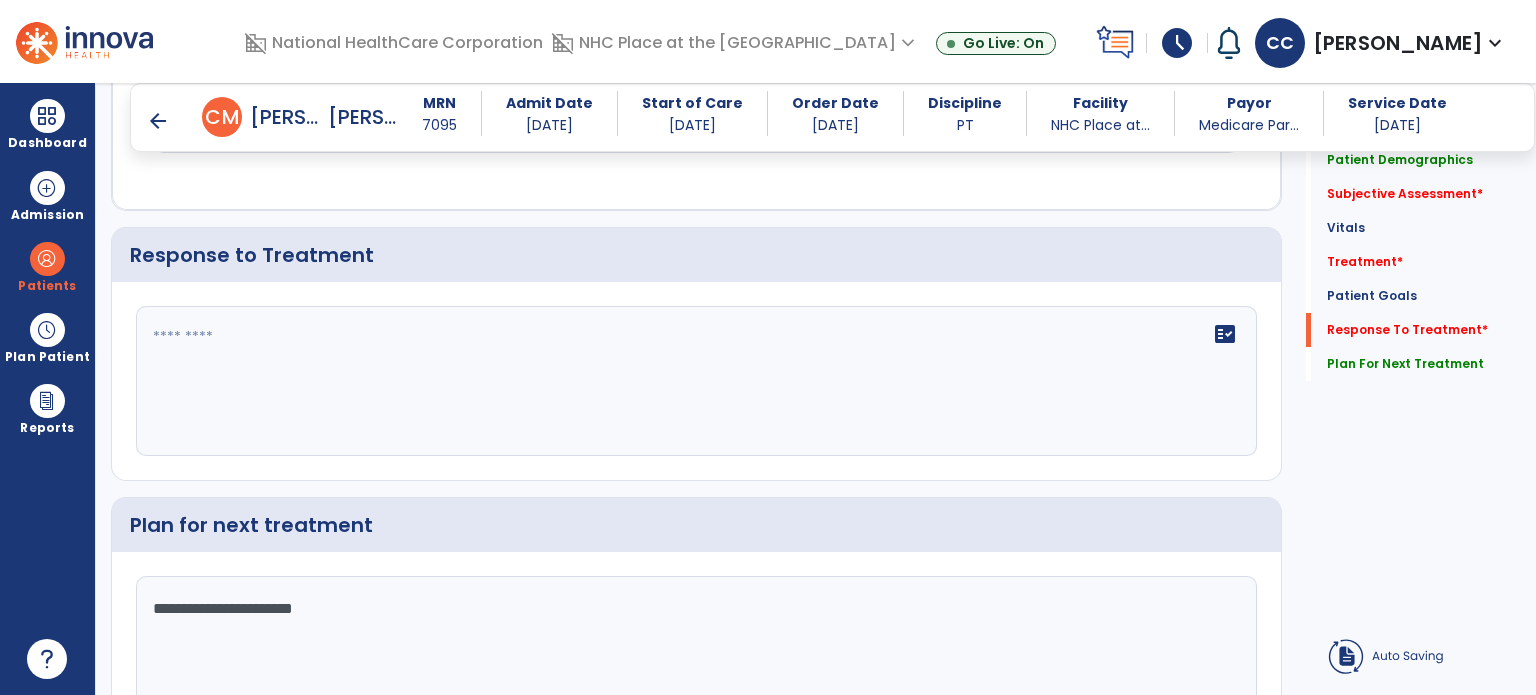 type on "**********" 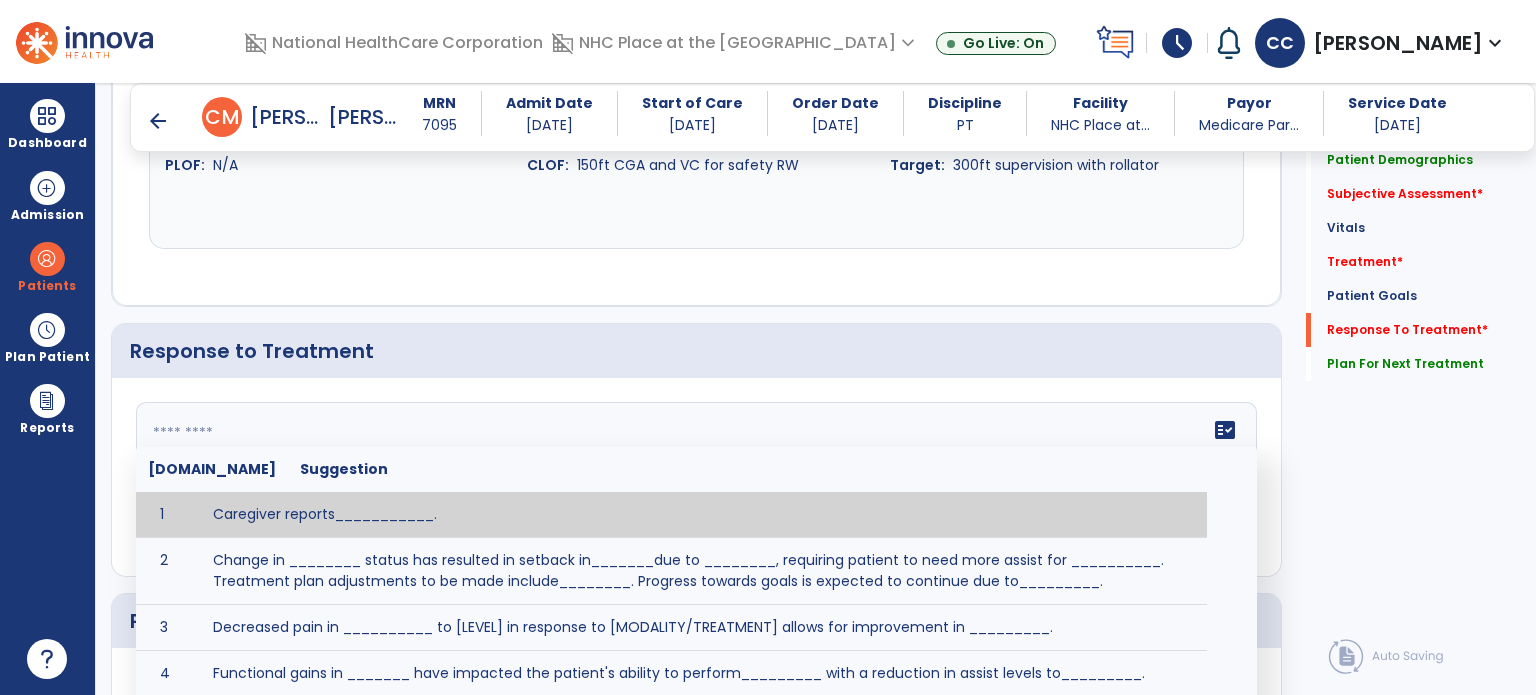 scroll, scrollTop: 2133, scrollLeft: 0, axis: vertical 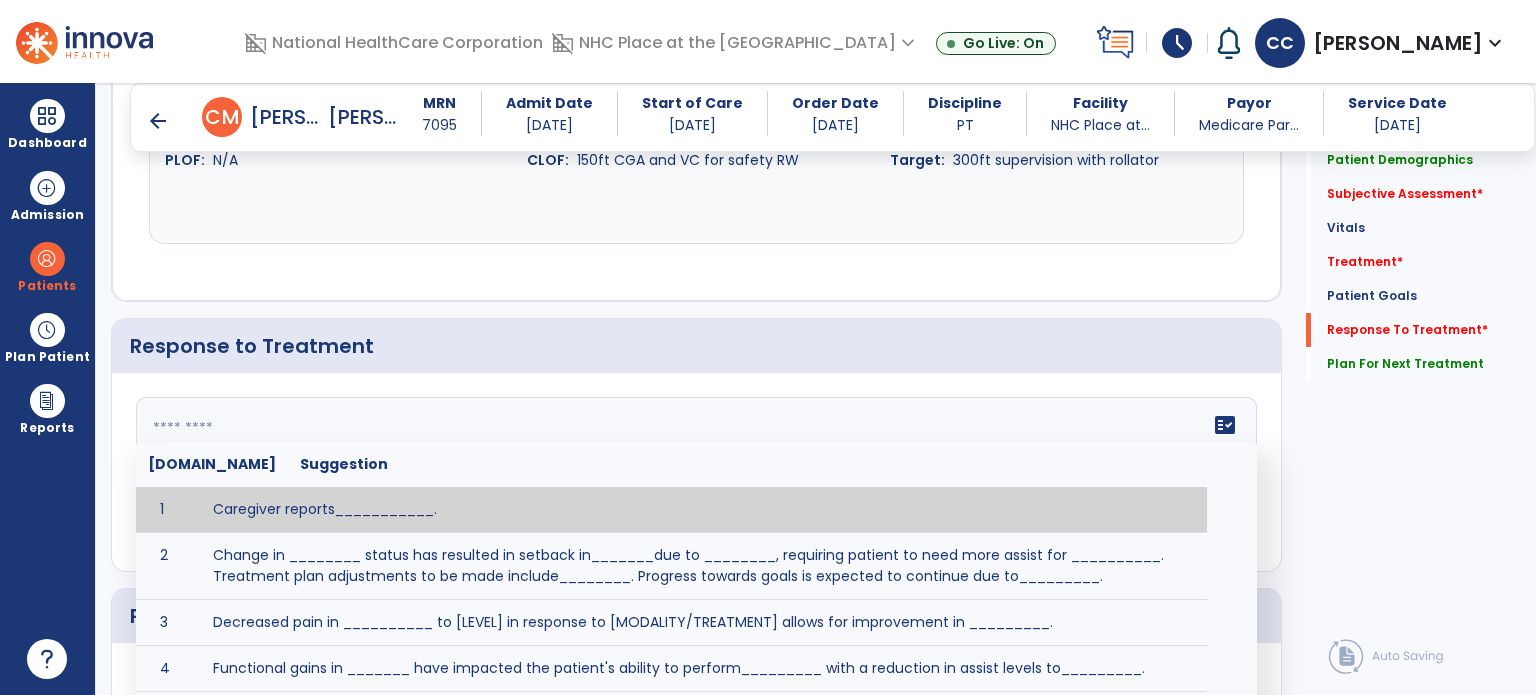 click 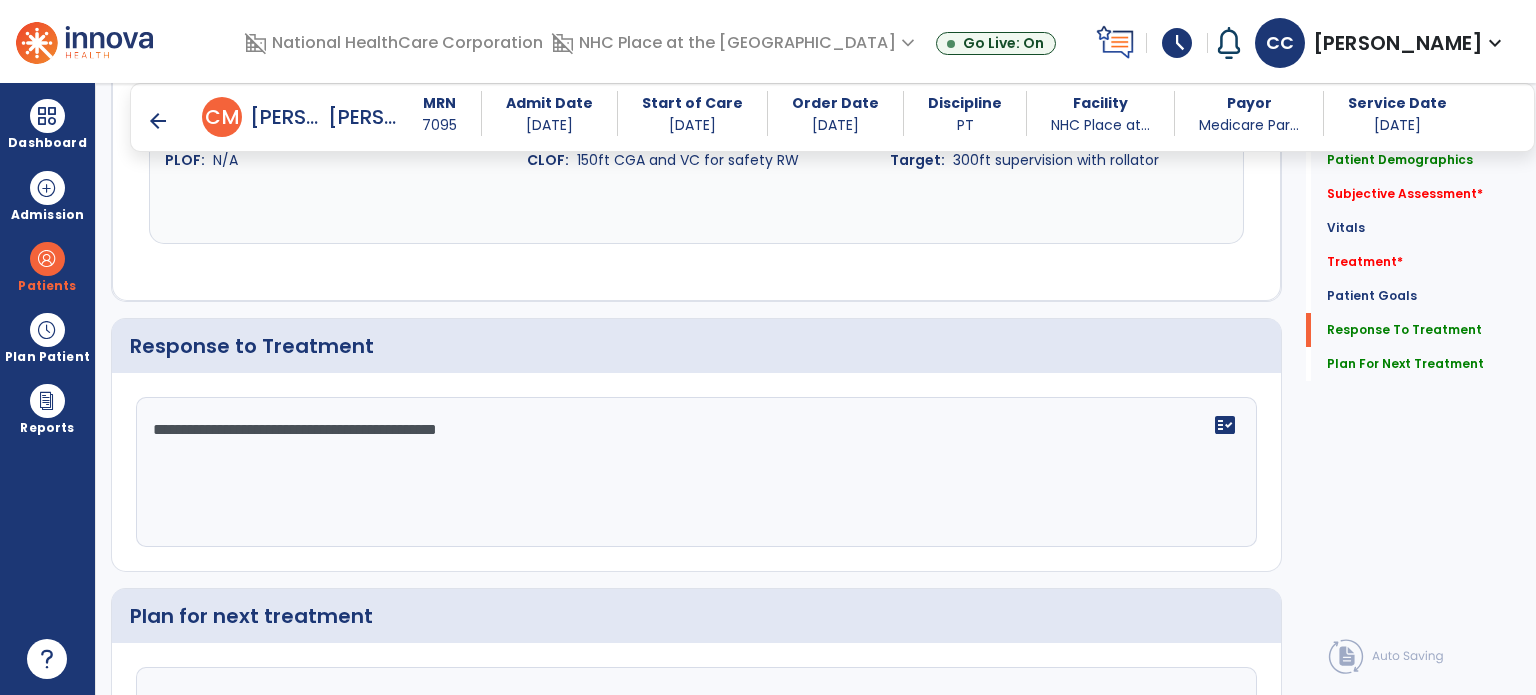 click on "**********" 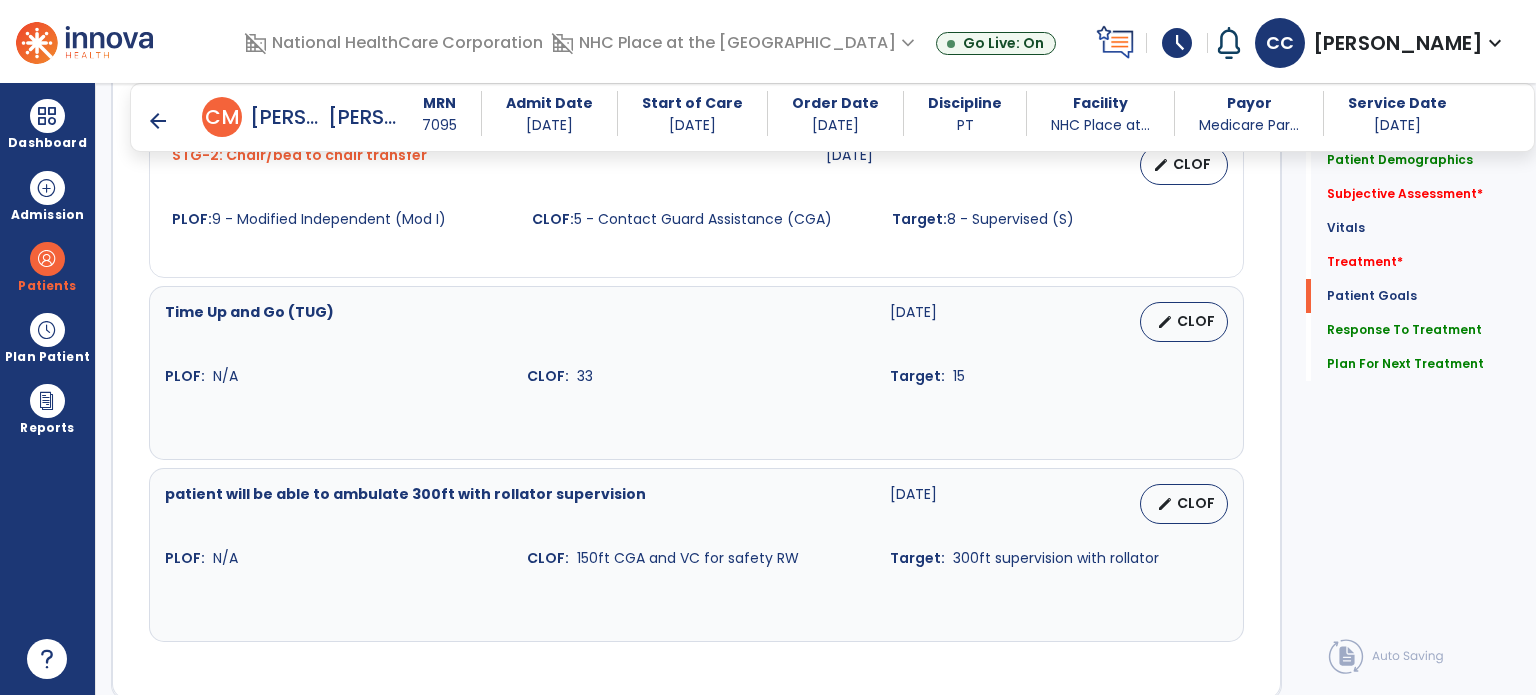 scroll, scrollTop: 1801, scrollLeft: 0, axis: vertical 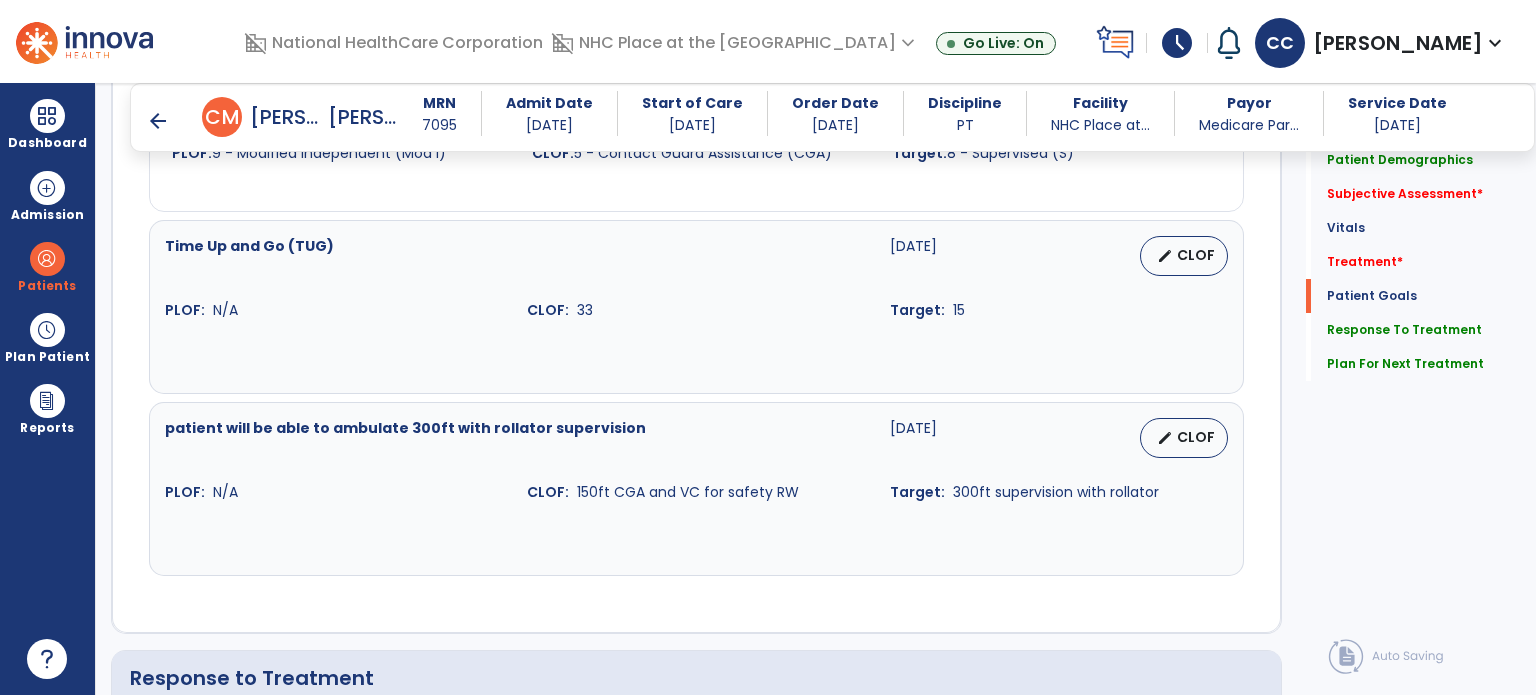 type on "**********" 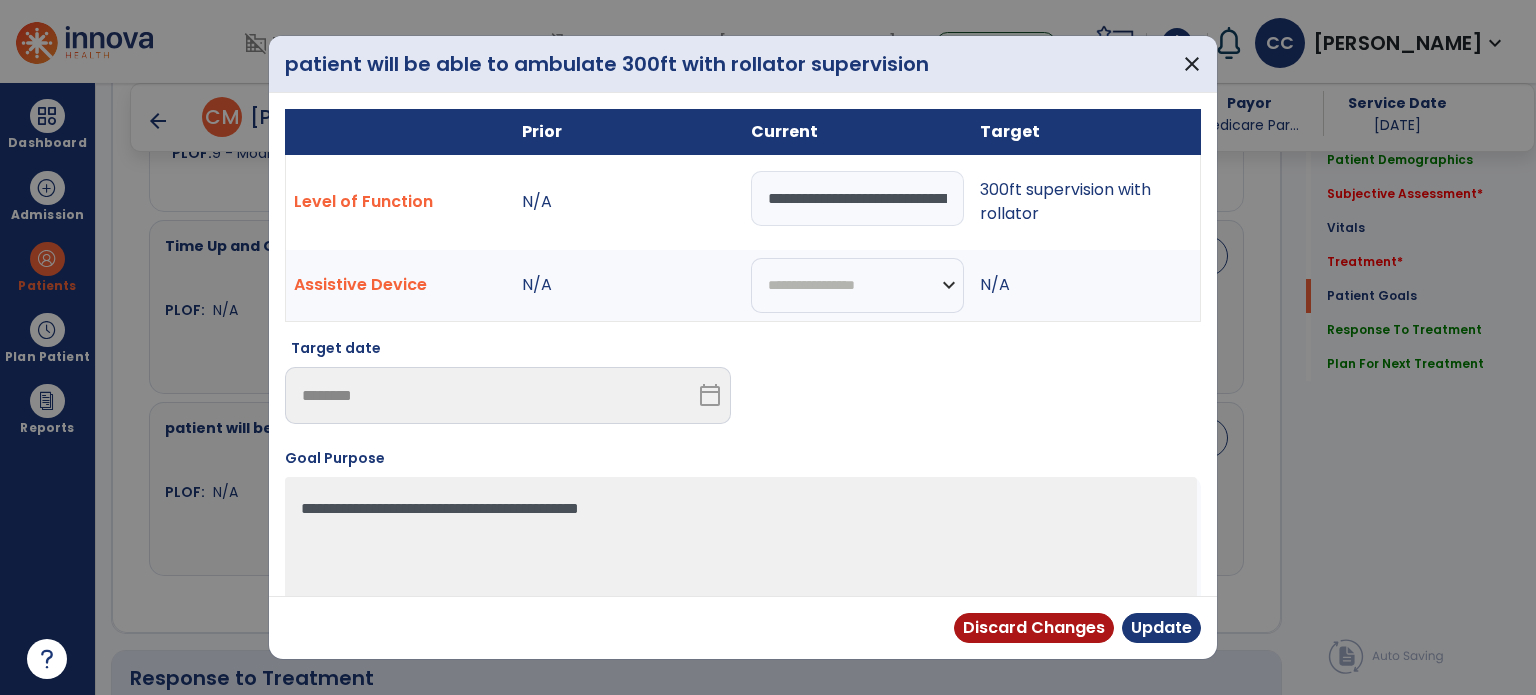 click on "**********" at bounding box center (857, 198) 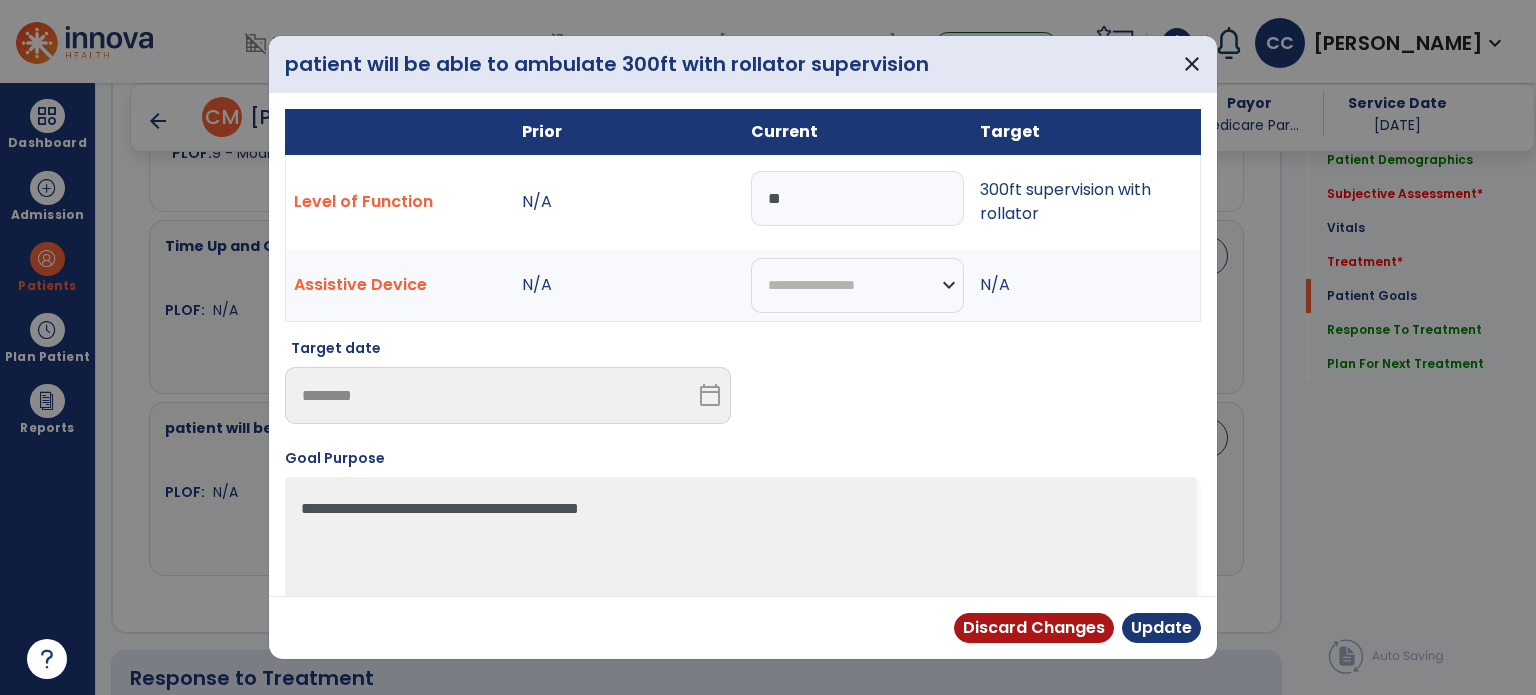type on "*" 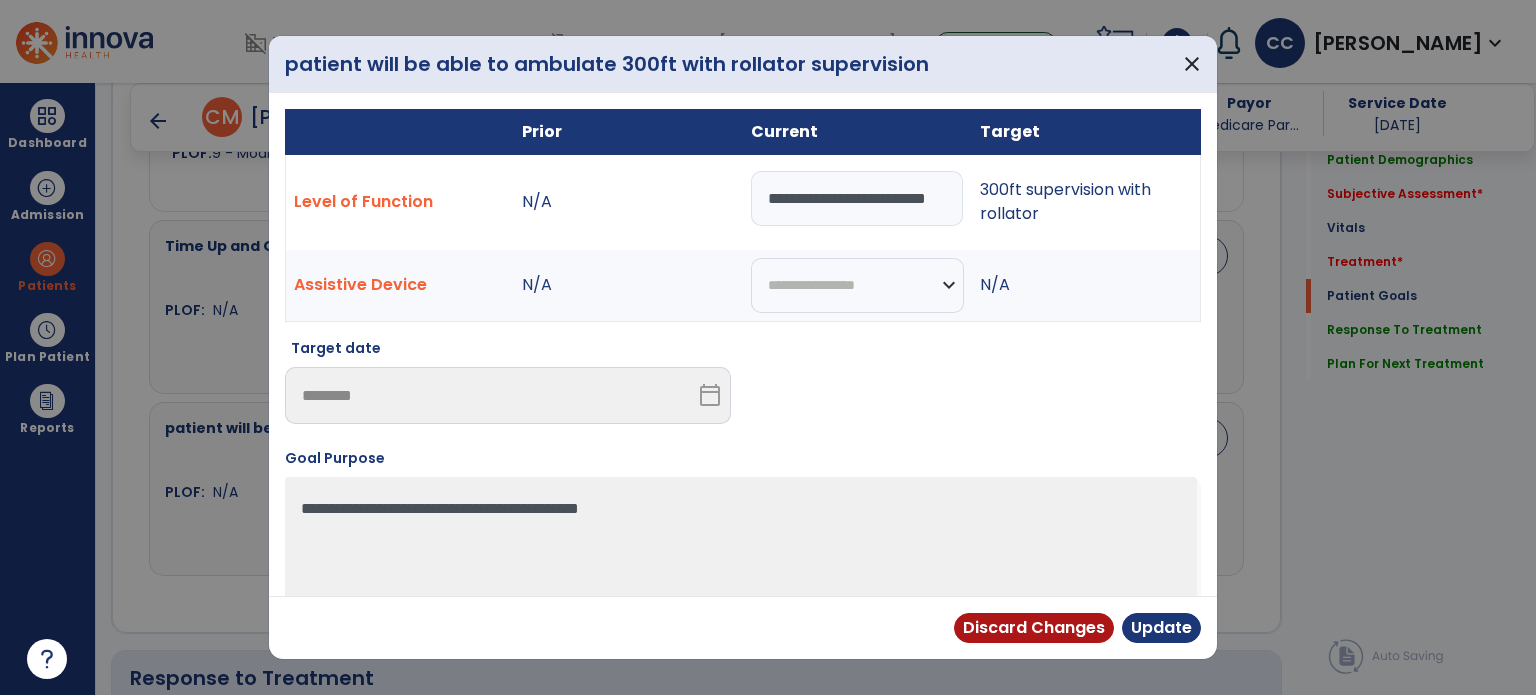 scroll, scrollTop: 0, scrollLeft: 47, axis: horizontal 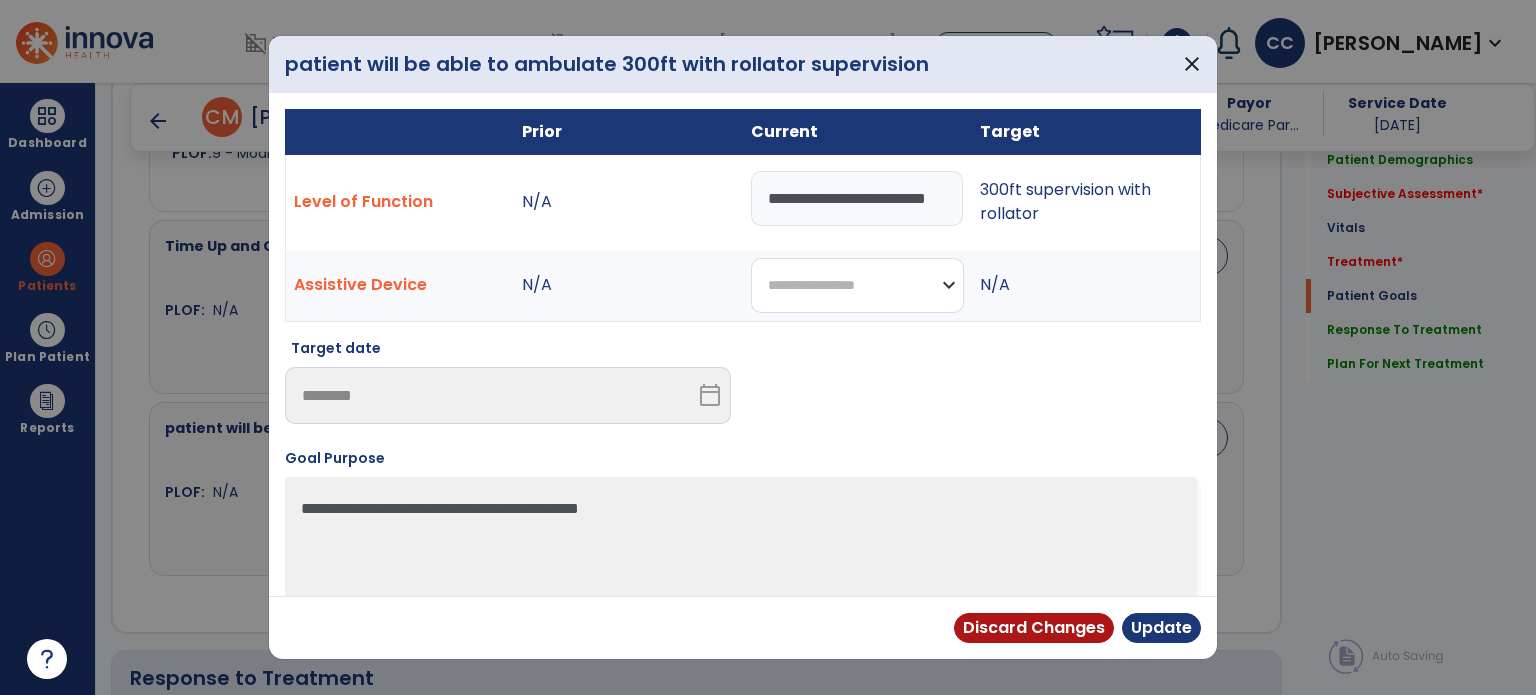 click on "**********" at bounding box center (857, 285) 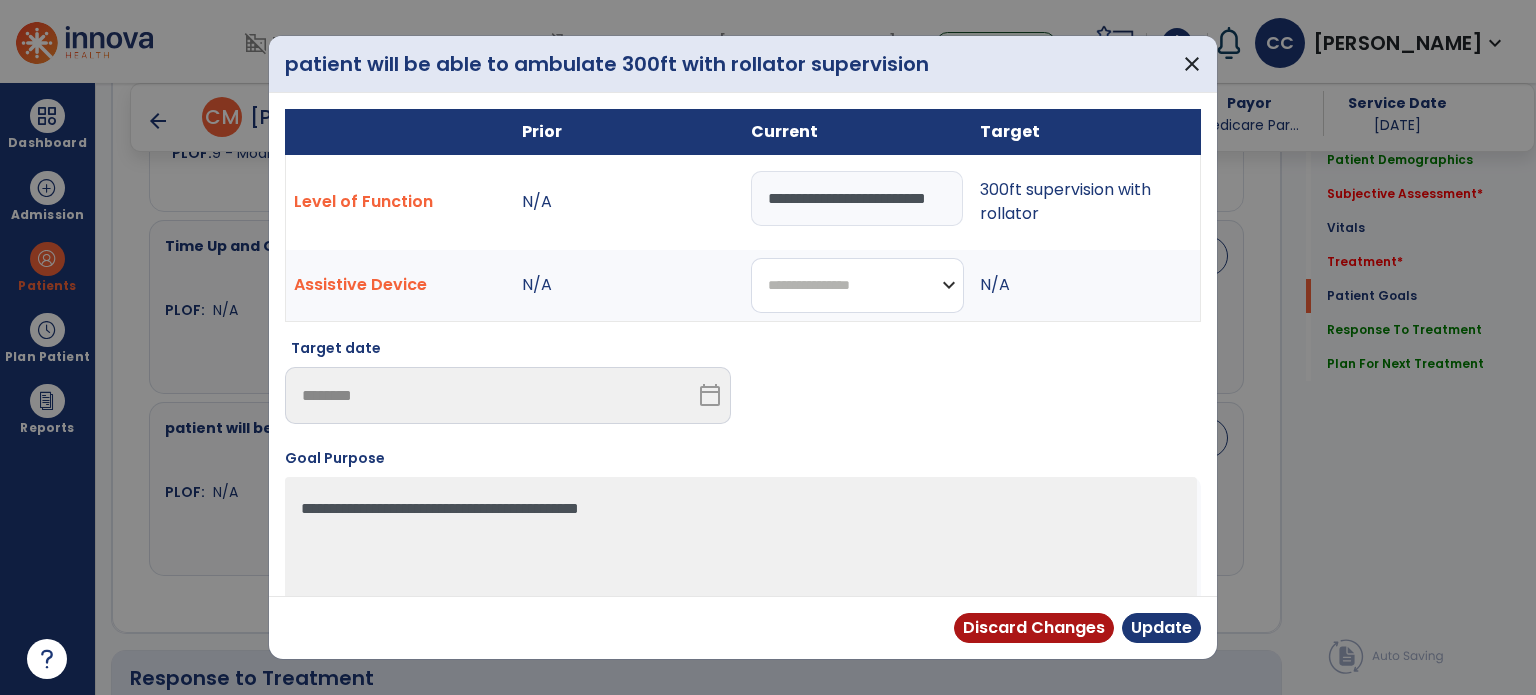 click on "**********" at bounding box center (857, 285) 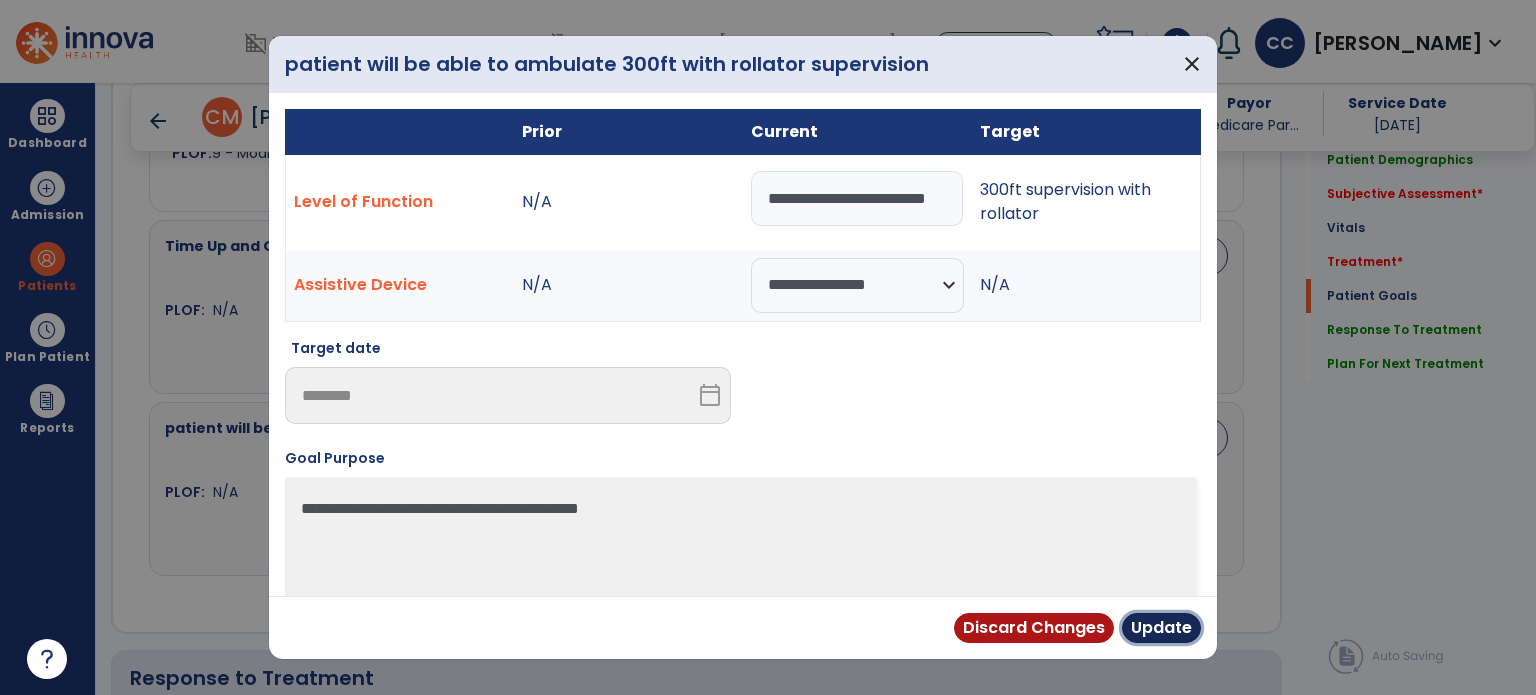 click on "Update" at bounding box center (1161, 628) 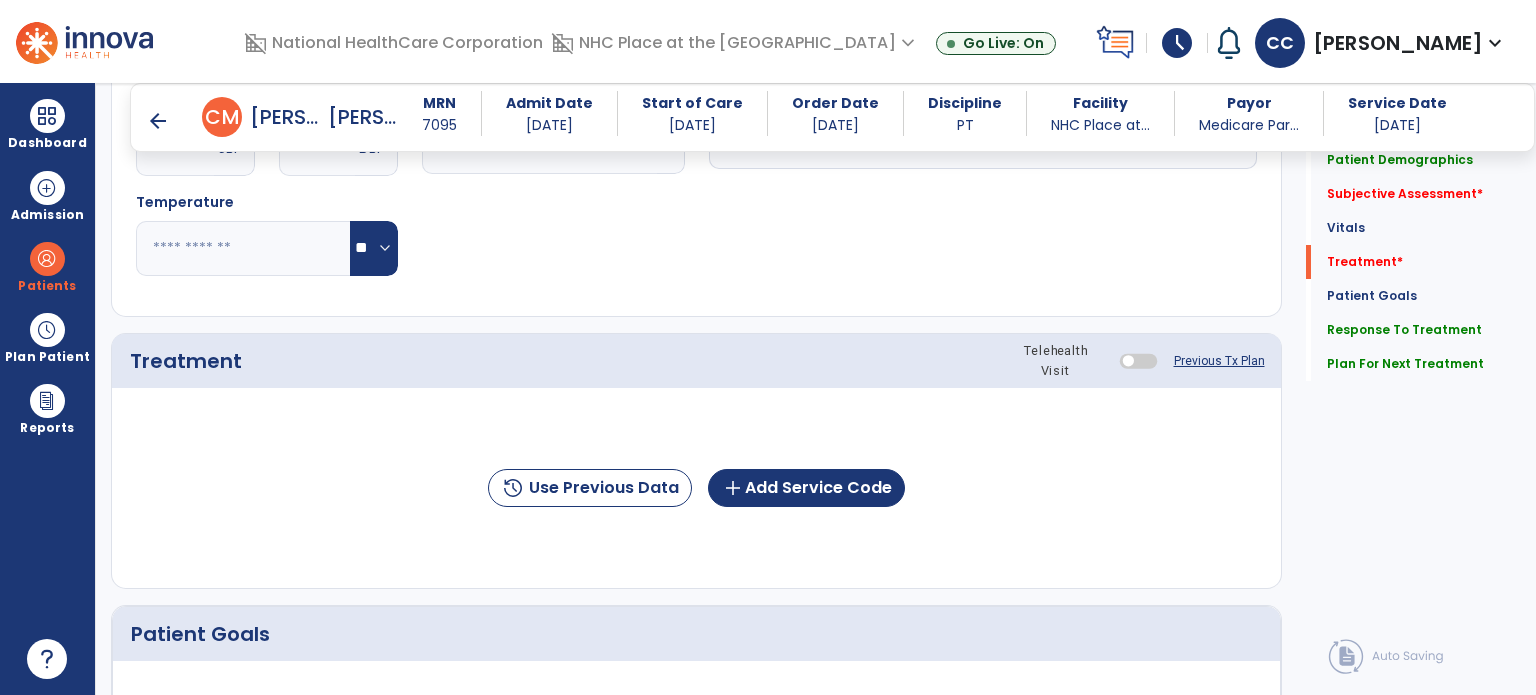 scroll, scrollTop: 916, scrollLeft: 0, axis: vertical 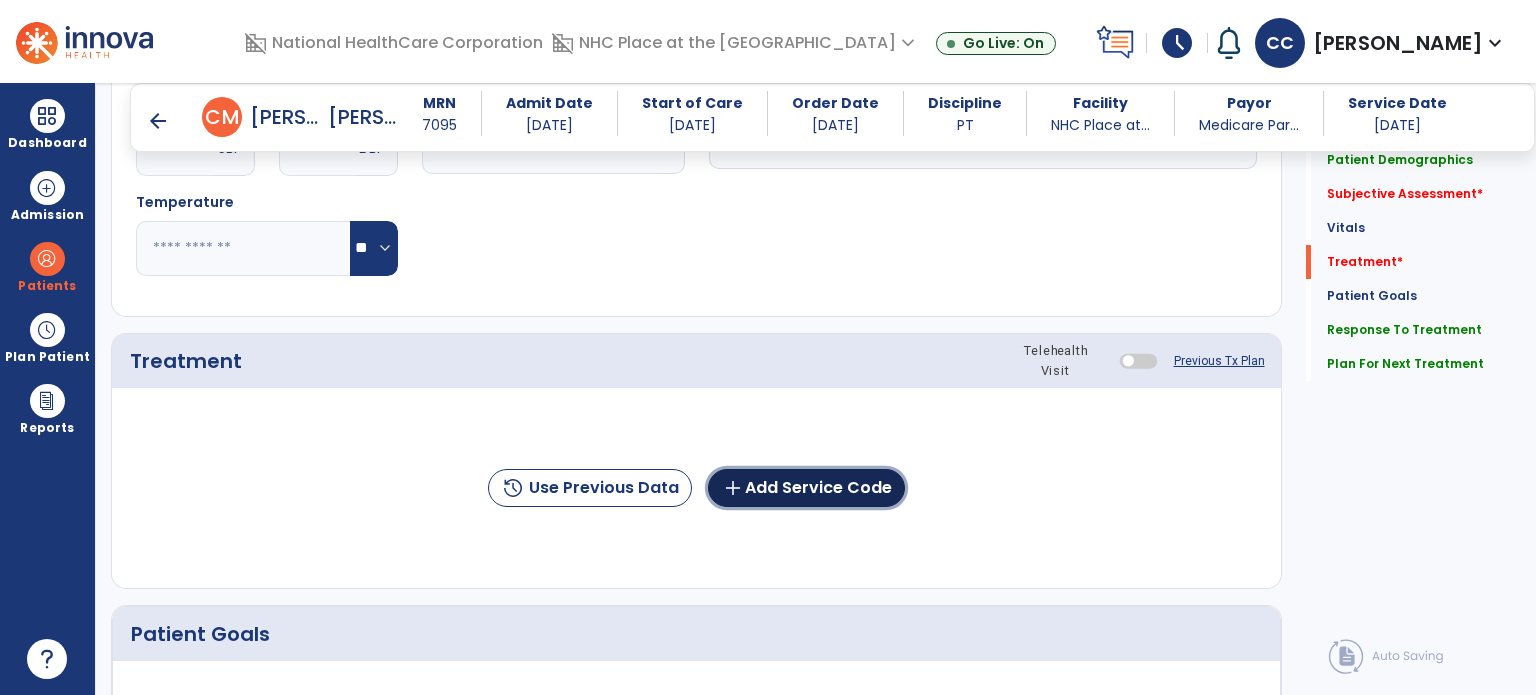 click on "add  Add Service Code" 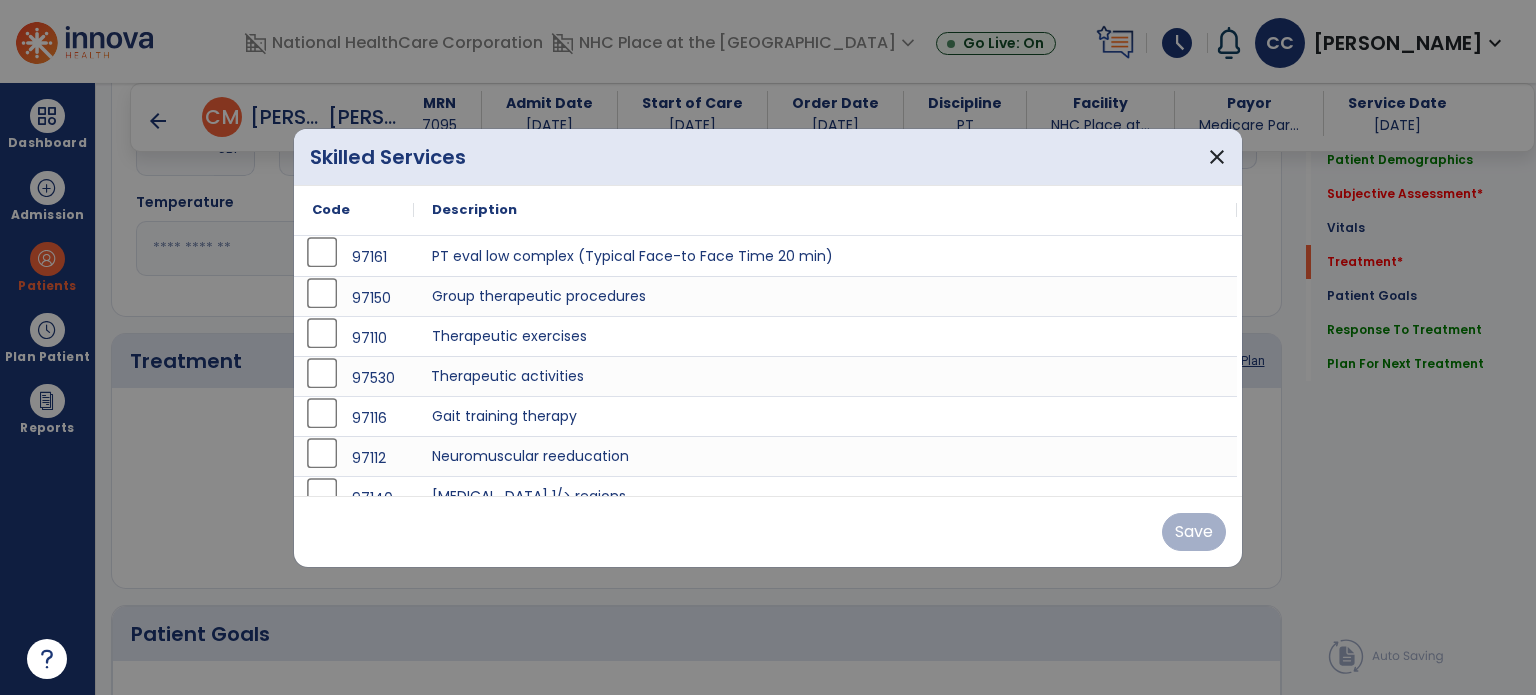 click on "Therapeutic activities" at bounding box center (825, 376) 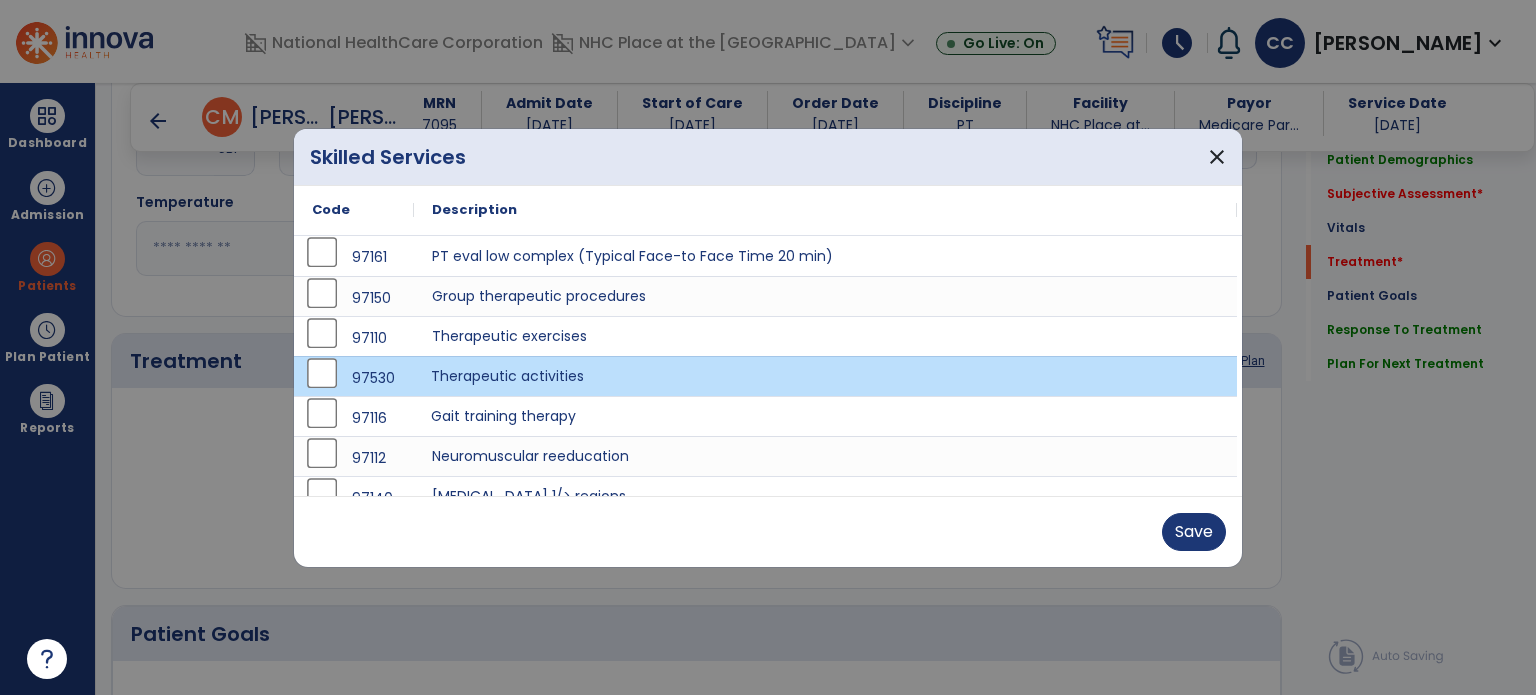 click on "Gait training therapy" at bounding box center [825, 416] 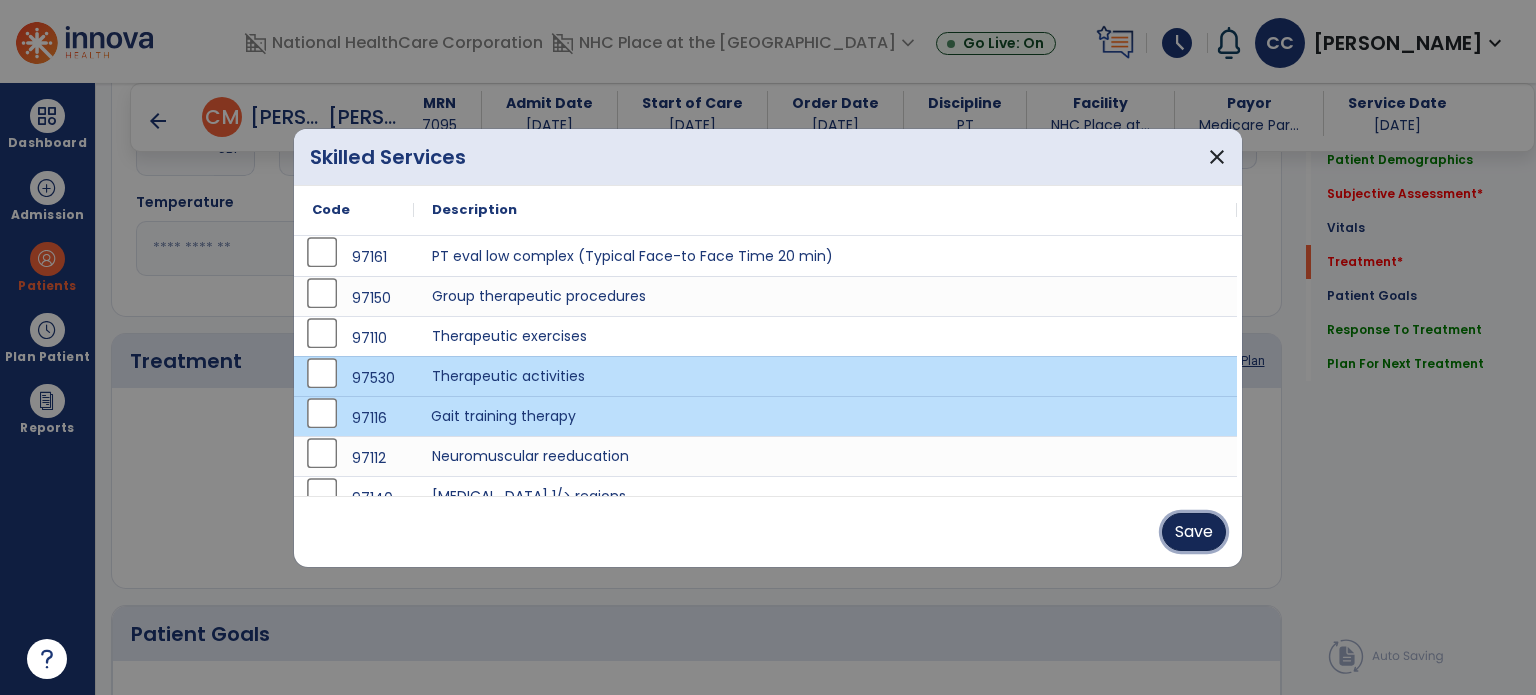 click on "Save" at bounding box center [1194, 532] 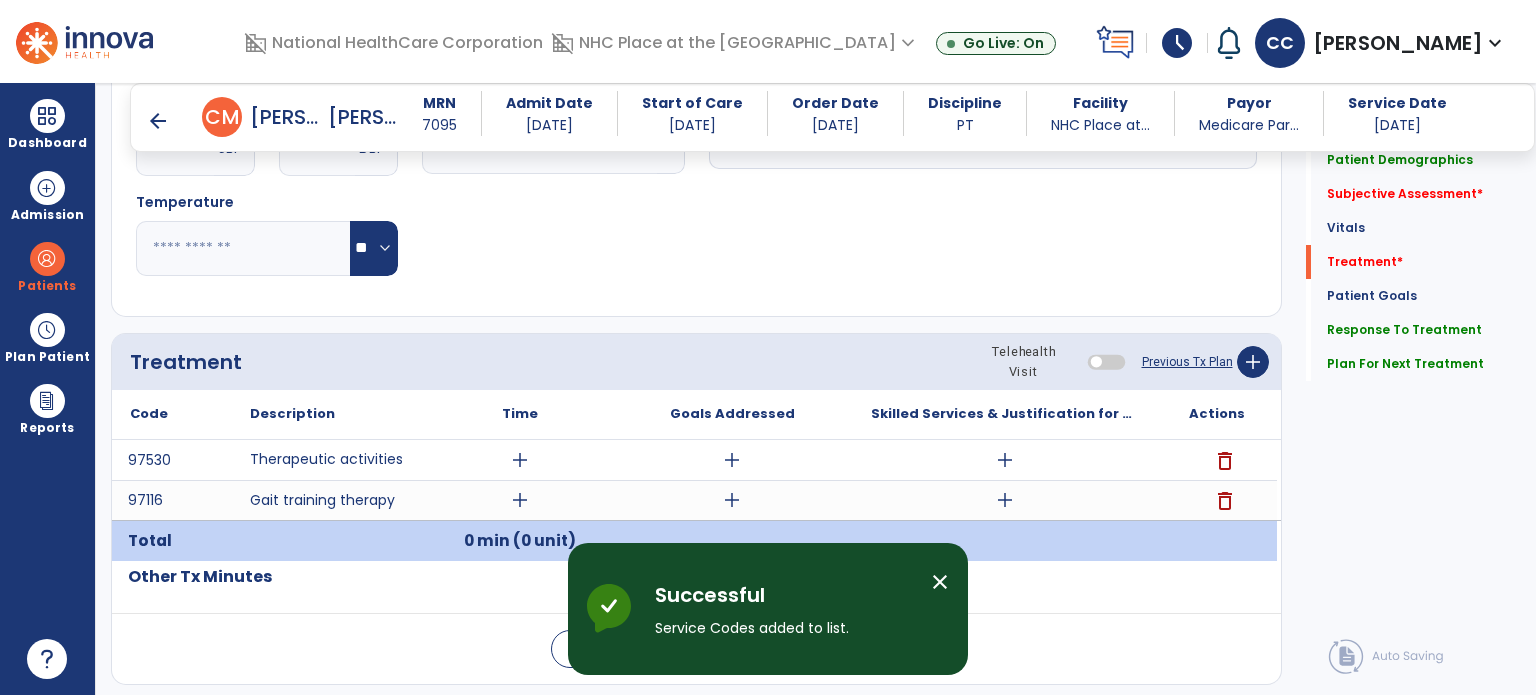 click on "add" at bounding box center [520, 460] 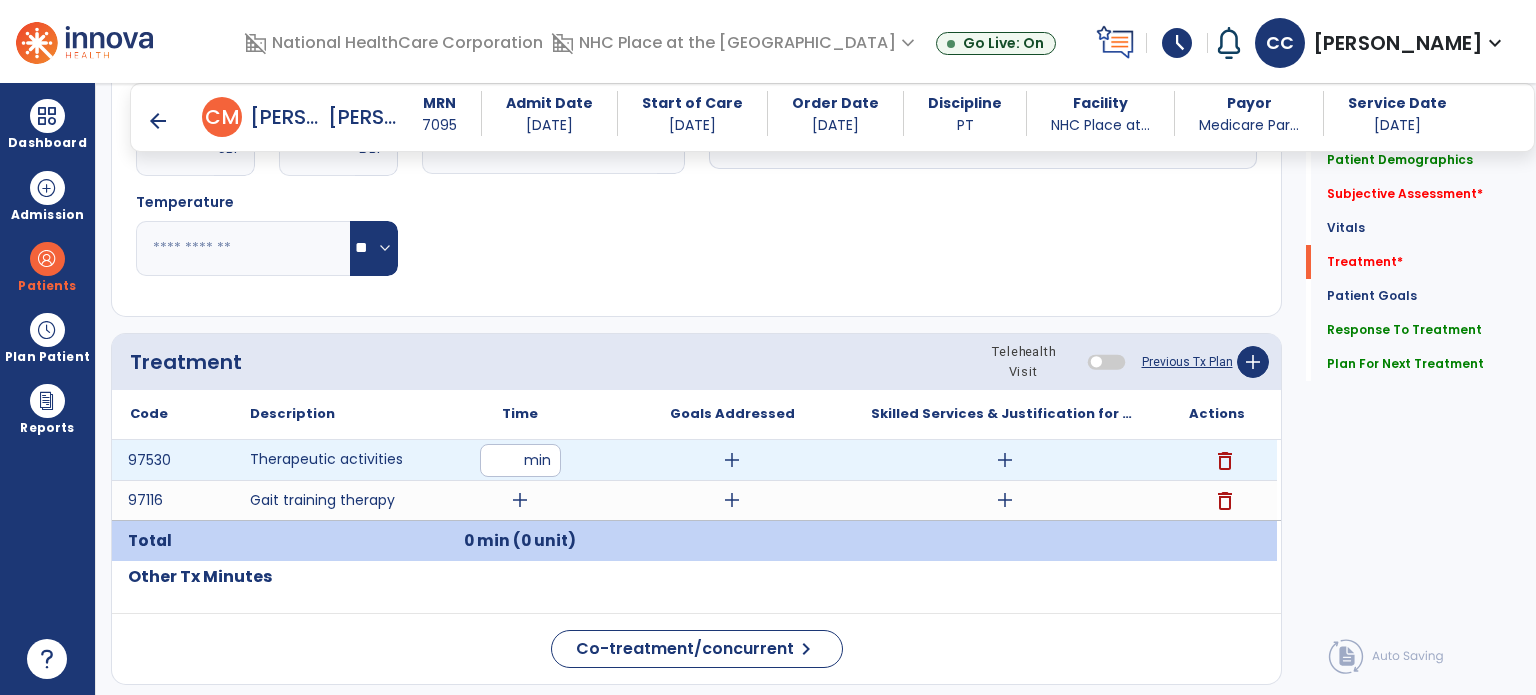 type on "**" 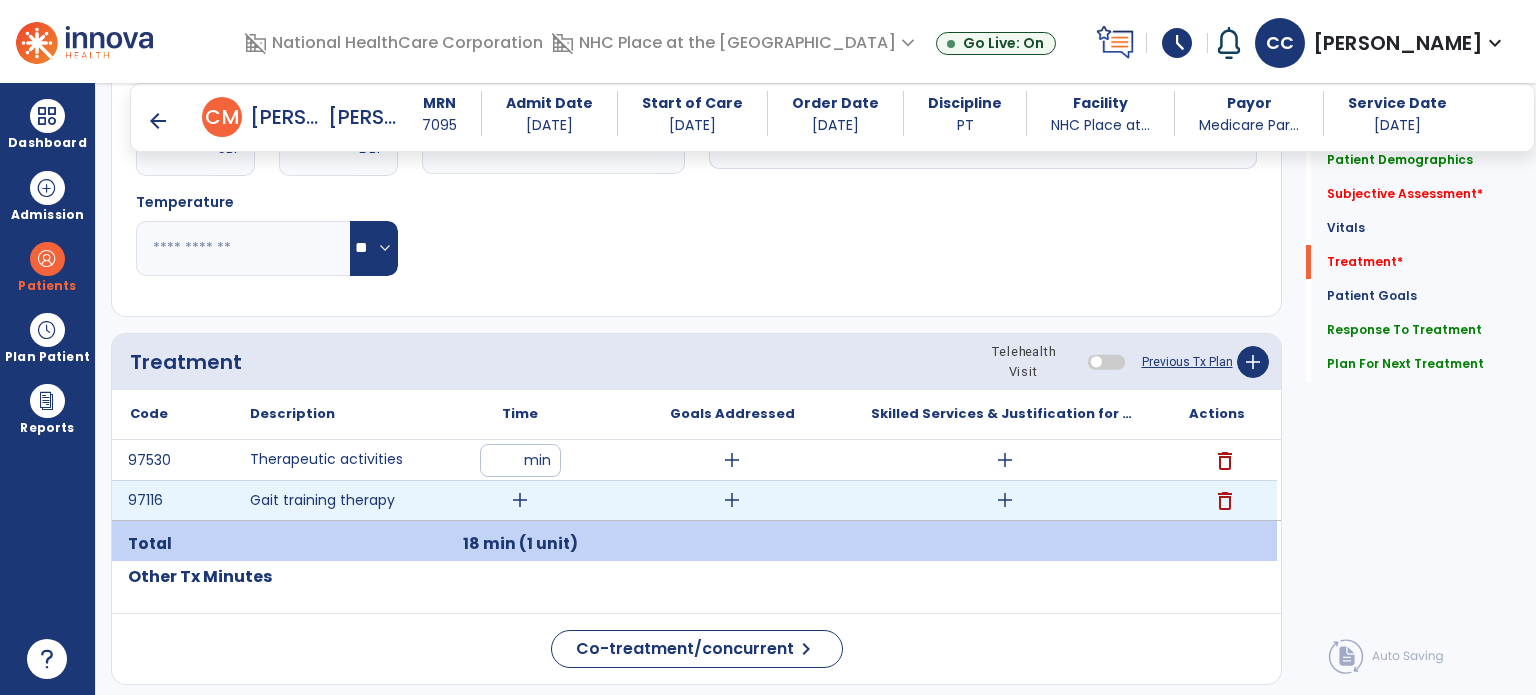 click on "add" at bounding box center (520, 500) 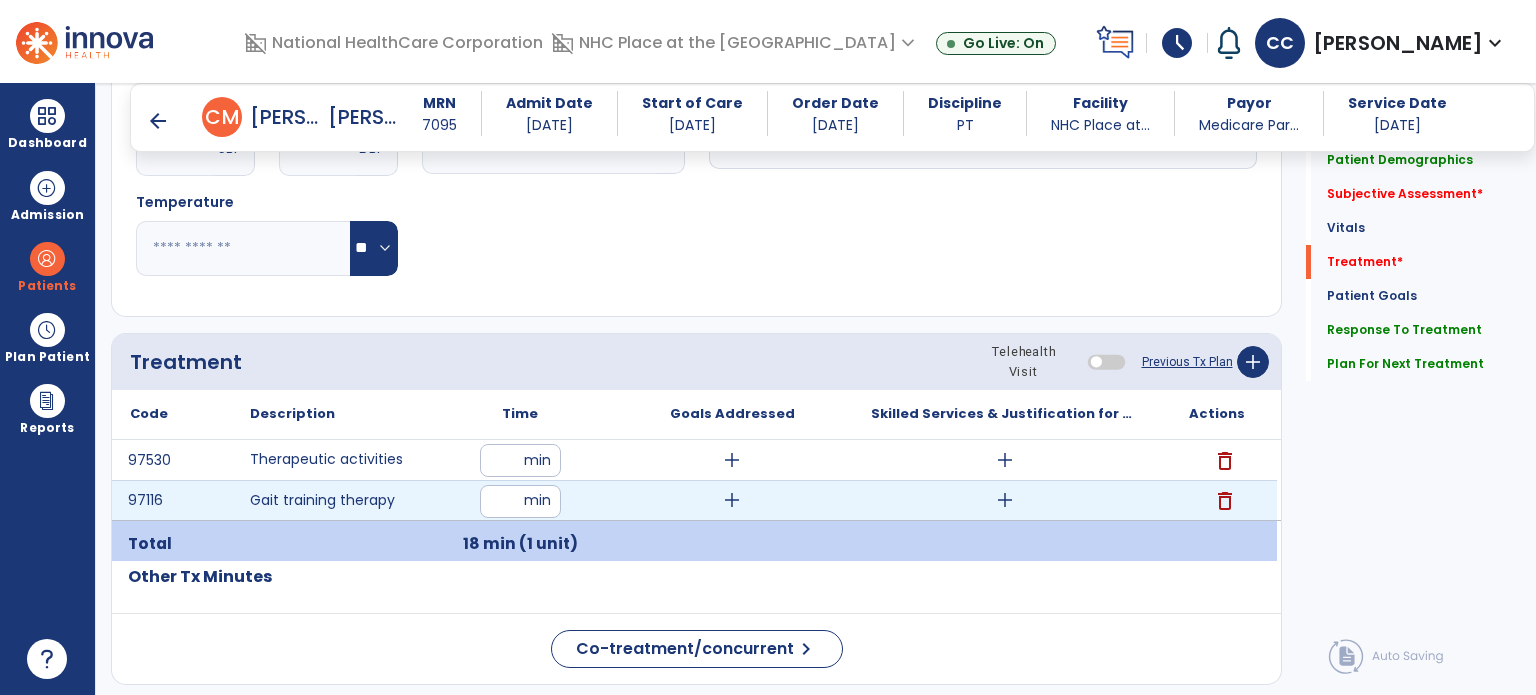 type on "**" 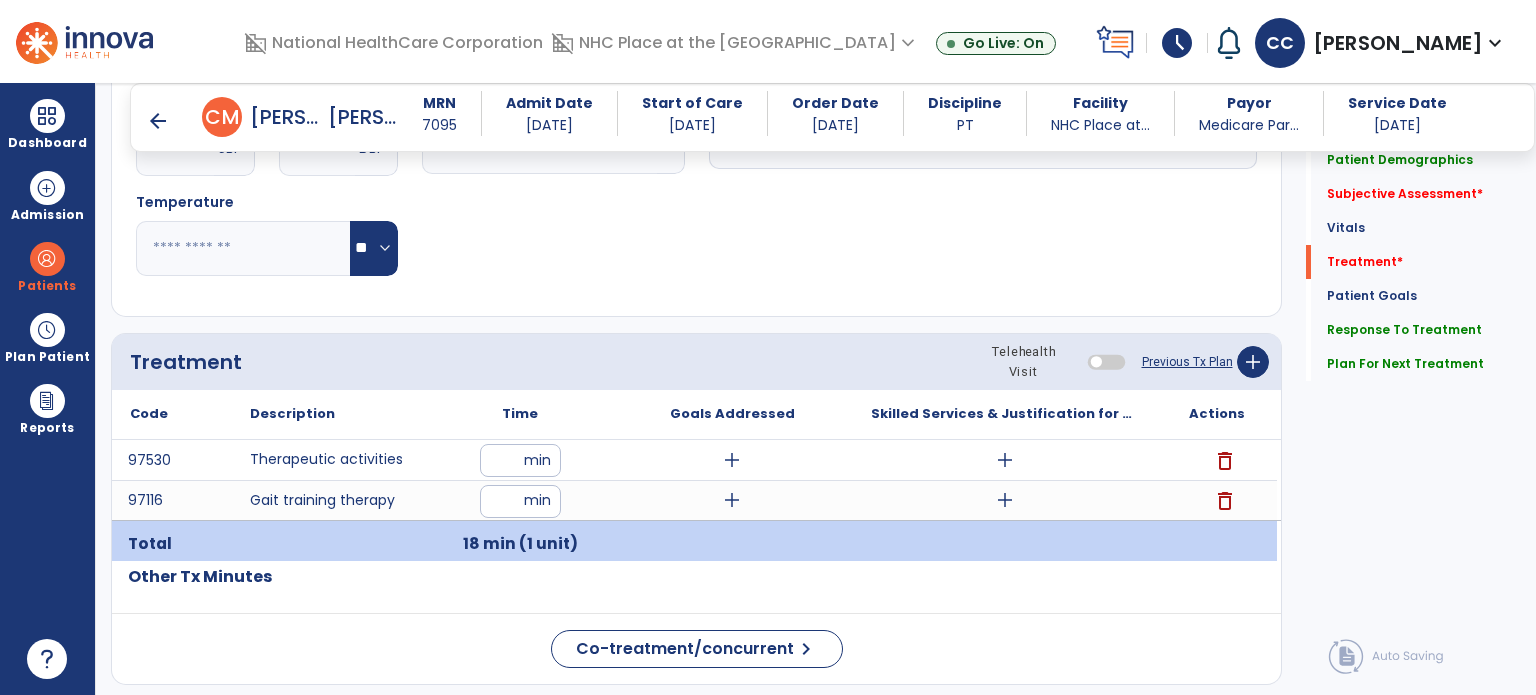click on "Co-treatment/concurrent  chevron_right" 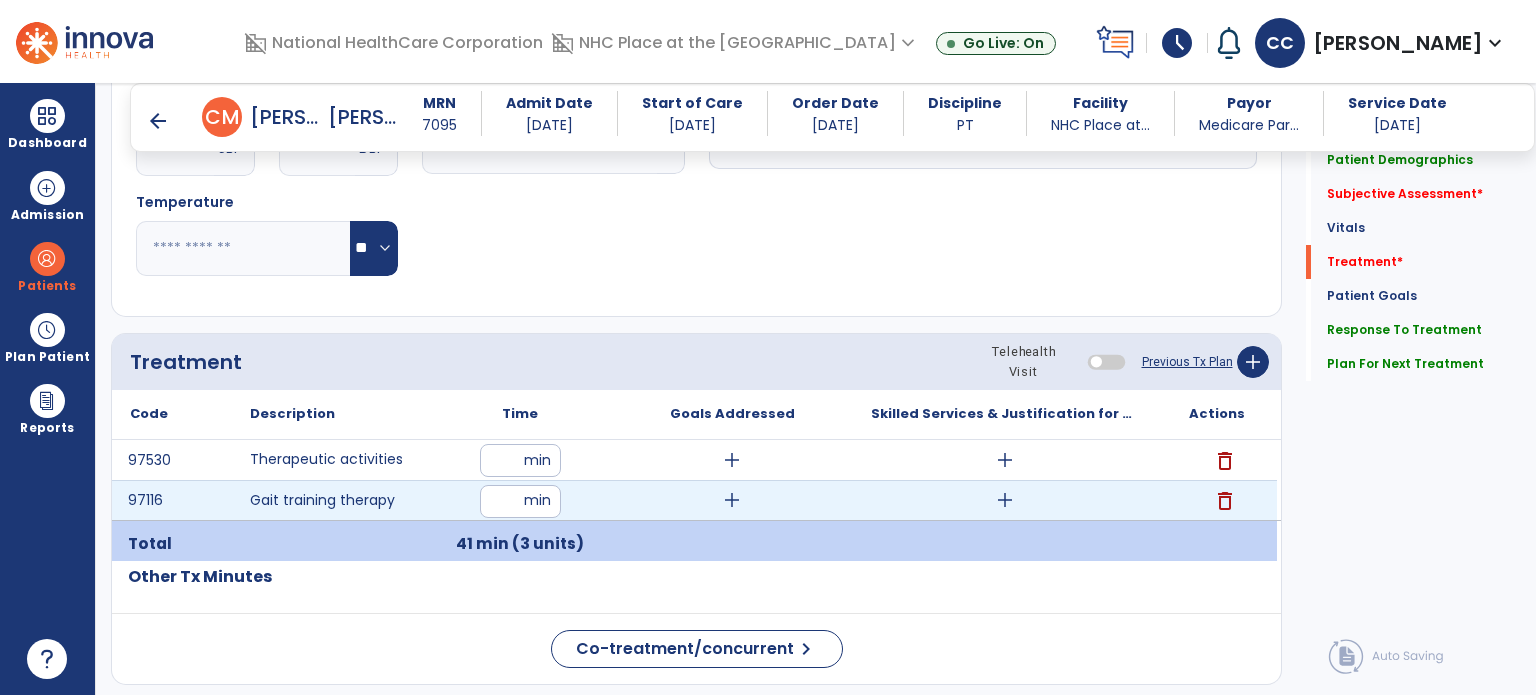 click on "add" at bounding box center [732, 500] 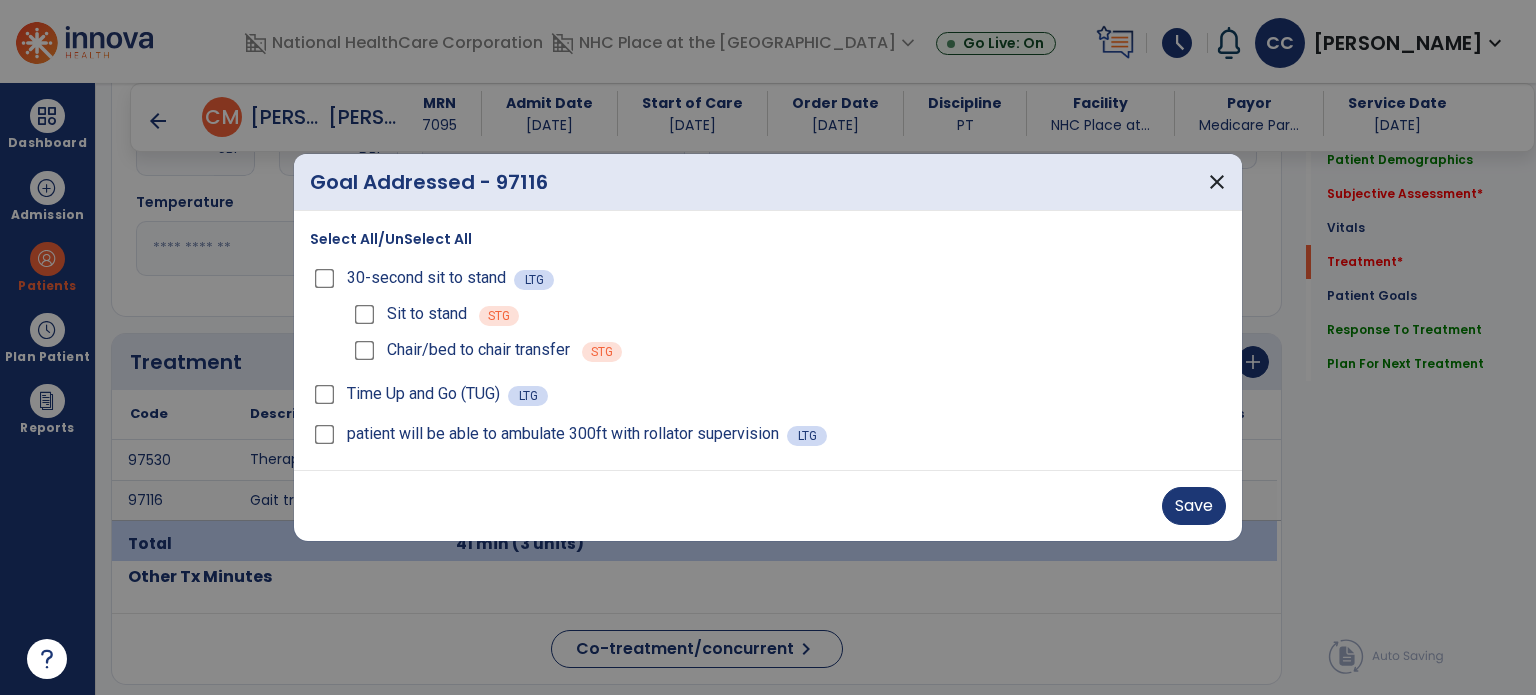 click on "Save" at bounding box center [1194, 506] 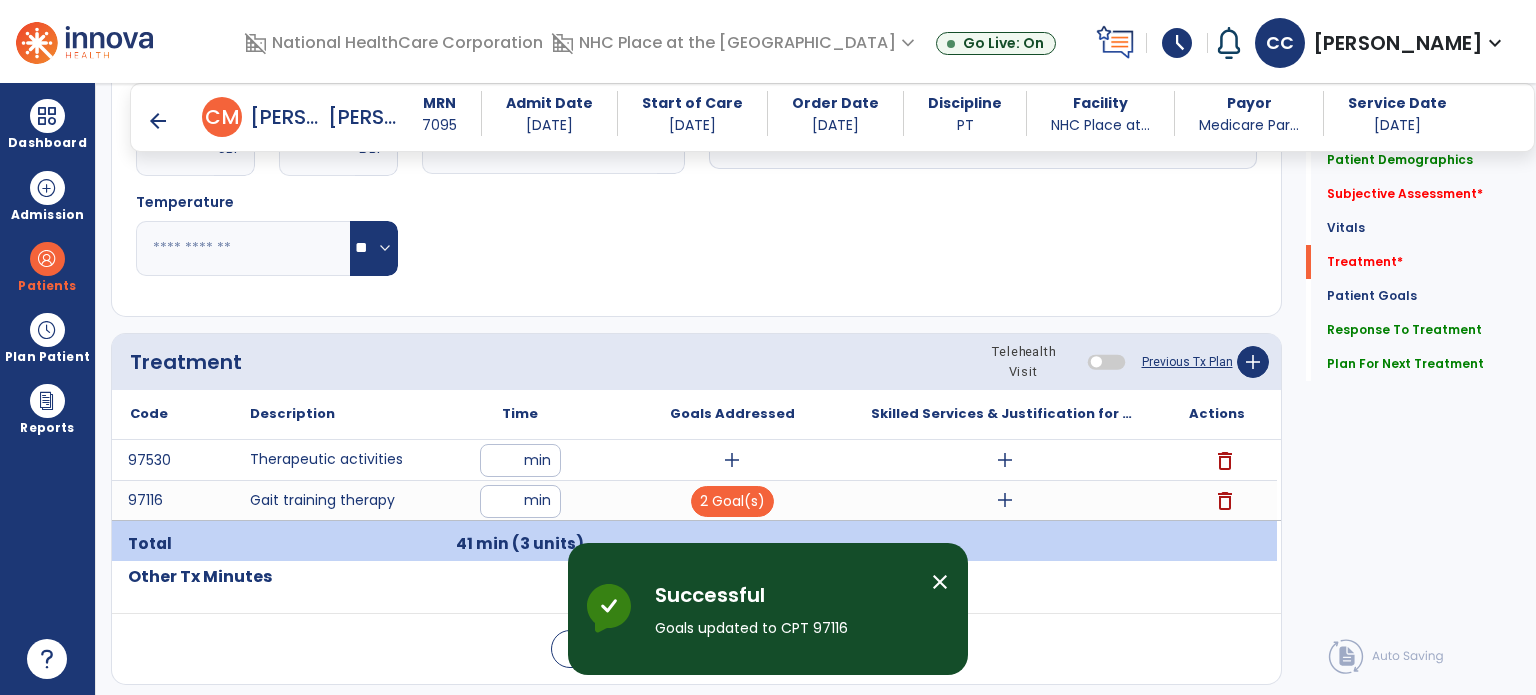 click on "add" at bounding box center [732, 460] 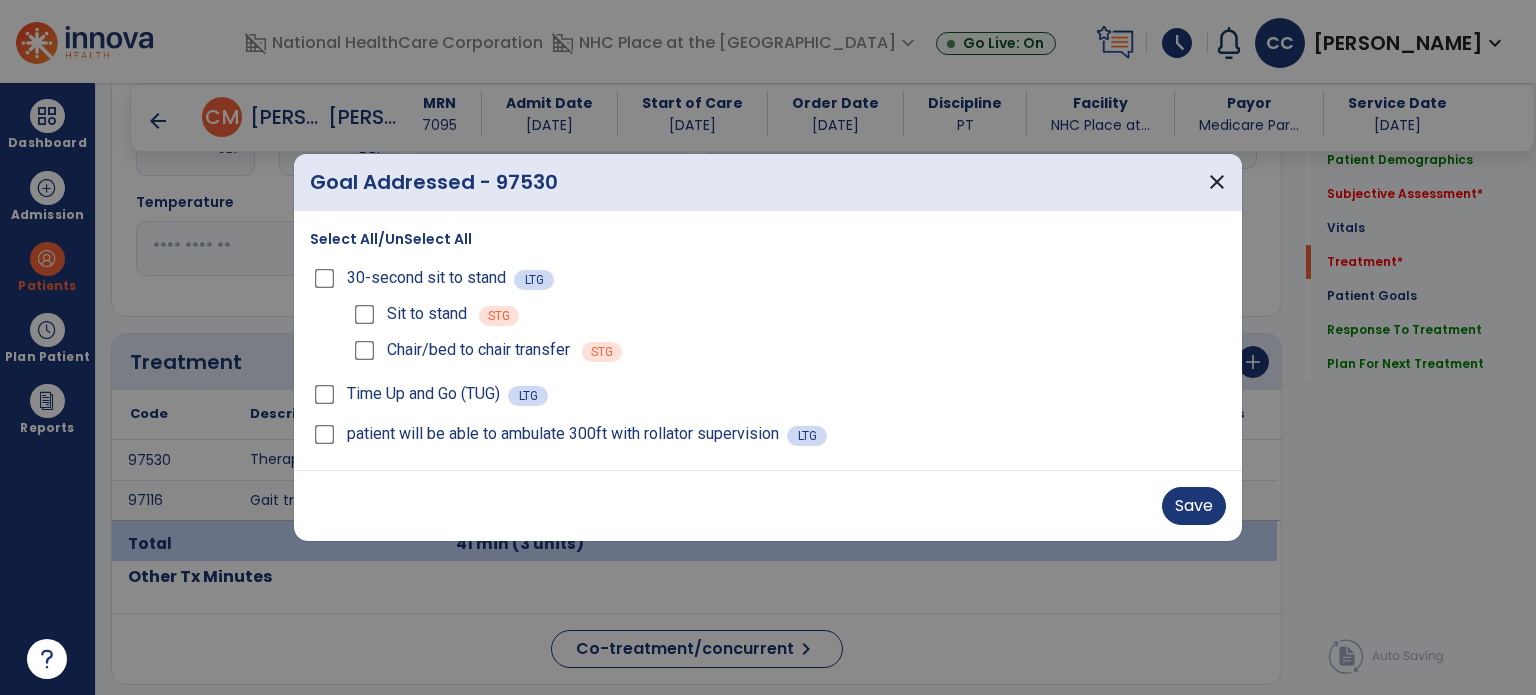 click on "Save" at bounding box center [1194, 506] 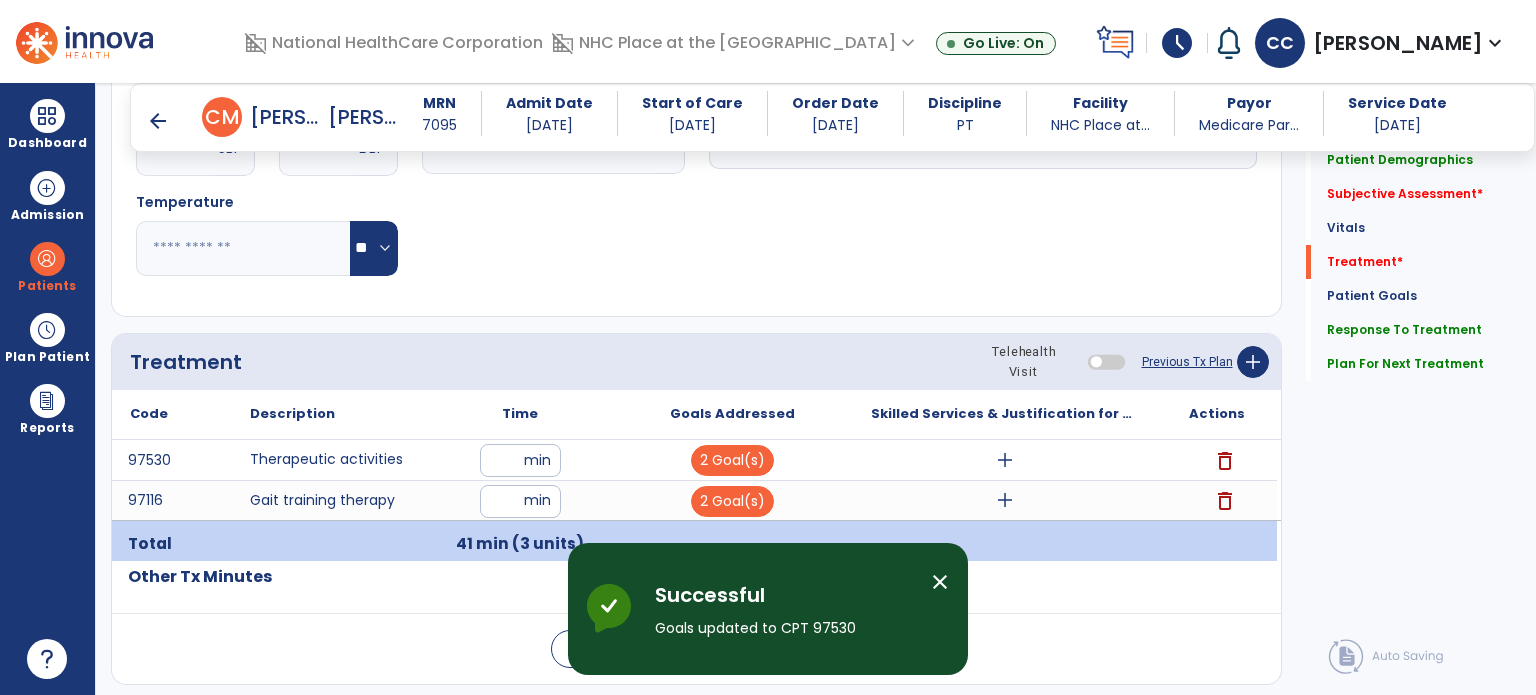 click on "add" at bounding box center (1005, 460) 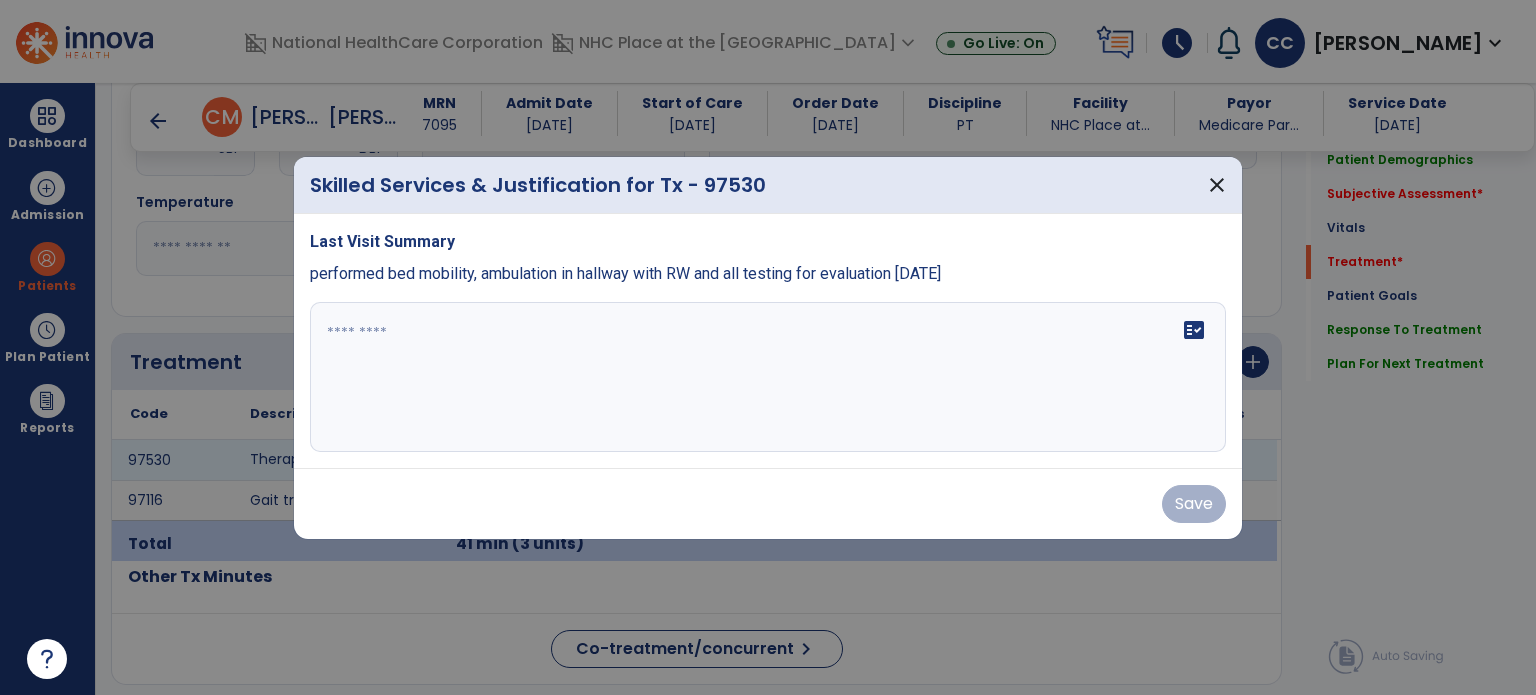 click on "fact_check" at bounding box center [768, 377] 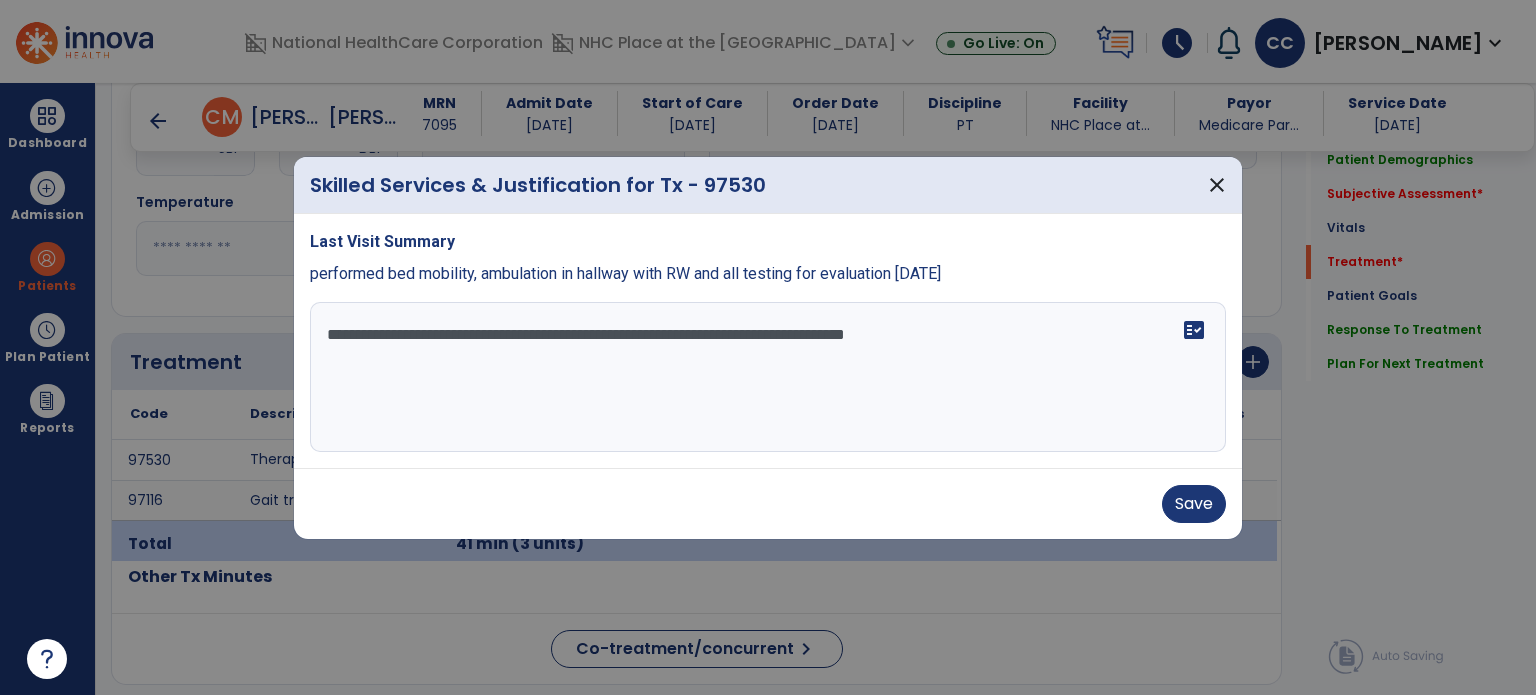 click on "**********" at bounding box center [768, 377] 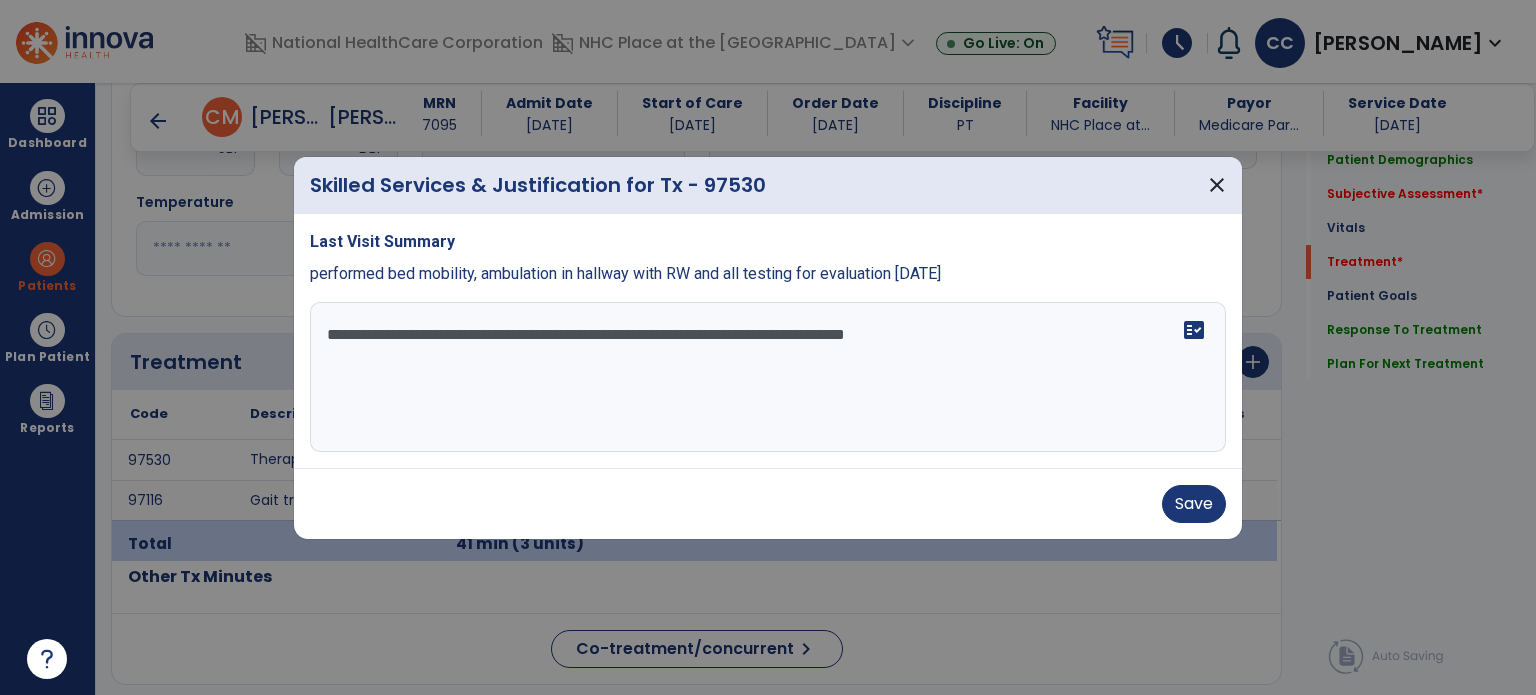type on "**********" 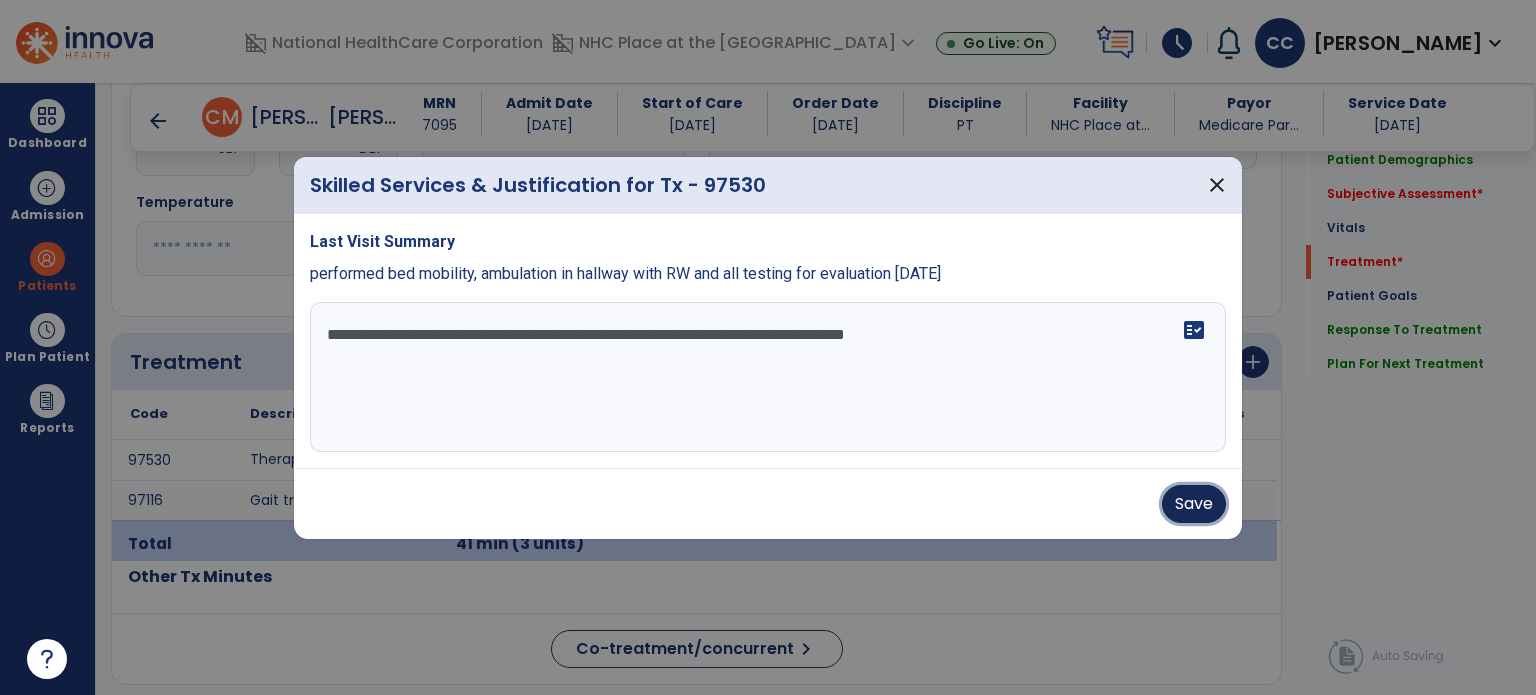 click on "Save" at bounding box center (1194, 504) 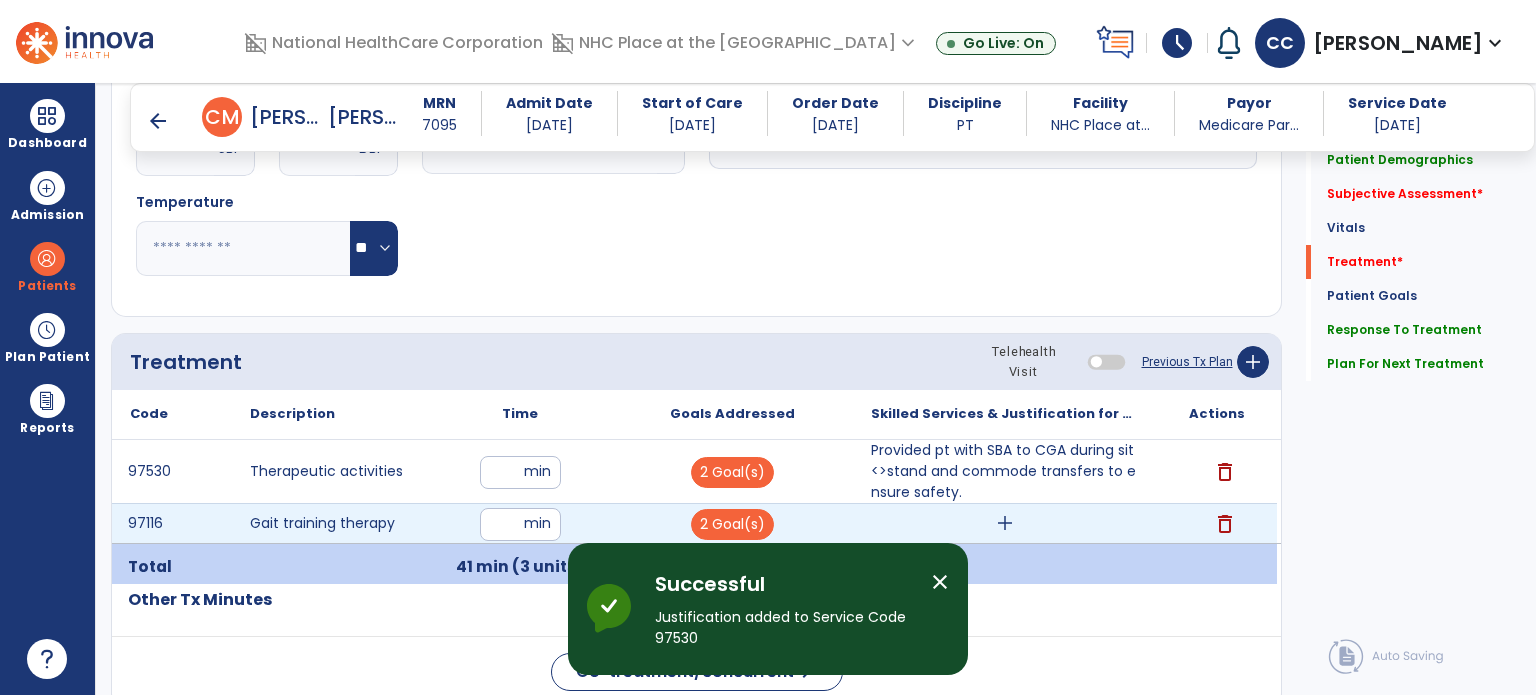 click on "add" at bounding box center (1005, 523) 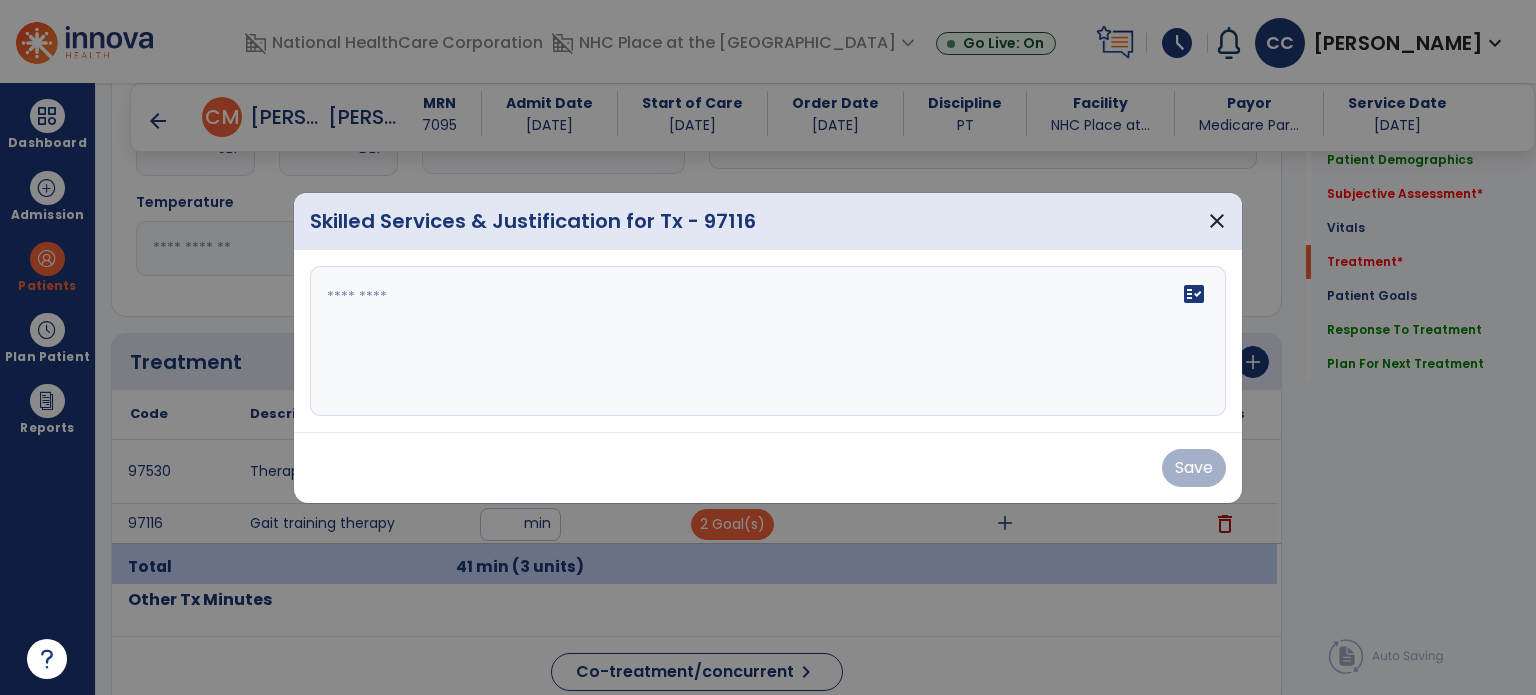 click at bounding box center (768, 341) 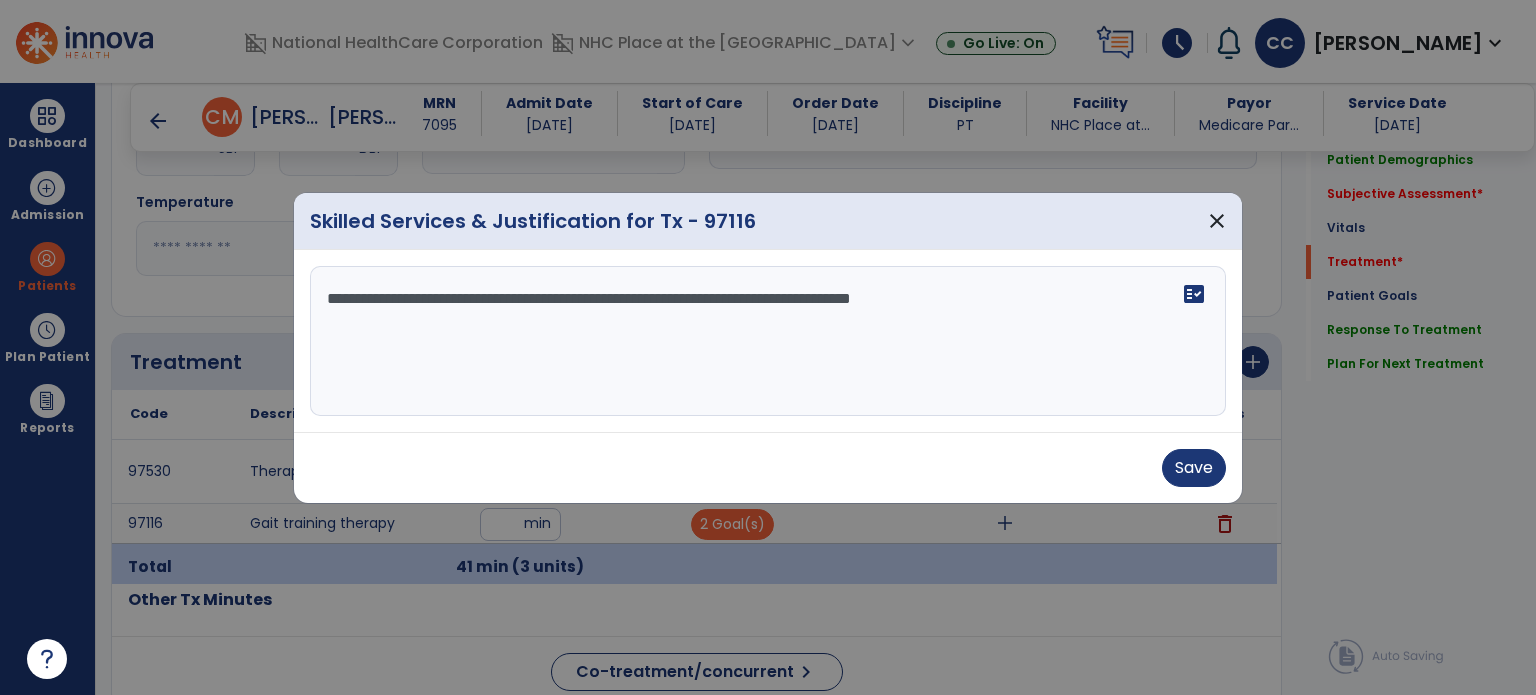 click on "**********" at bounding box center [768, 341] 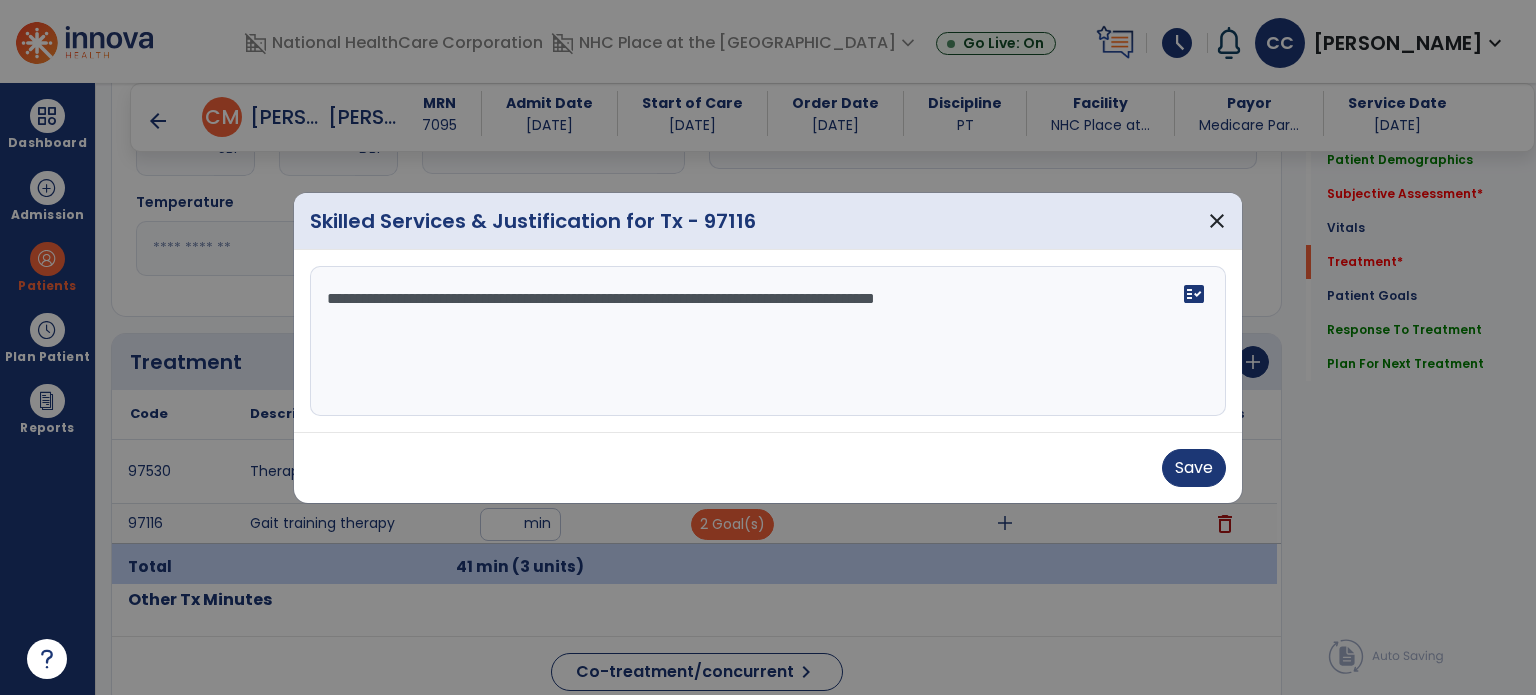 click on "**********" at bounding box center (768, 341) 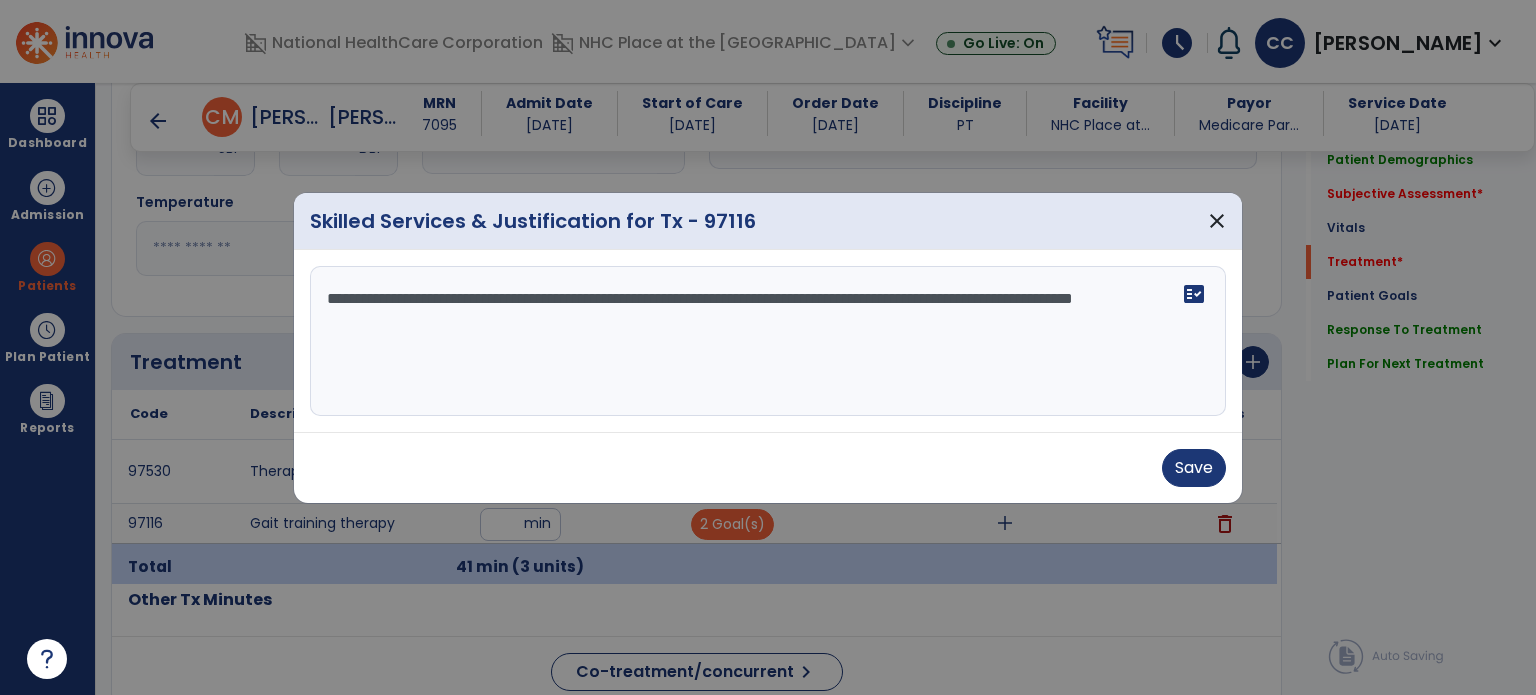 type on "**********" 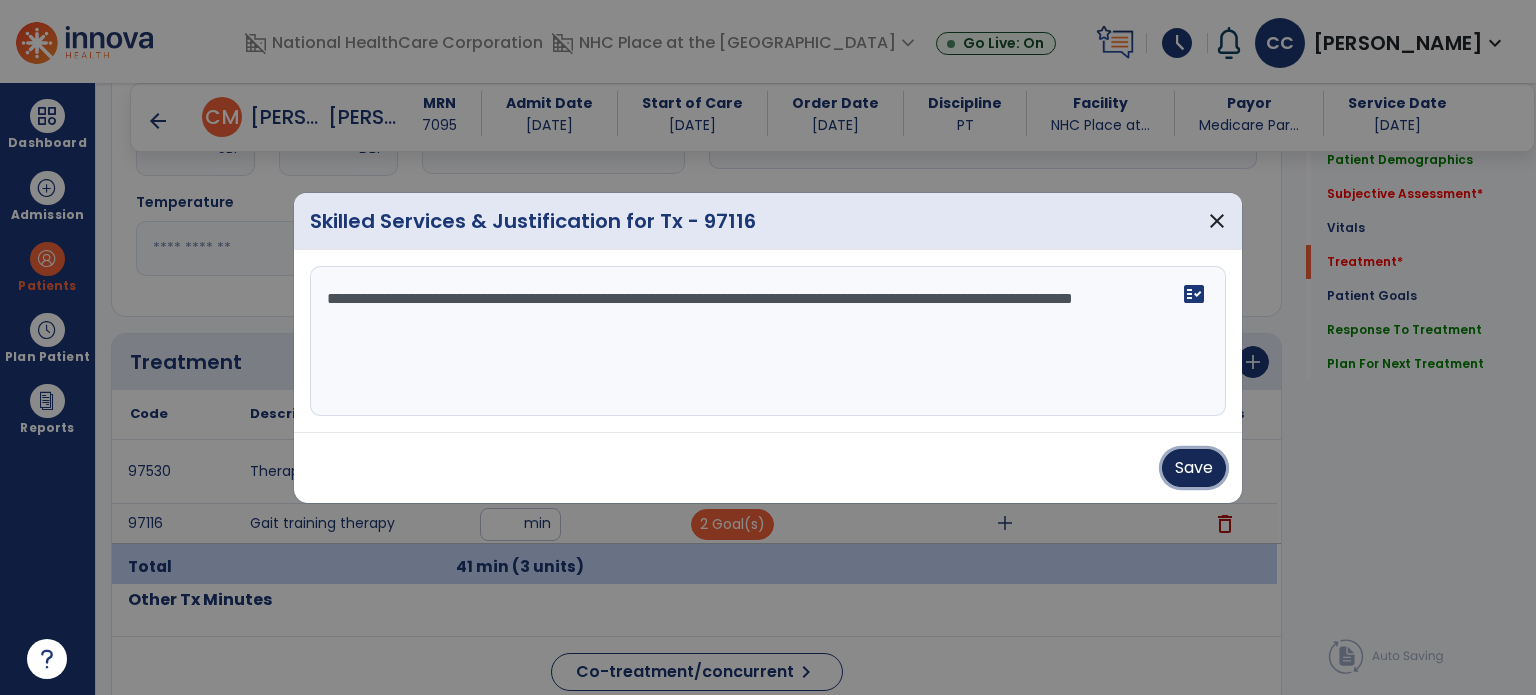 click on "Save" at bounding box center [1194, 468] 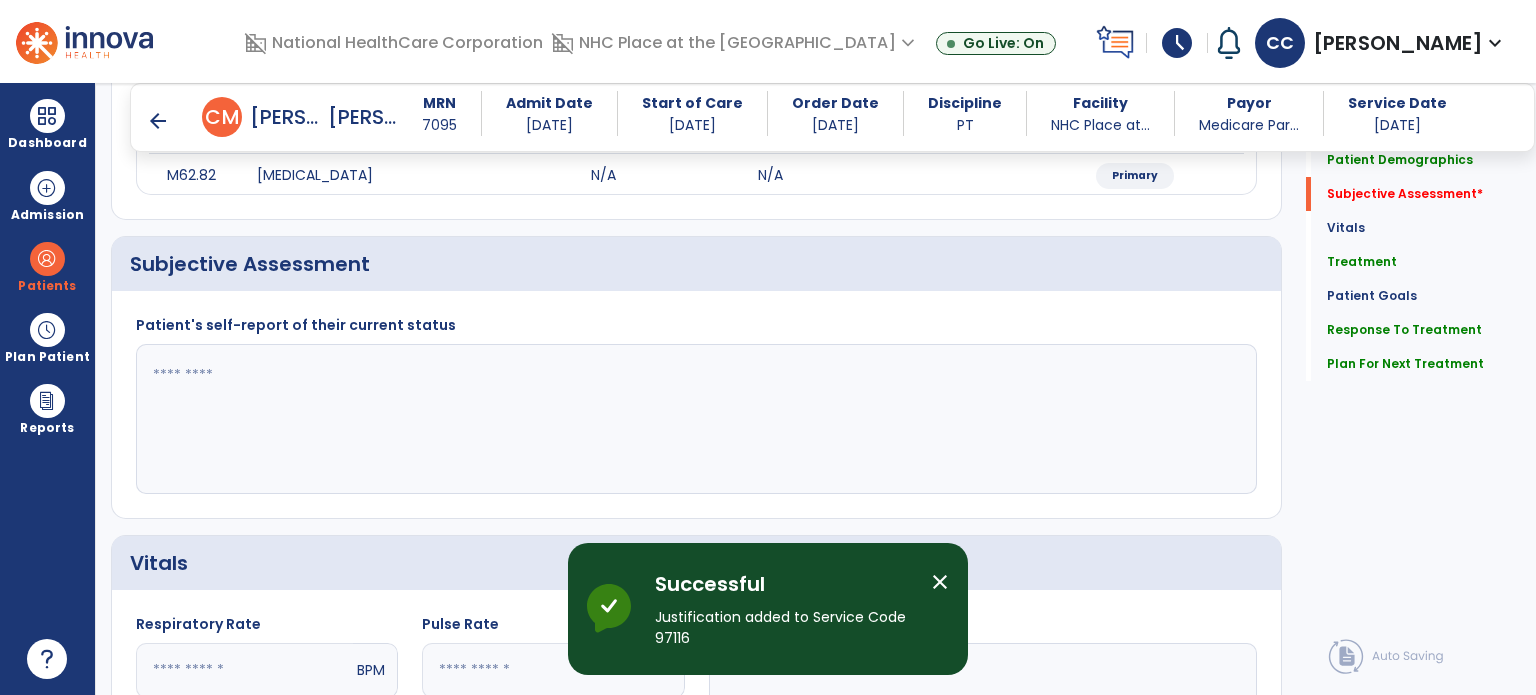 scroll, scrollTop: 294, scrollLeft: 0, axis: vertical 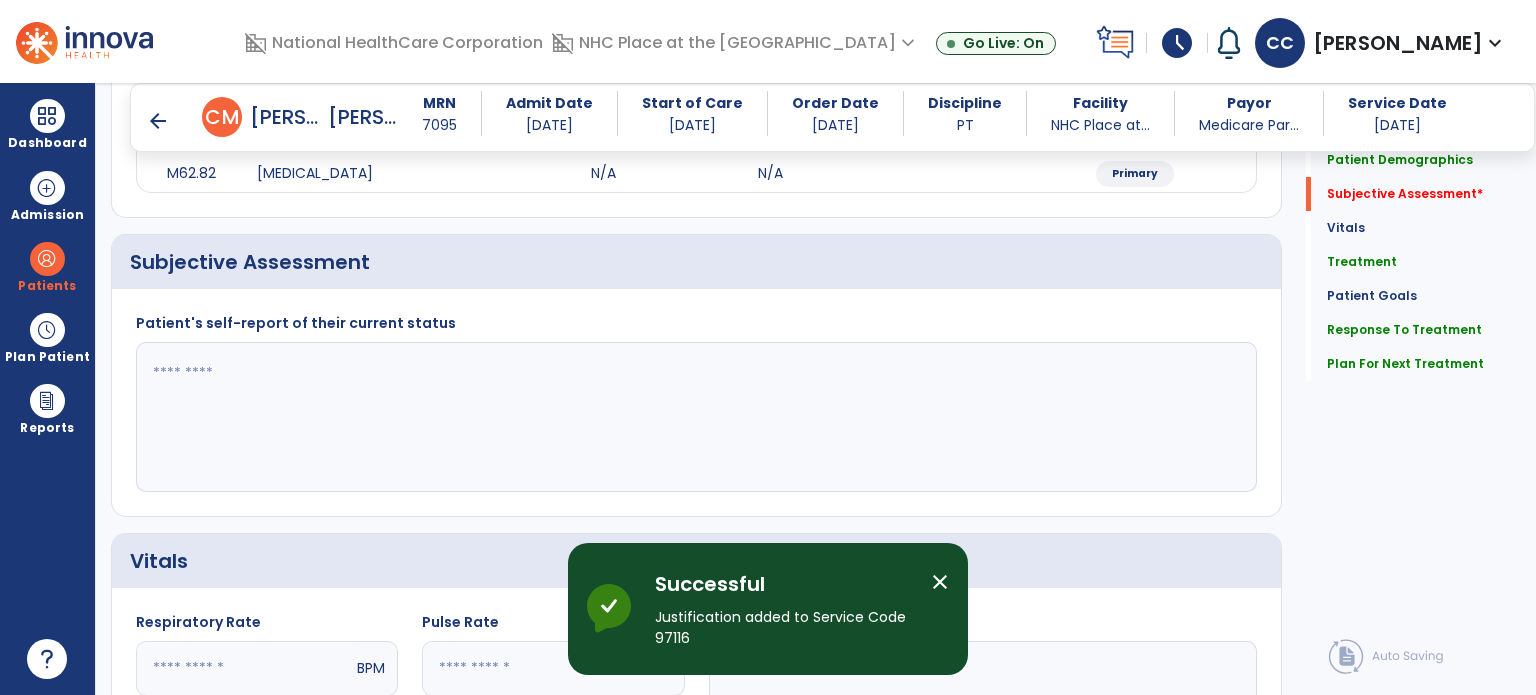 click 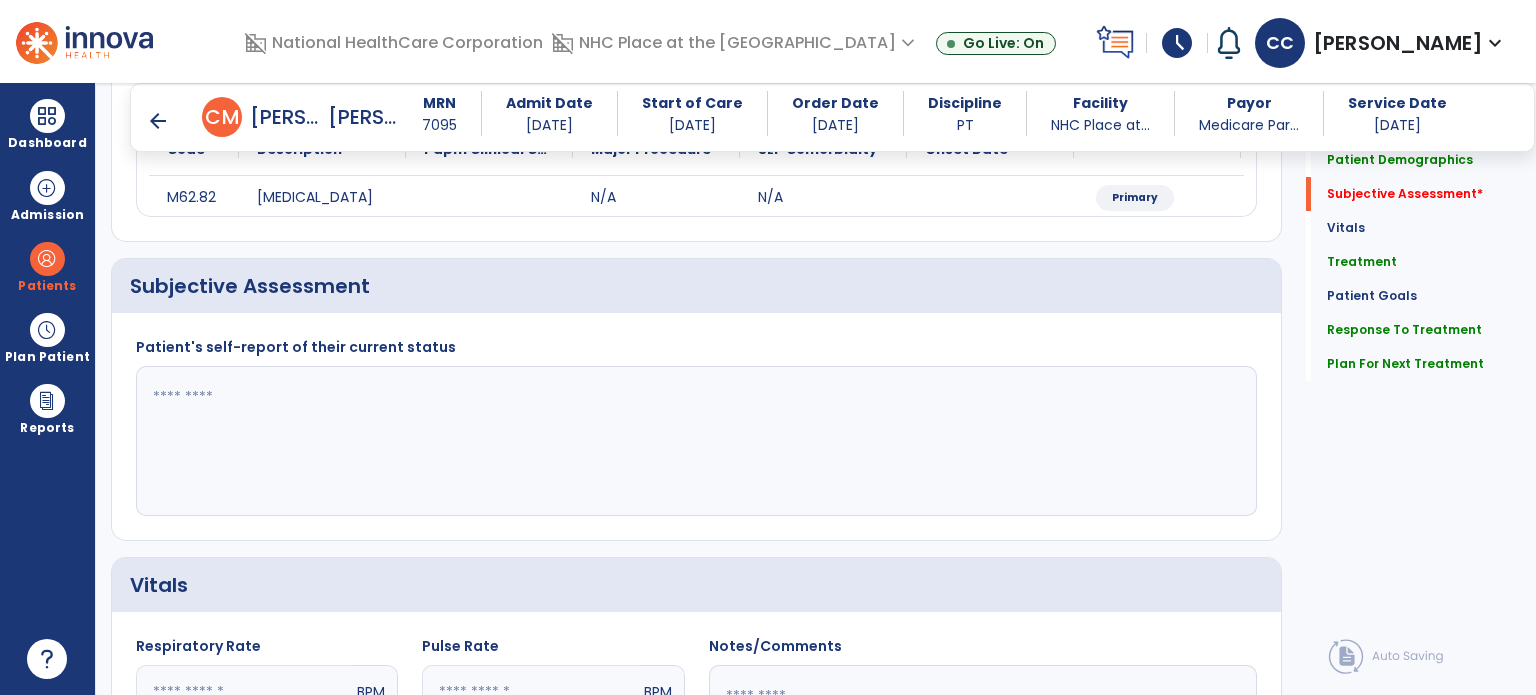 scroll, scrollTop: 268, scrollLeft: 0, axis: vertical 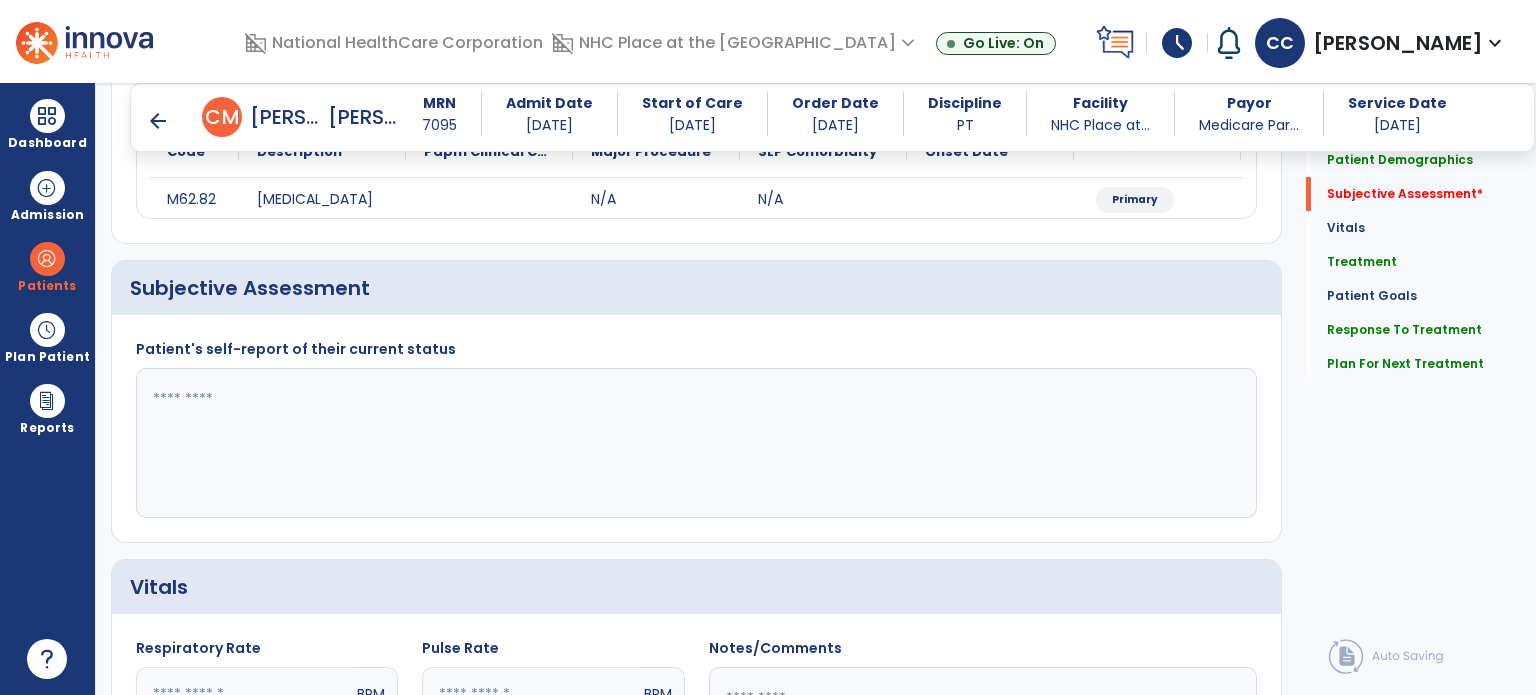click 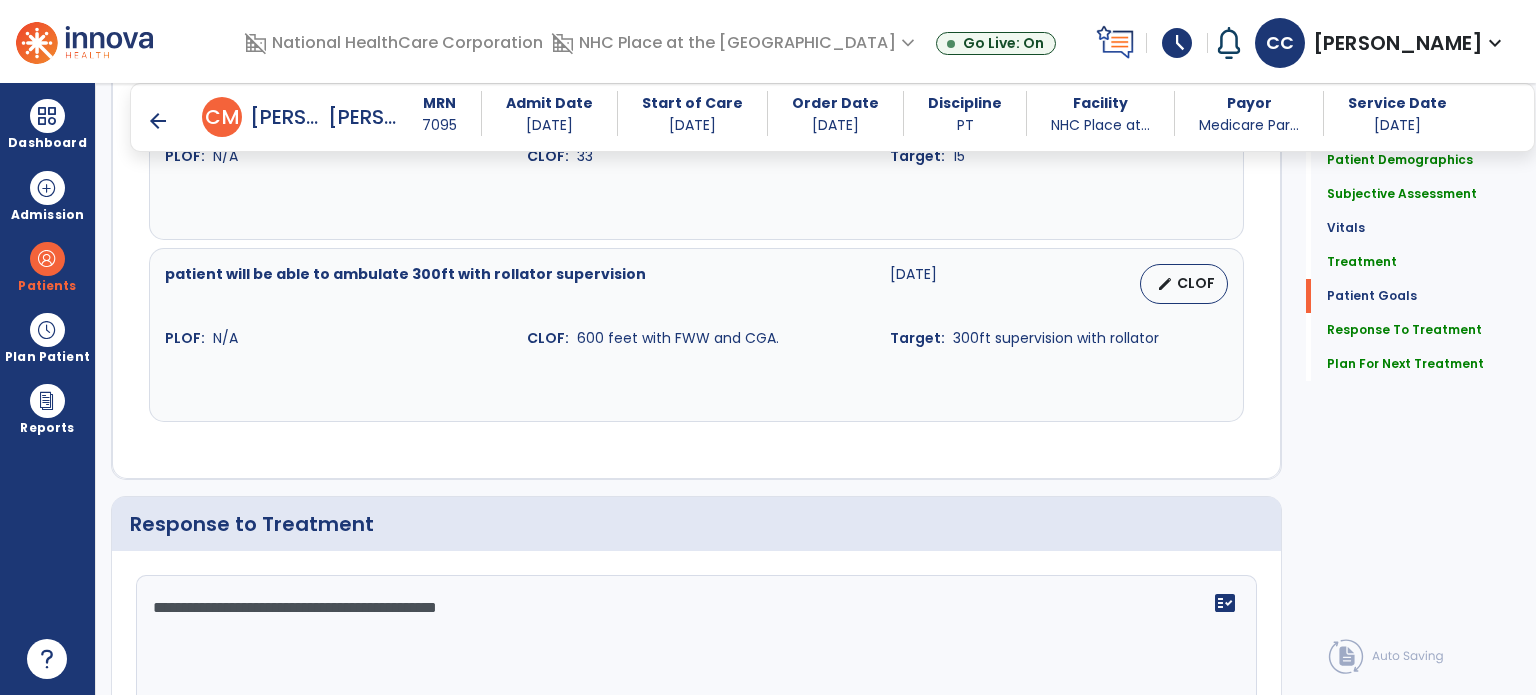 scroll, scrollTop: 2481, scrollLeft: 0, axis: vertical 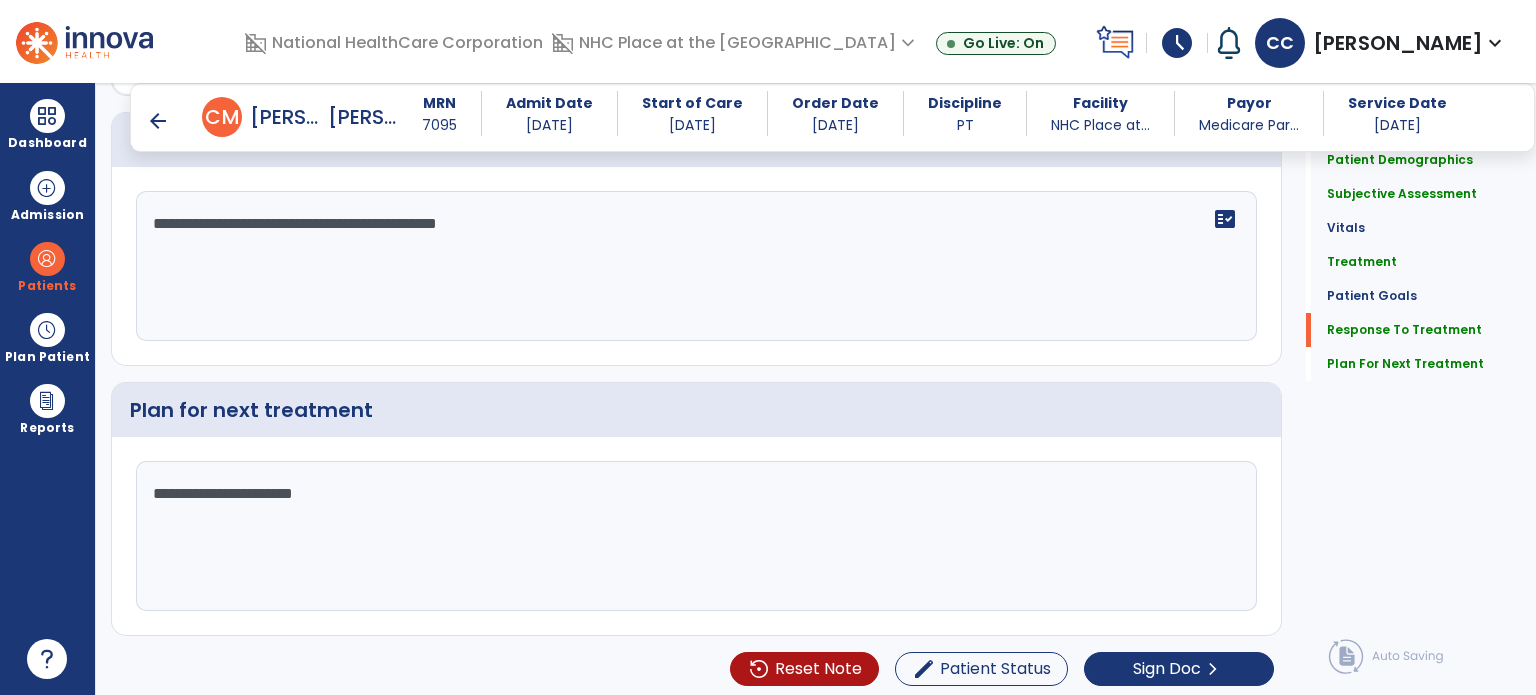 type on "**********" 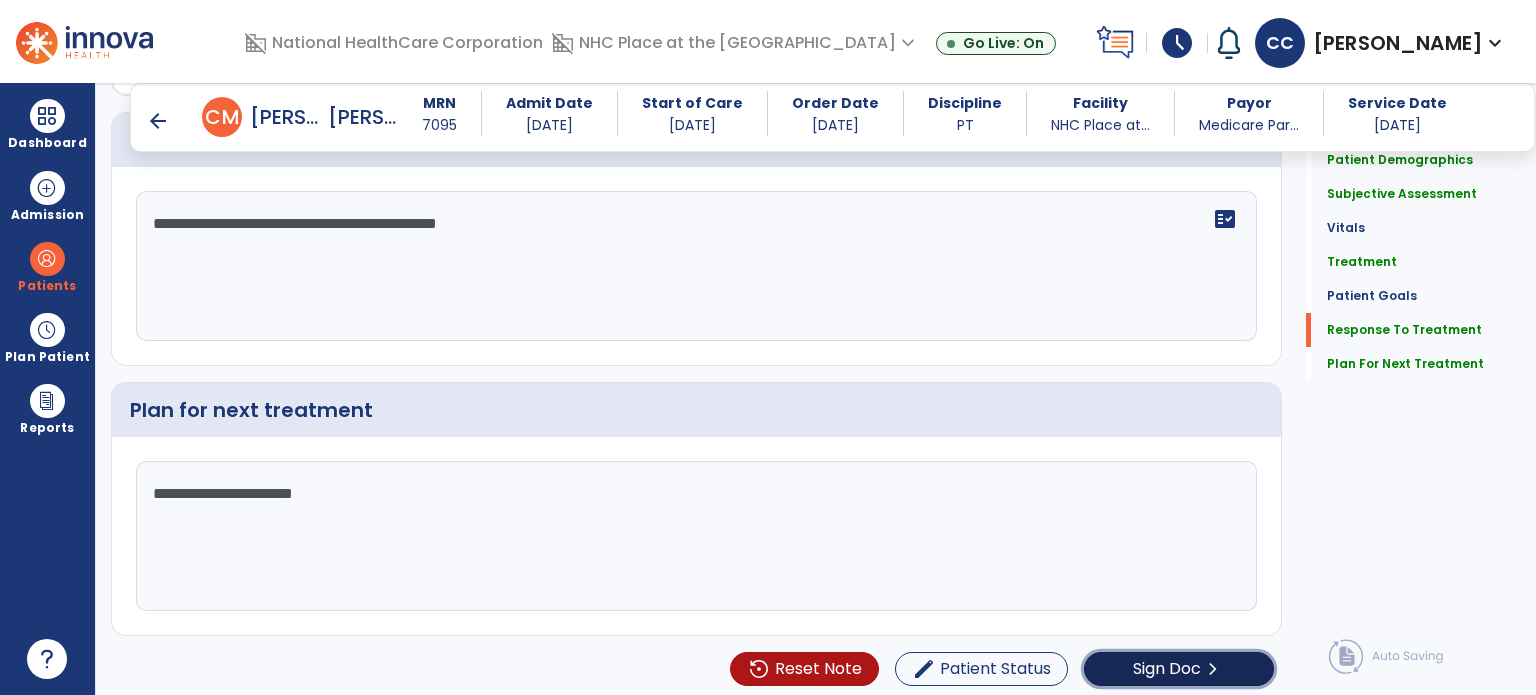 click on "Sign Doc" 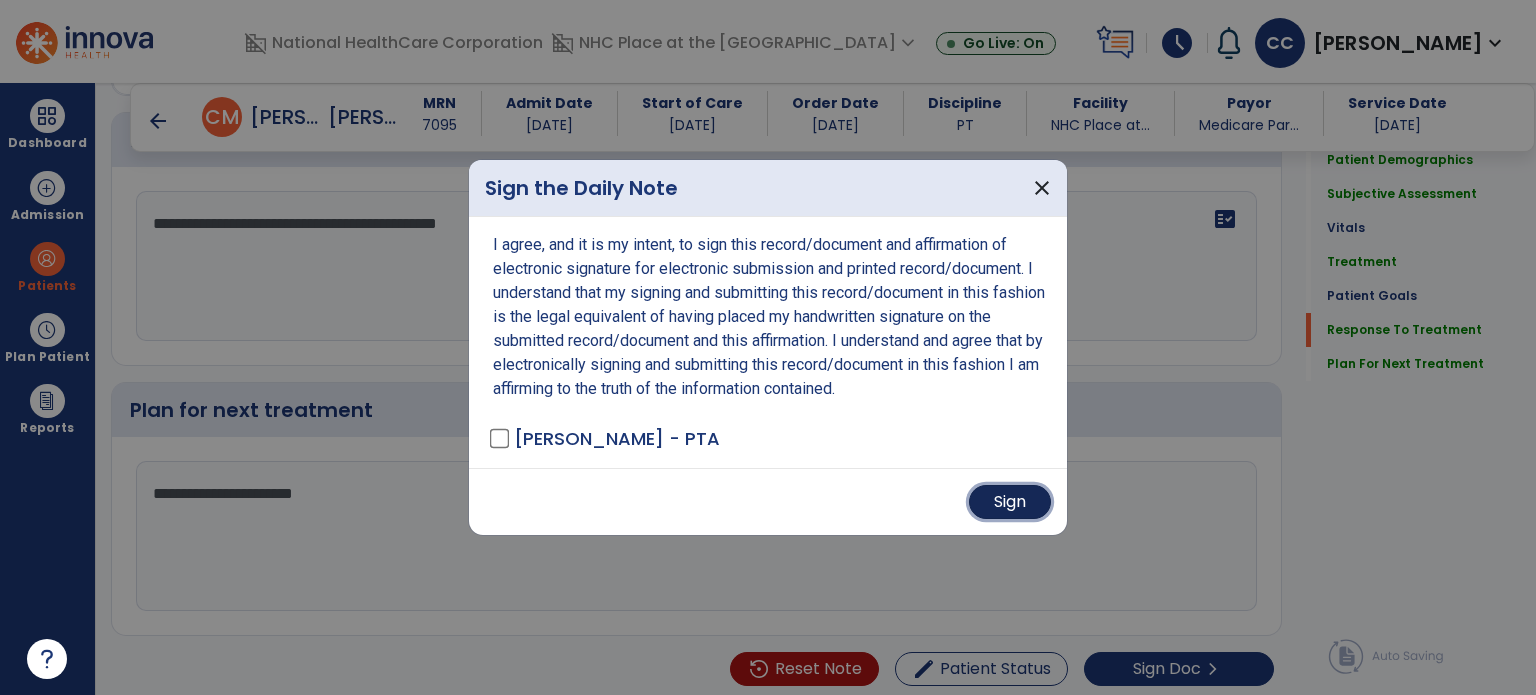 click on "Sign" at bounding box center [1010, 502] 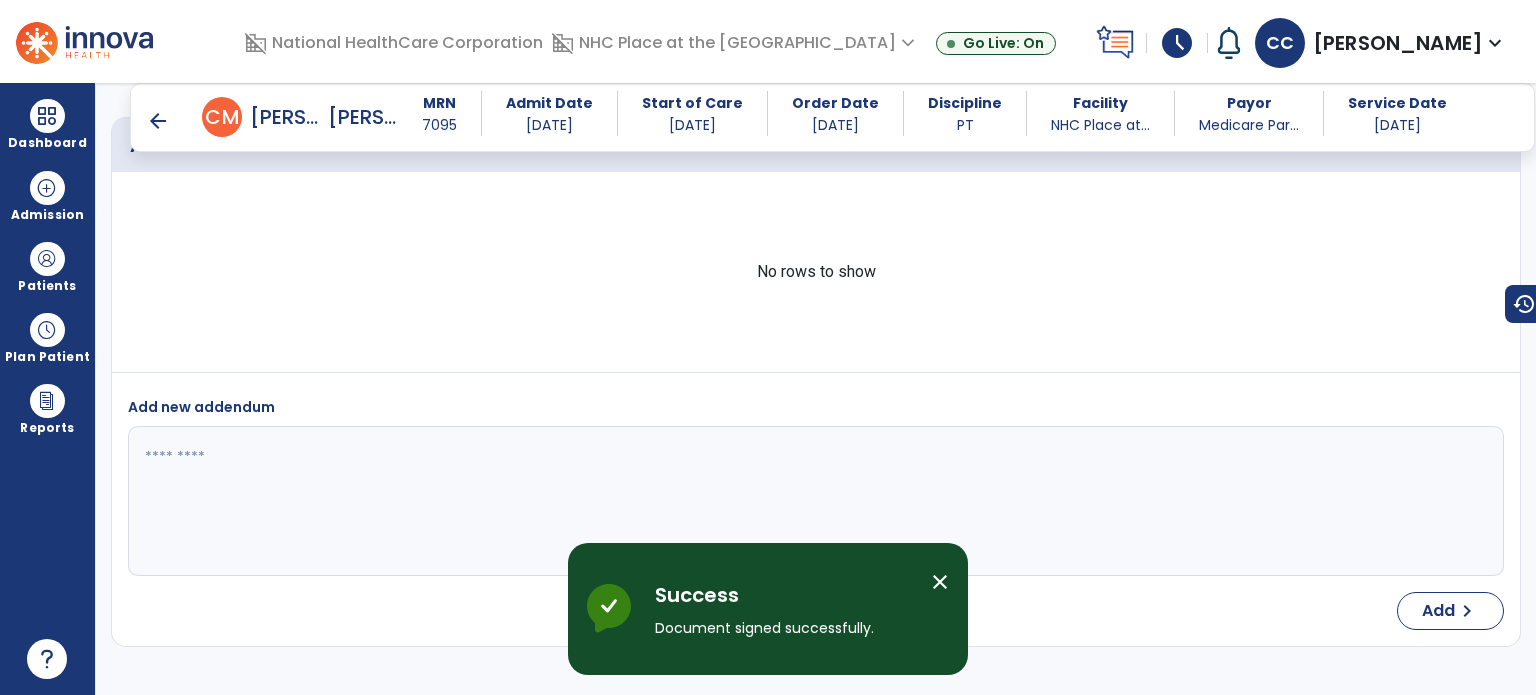 scroll, scrollTop: 3232, scrollLeft: 0, axis: vertical 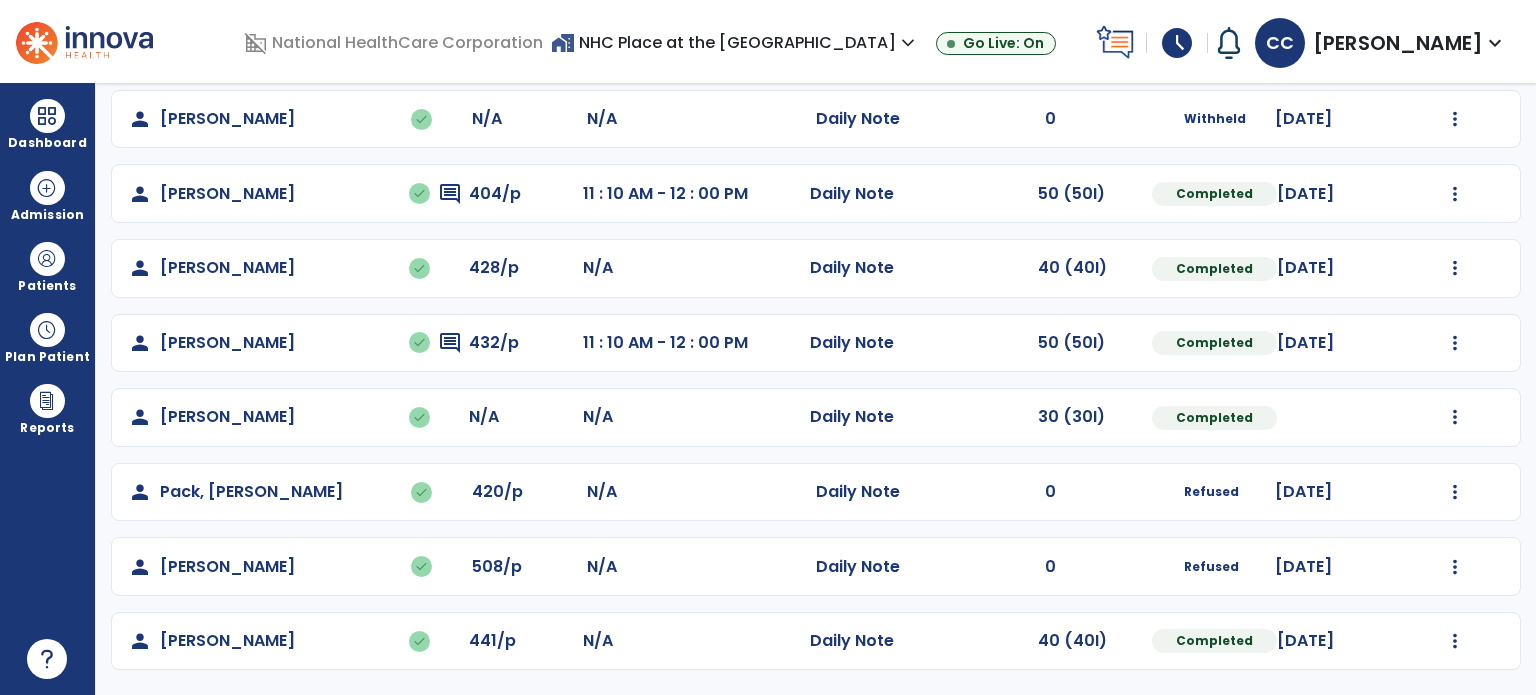 click on "schedule" at bounding box center [1177, 43] 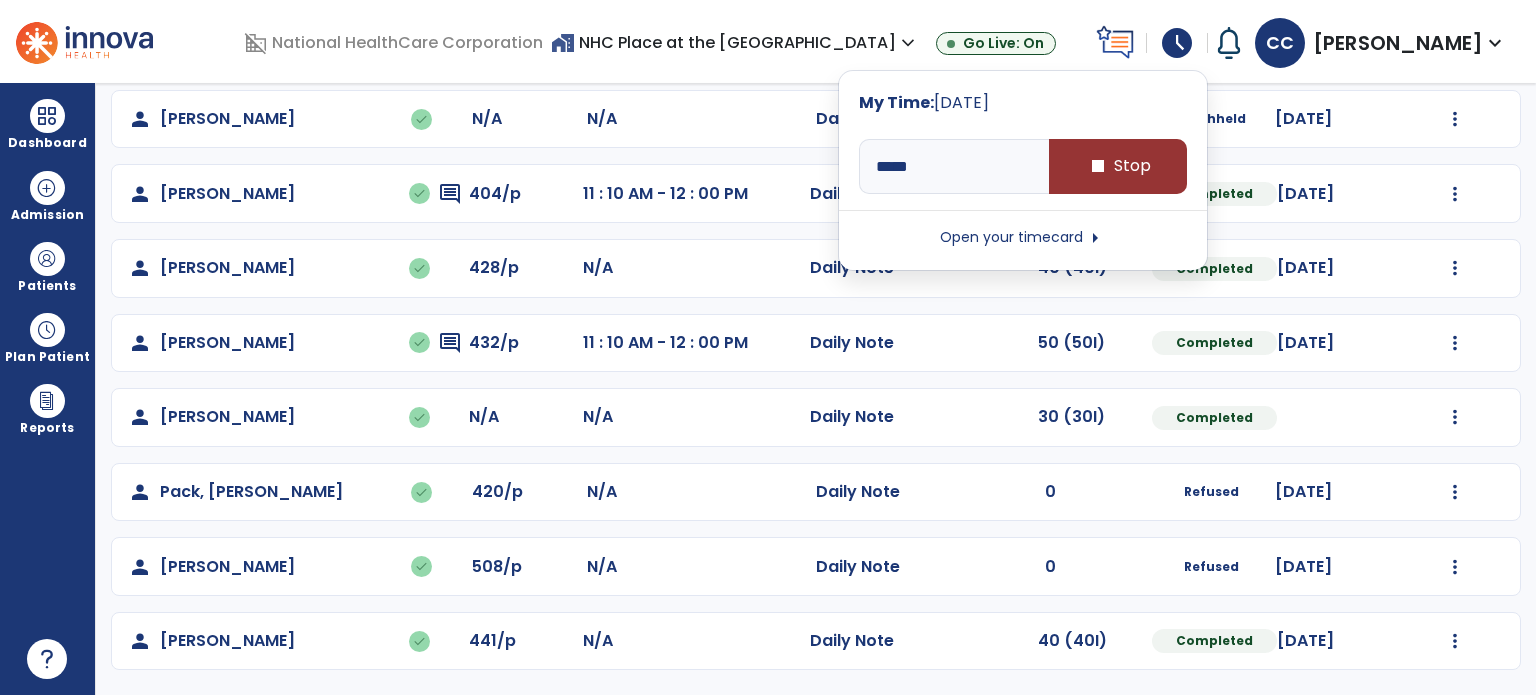 click on "stop  Stop" at bounding box center [1118, 166] 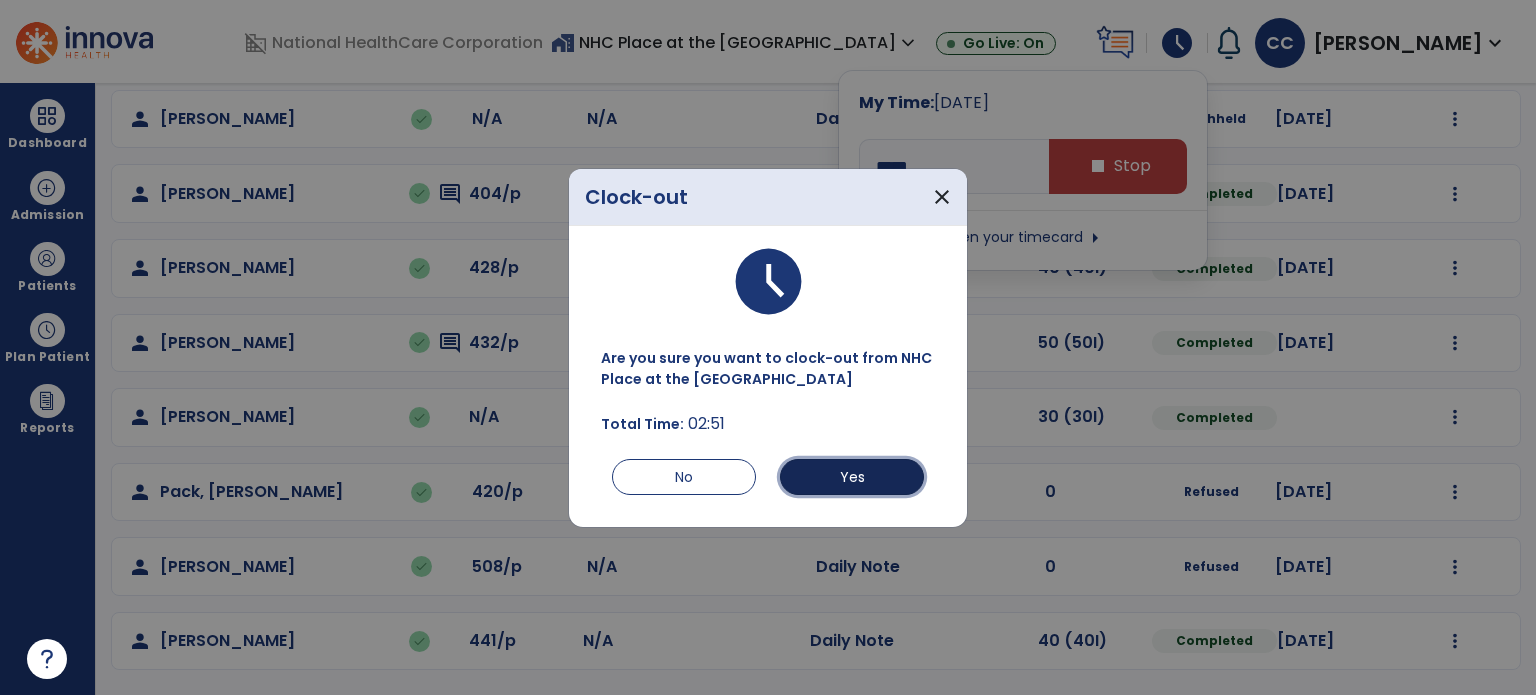 click on "Yes" at bounding box center (852, 477) 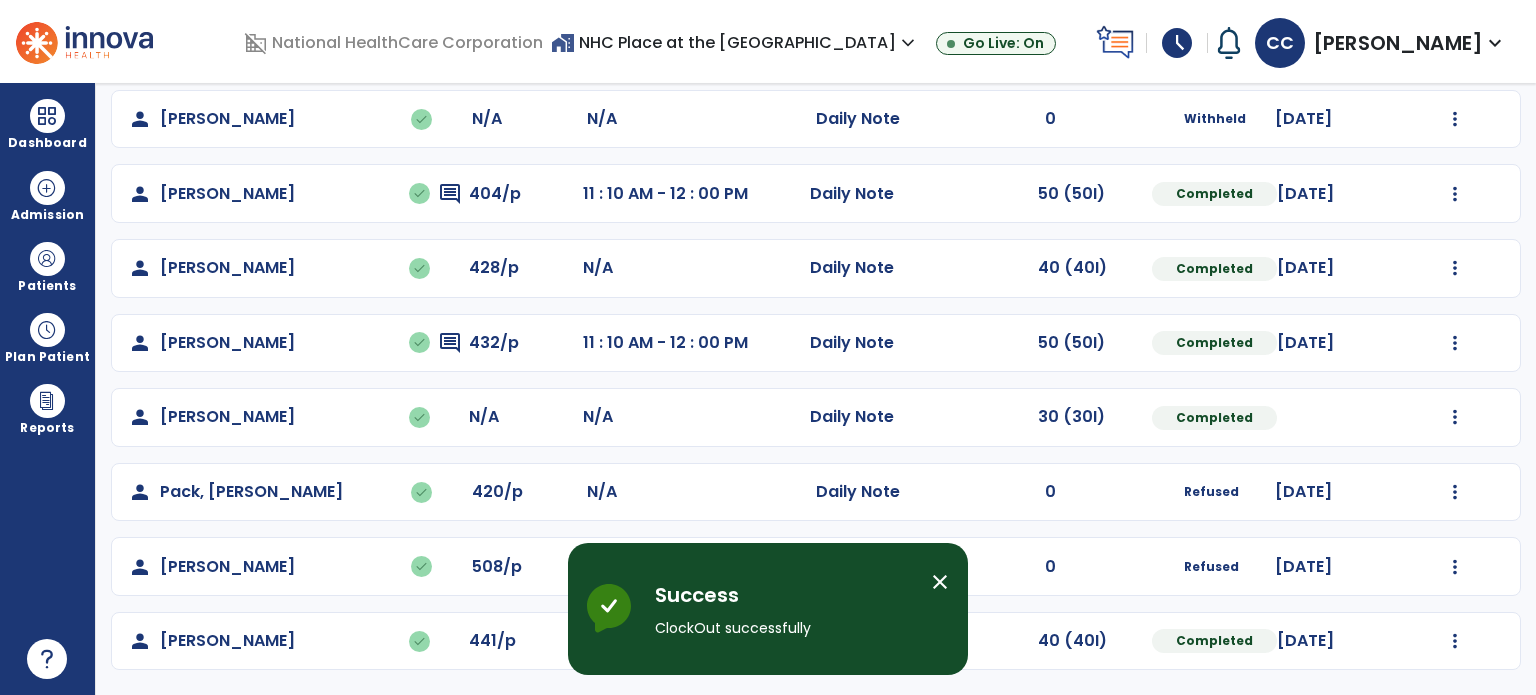 click on "close" at bounding box center (940, 582) 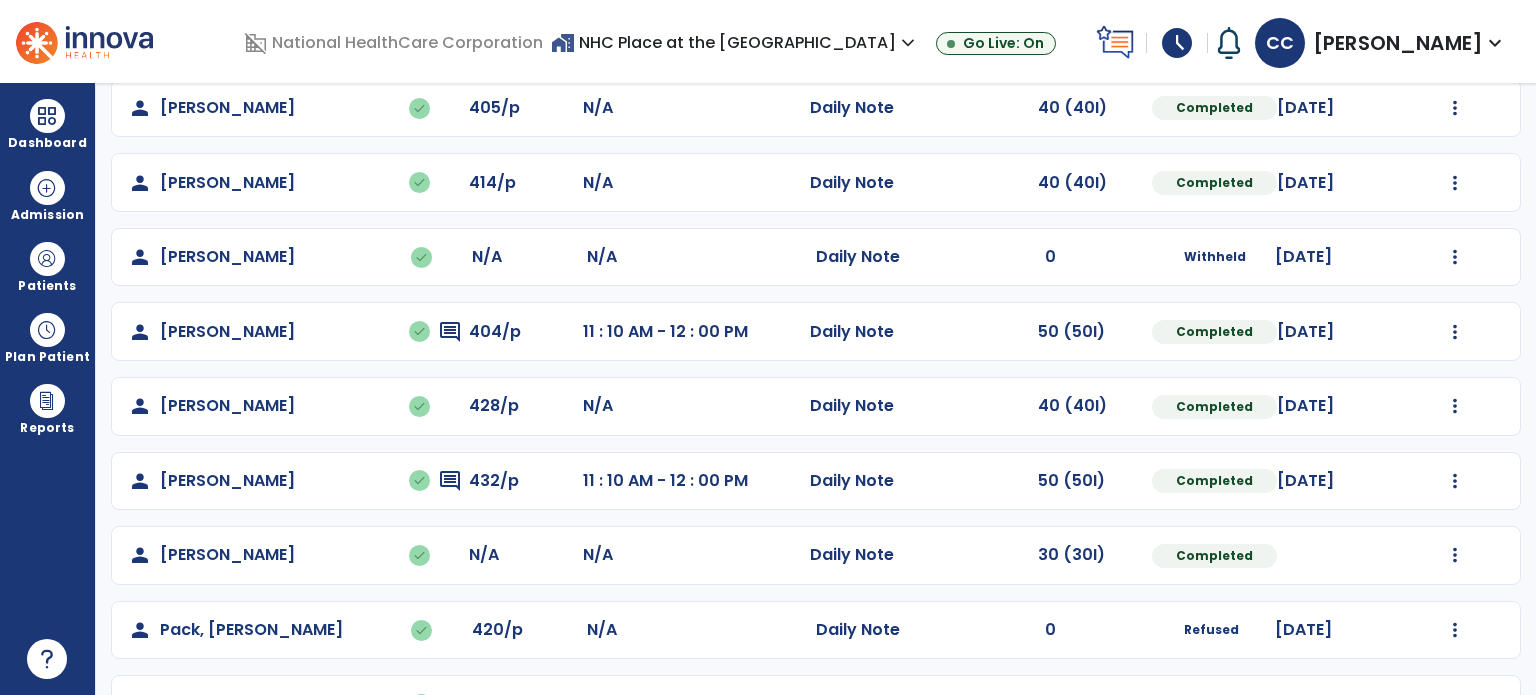 scroll, scrollTop: 0, scrollLeft: 0, axis: both 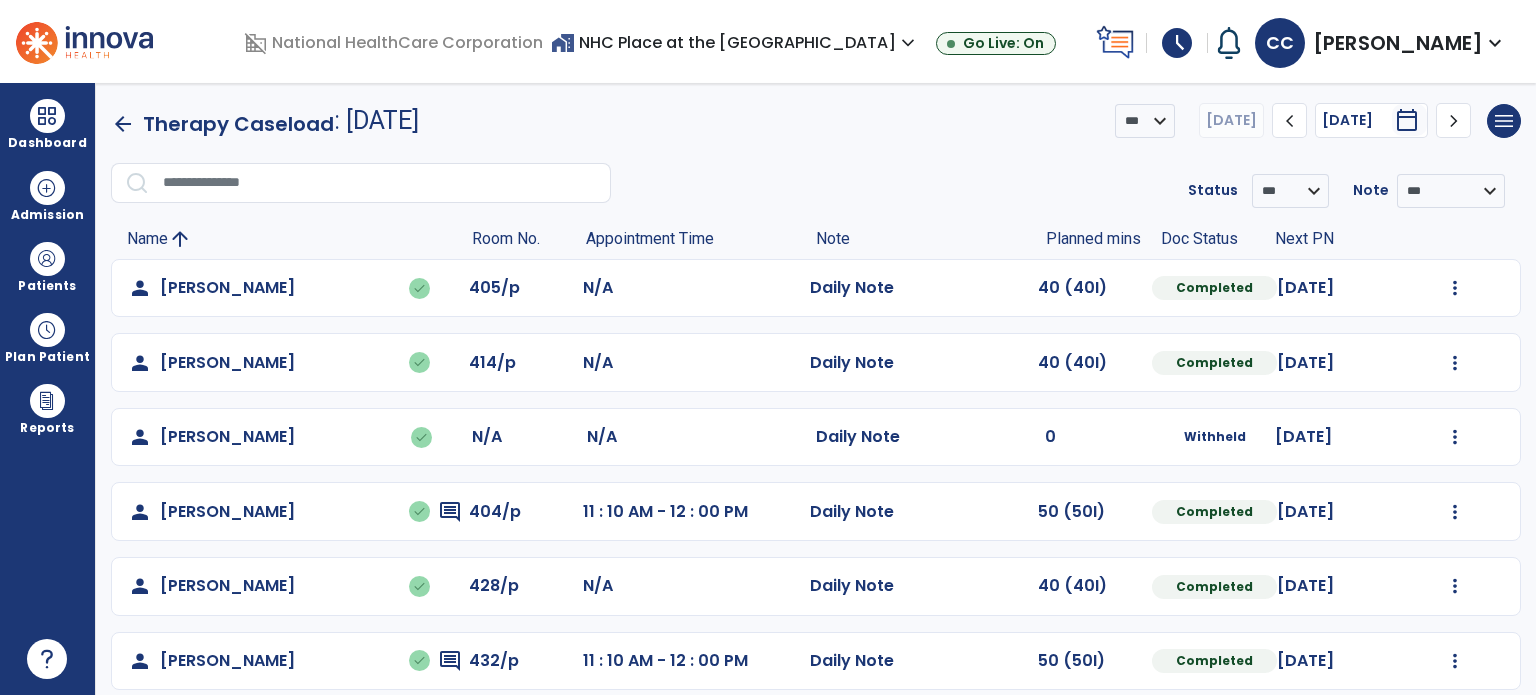 click at bounding box center [47, 116] 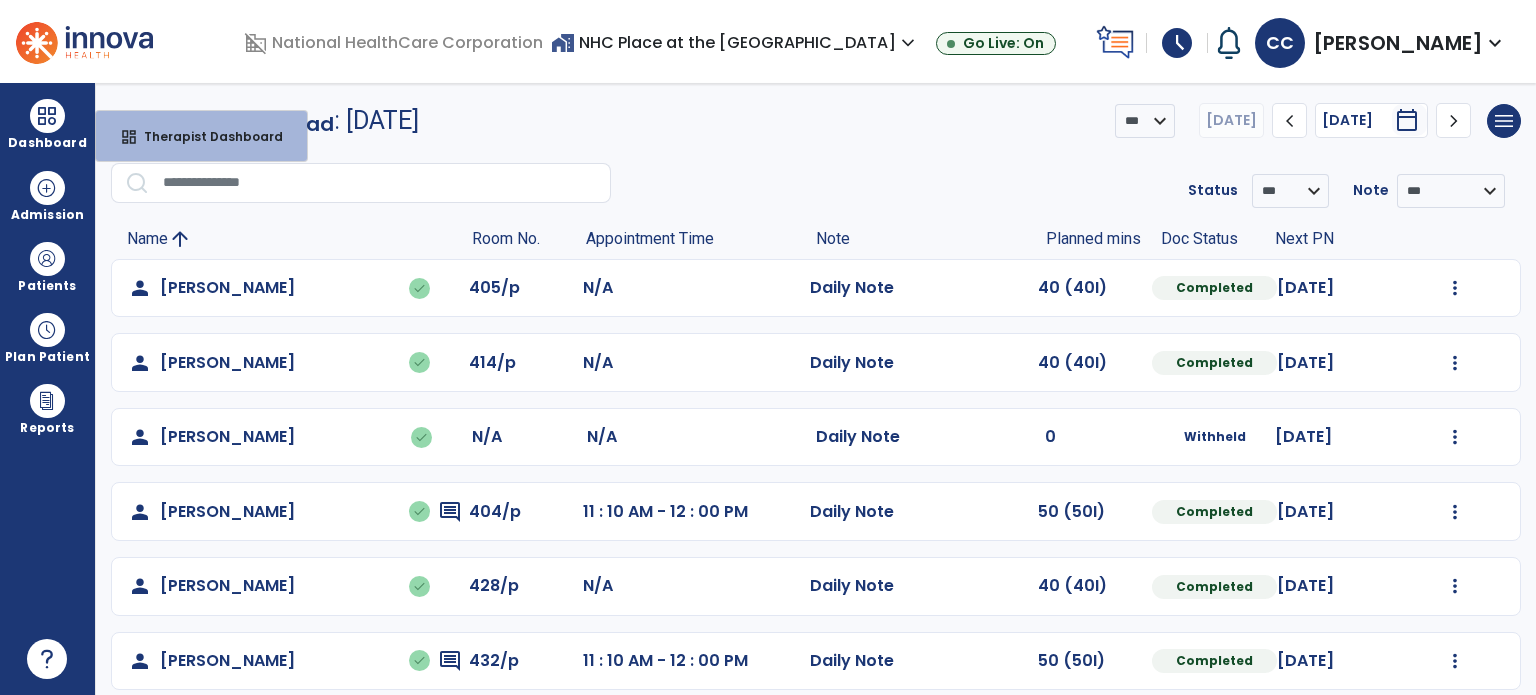 click on "Therapist Dashboard" at bounding box center (205, 136) 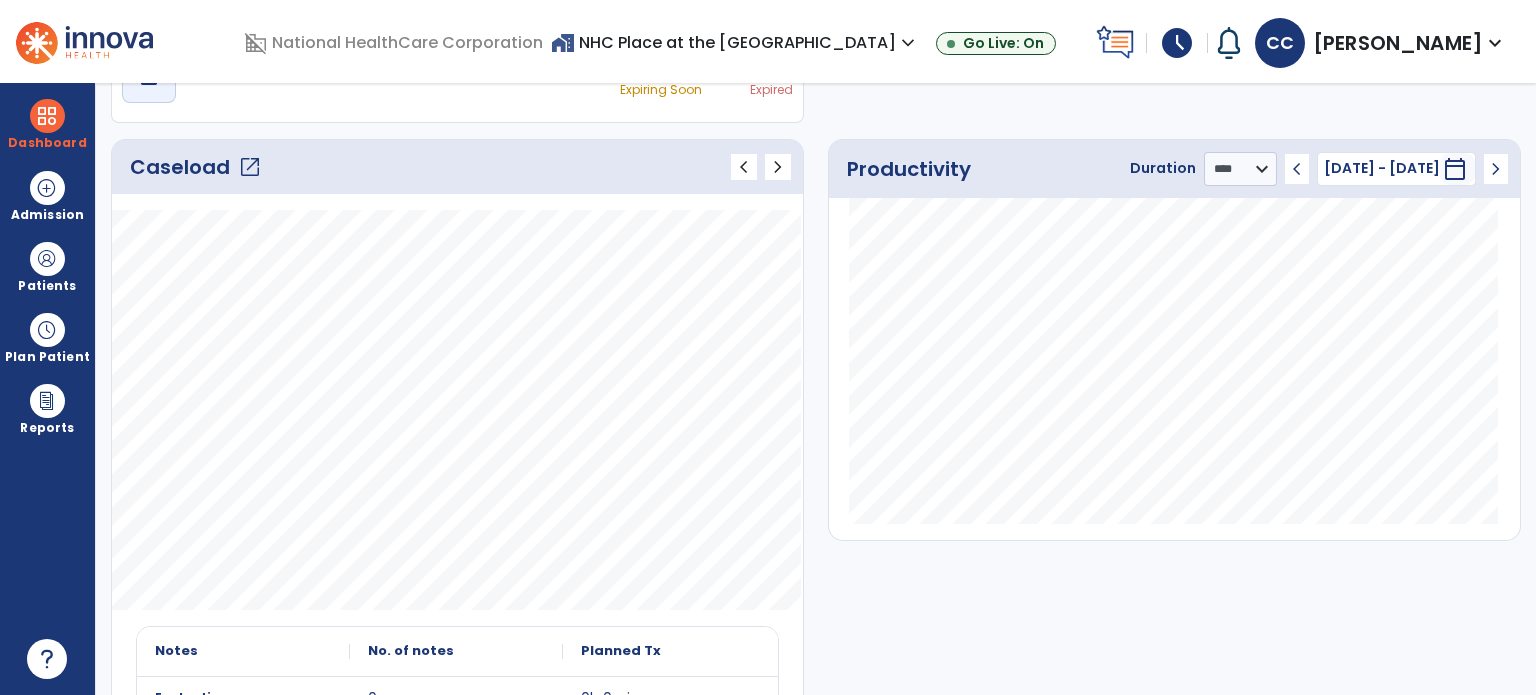 scroll, scrollTop: 100, scrollLeft: 0, axis: vertical 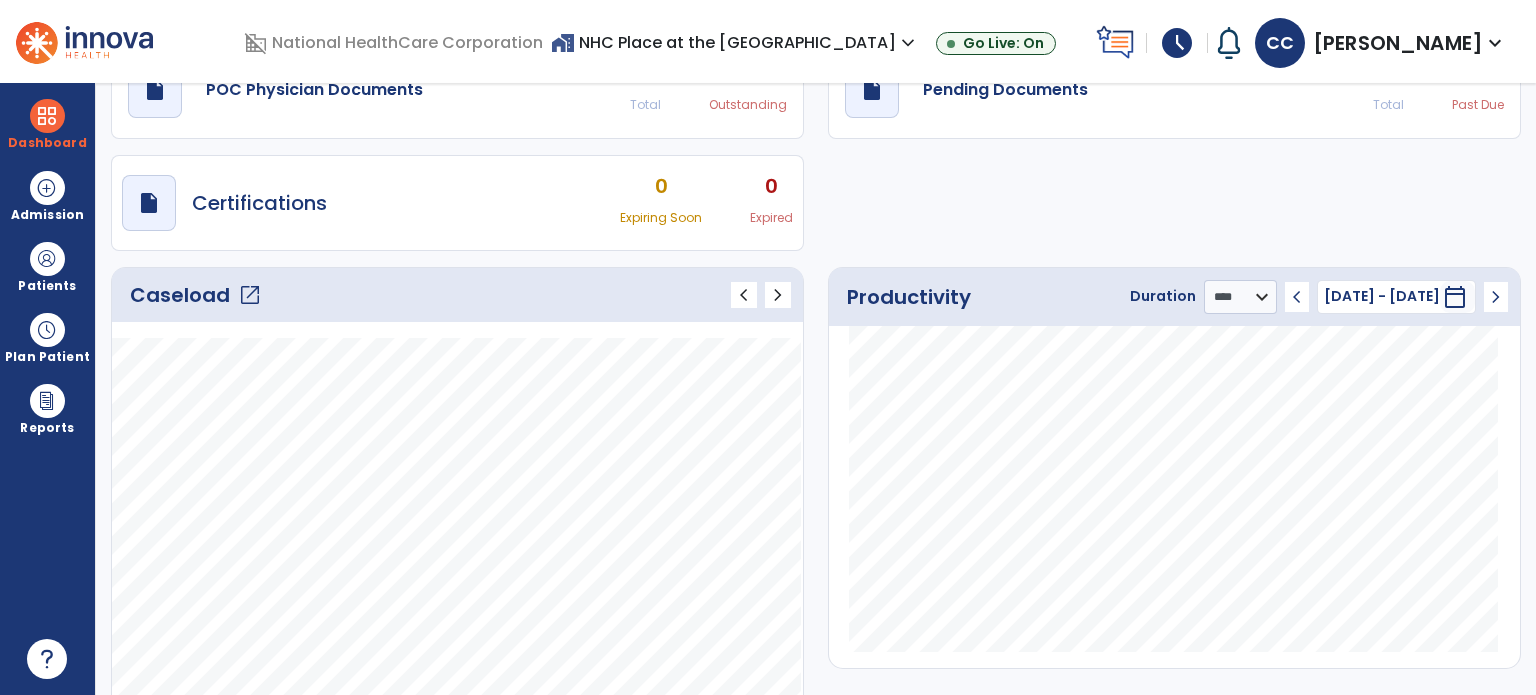 click on "open_in_new" 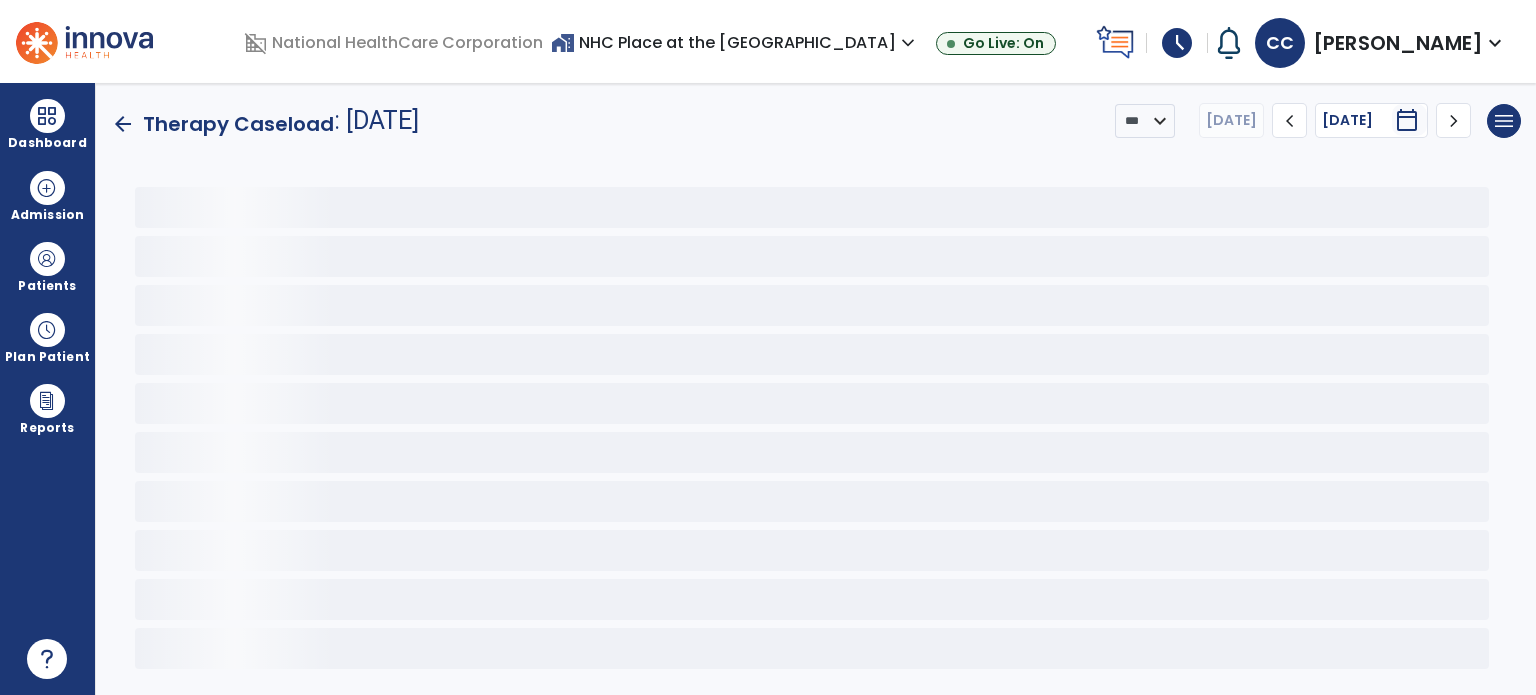 scroll, scrollTop: 0, scrollLeft: 0, axis: both 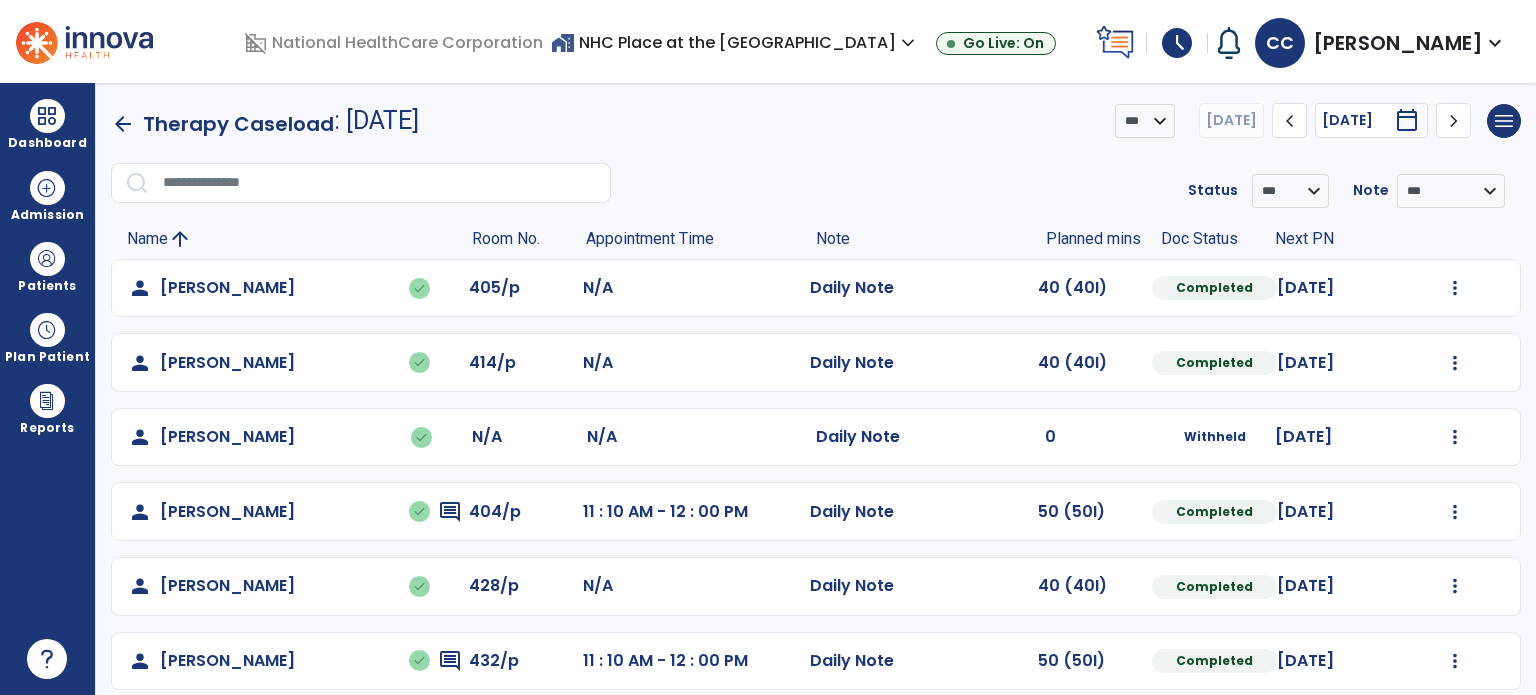 click on "chevron_right" 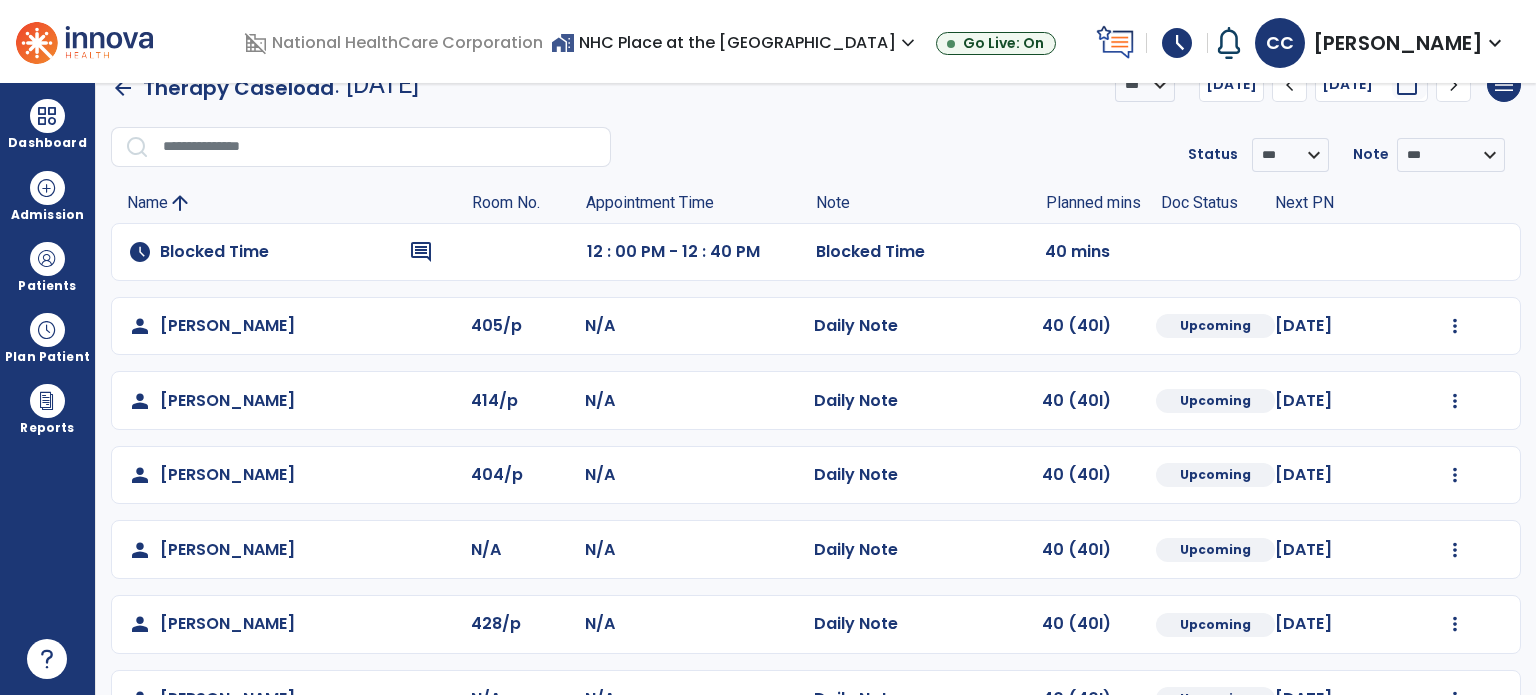 scroll, scrollTop: 36, scrollLeft: 0, axis: vertical 